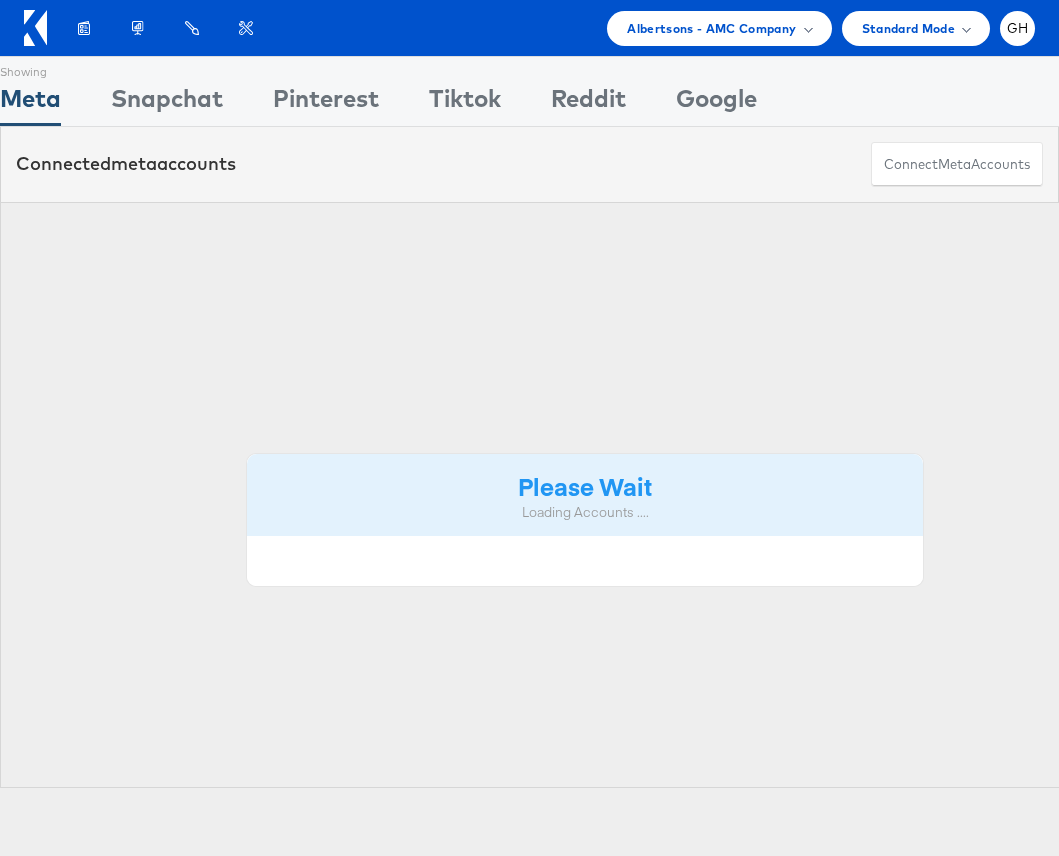 scroll, scrollTop: 0, scrollLeft: 0, axis: both 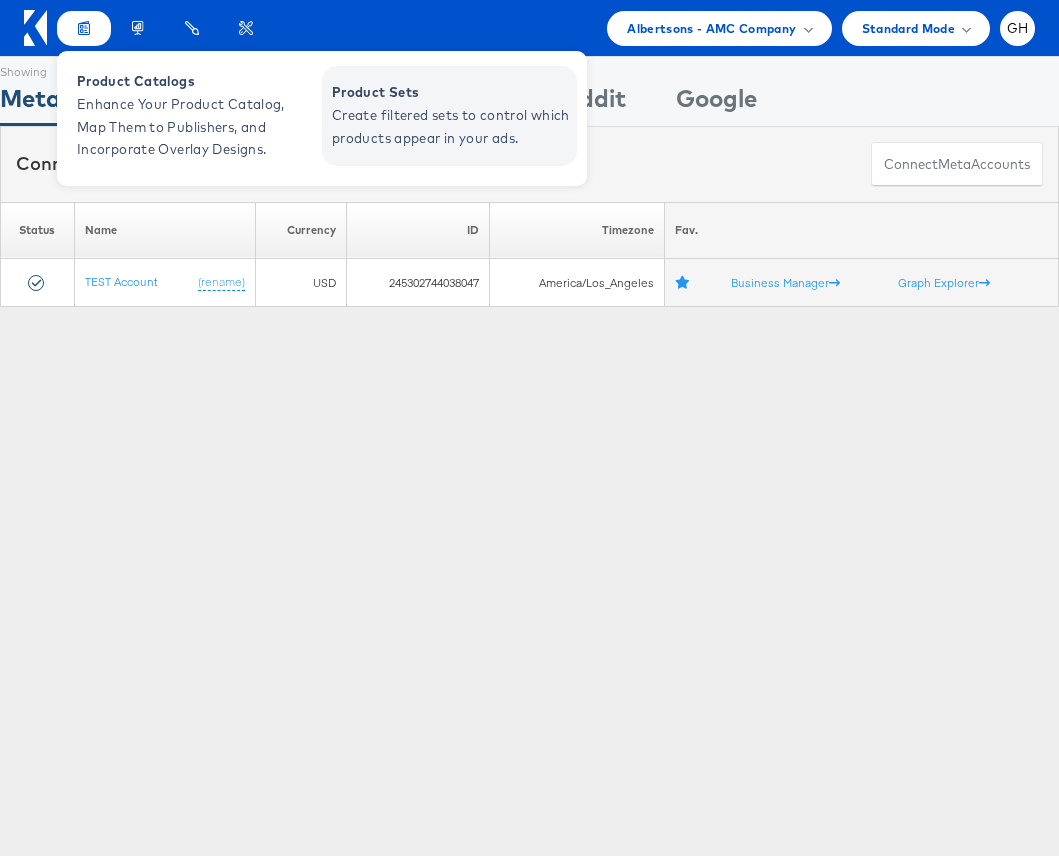 click on "Create filtered sets to control which products appear in your ads." at bounding box center (452, 127) 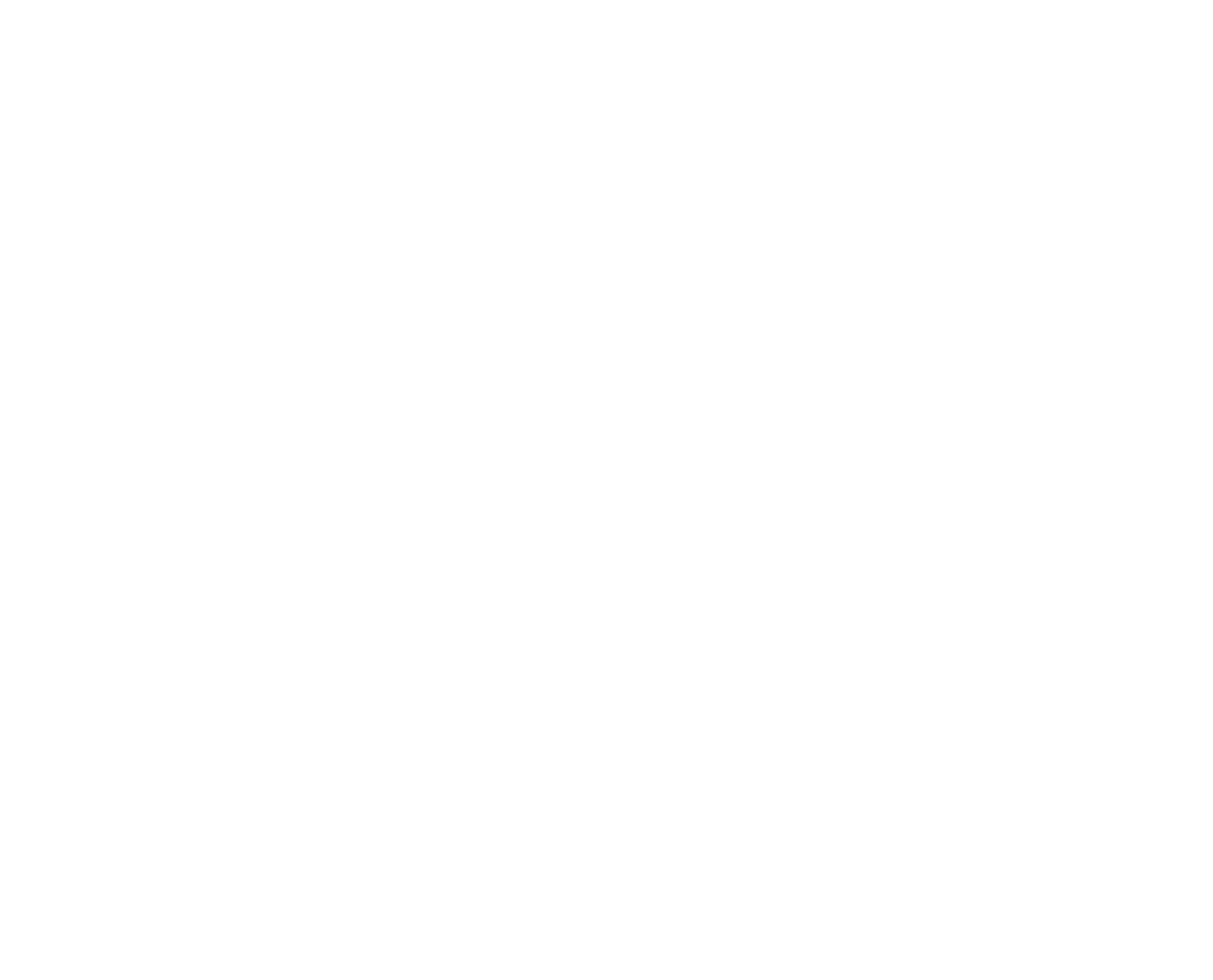 scroll, scrollTop: 0, scrollLeft: 0, axis: both 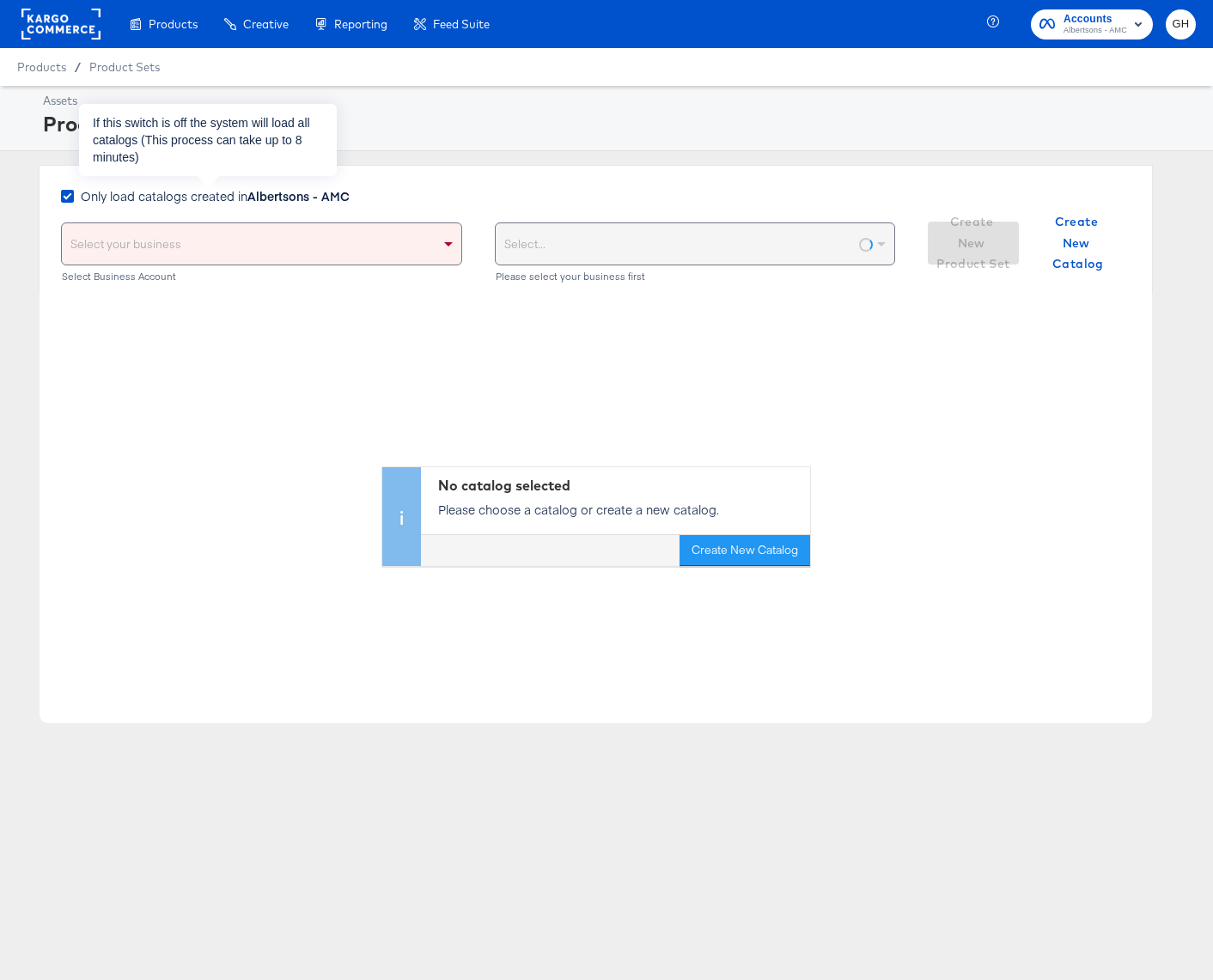 click on "Only load catalogs created in  Albertsons - AMC" at bounding box center [215, 196] 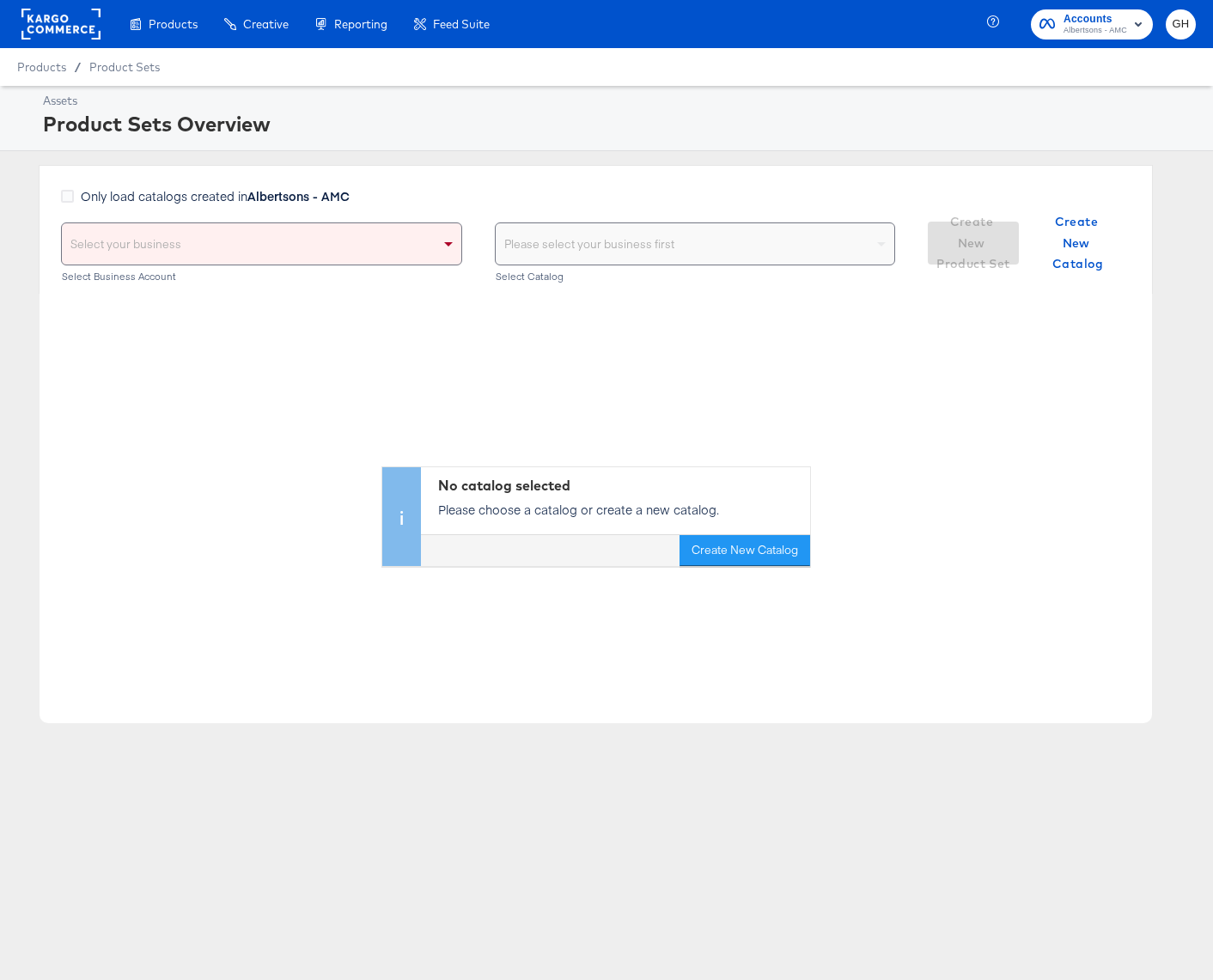 click on "Select your business" at bounding box center (261, 244) 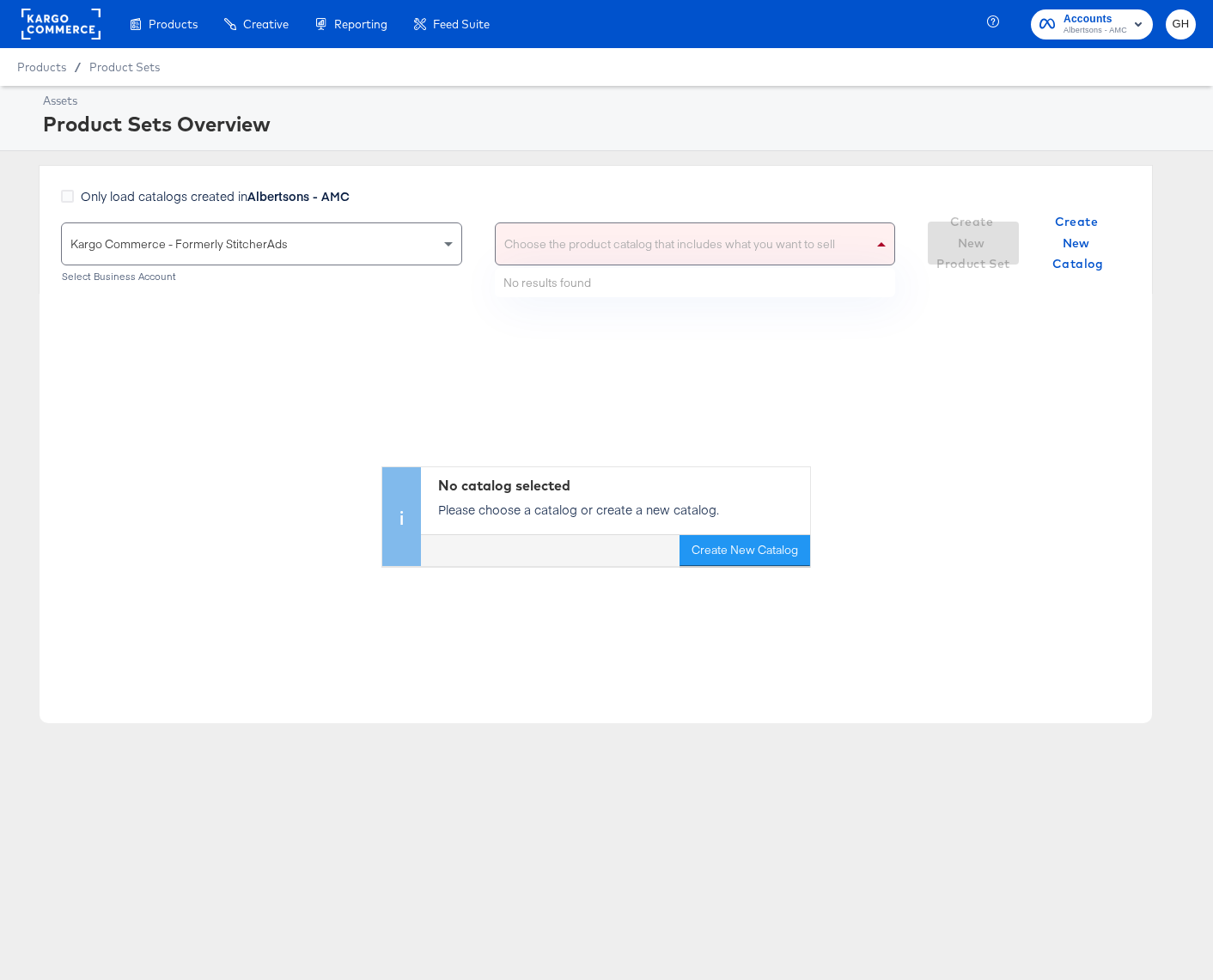 click on "Choose the product catalog that includes what you want to sell" at bounding box center [695, 244] 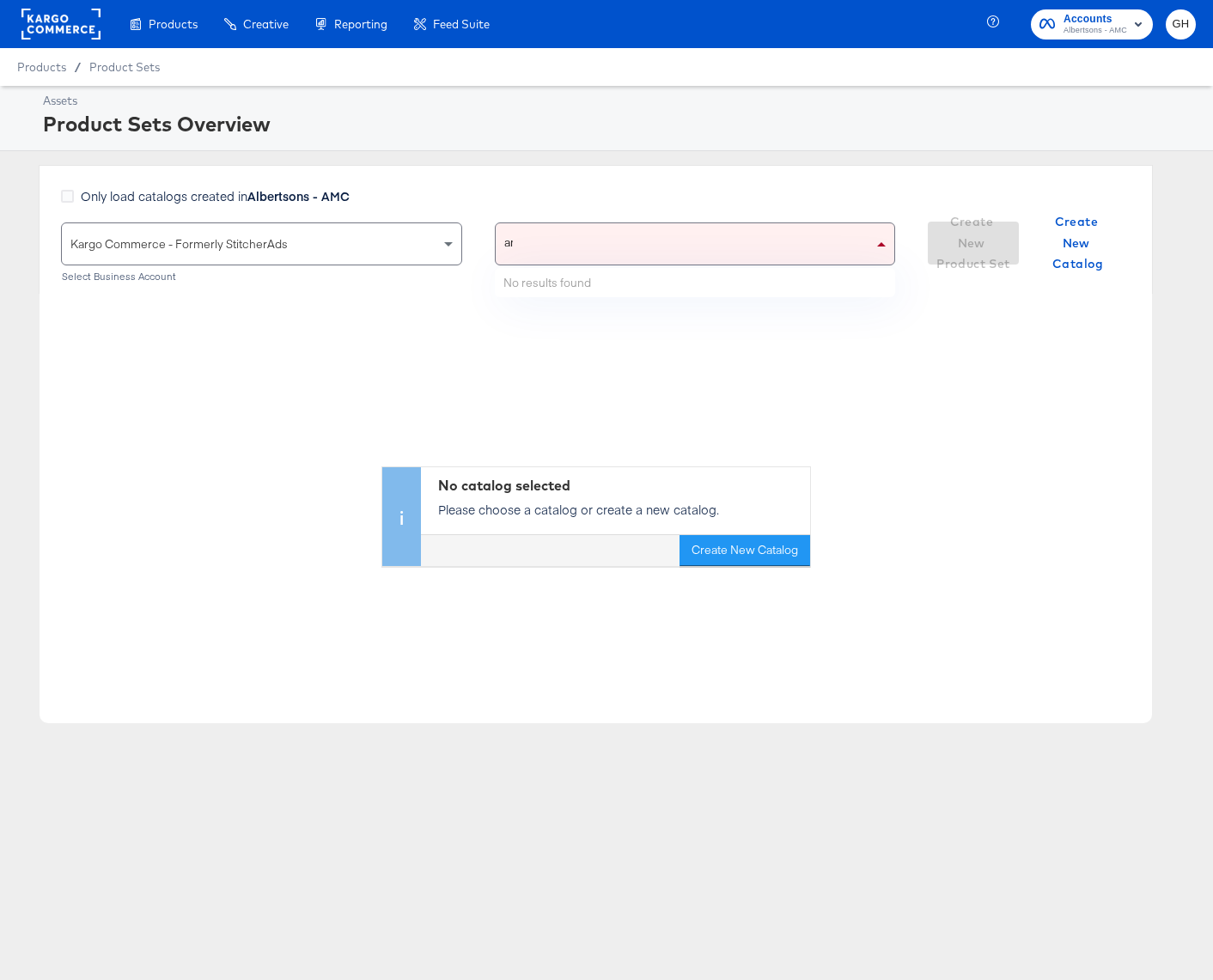 type on "amc" 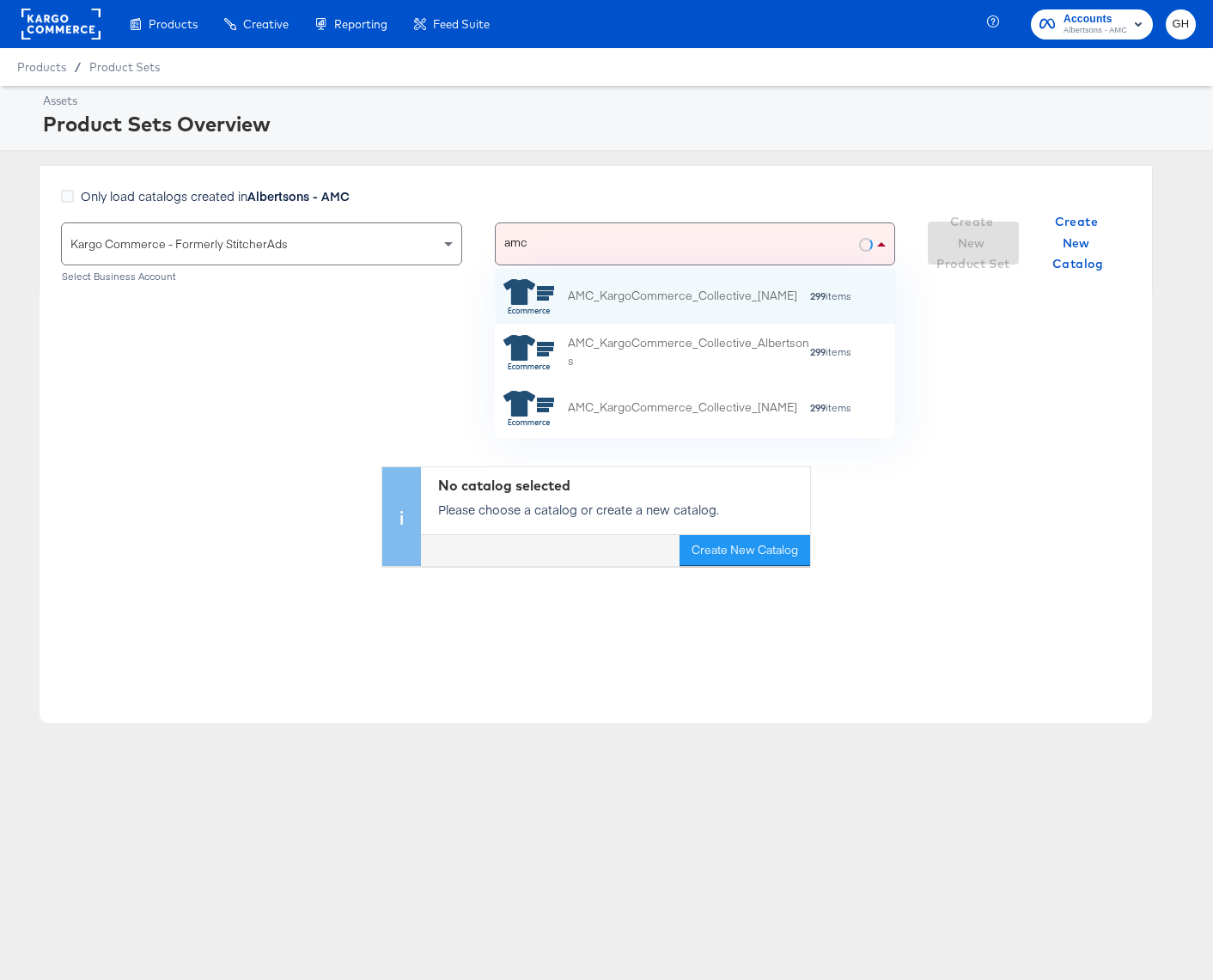 scroll, scrollTop: 169, scrollLeft: 399, axis: both 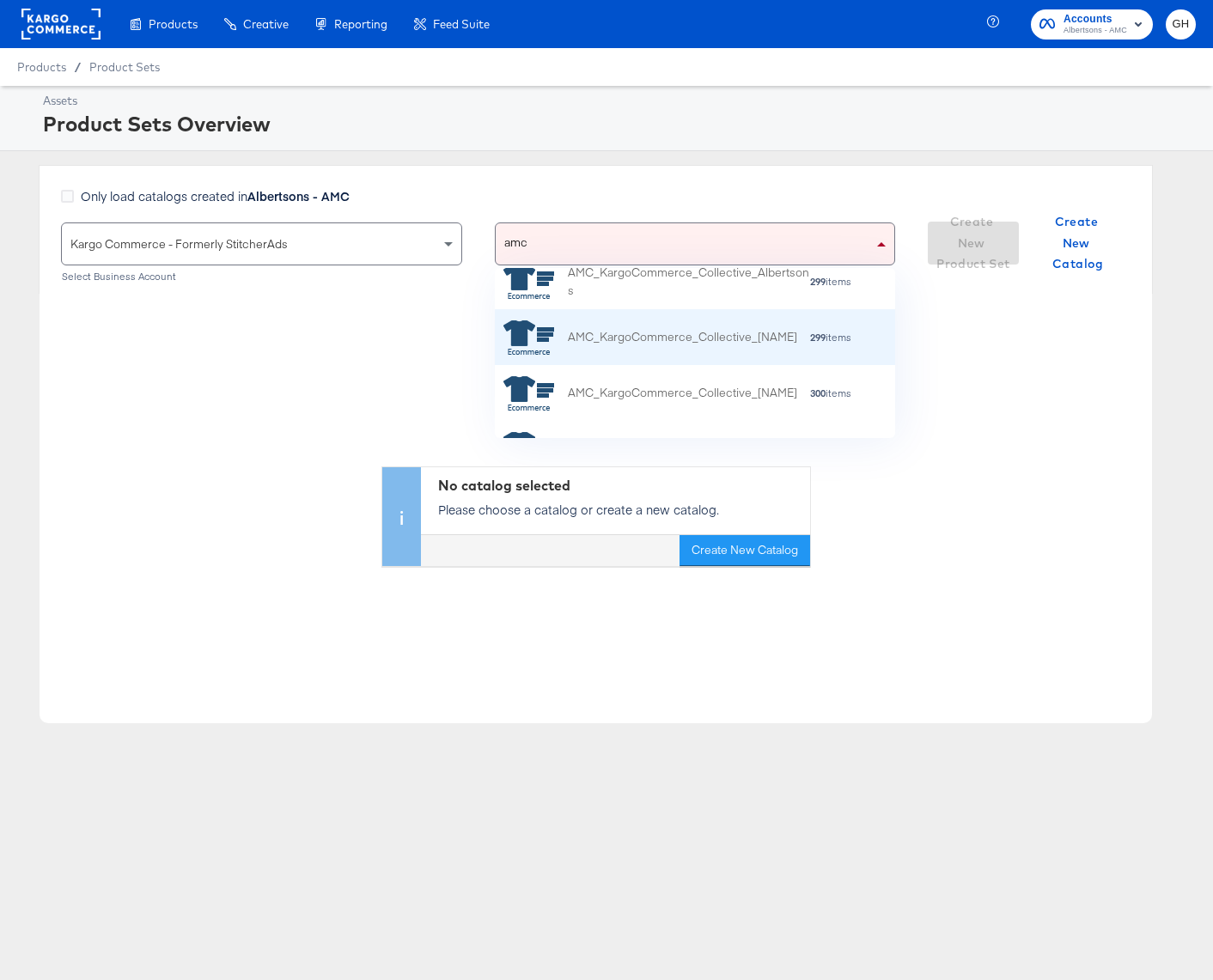 click on "AMC_KargoCommerce_Collective_JewelOsco" at bounding box center (682, 337) 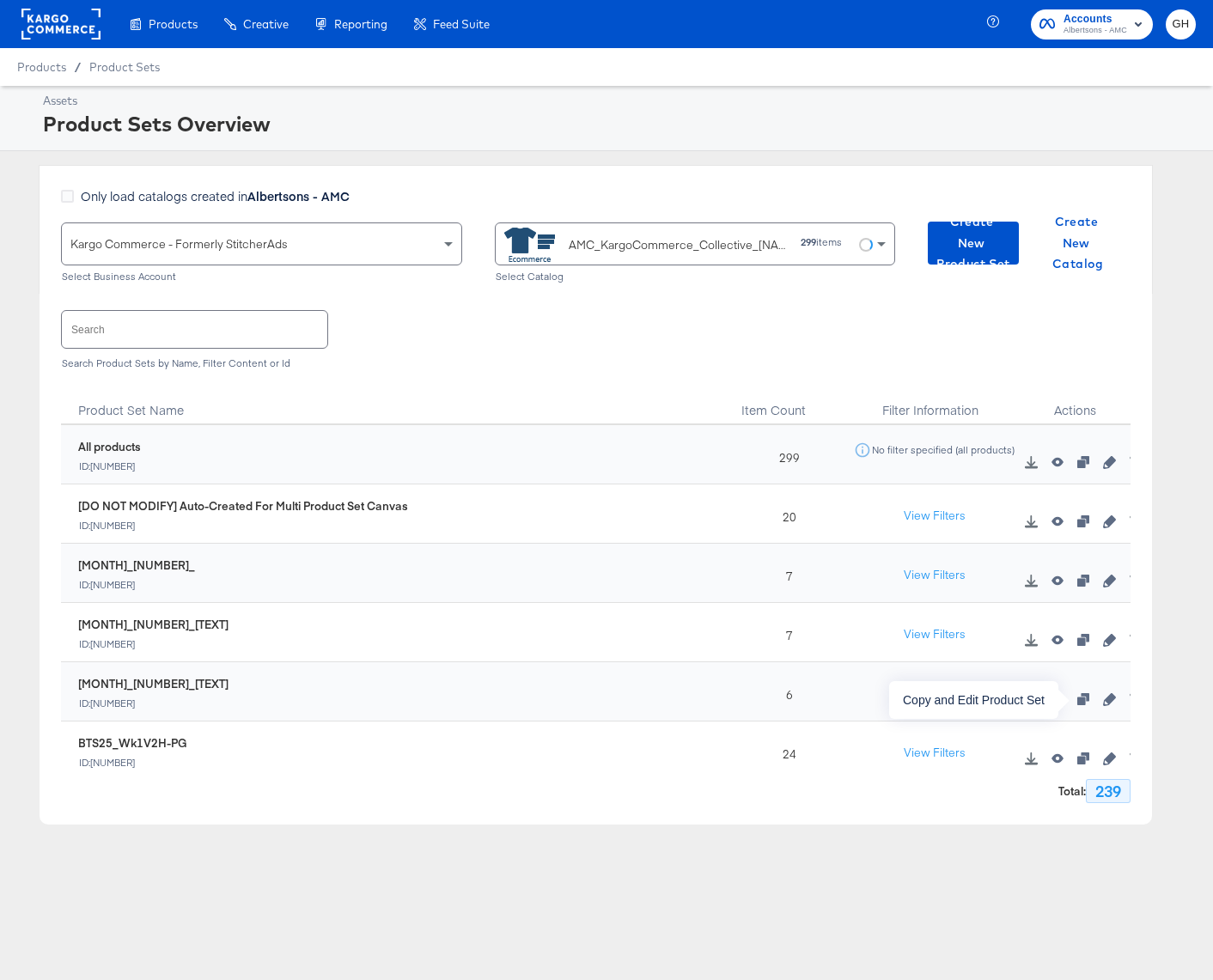 click 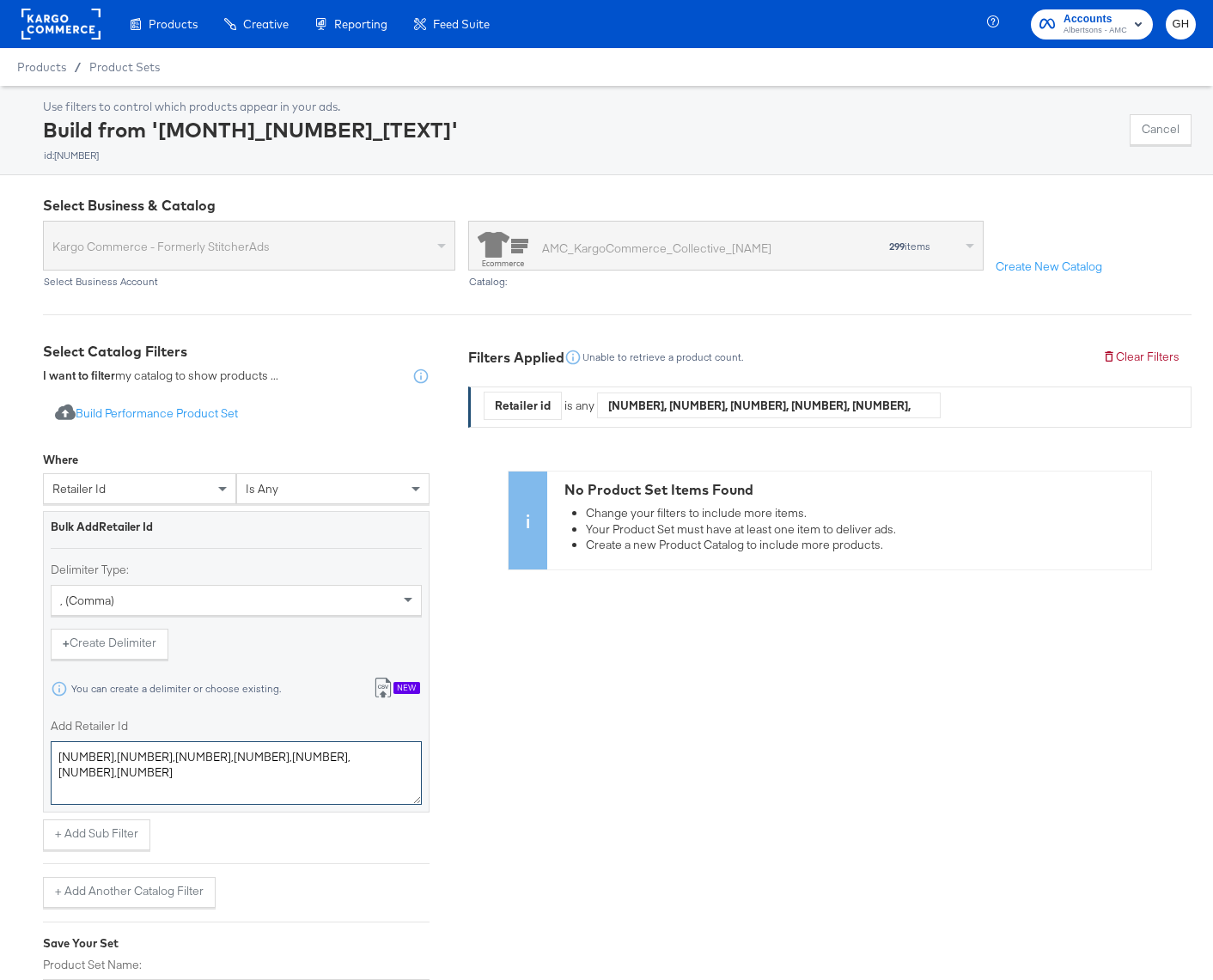 click on "960536598,960077308,970976351,960304321,970307586,970110153,970576116" at bounding box center (236, 773) 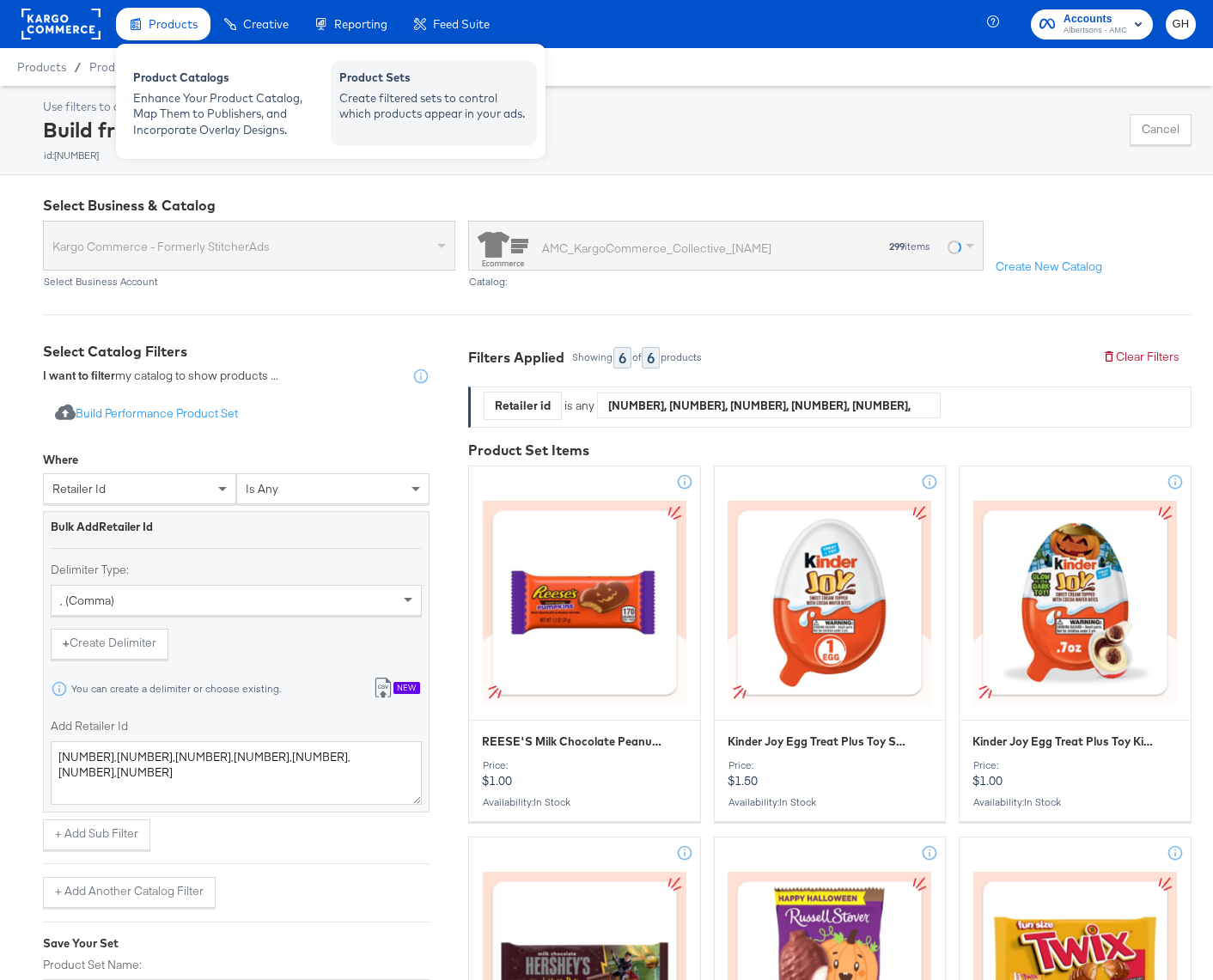 click on "Create filtered sets to control which products appear in your ads." at bounding box center (434, 106) 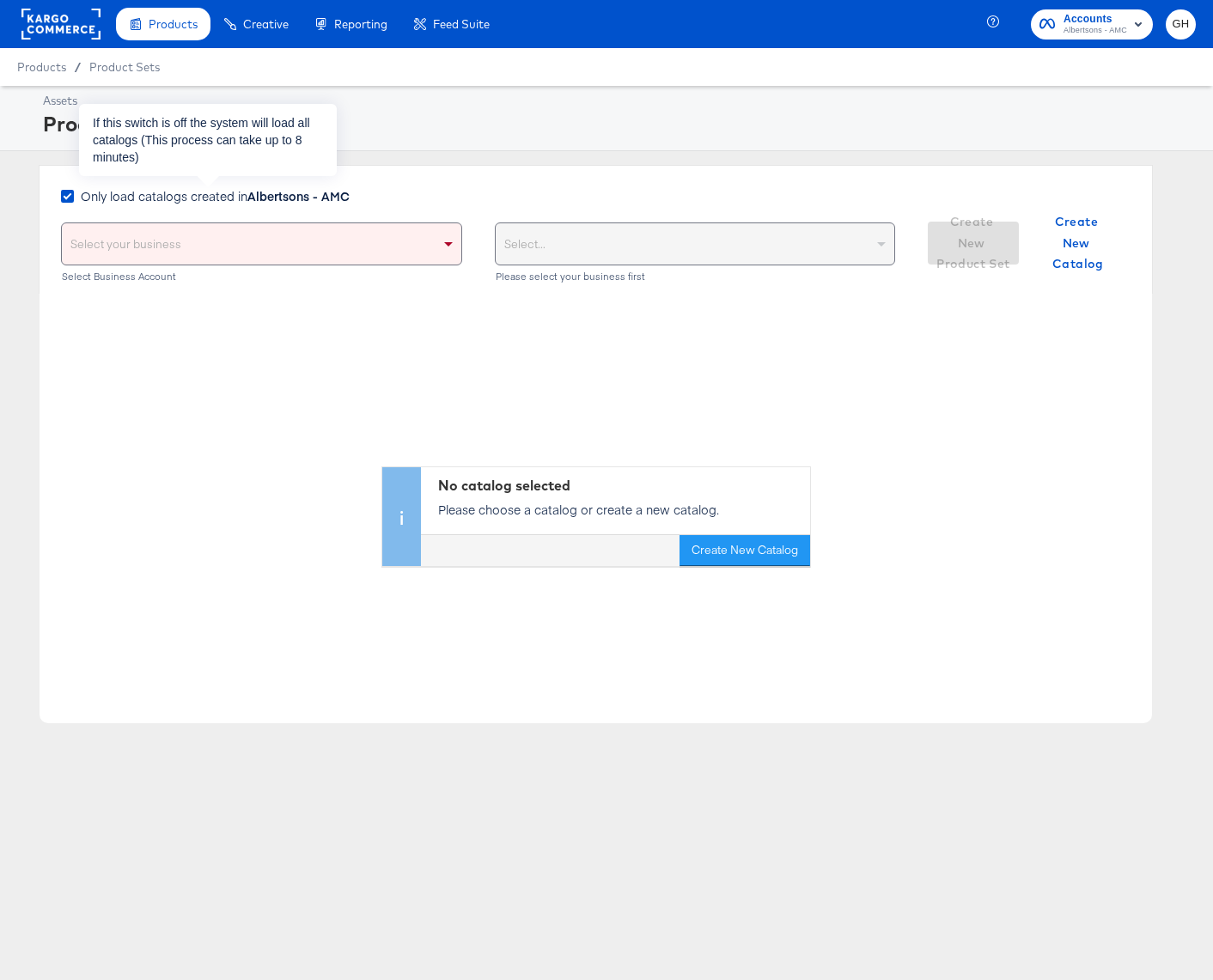 click on "Albertsons - AMC" at bounding box center [298, 196] 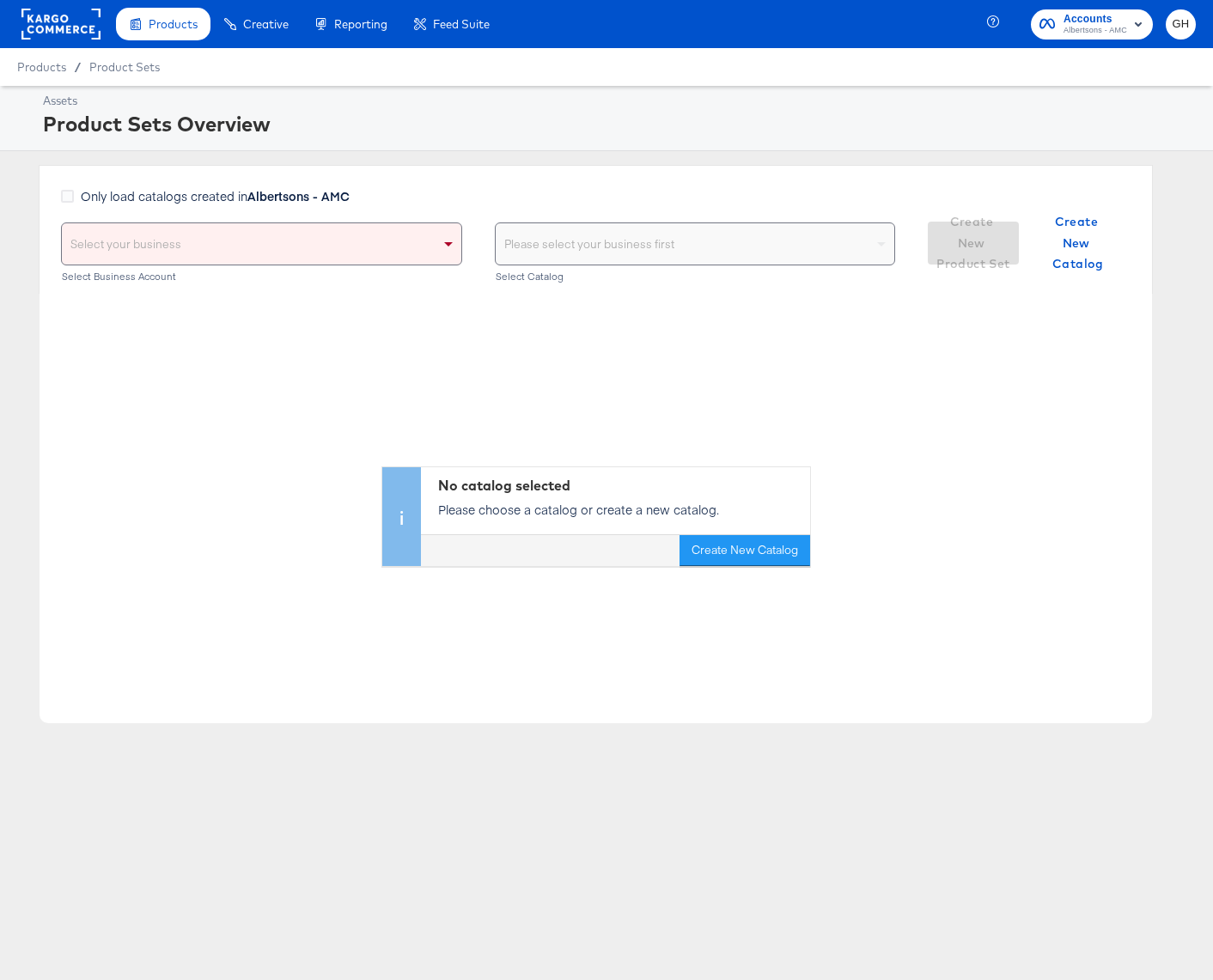 click on "Select your business" at bounding box center (261, 244) 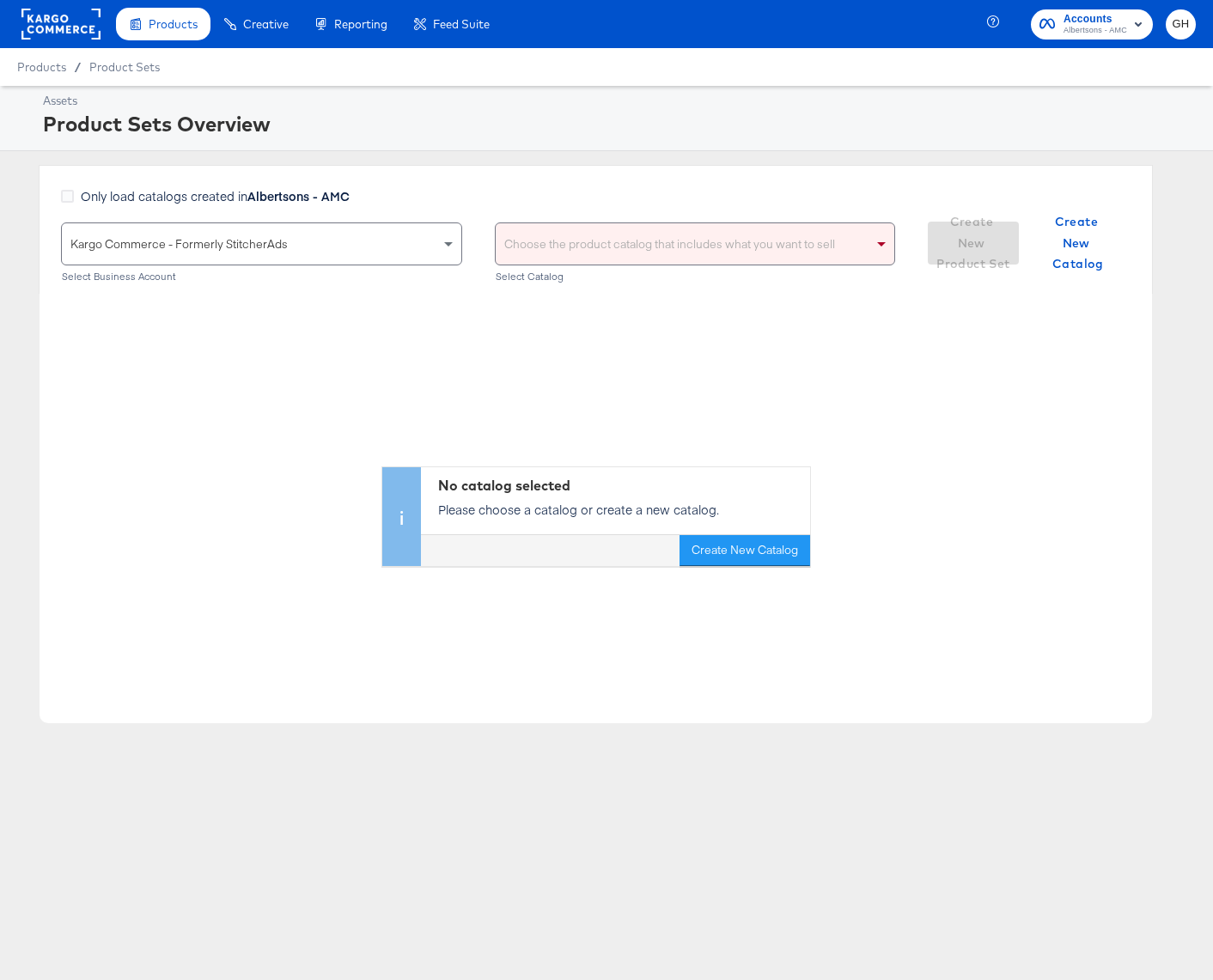 click on "Choose the product catalog that includes what you want to sell" at bounding box center (695, 244) 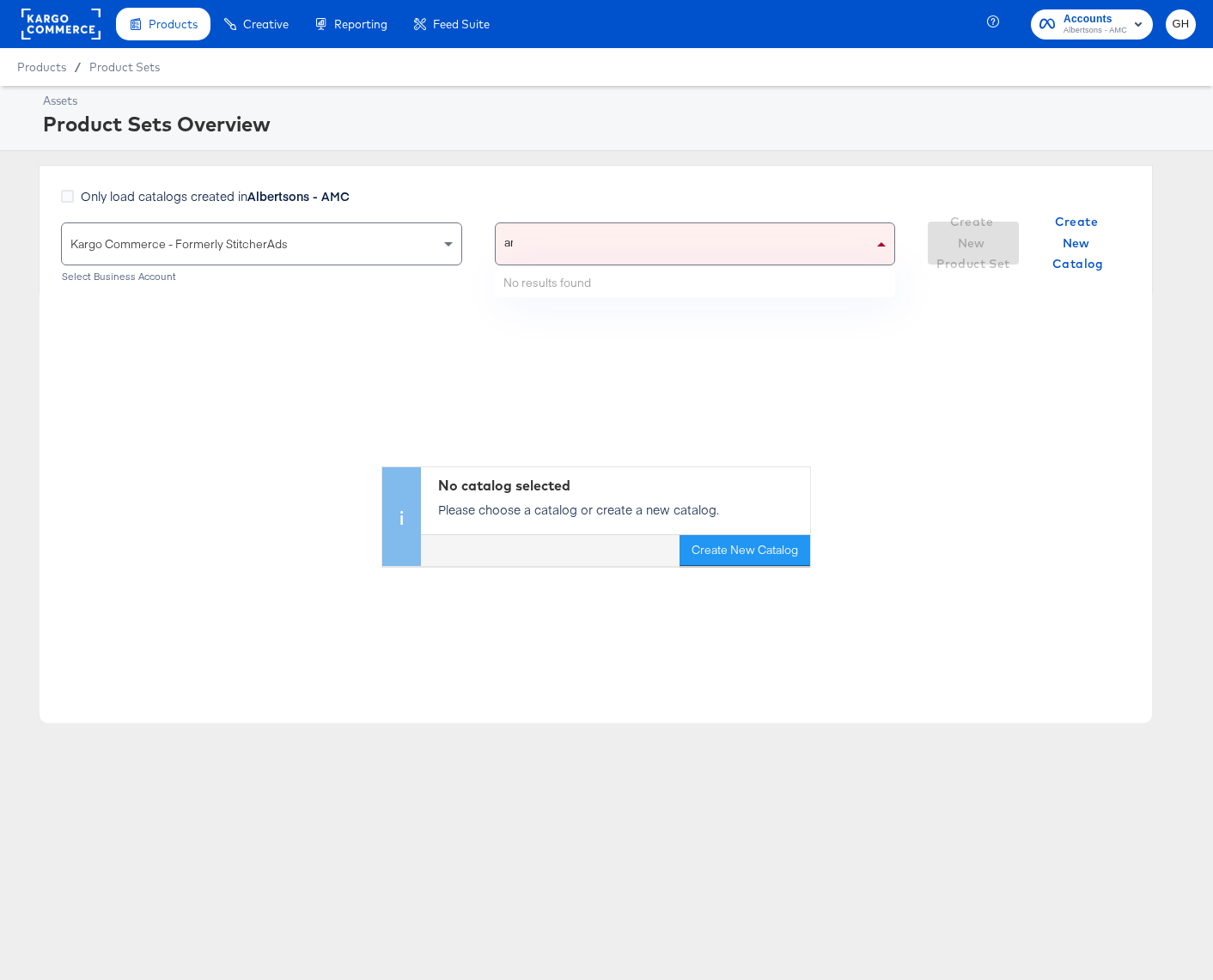 type on "amc" 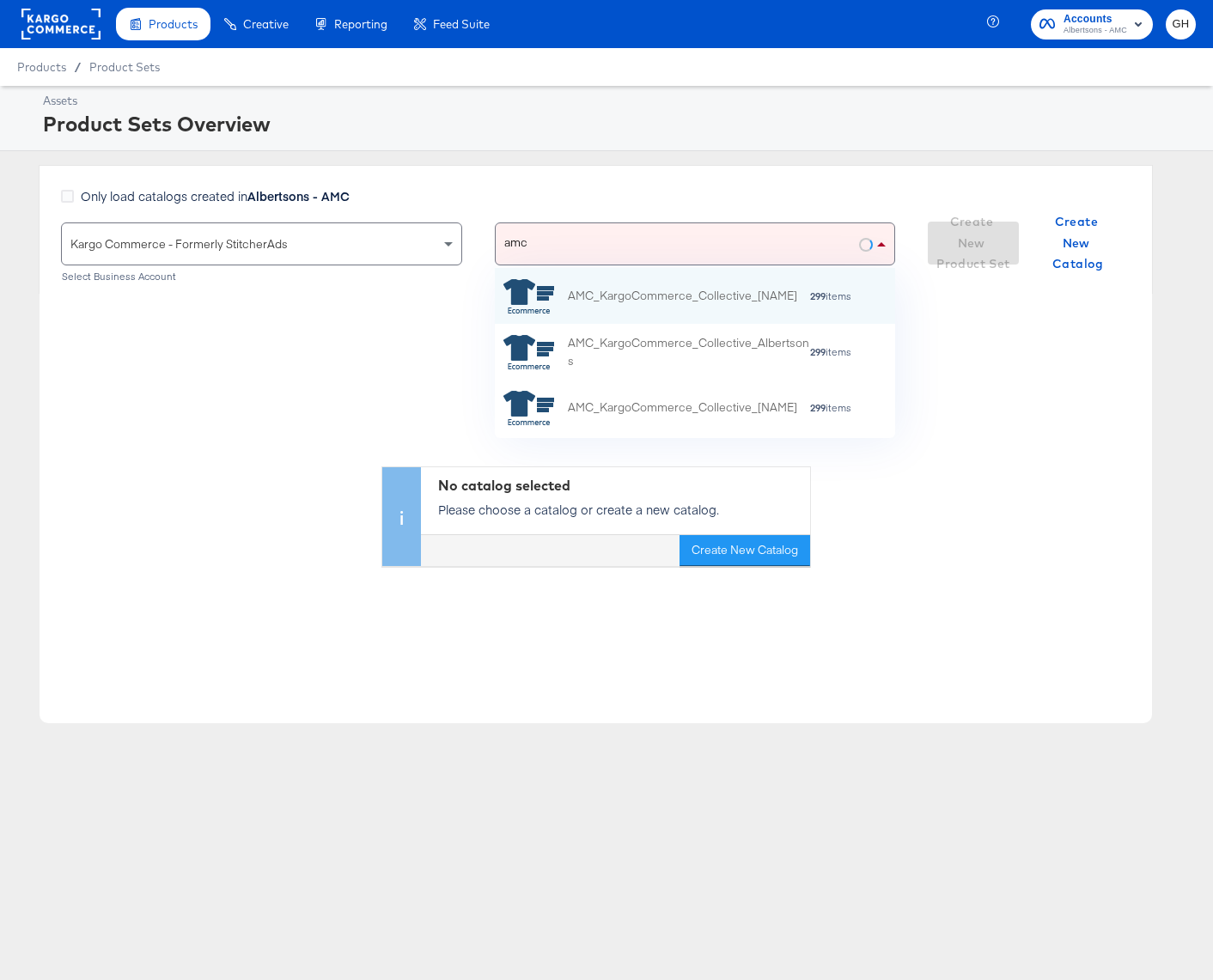 scroll, scrollTop: 169, scrollLeft: 399, axis: both 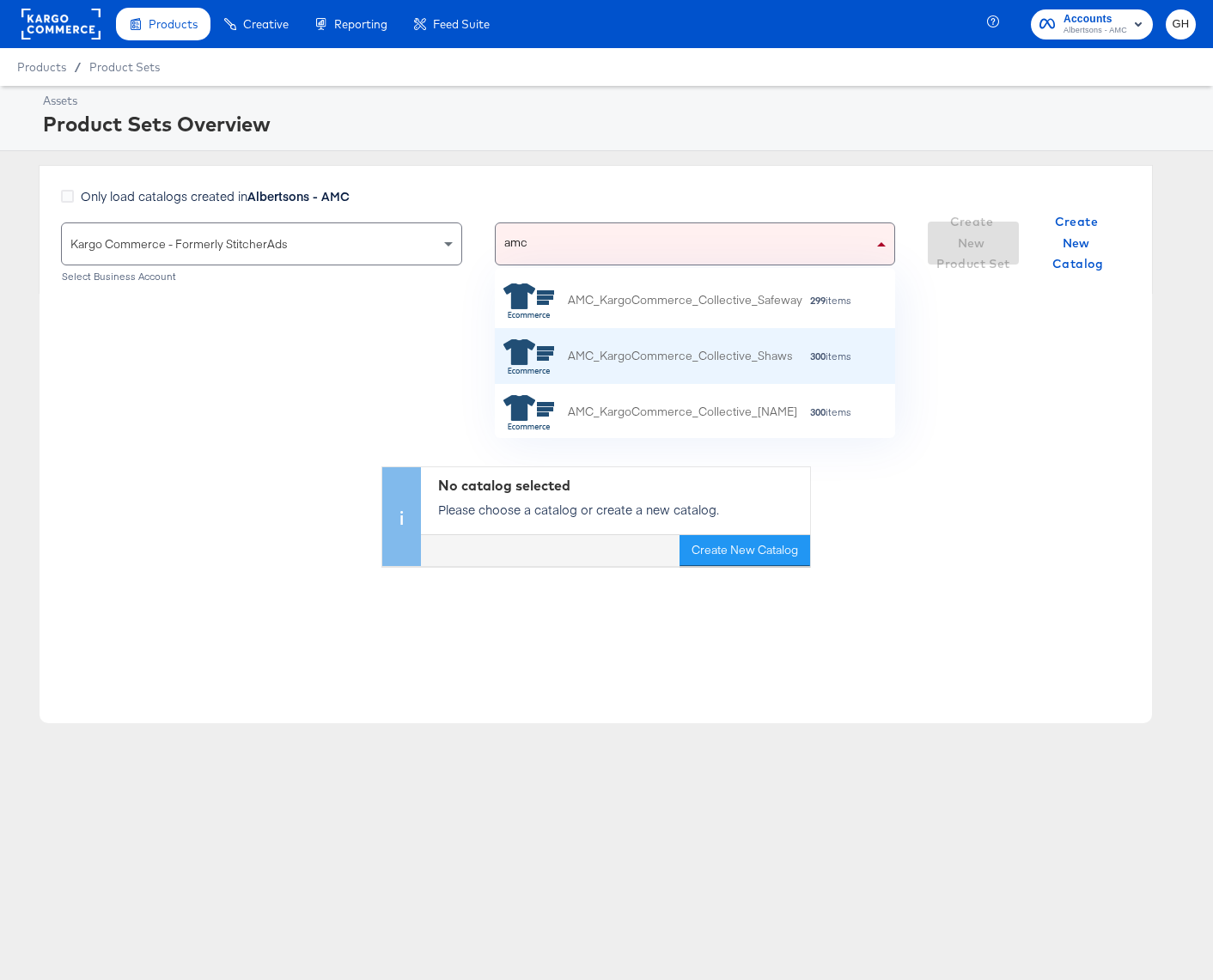click on "AMC_KargoCommerce_Collective_Shaws" at bounding box center (648, 356) 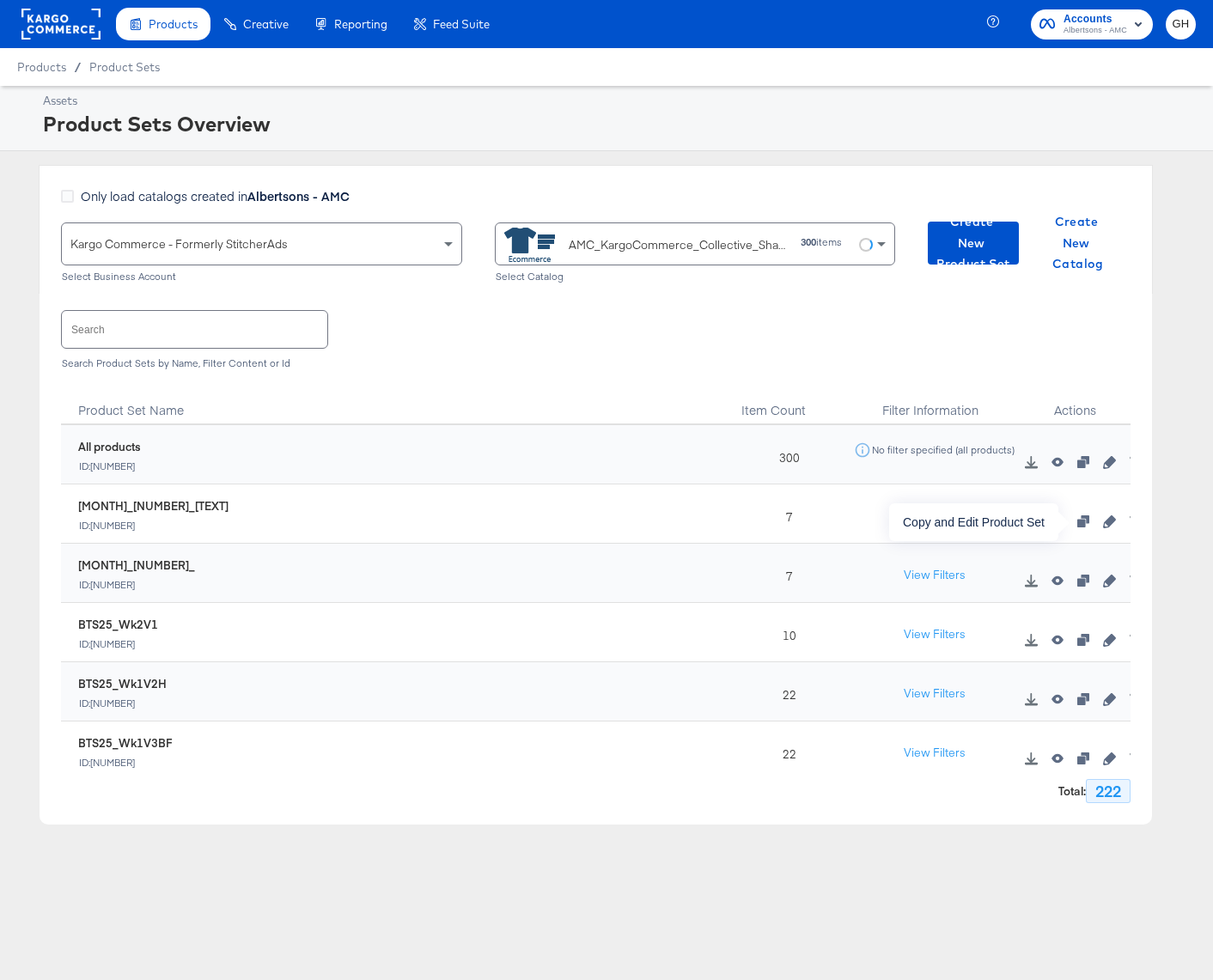 click 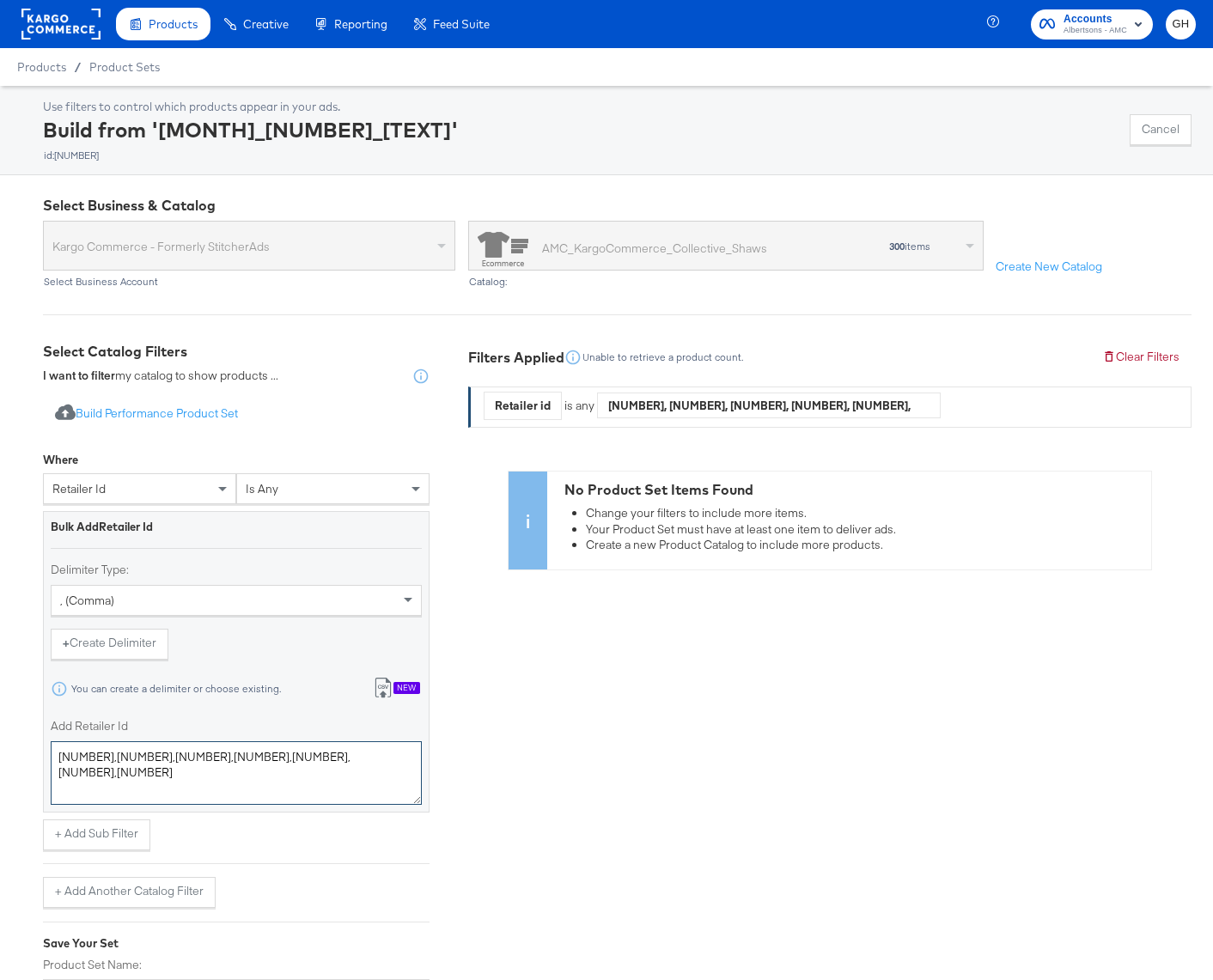 click on "971076834,970839034,960567243,960082942,970383601,149100133,970574203" at bounding box center [236, 773] 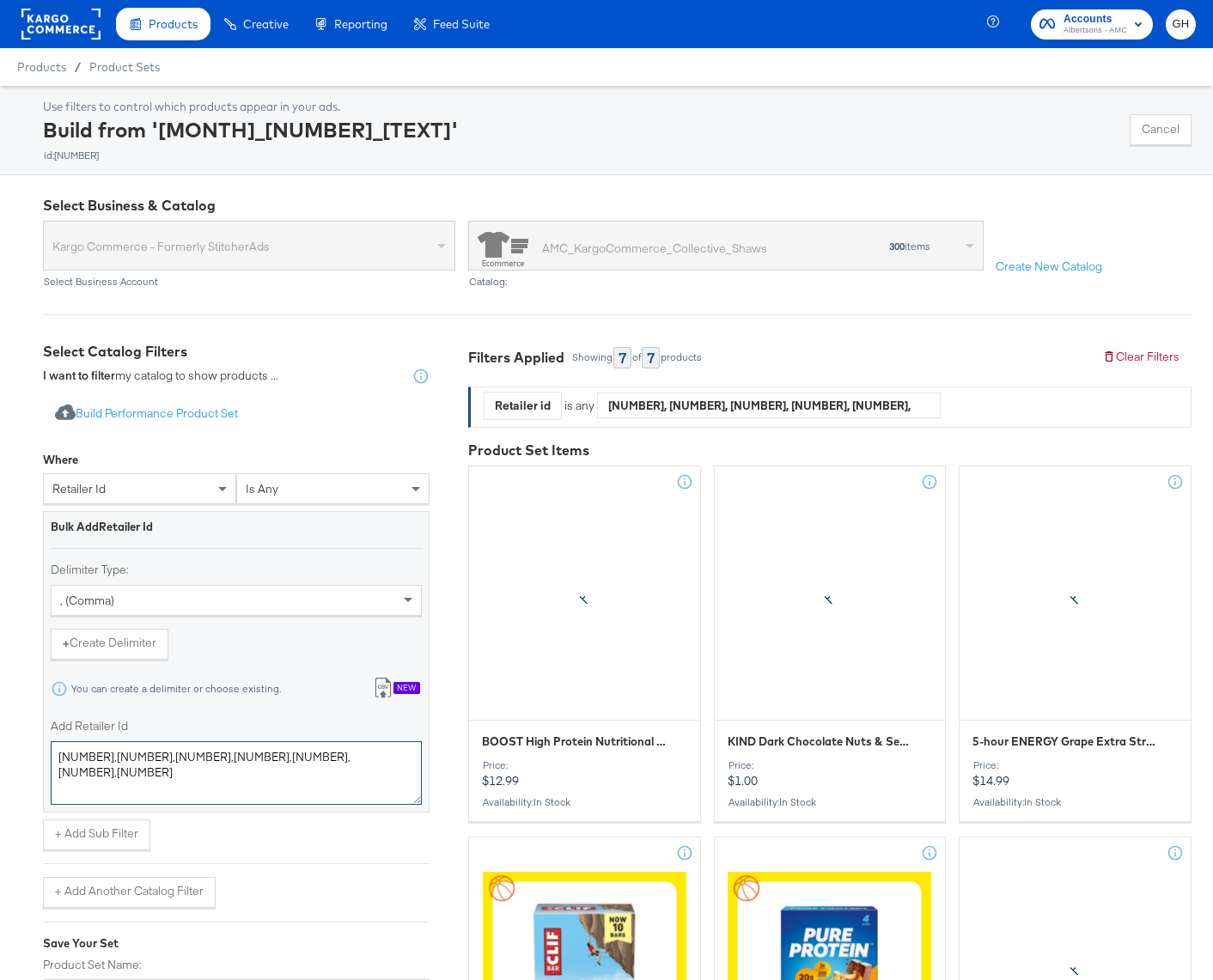 paste on "60536598,960077308,970976351,960304321,970307586,970110153,970576116" 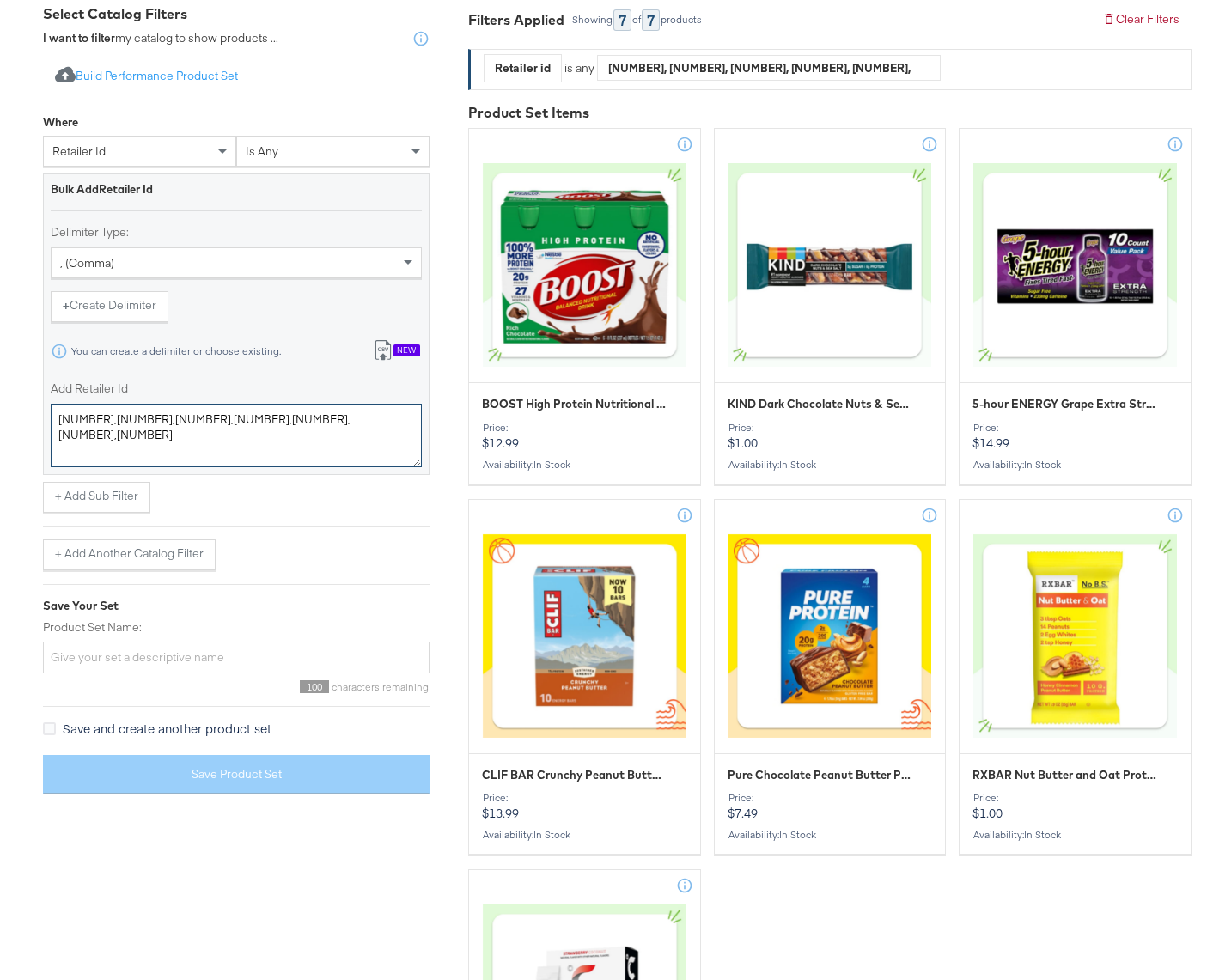 type on "960536598,960077308,970976351,960304321,970307586,970110153,970576116" 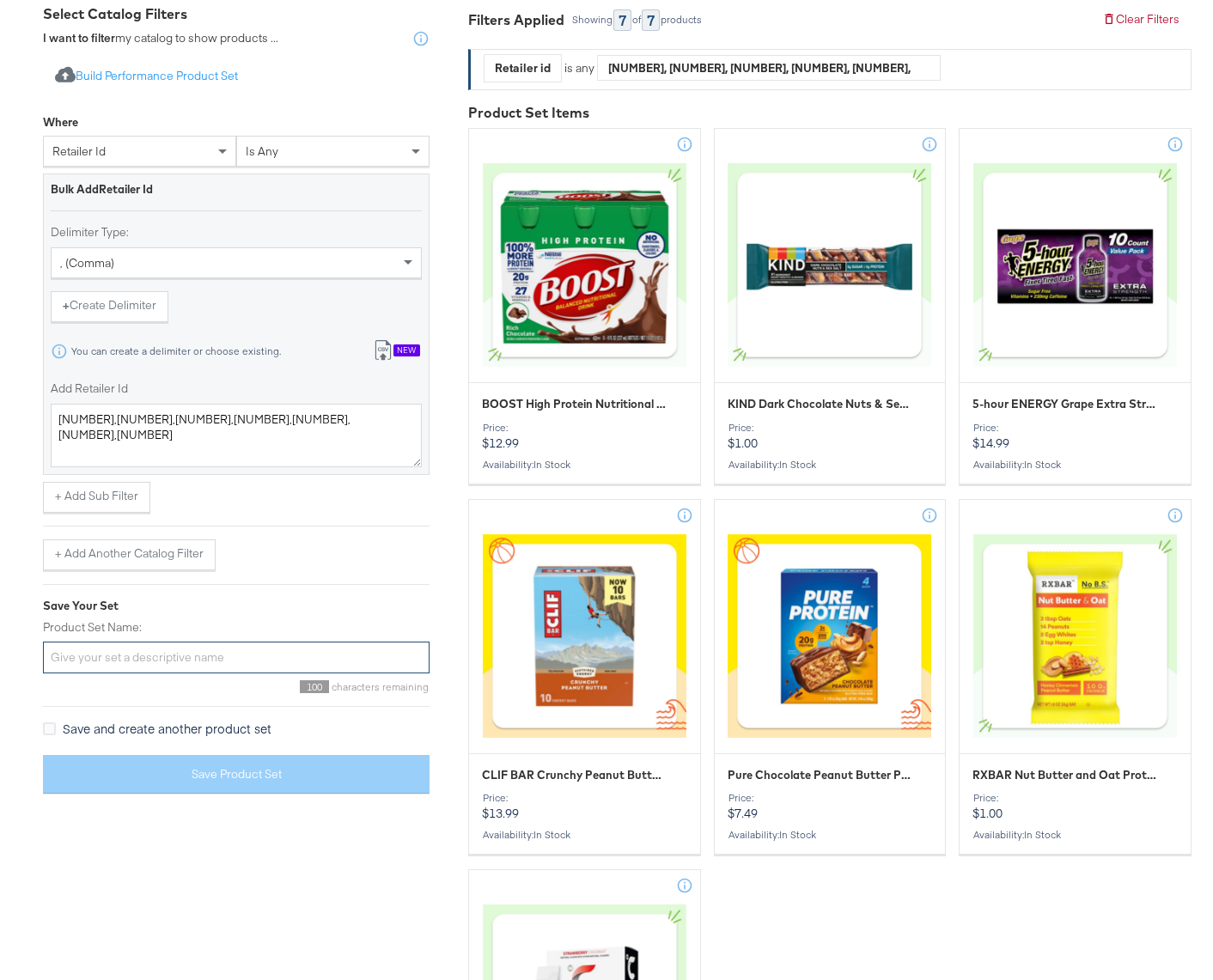 click on "Product Set Name:" at bounding box center (236, 657) 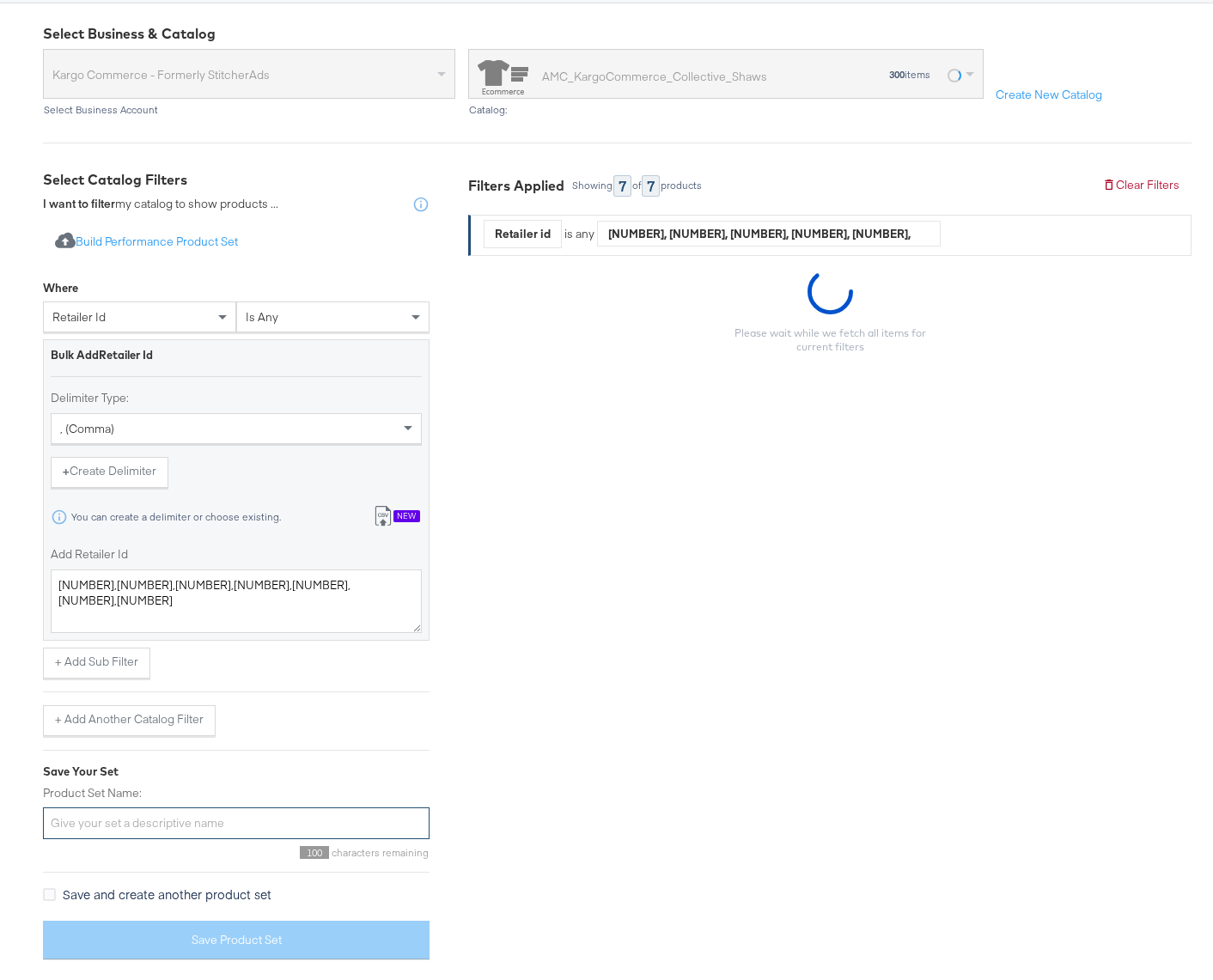 scroll, scrollTop: 338, scrollLeft: 0, axis: vertical 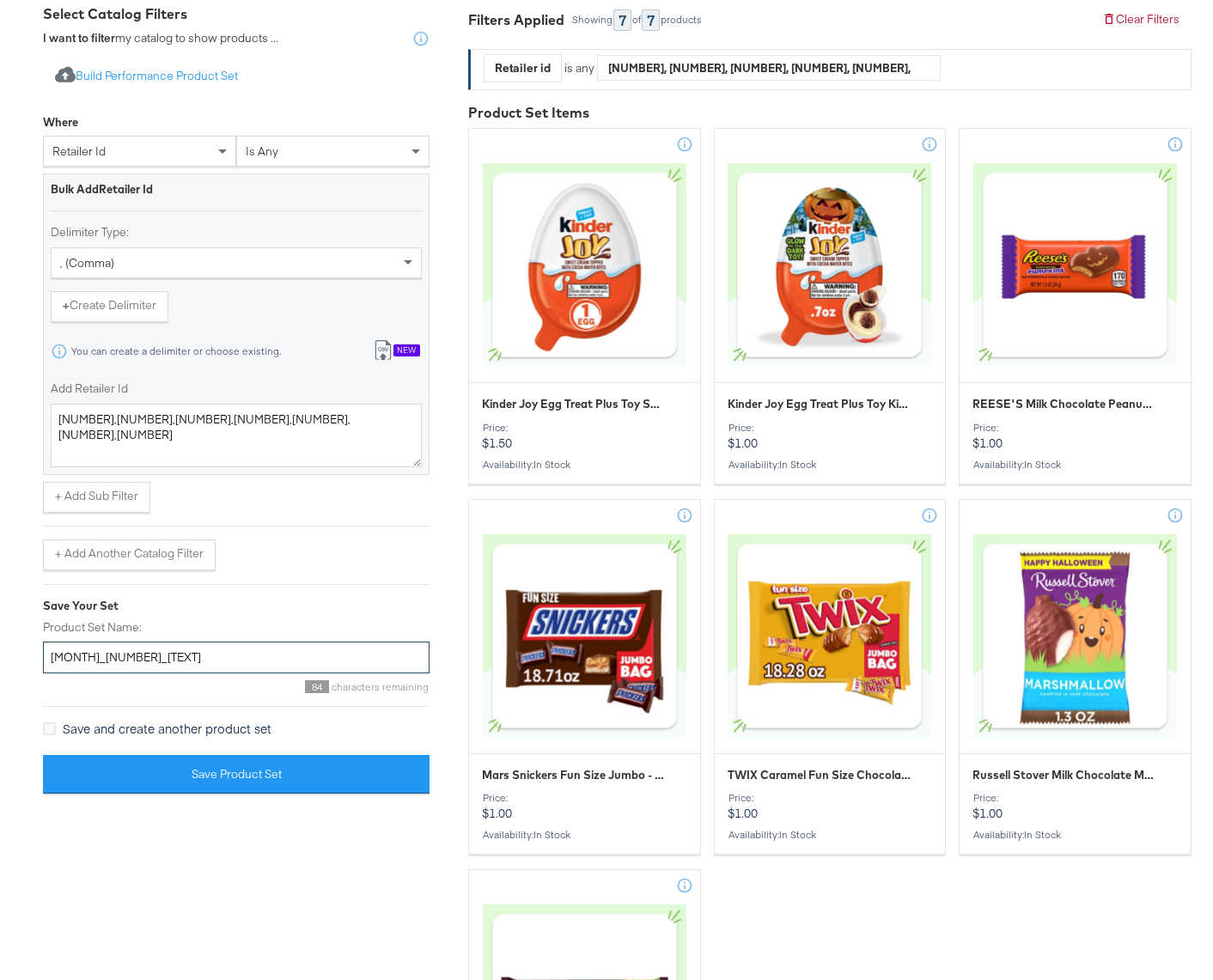 type on "September_25_V13" 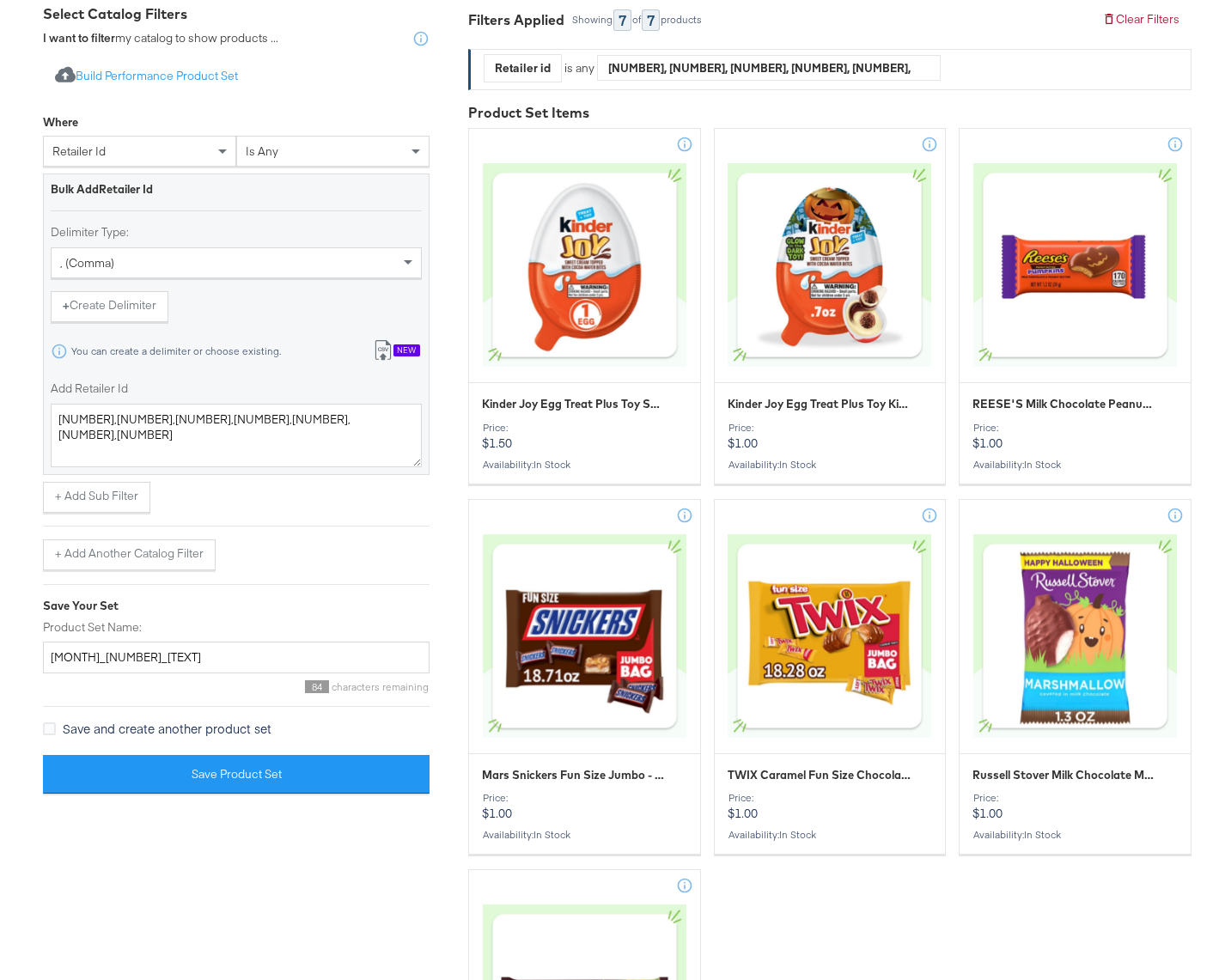 click at bounding box center [236, 584] 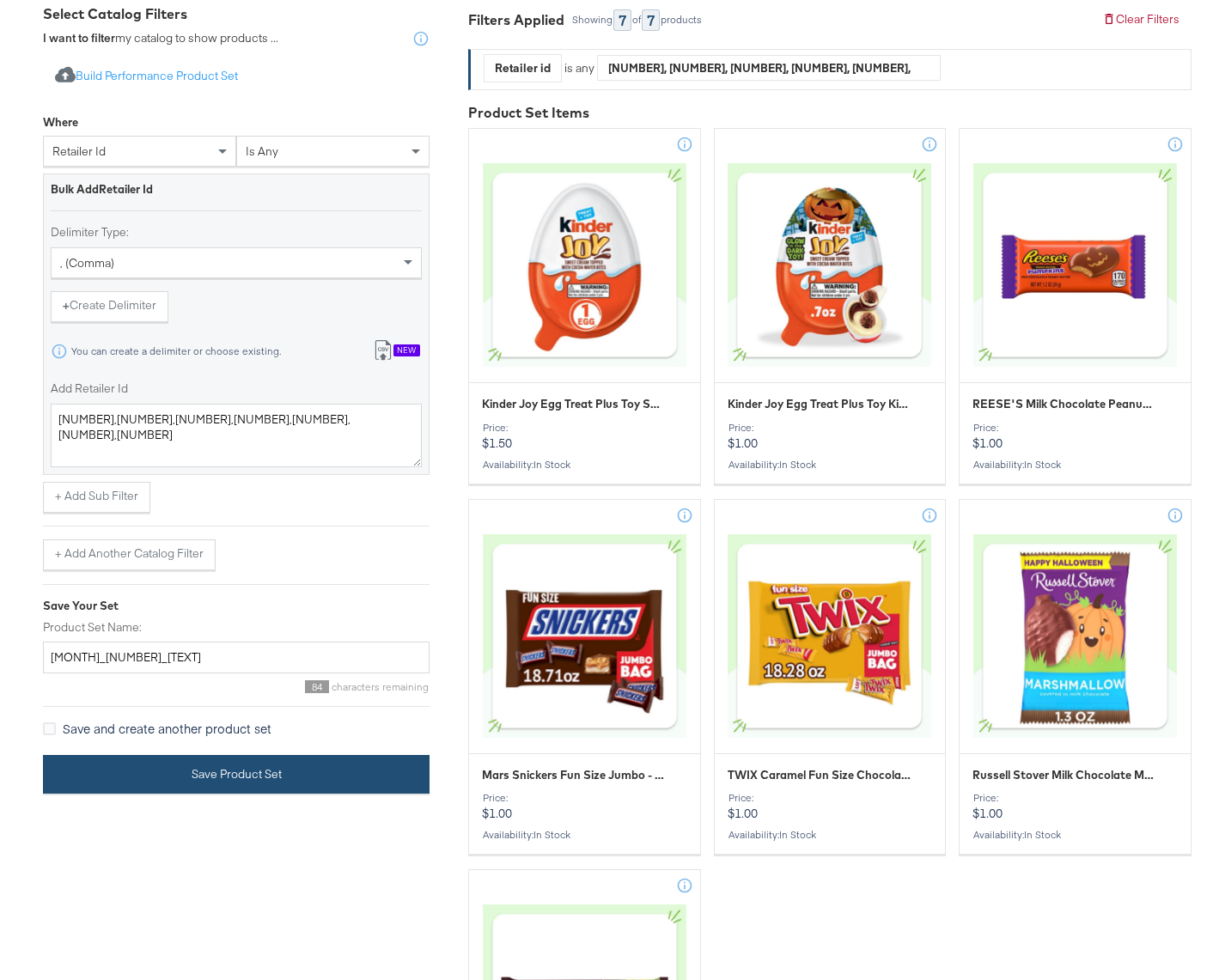 click on "Save Product Set" at bounding box center [236, 774] 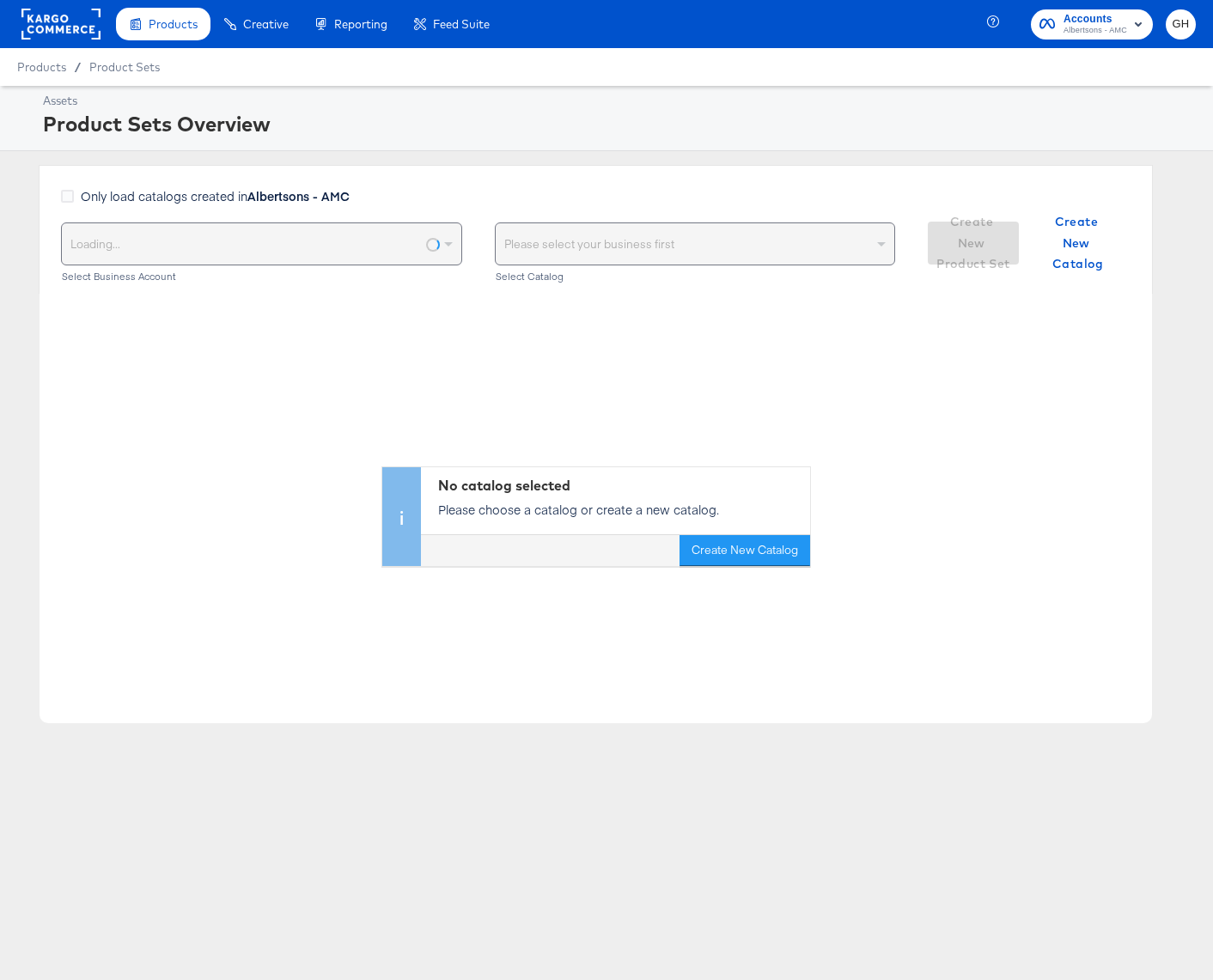 scroll, scrollTop: 0, scrollLeft: 0, axis: both 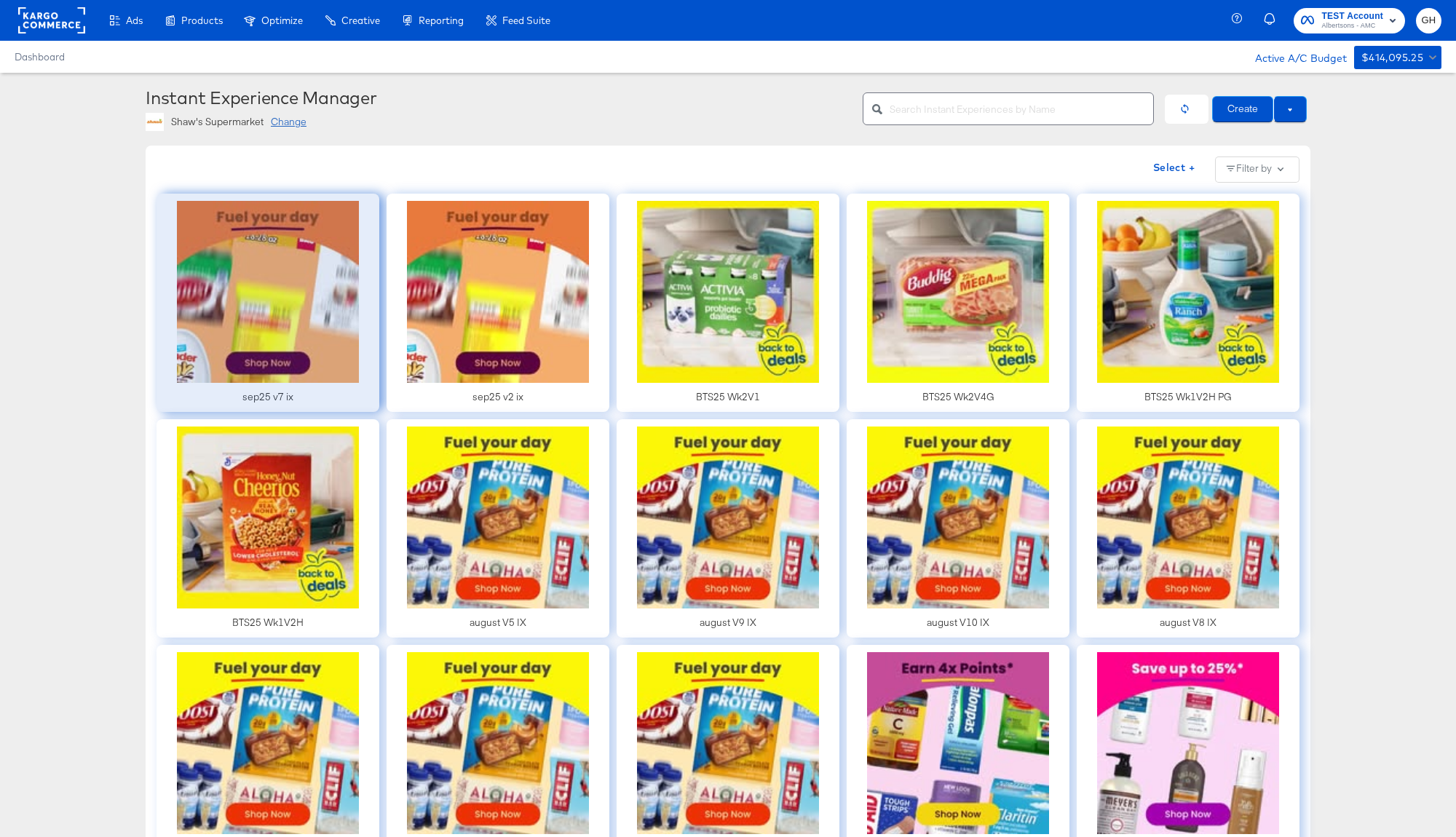 click at bounding box center (268, 303) 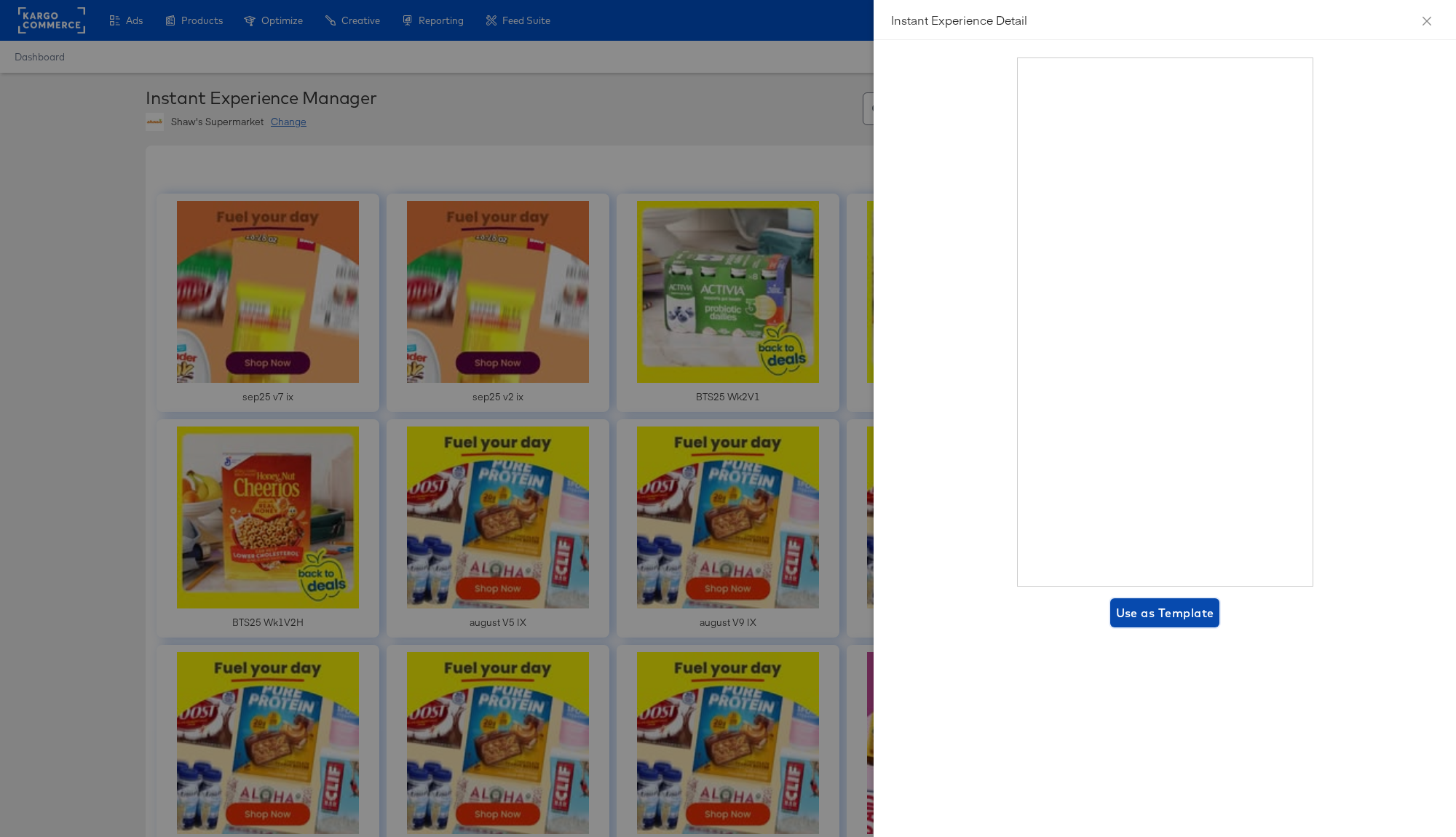 click on "Use as Template" at bounding box center (1165, 613) 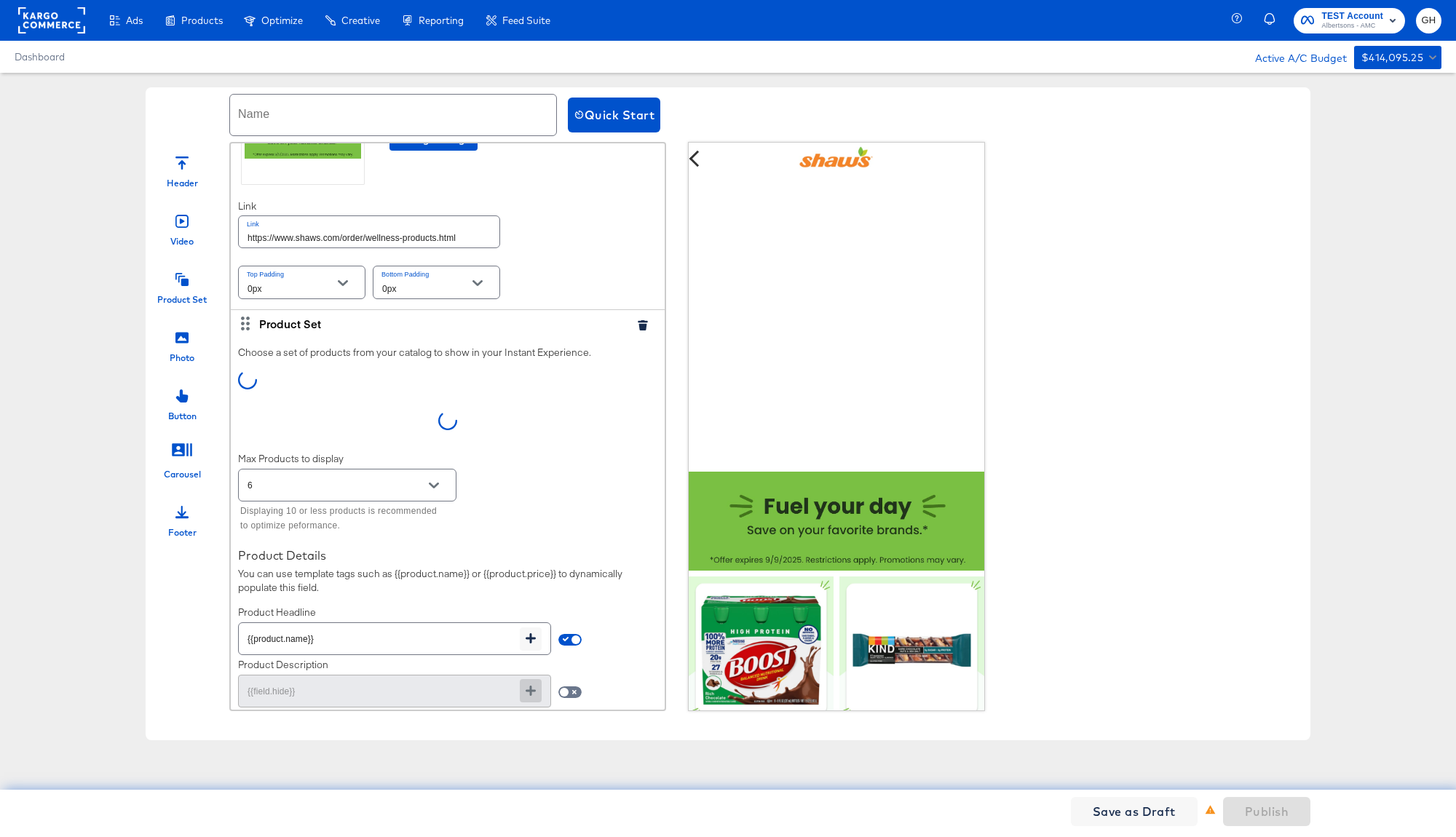 scroll, scrollTop: 511, scrollLeft: 0, axis: vertical 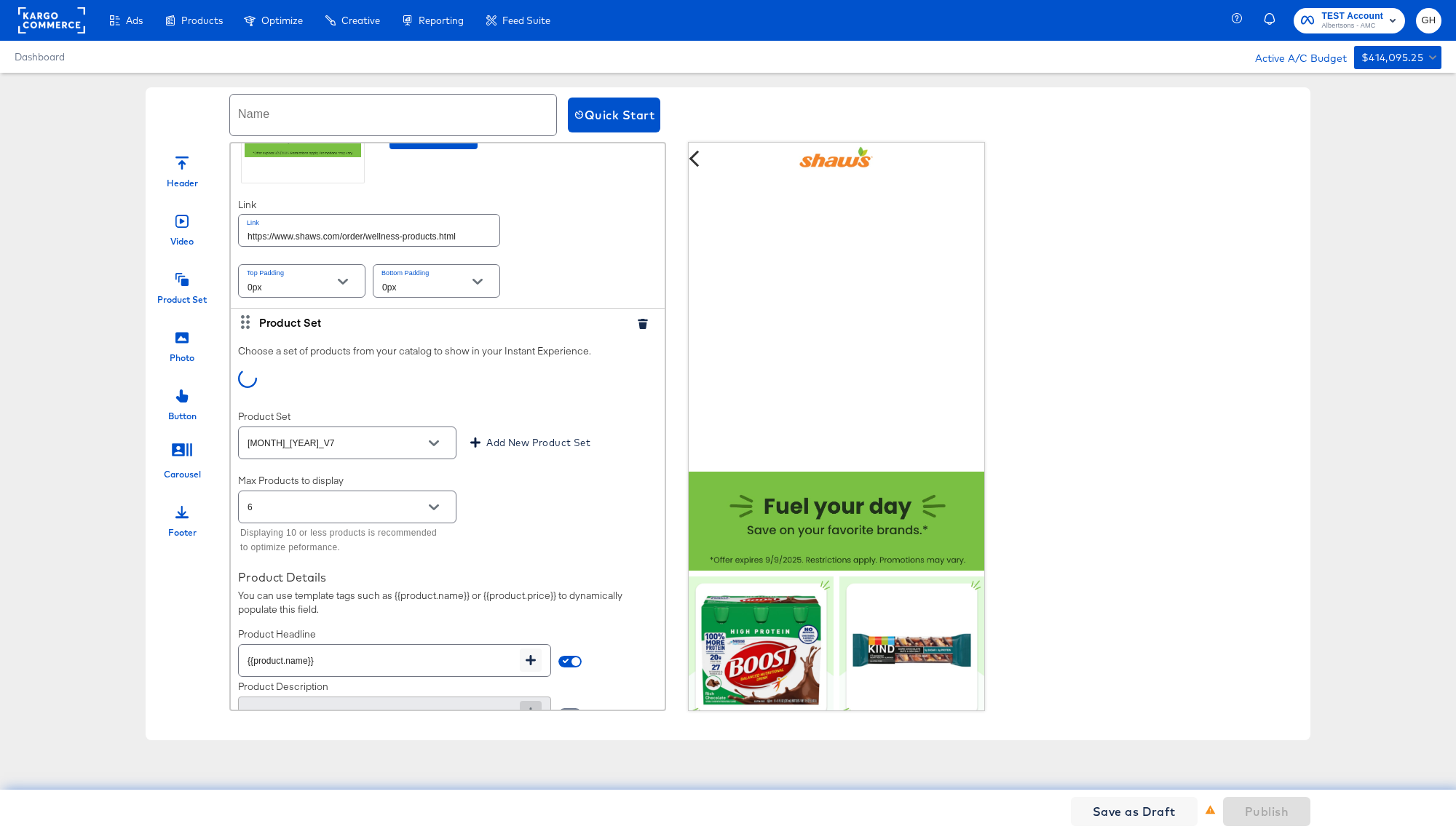 click on "September_25_V7" at bounding box center (336, 443) 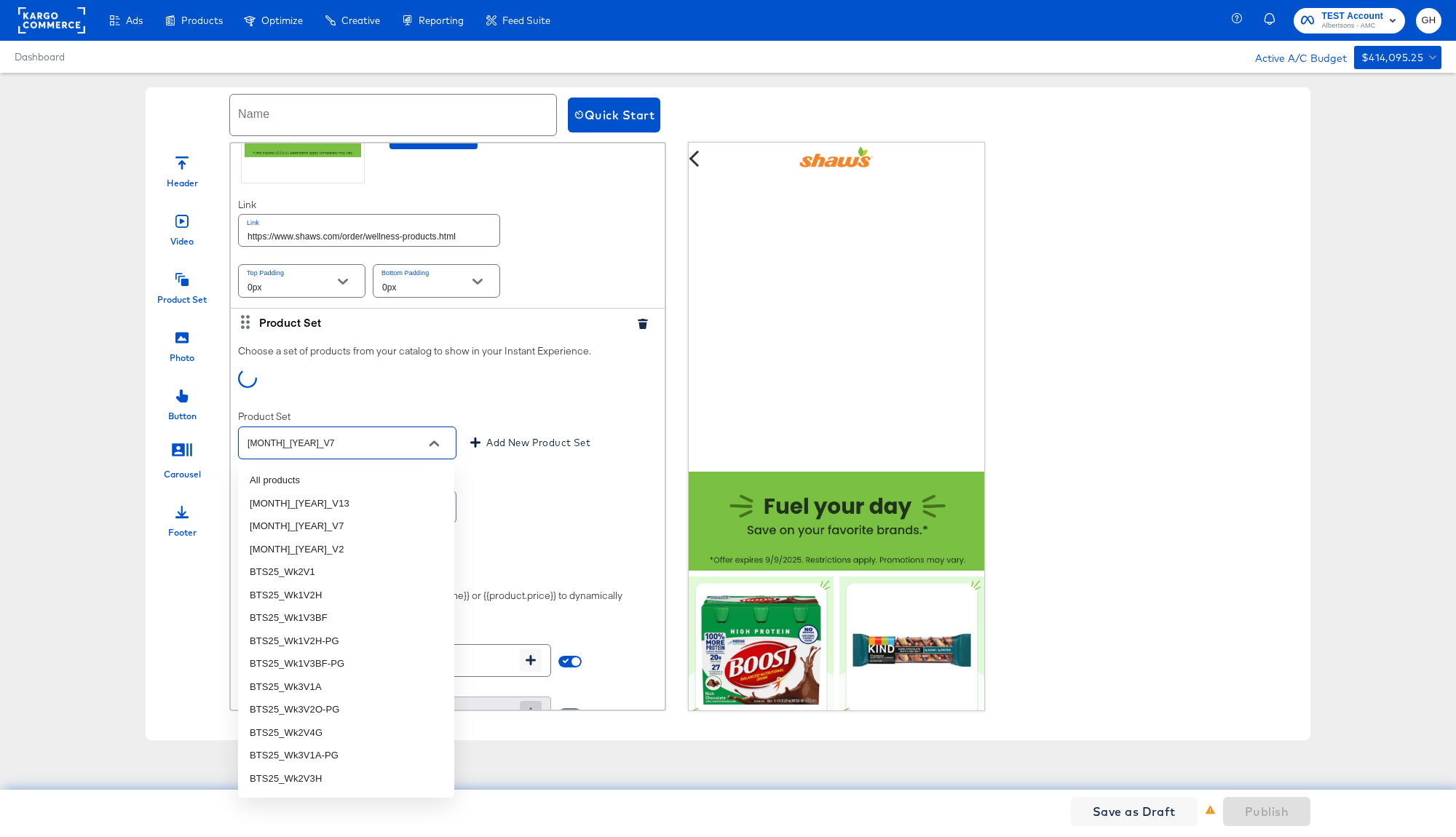 click on "September_25_V7" at bounding box center [336, 443] 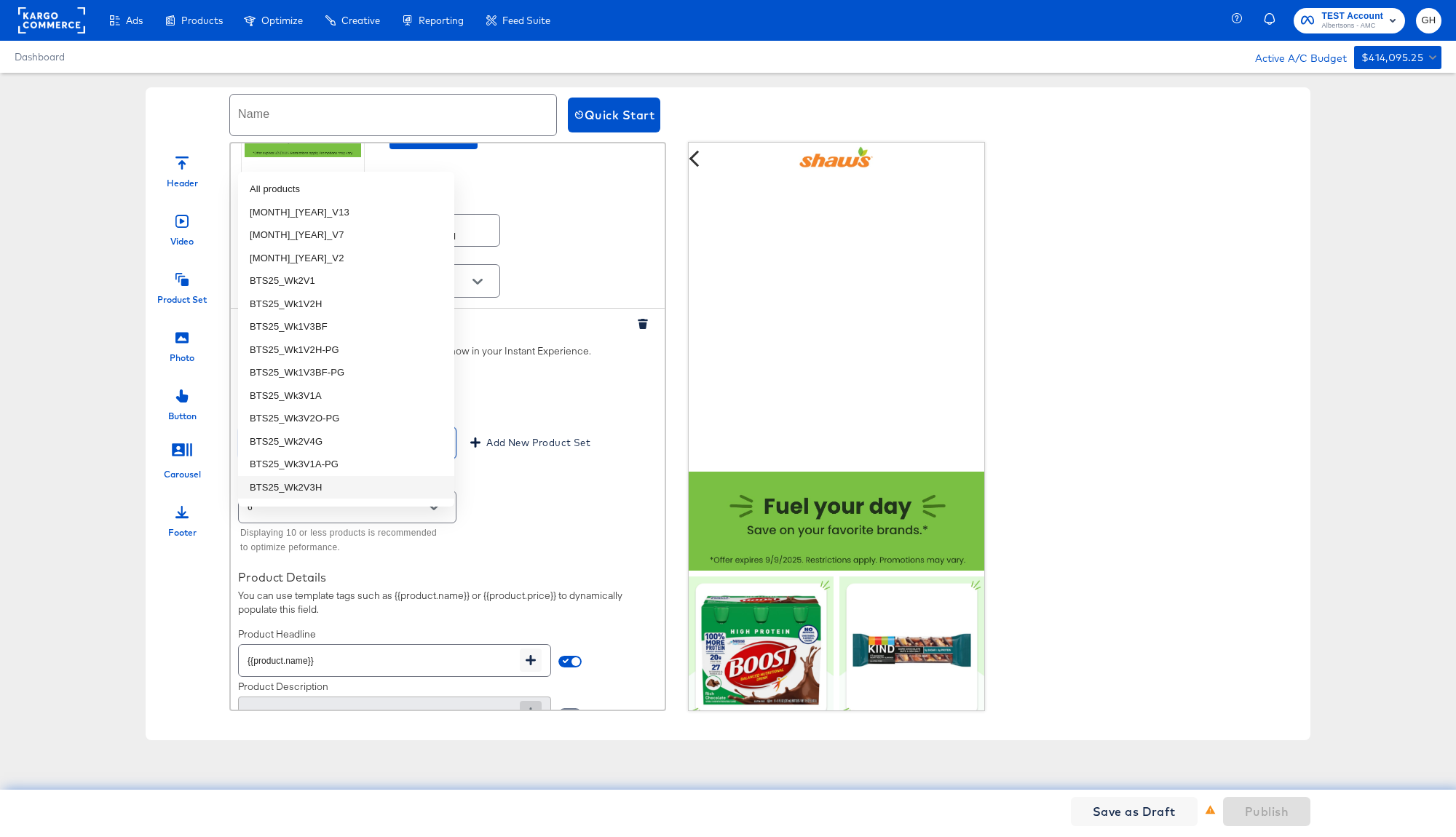 scroll, scrollTop: 0, scrollLeft: 0, axis: both 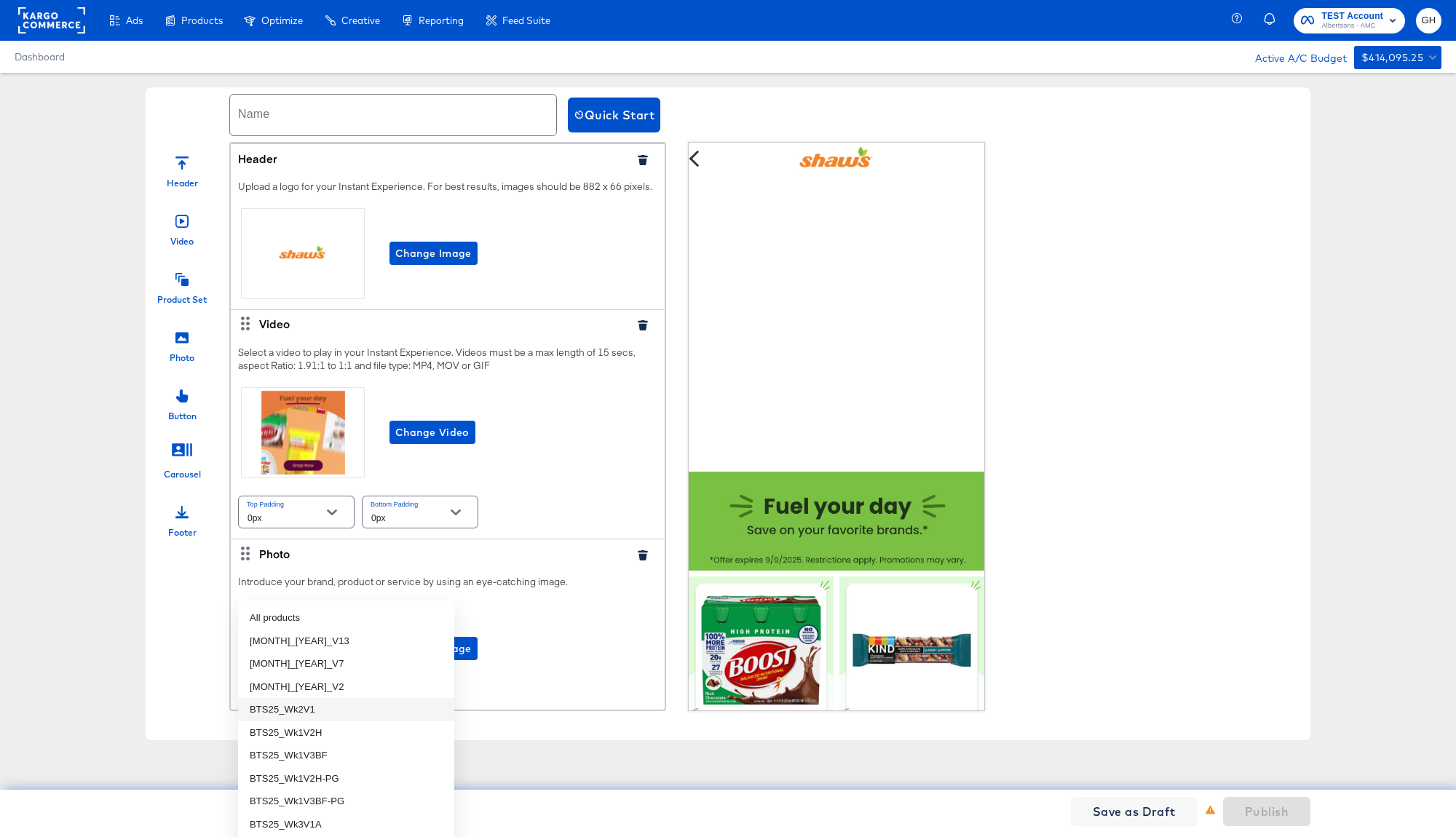 click at bounding box center [393, 115] 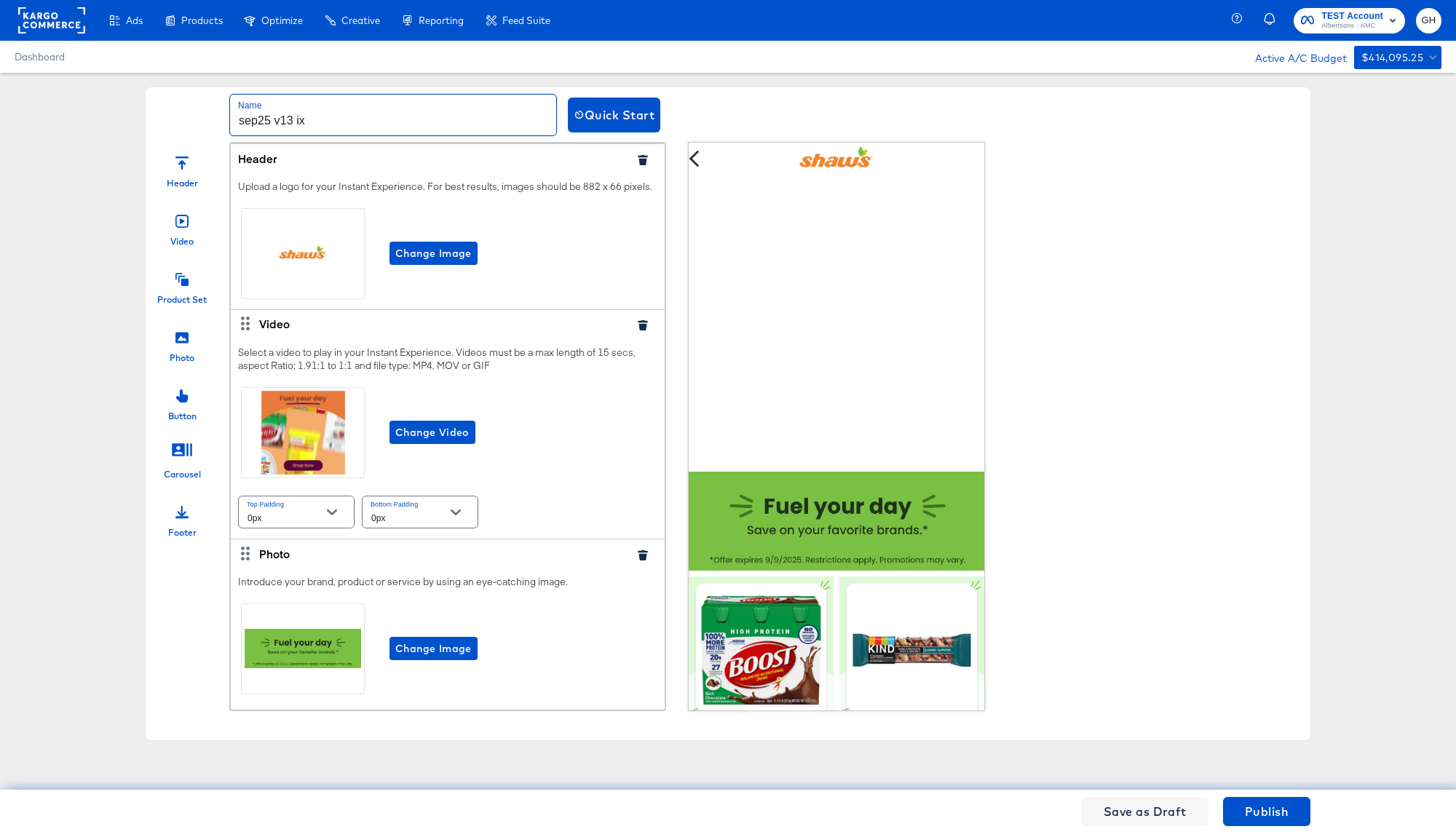 type on "sep25 v13 ix" 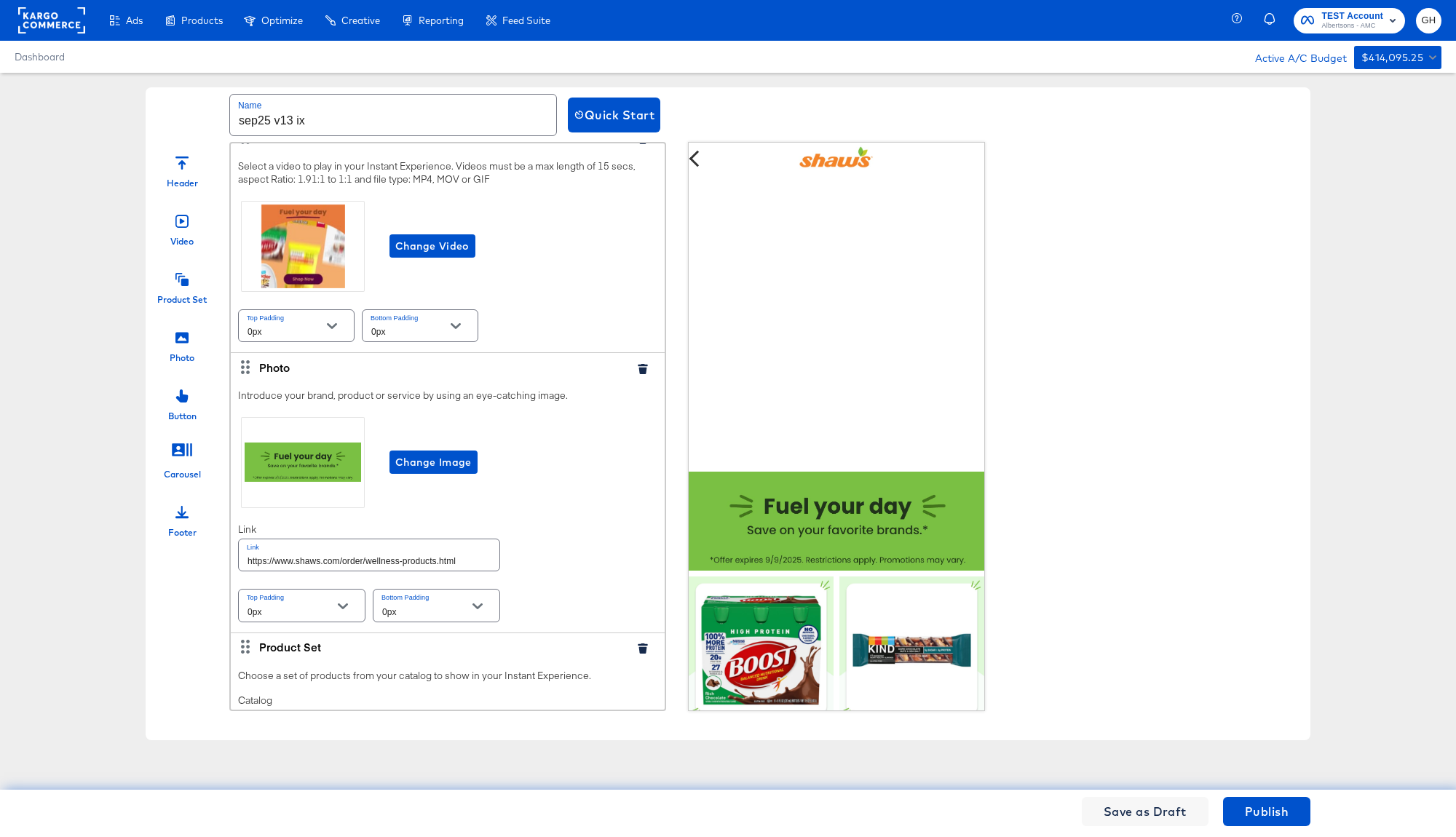 scroll, scrollTop: 185, scrollLeft: 0, axis: vertical 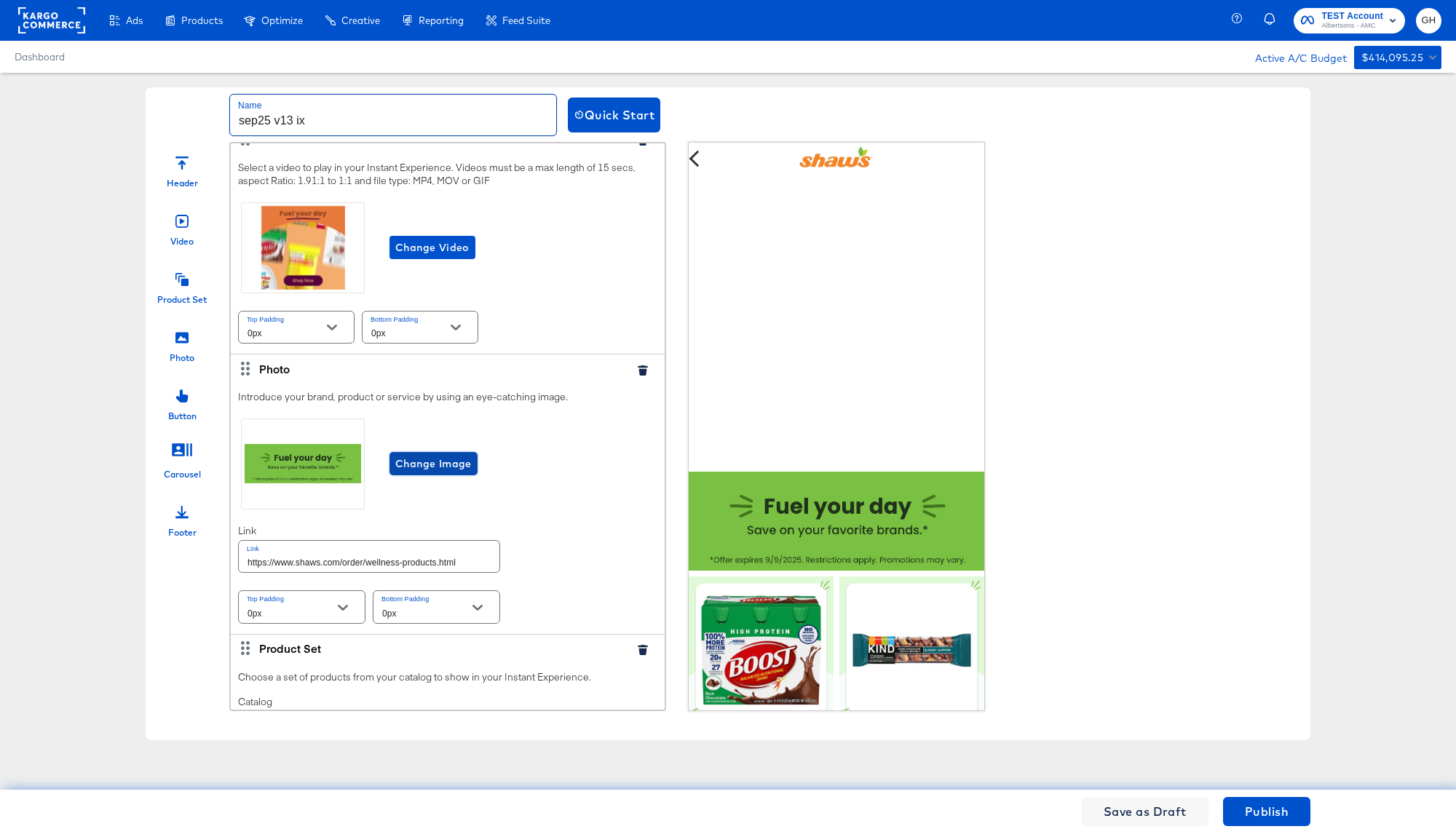 click on "Change Image" at bounding box center (433, 464) 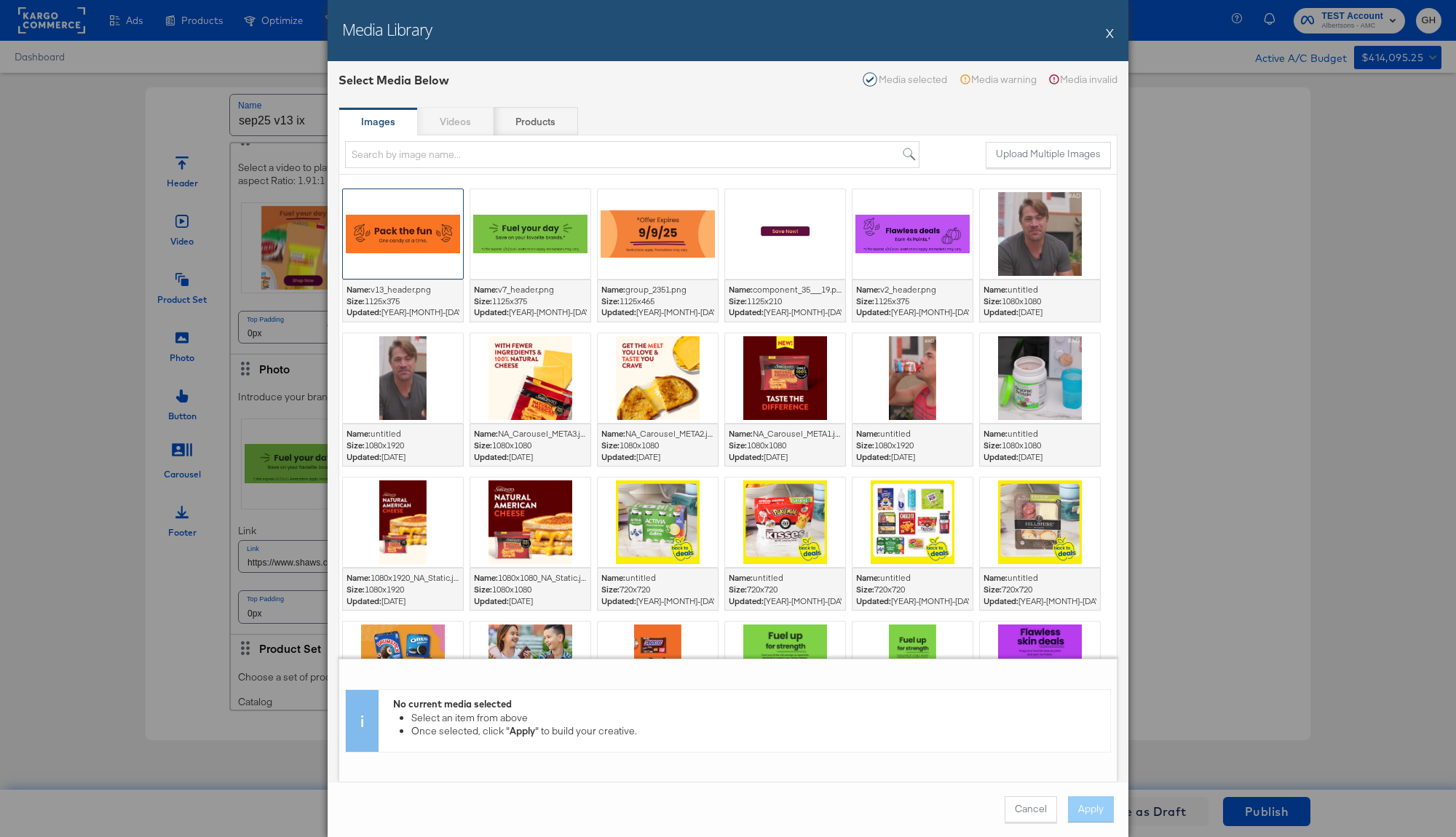 click at bounding box center [403, 234] 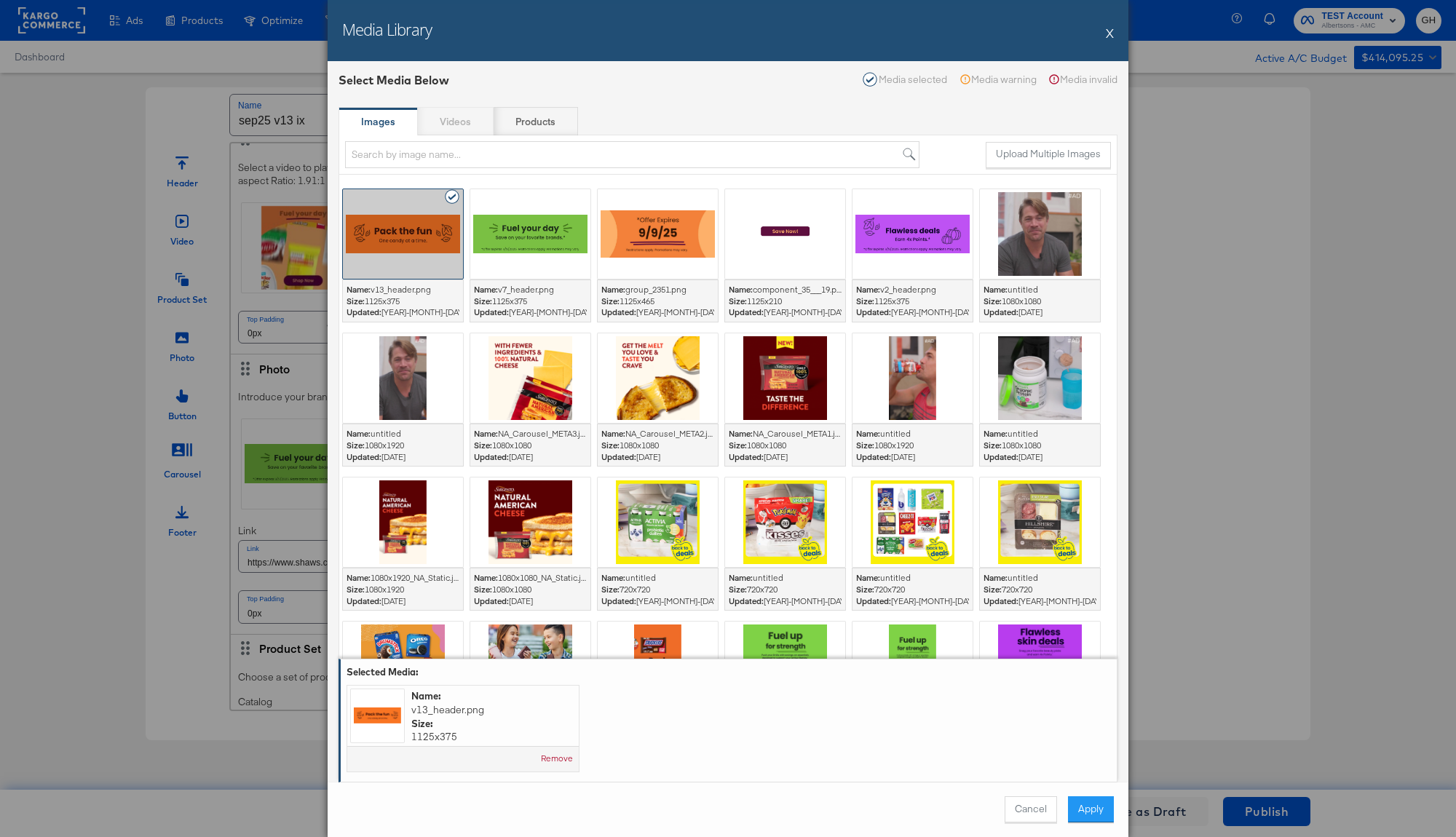 click on "Cancel Apply" at bounding box center [728, 809] 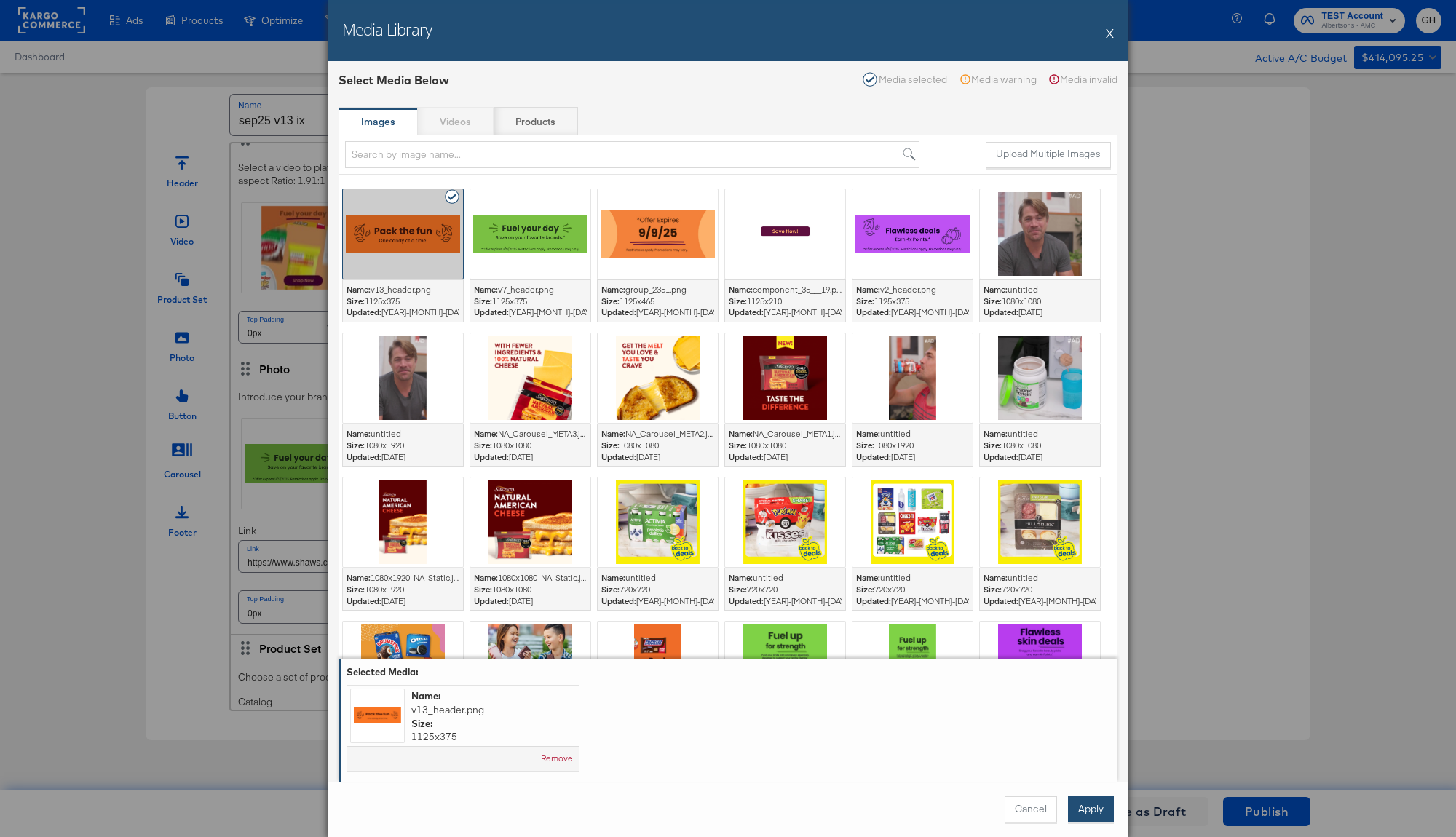 click on "Apply" at bounding box center [1091, 809] 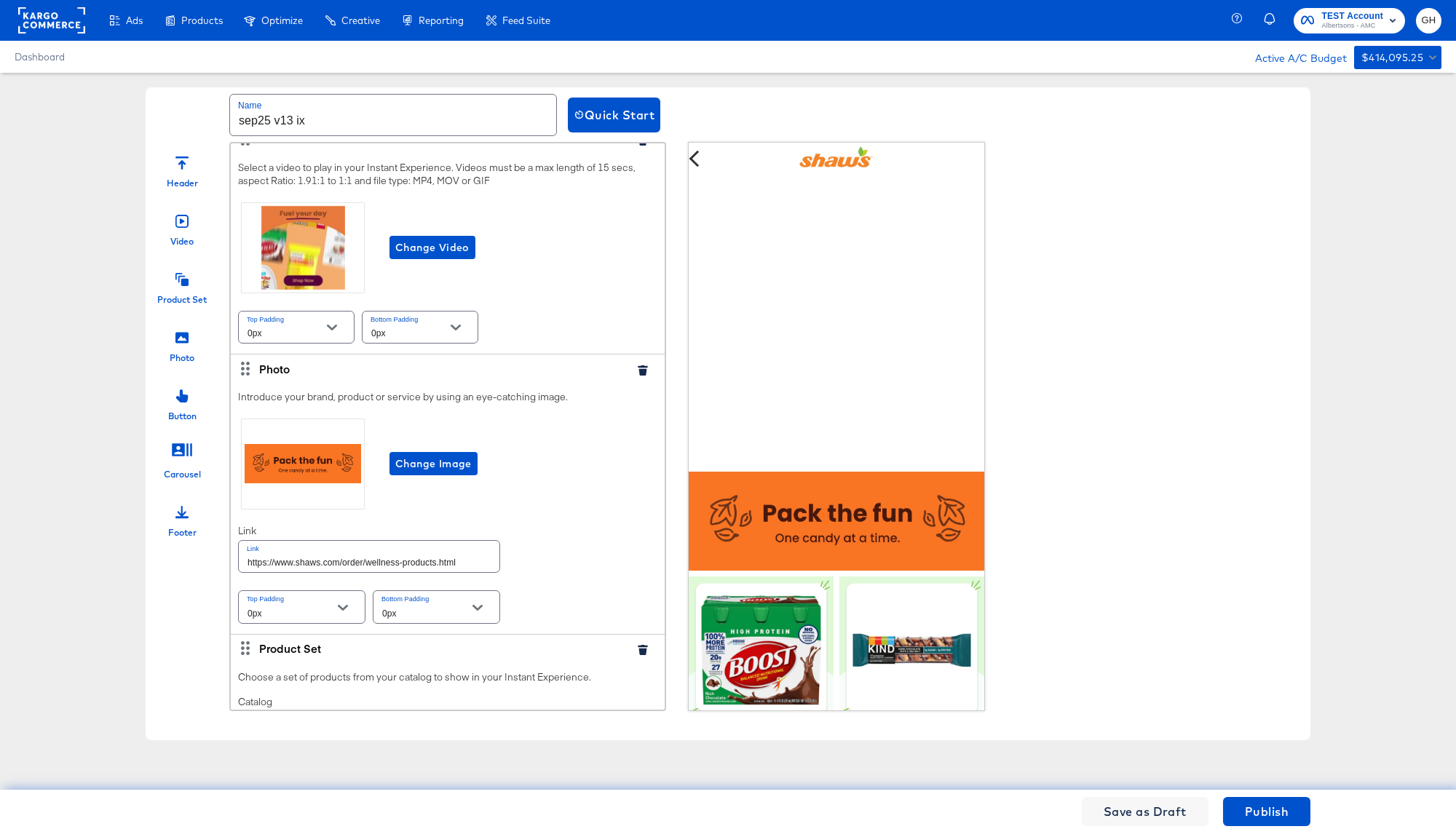 click on "https://www.shaws.com/order/wellness-products.html" at bounding box center (369, 556) 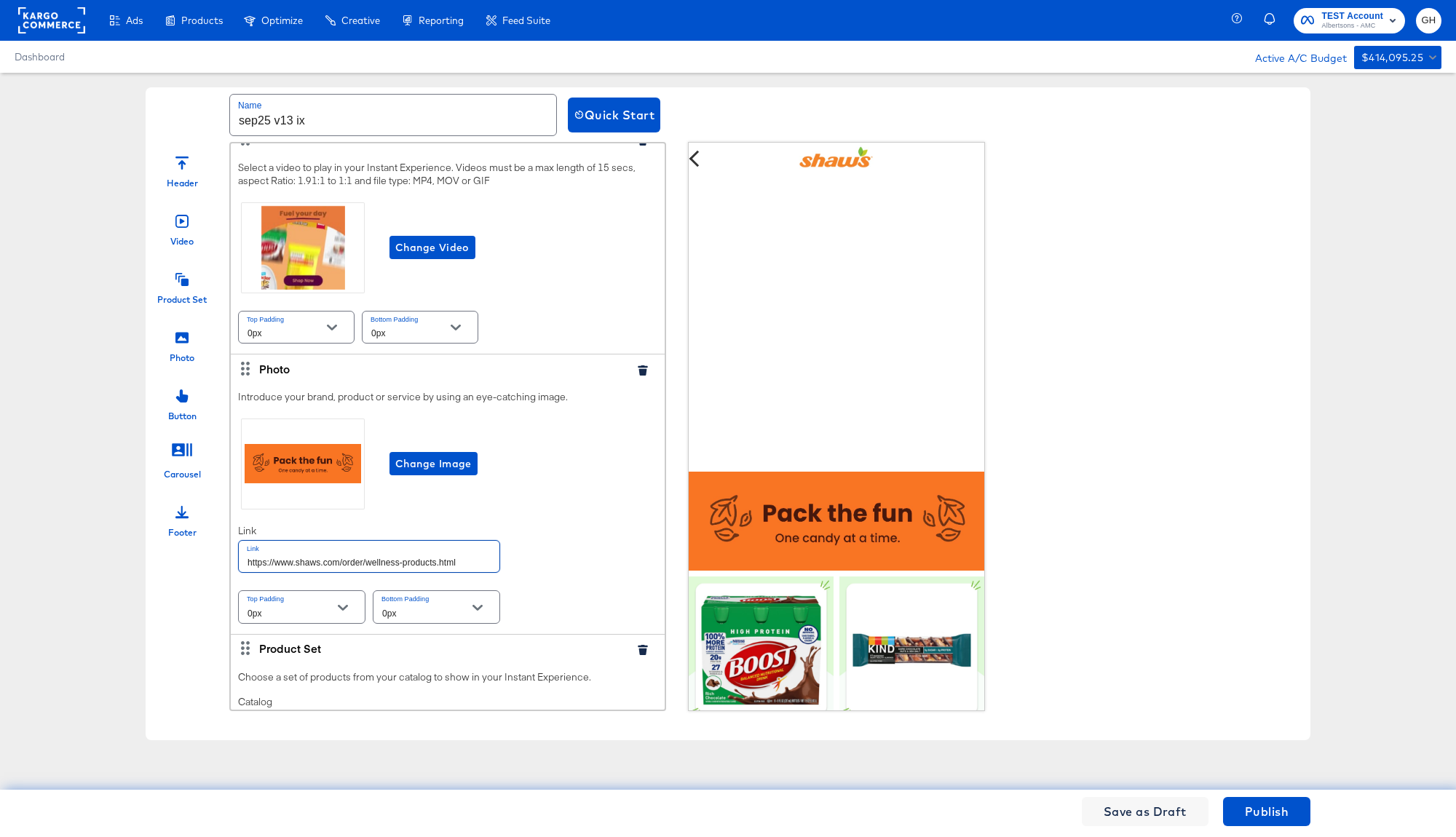 click on "https://www.shaws.com/order/wellness-products.html" at bounding box center [369, 556] 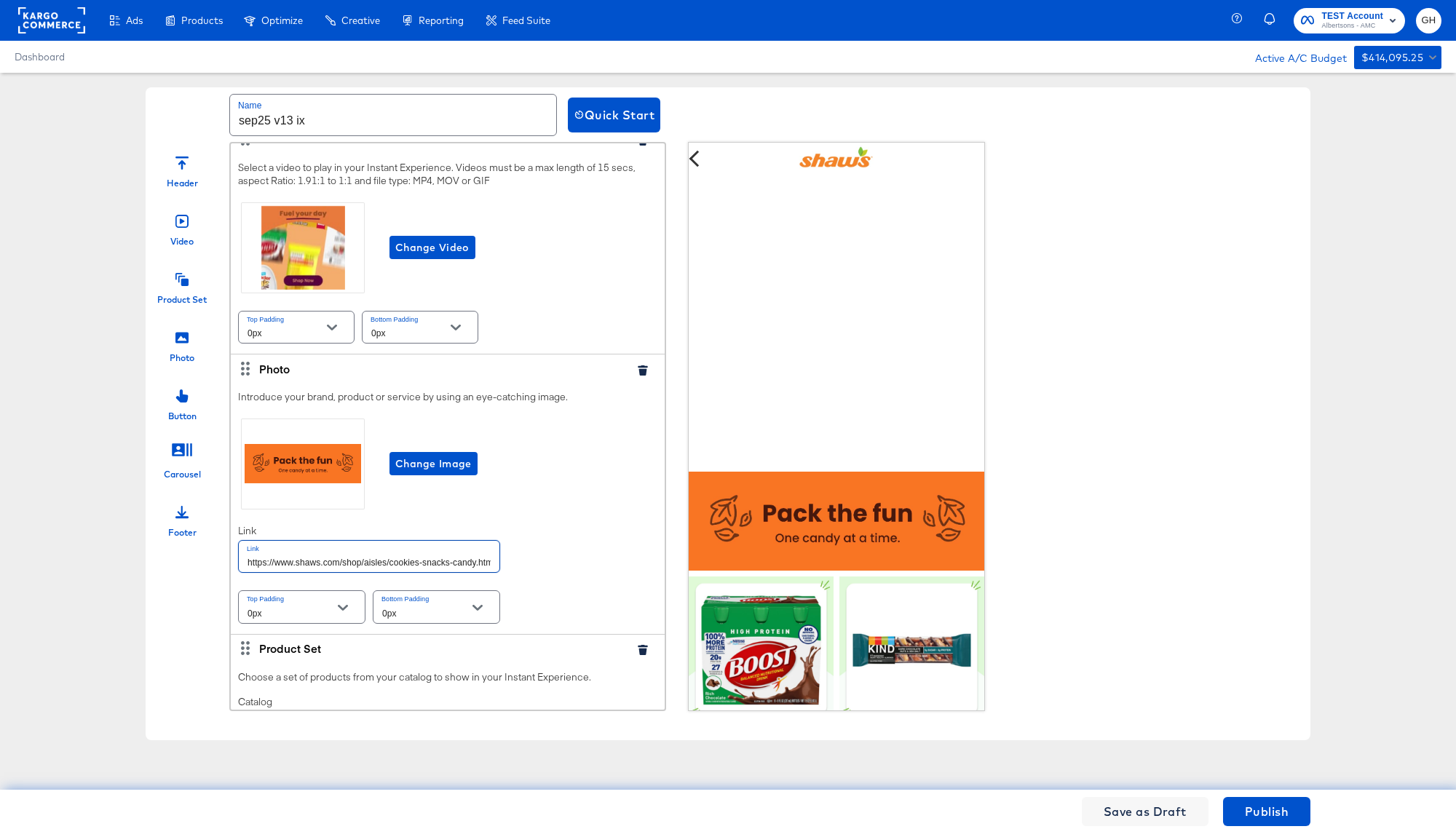 scroll, scrollTop: 0, scrollLeft: 4, axis: horizontal 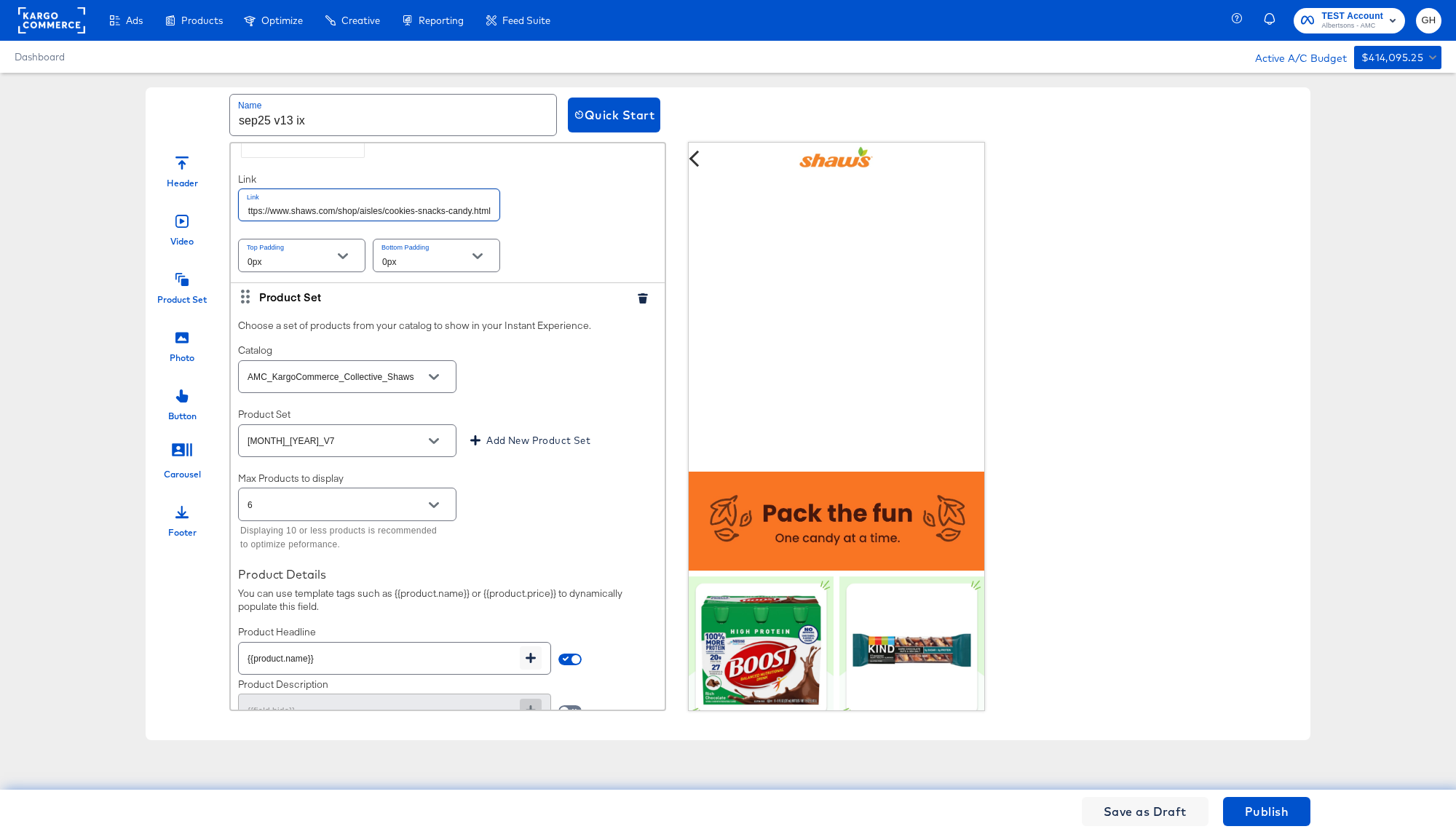type on "https://www.shaws.com/shop/aisles/cookies-snacks-candy.html" 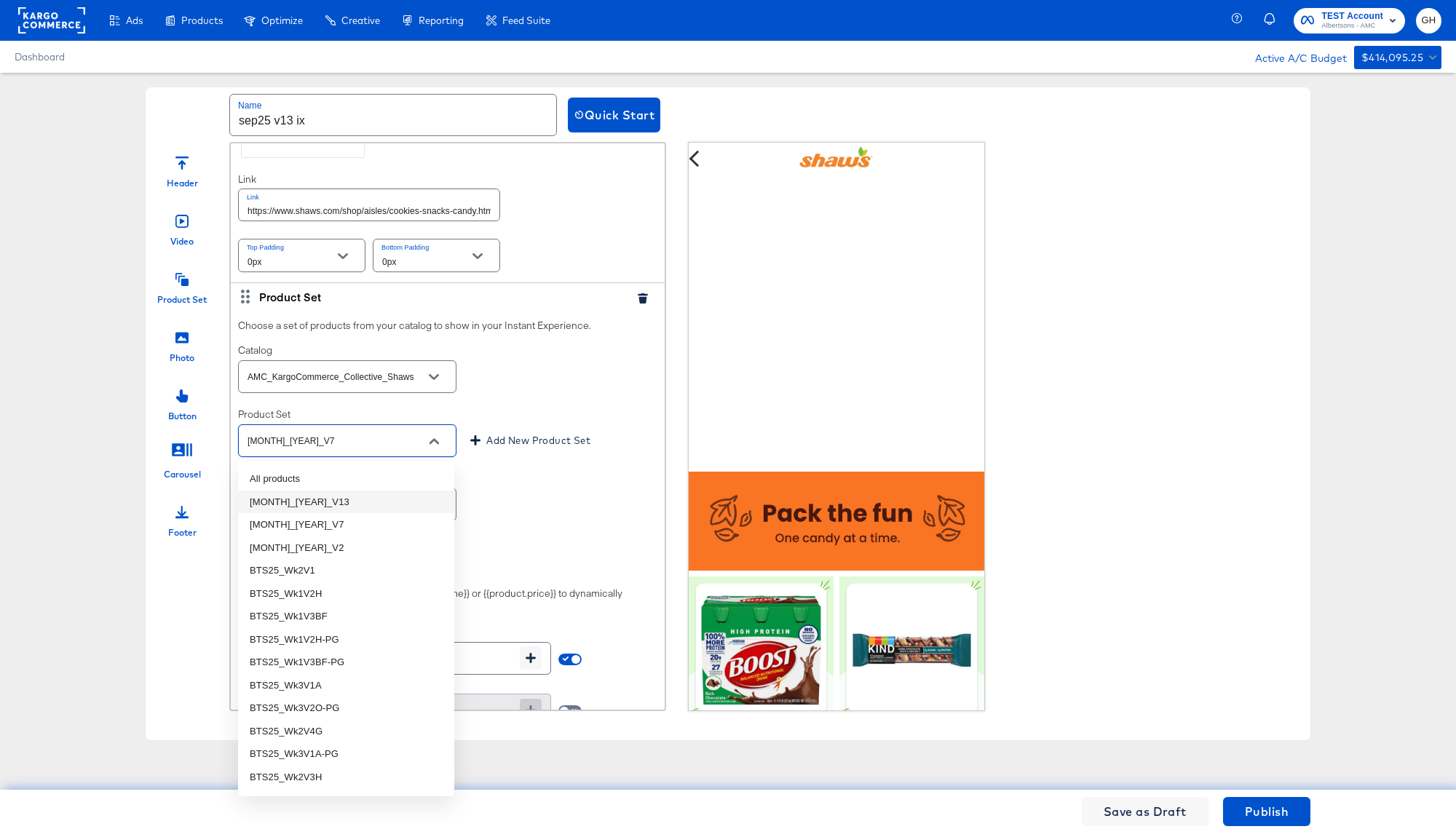 click on "September_25_V13" at bounding box center [346, 502] 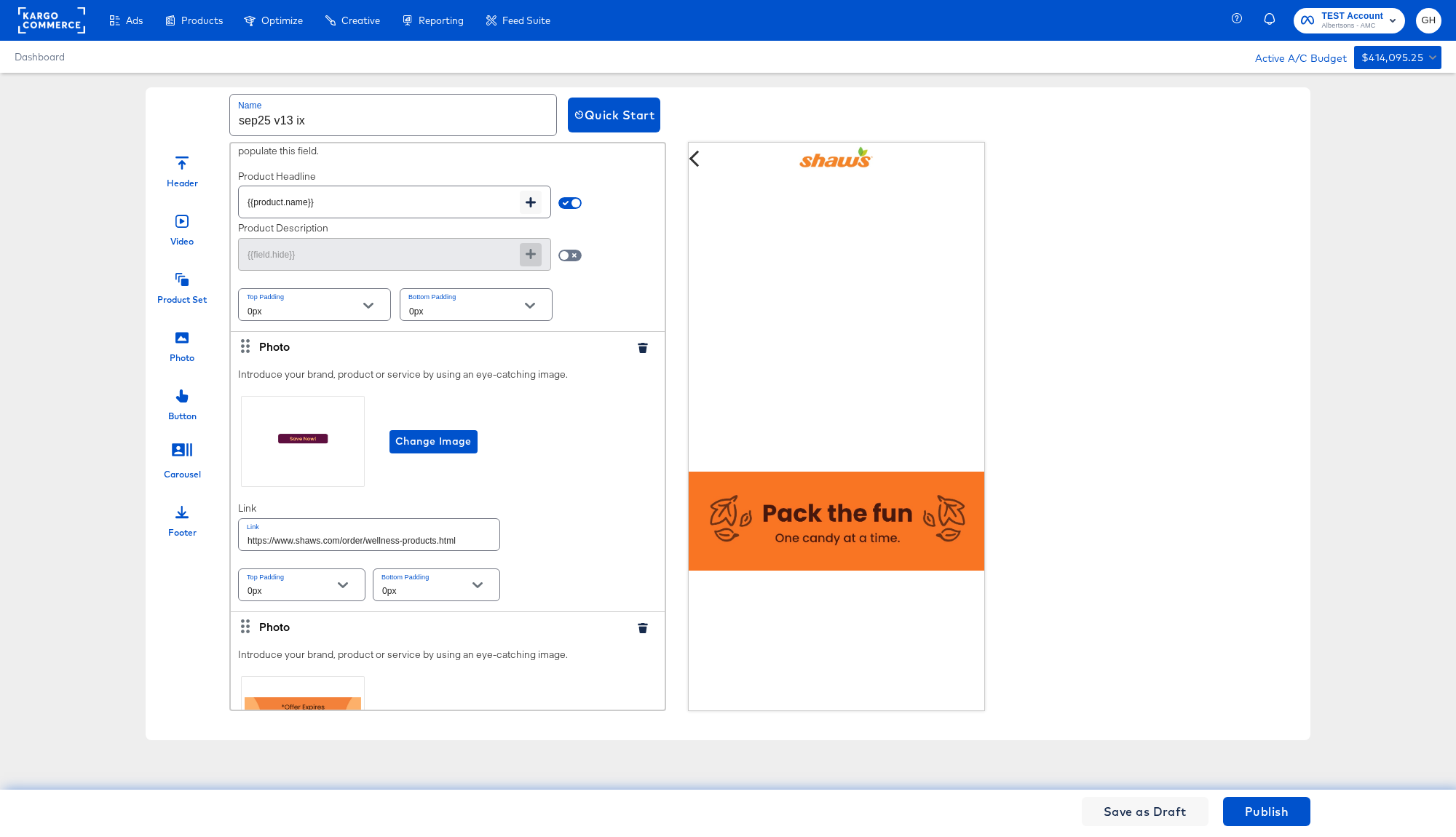 scroll, scrollTop: 1042, scrollLeft: 0, axis: vertical 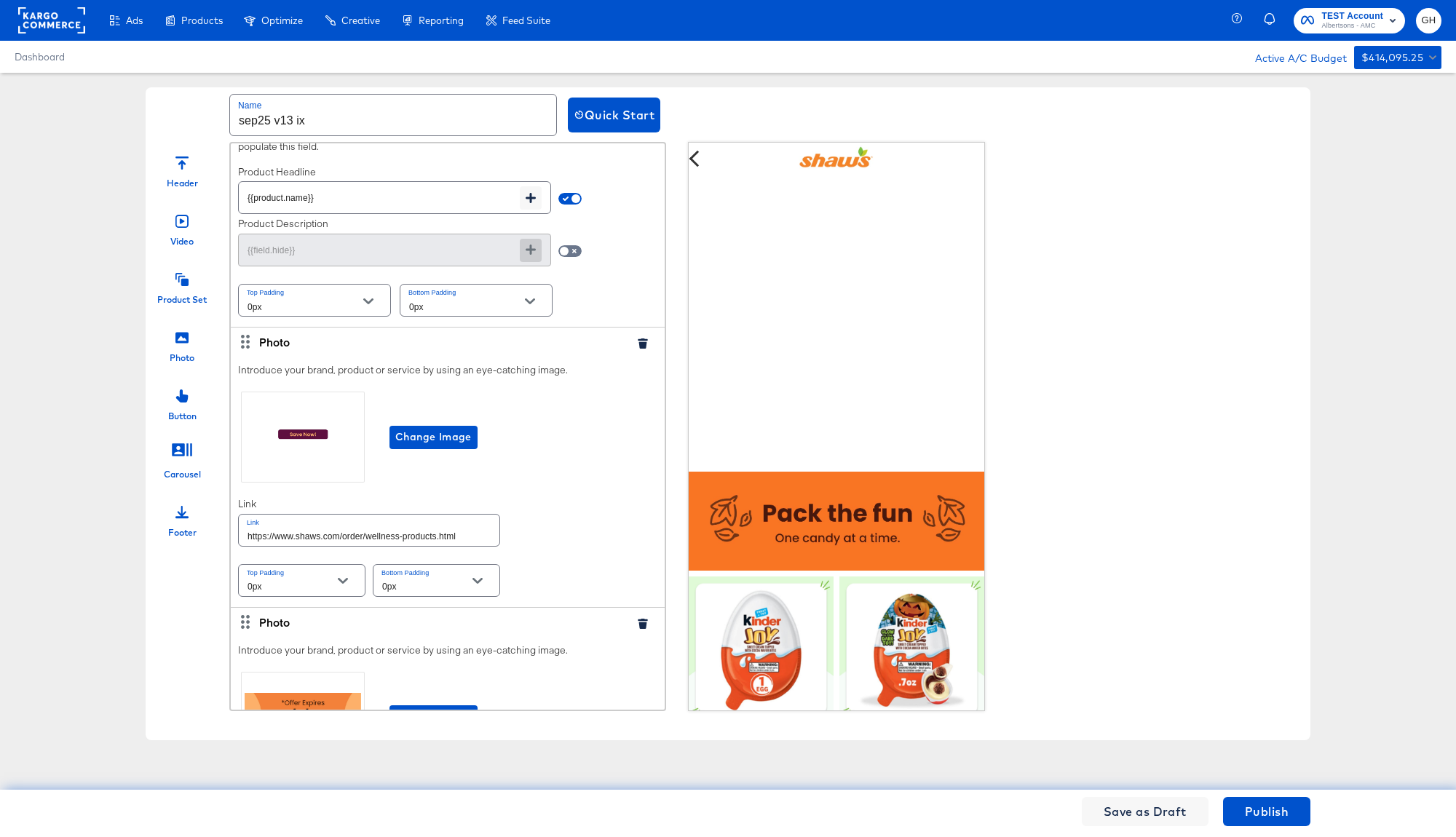 click on "https://www.shaws.com/order/wellness-products.html" at bounding box center (369, 530) 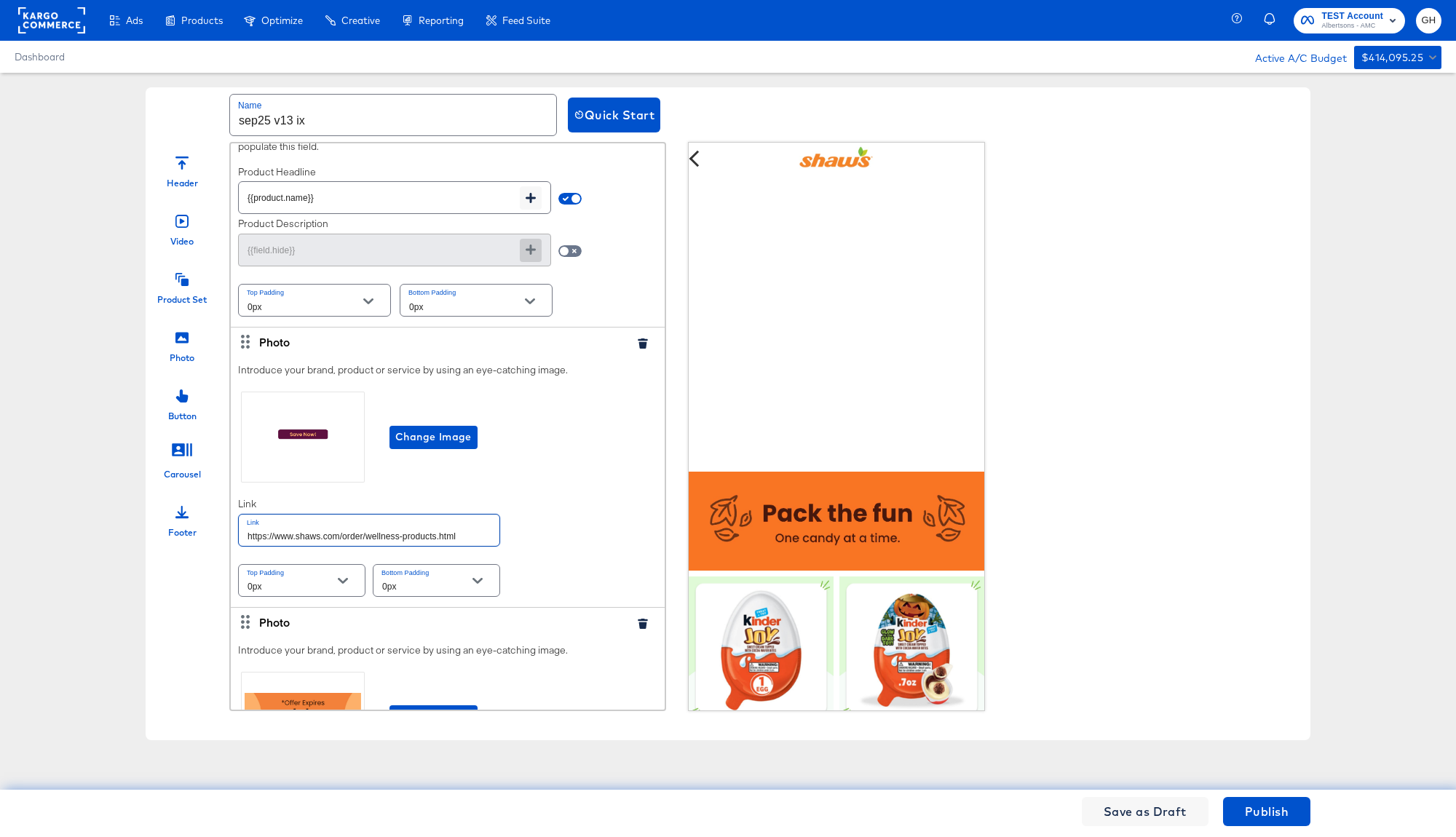 click on "https://www.shaws.com/order/wellness-products.html" at bounding box center (369, 530) 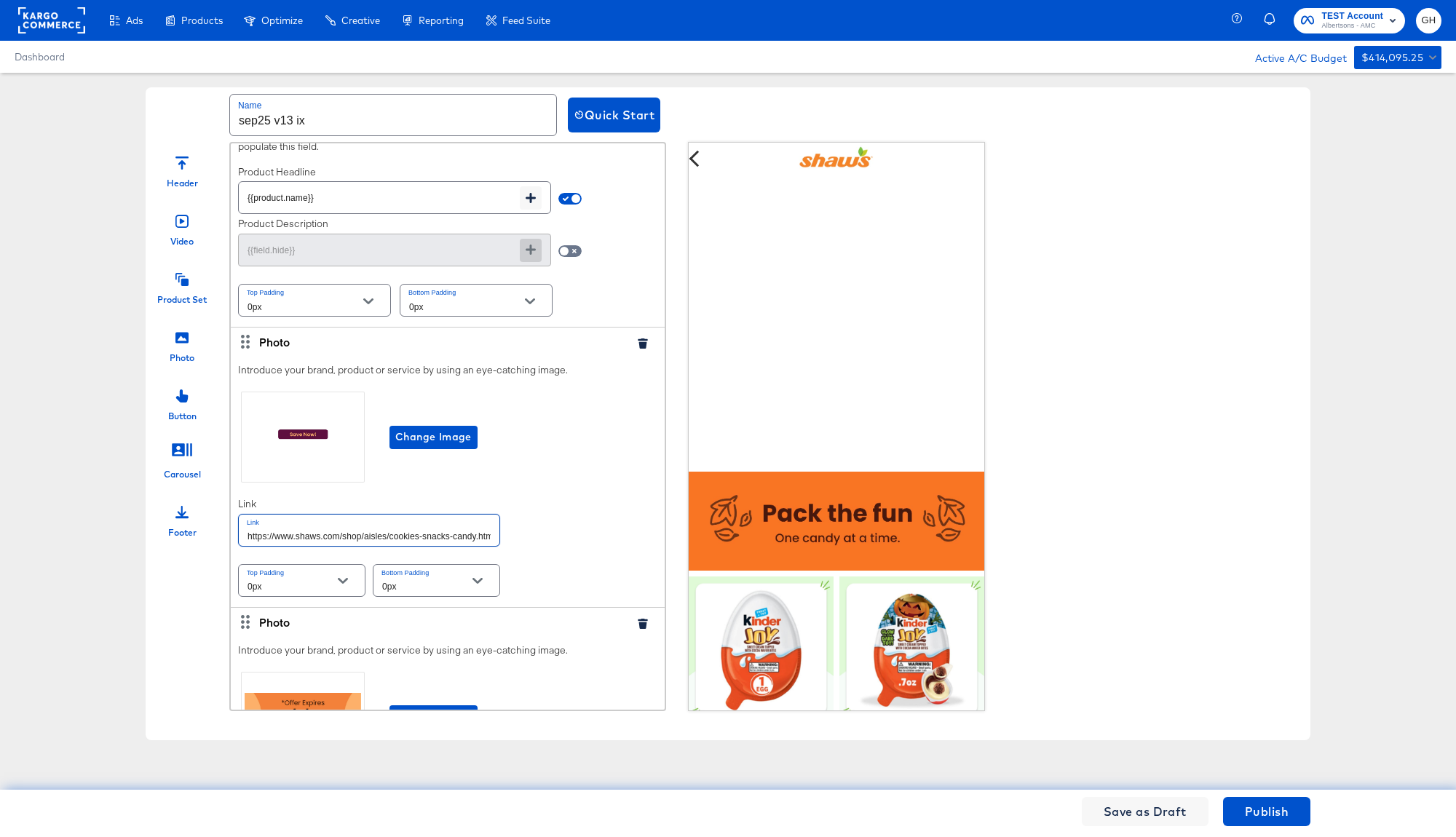 scroll, scrollTop: 0, scrollLeft: 4, axis: horizontal 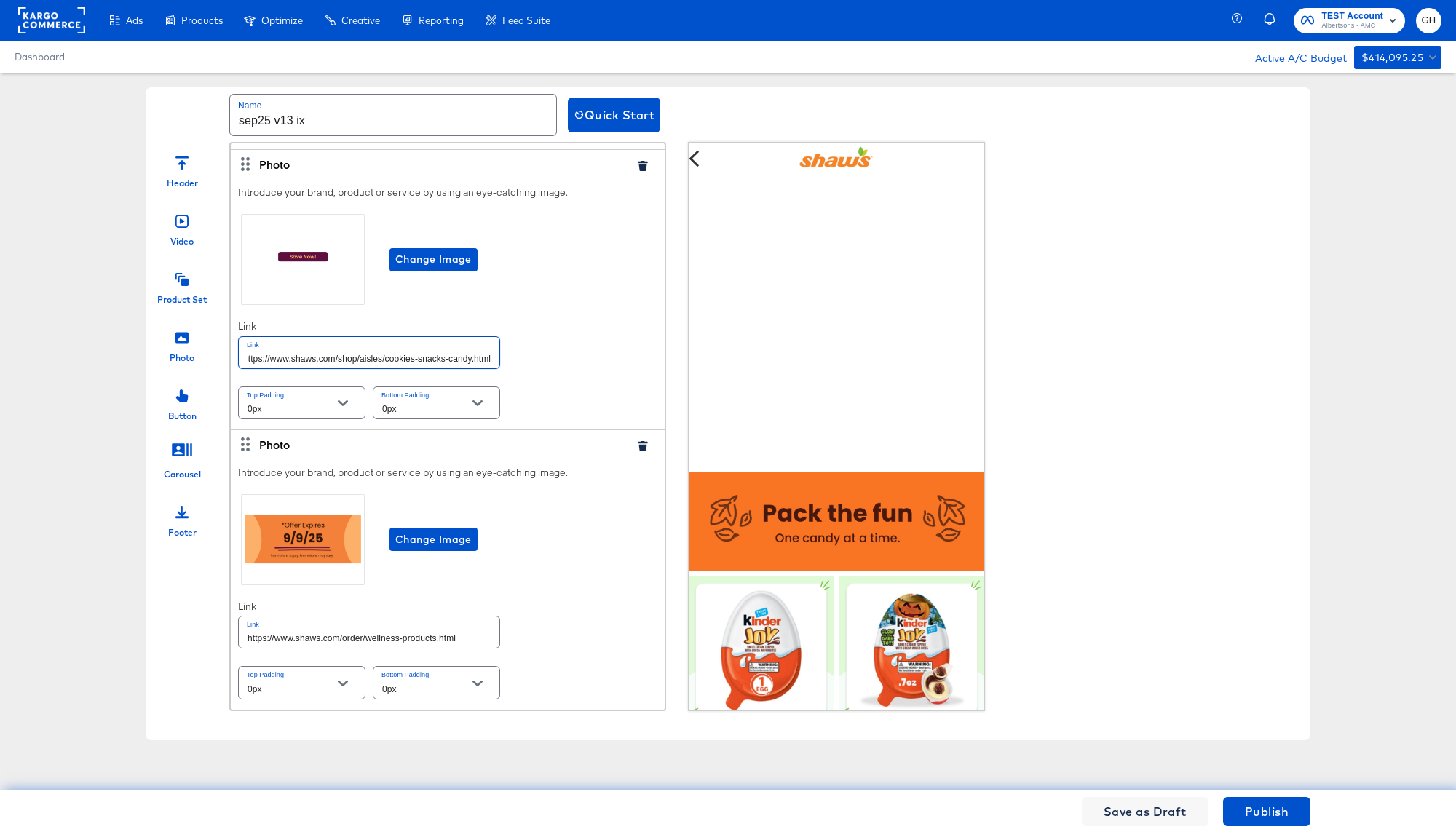 type on "https://www.shaws.com/shop/aisles/cookies-snacks-candy.html" 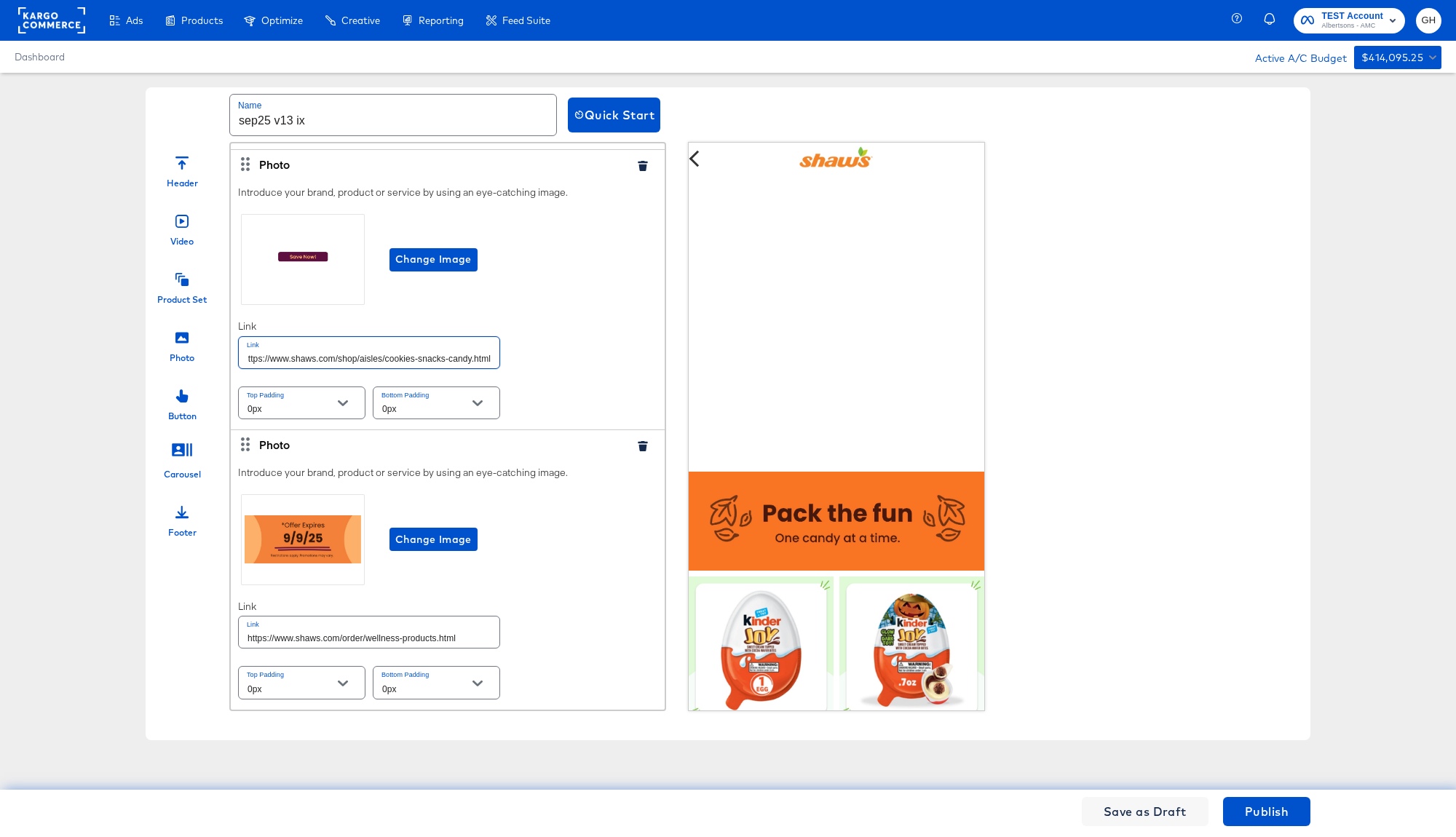scroll, scrollTop: 0, scrollLeft: 0, axis: both 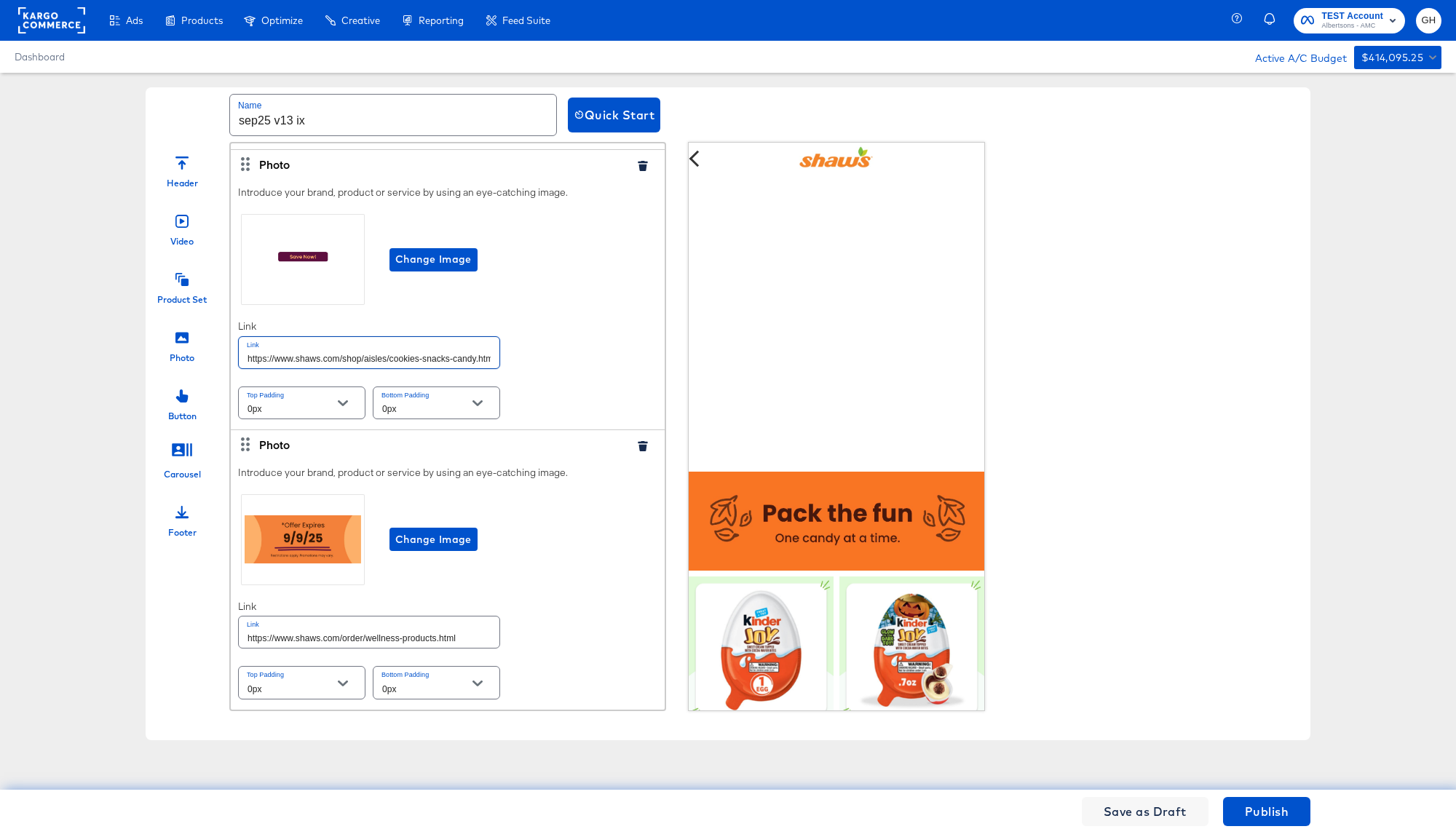 click on "https://www.shaws.com/order/wellness-products.html" at bounding box center [369, 632] 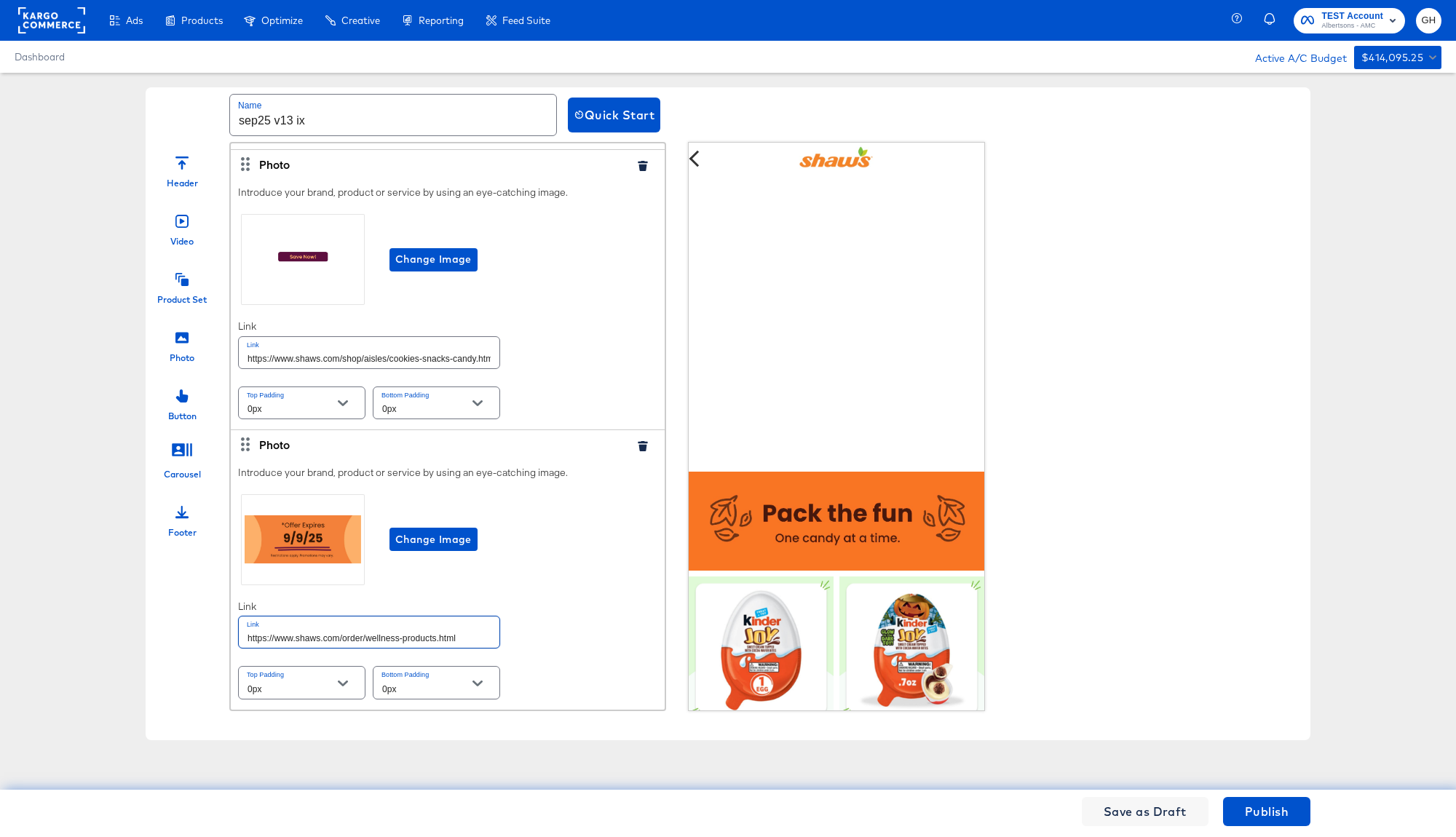 click on "https://www.shaws.com/order/wellness-products.html" at bounding box center (369, 632) 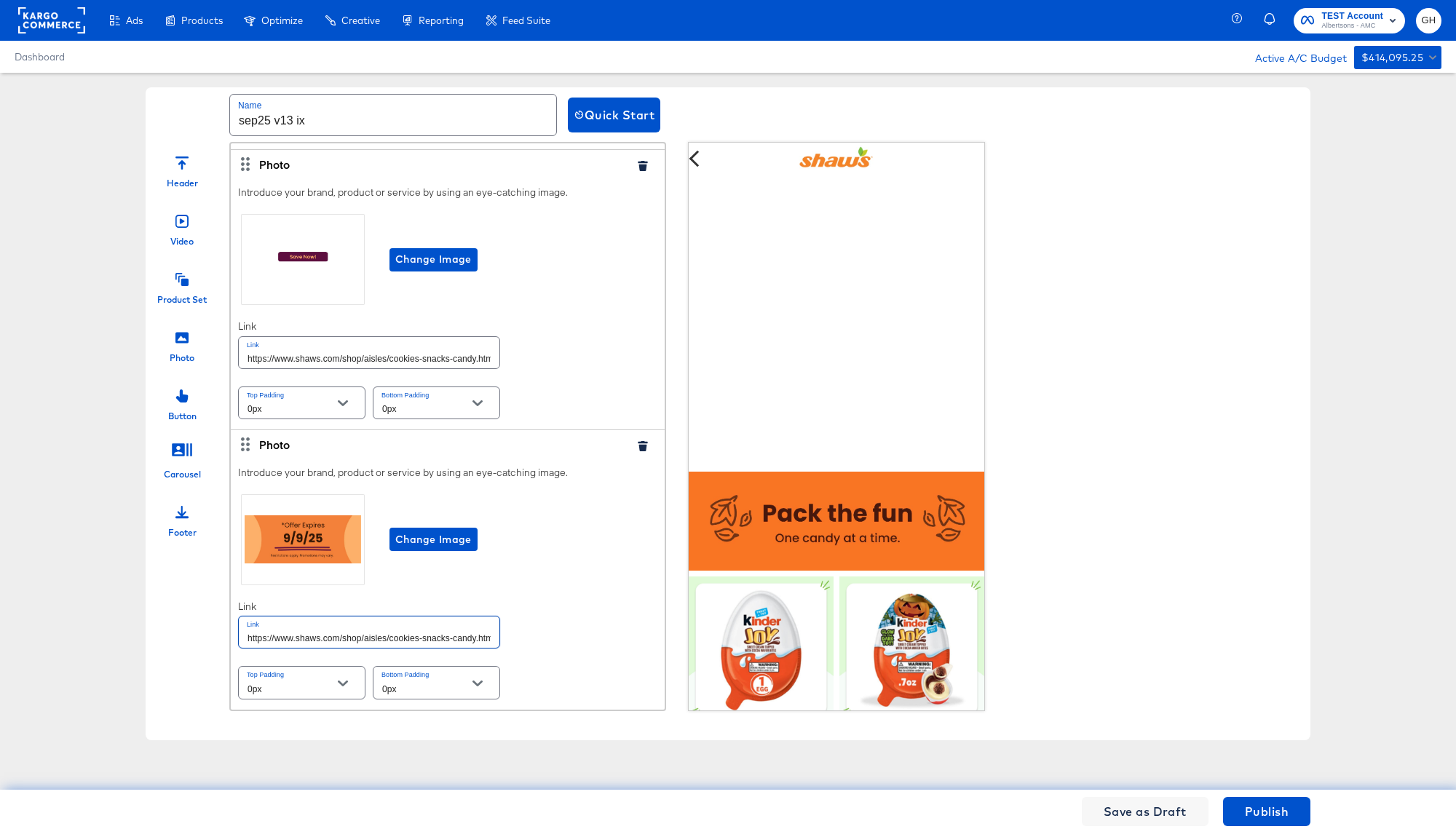 scroll, scrollTop: 0, scrollLeft: 4, axis: horizontal 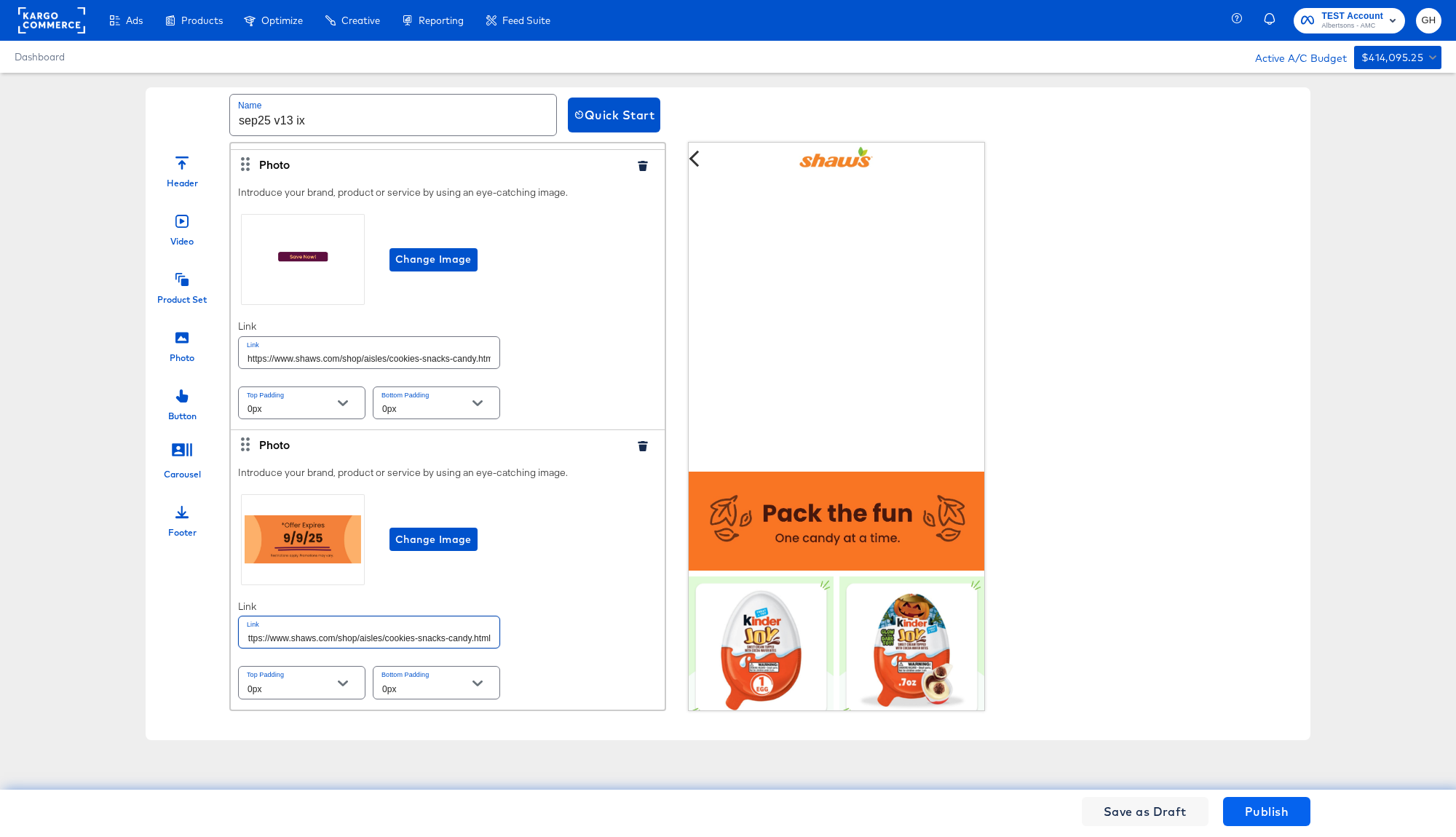 type on "https://www.shaws.com/shop/aisles/cookies-snacks-candy.html" 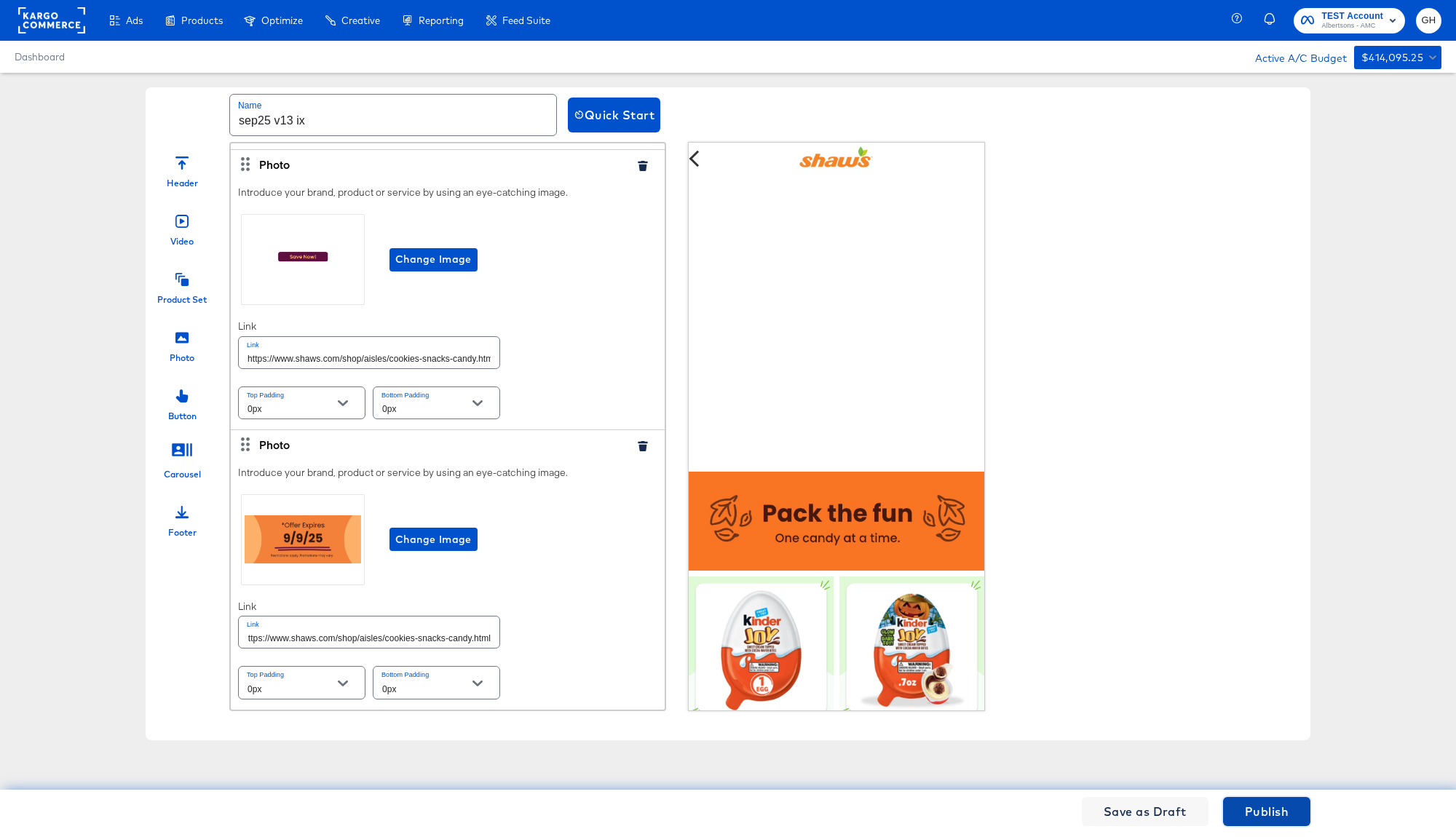 scroll, scrollTop: 0, scrollLeft: 0, axis: both 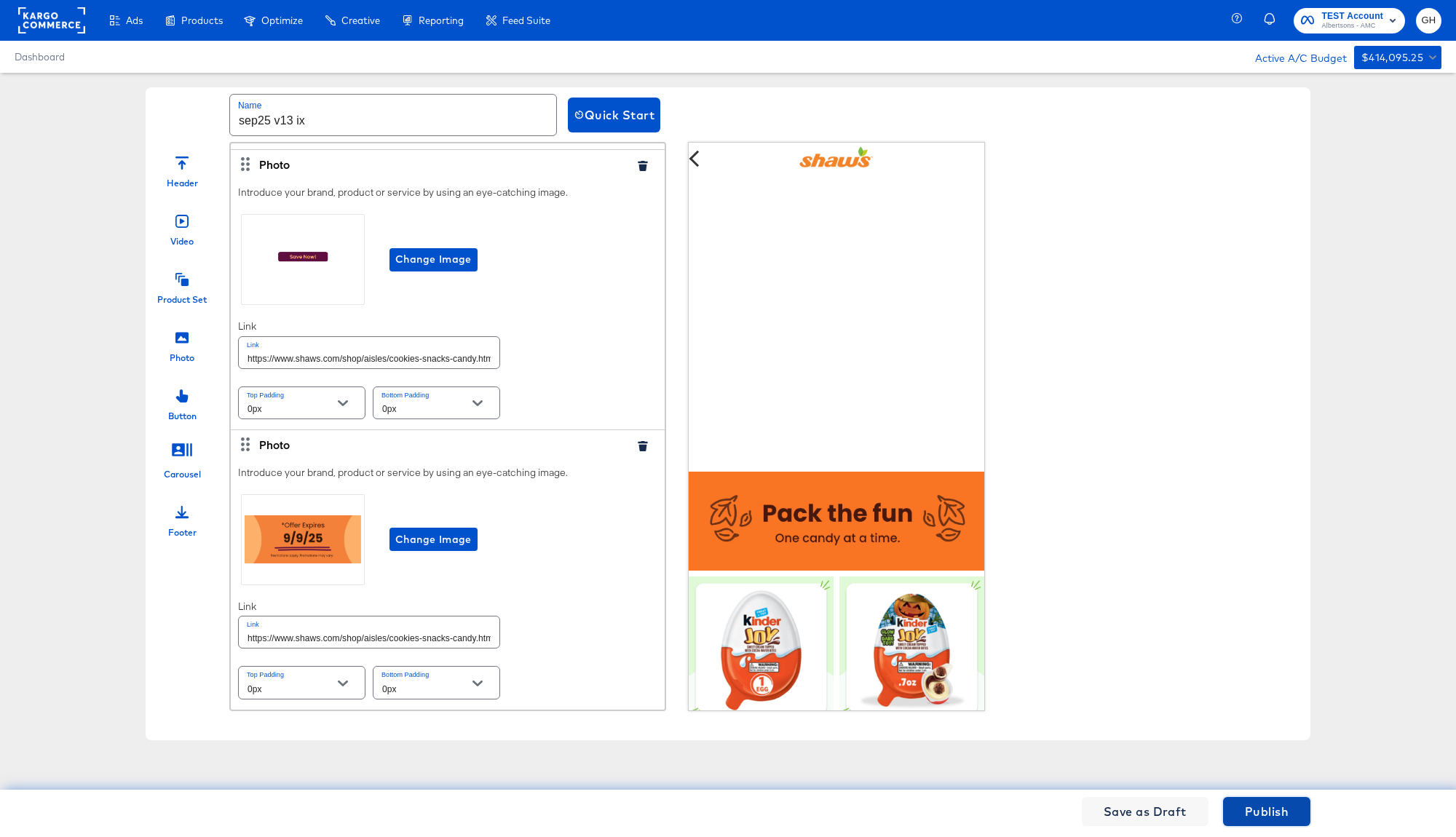 click on "Publish" at bounding box center (1267, 812) 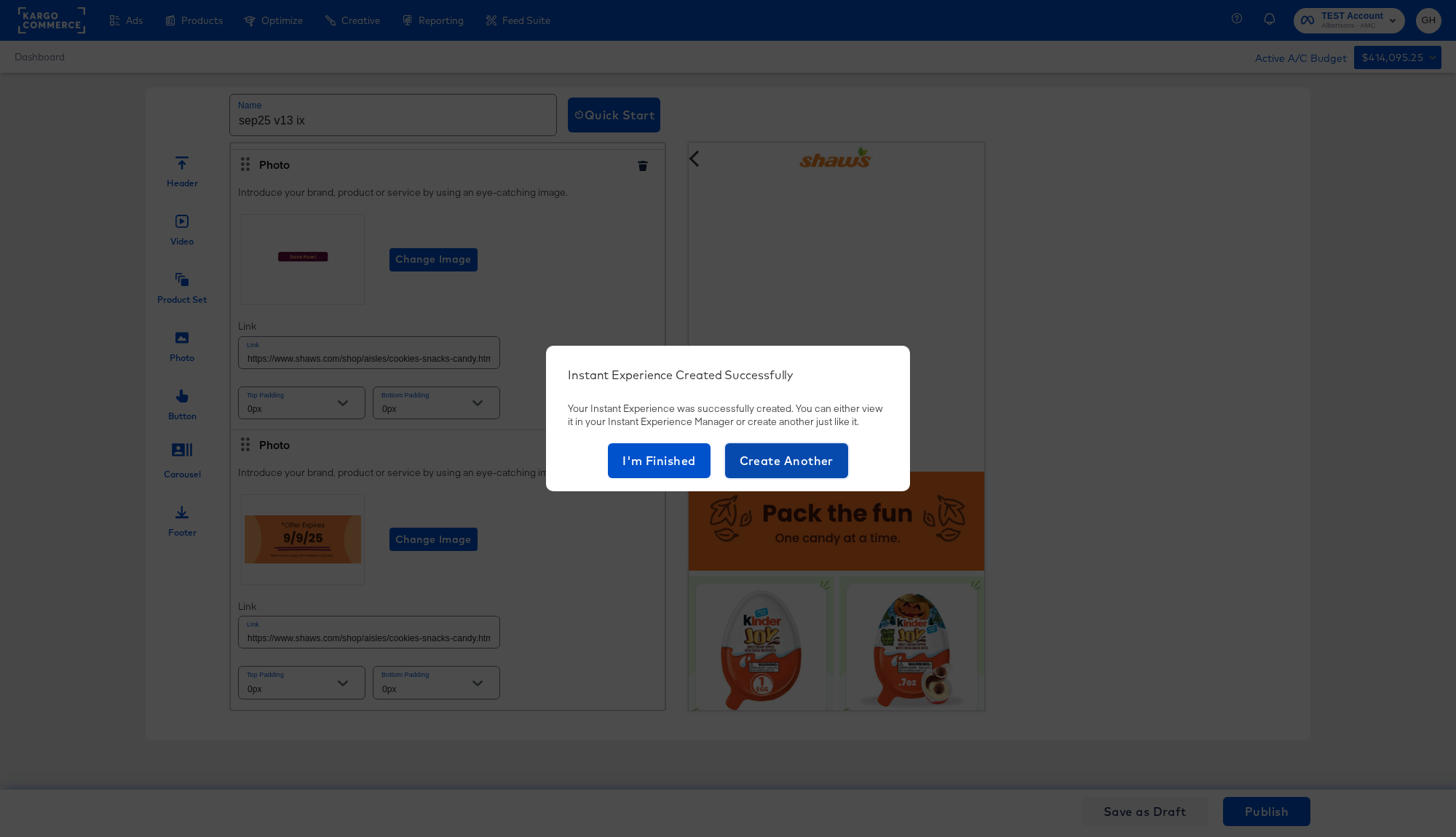 click on "Create Another" at bounding box center [786, 461] 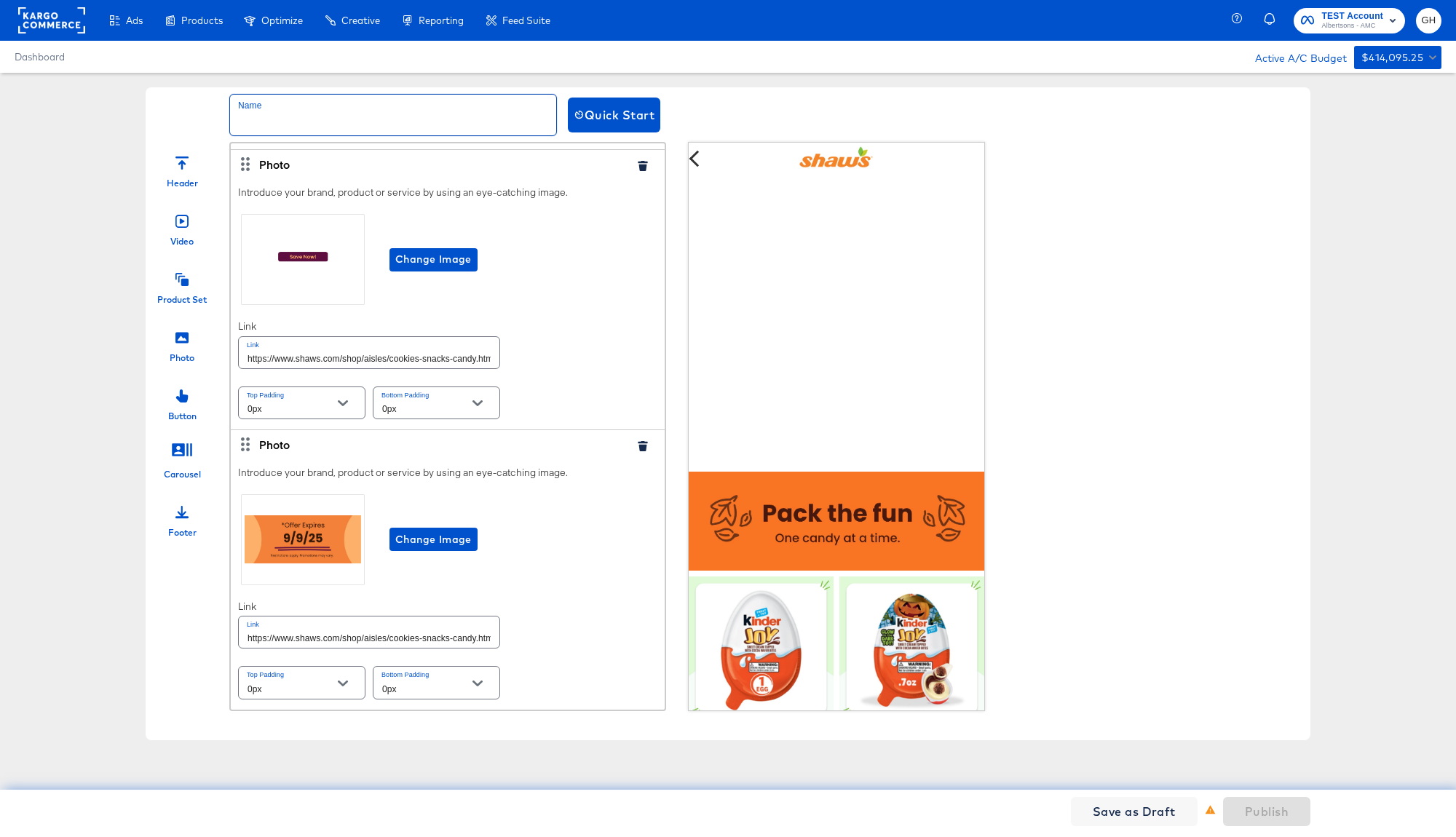 click at bounding box center (393, 115) 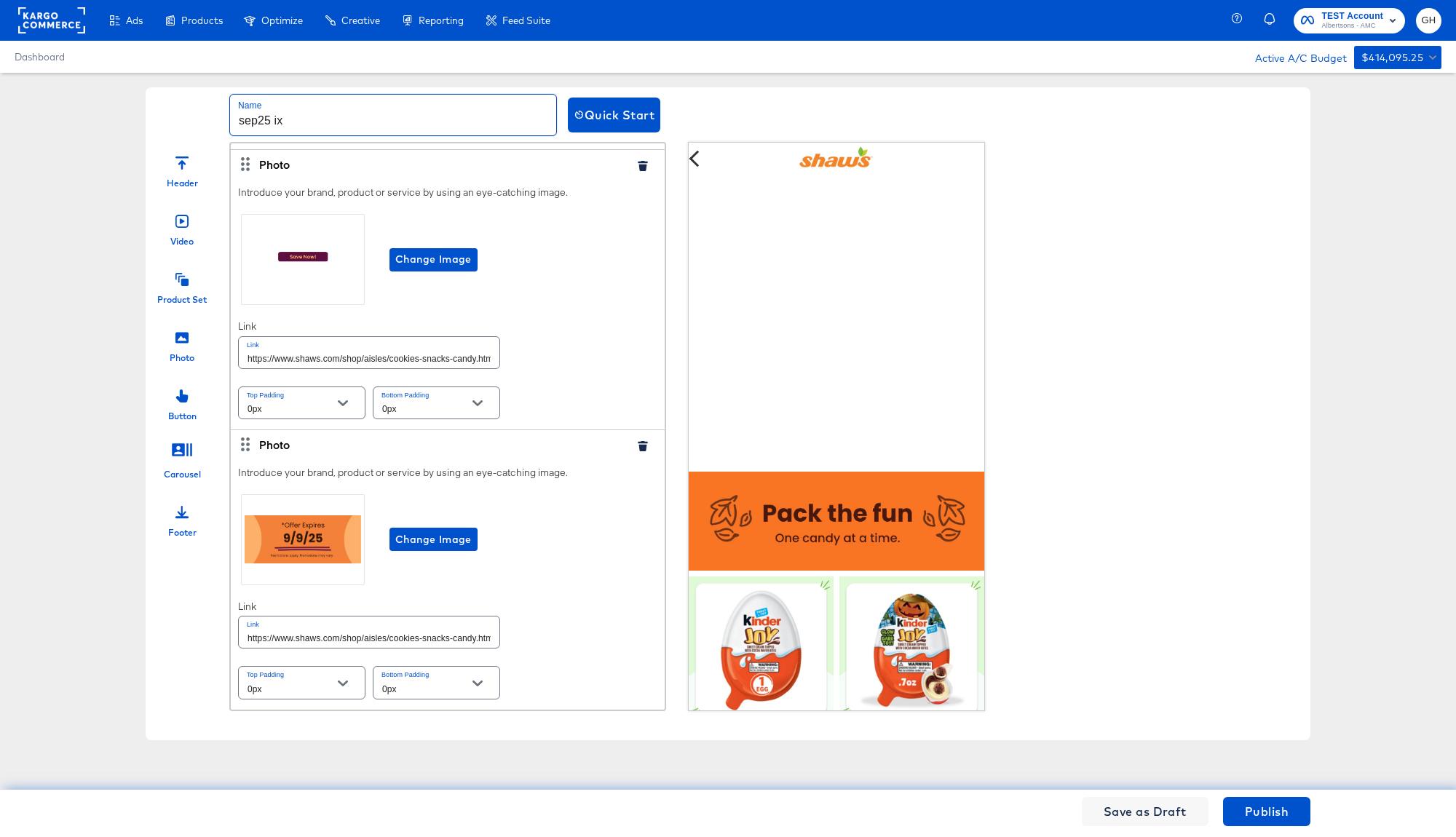 type on "sep25 ix" 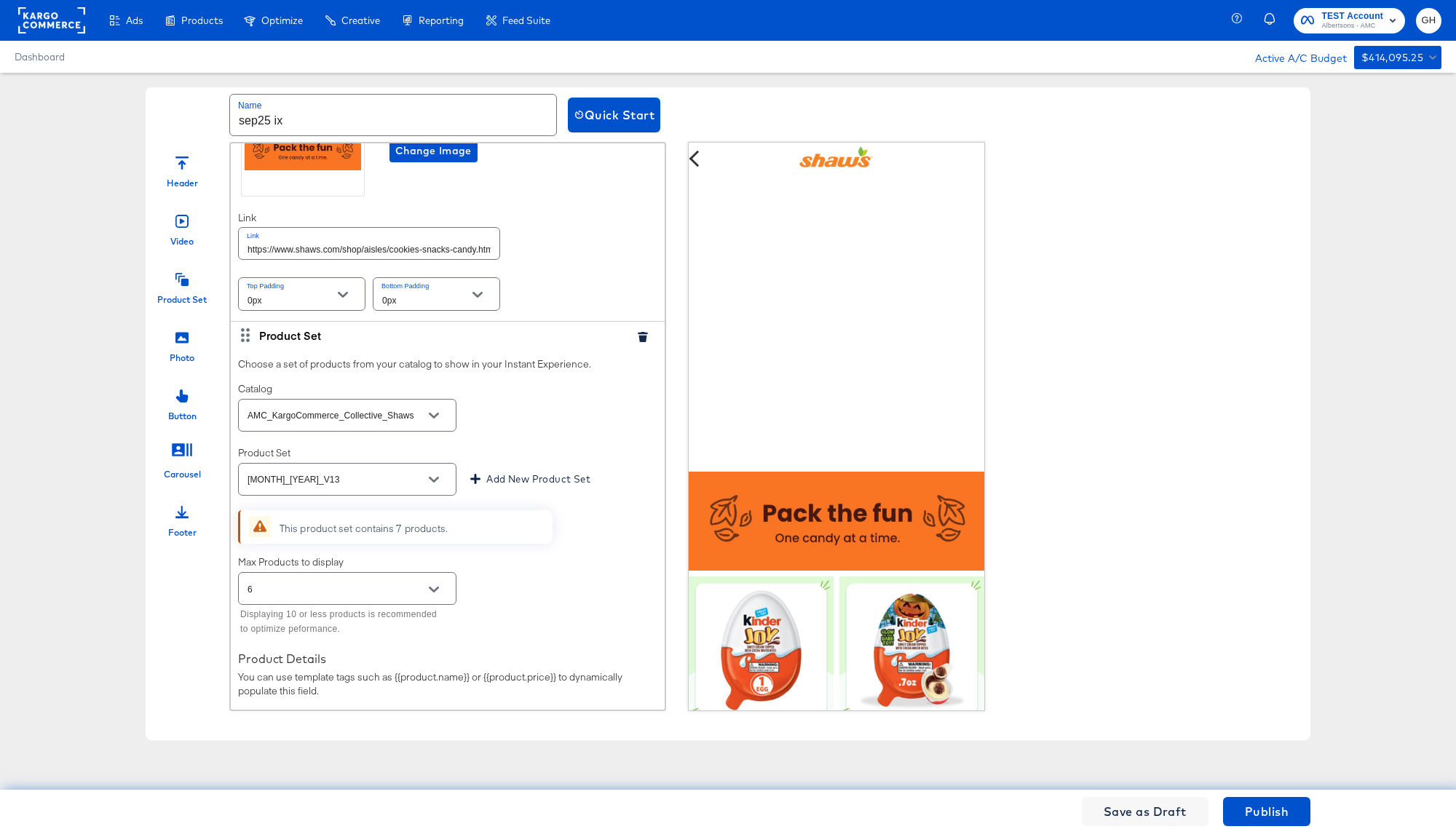 scroll, scrollTop: 0, scrollLeft: 0, axis: both 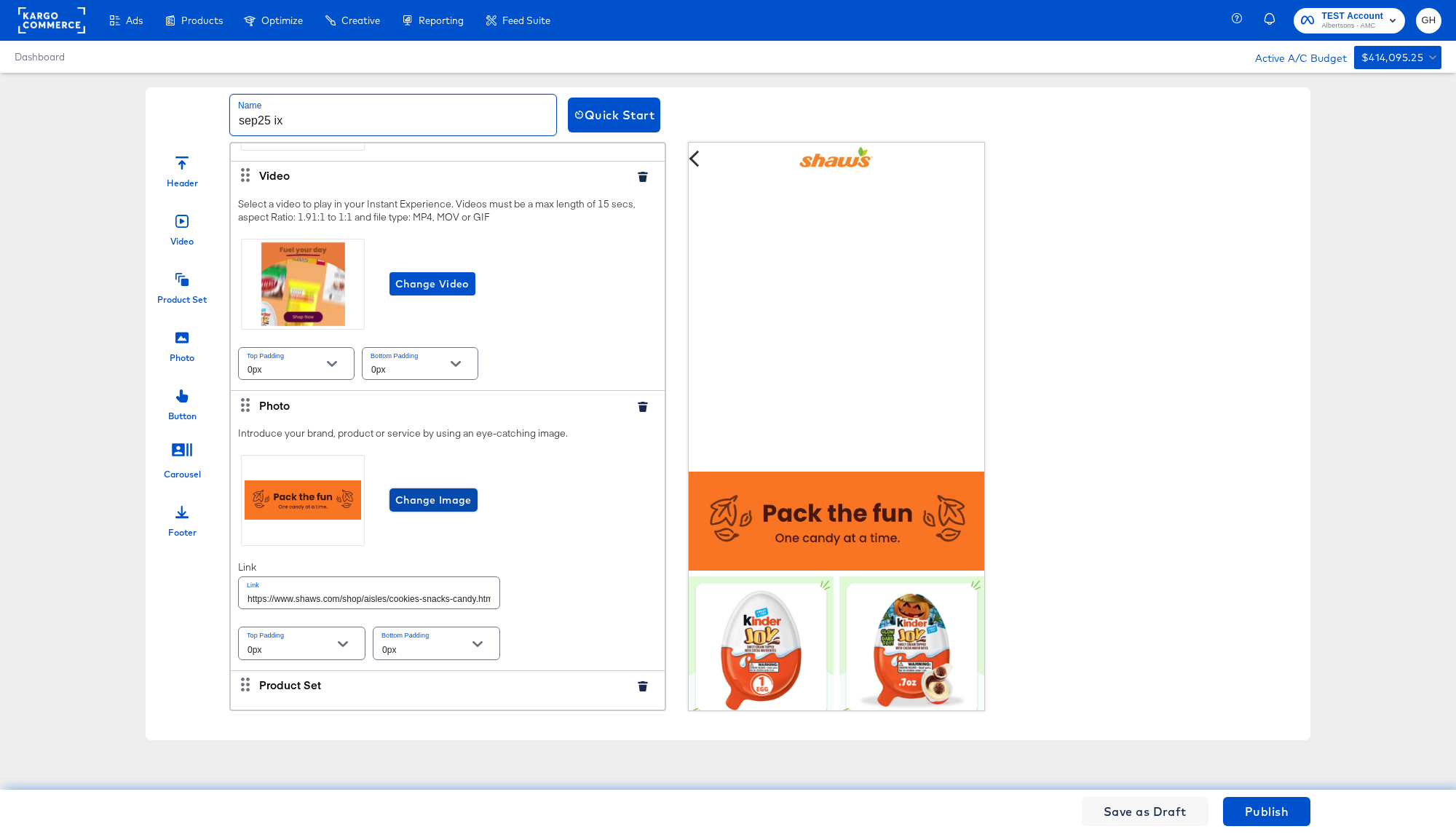 click on "Change Image" at bounding box center [433, 500] 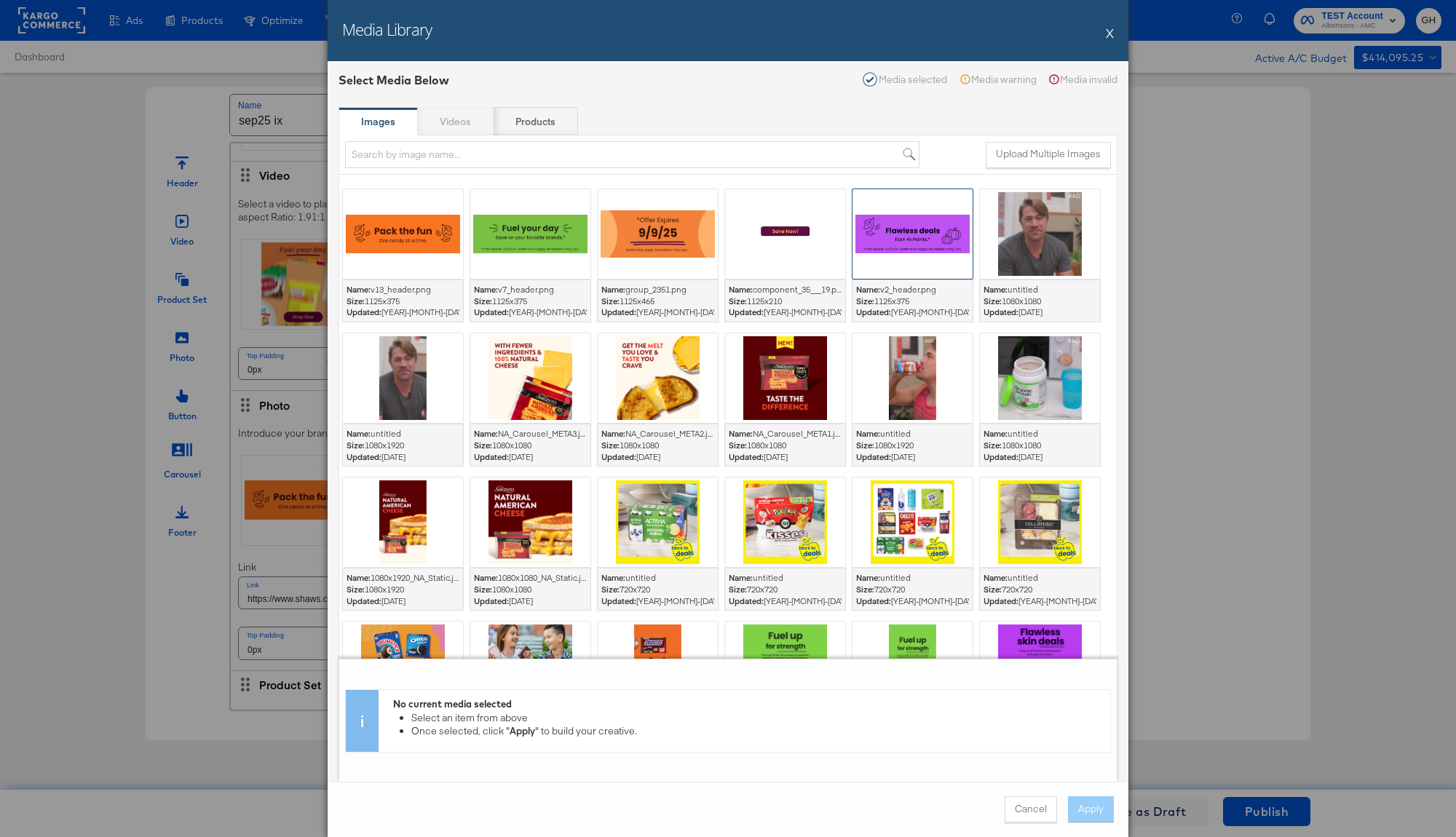 click at bounding box center (912, 234) 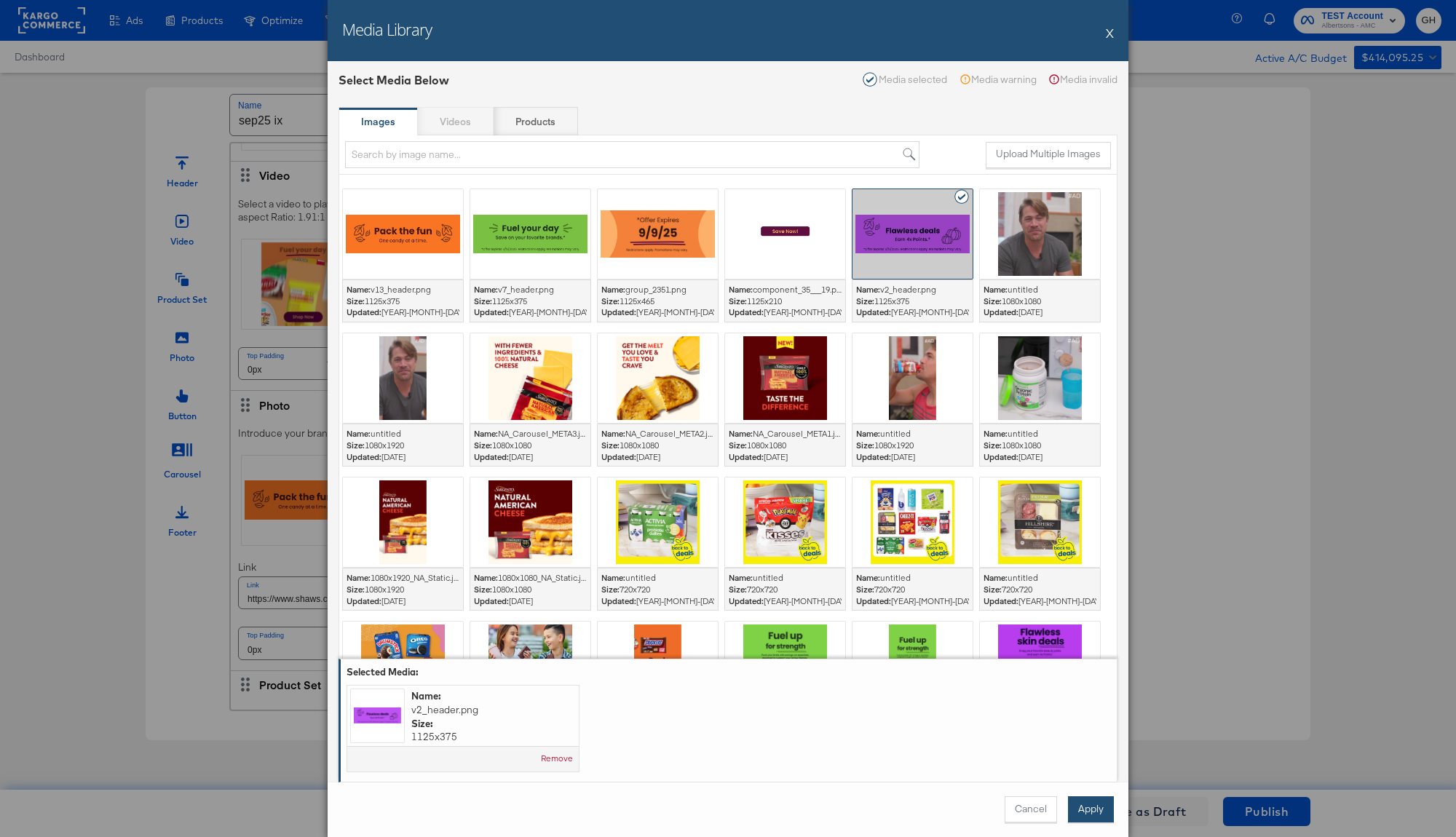 click on "Apply" at bounding box center [1091, 809] 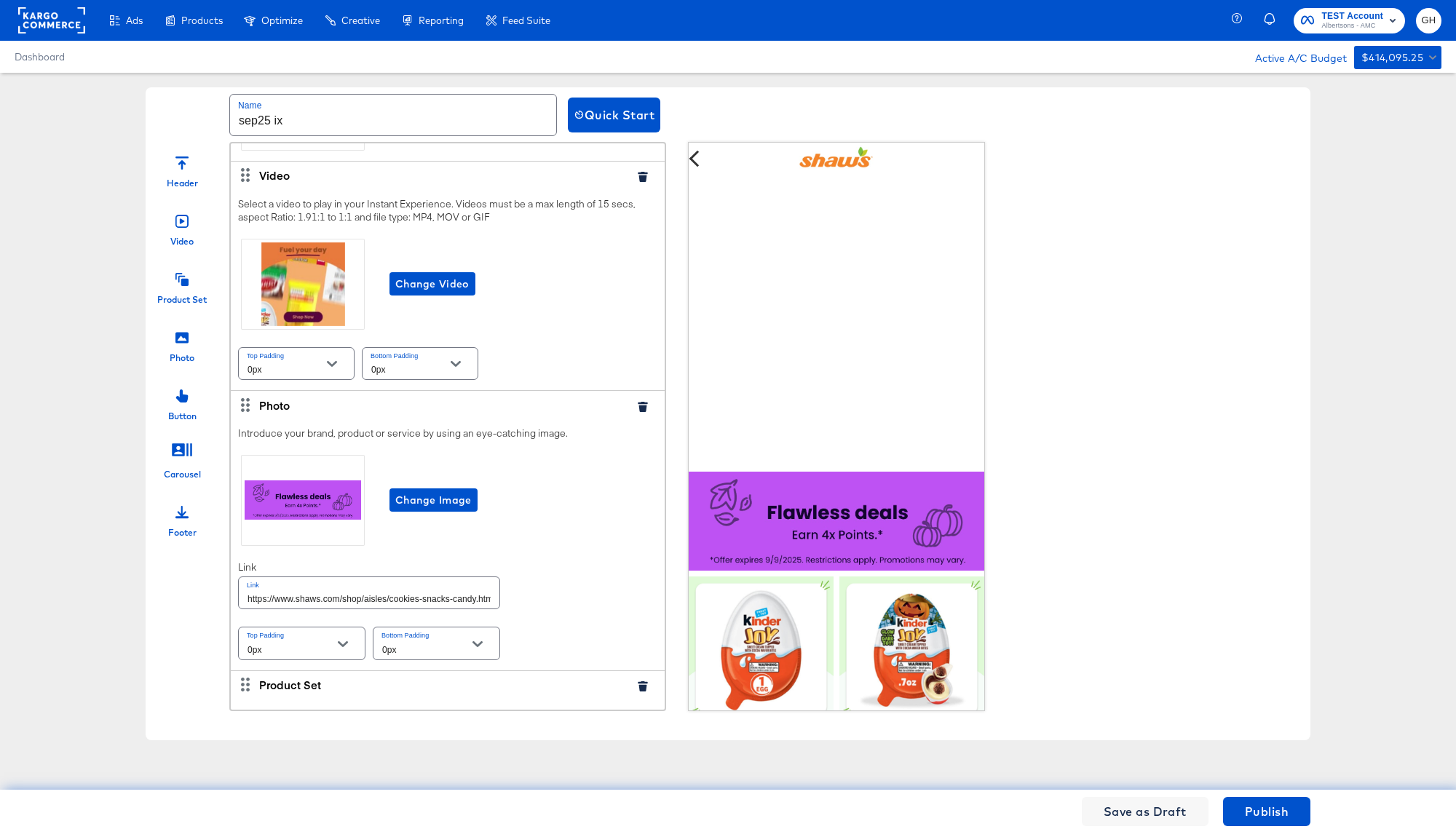 click on "https://www.shaws.com/shop/aisles/cookies-snacks-candy.html" at bounding box center (369, 592) 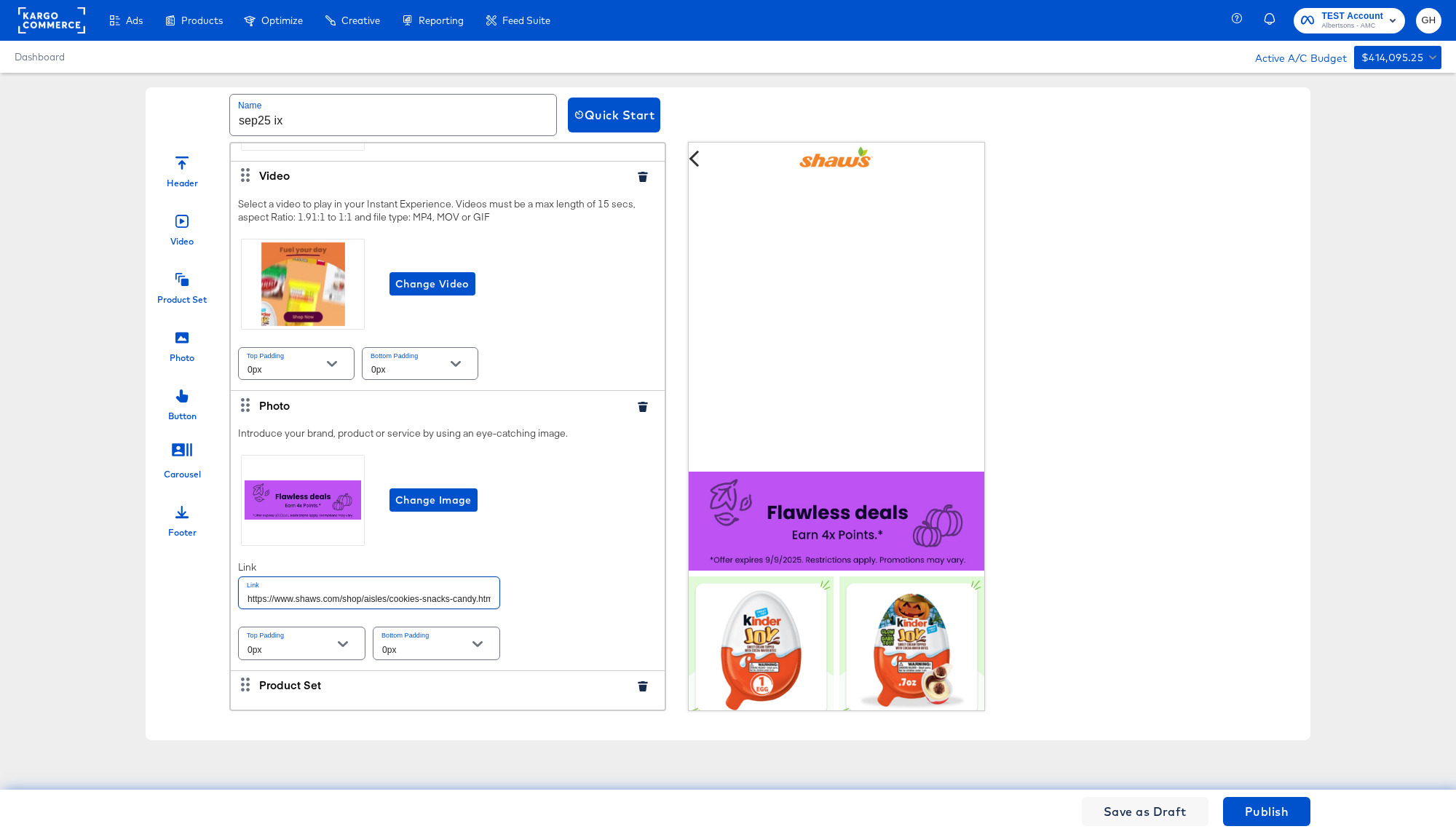 click on "https://www.shaws.com/shop/aisles/cookies-snacks-candy.html" at bounding box center [369, 592] 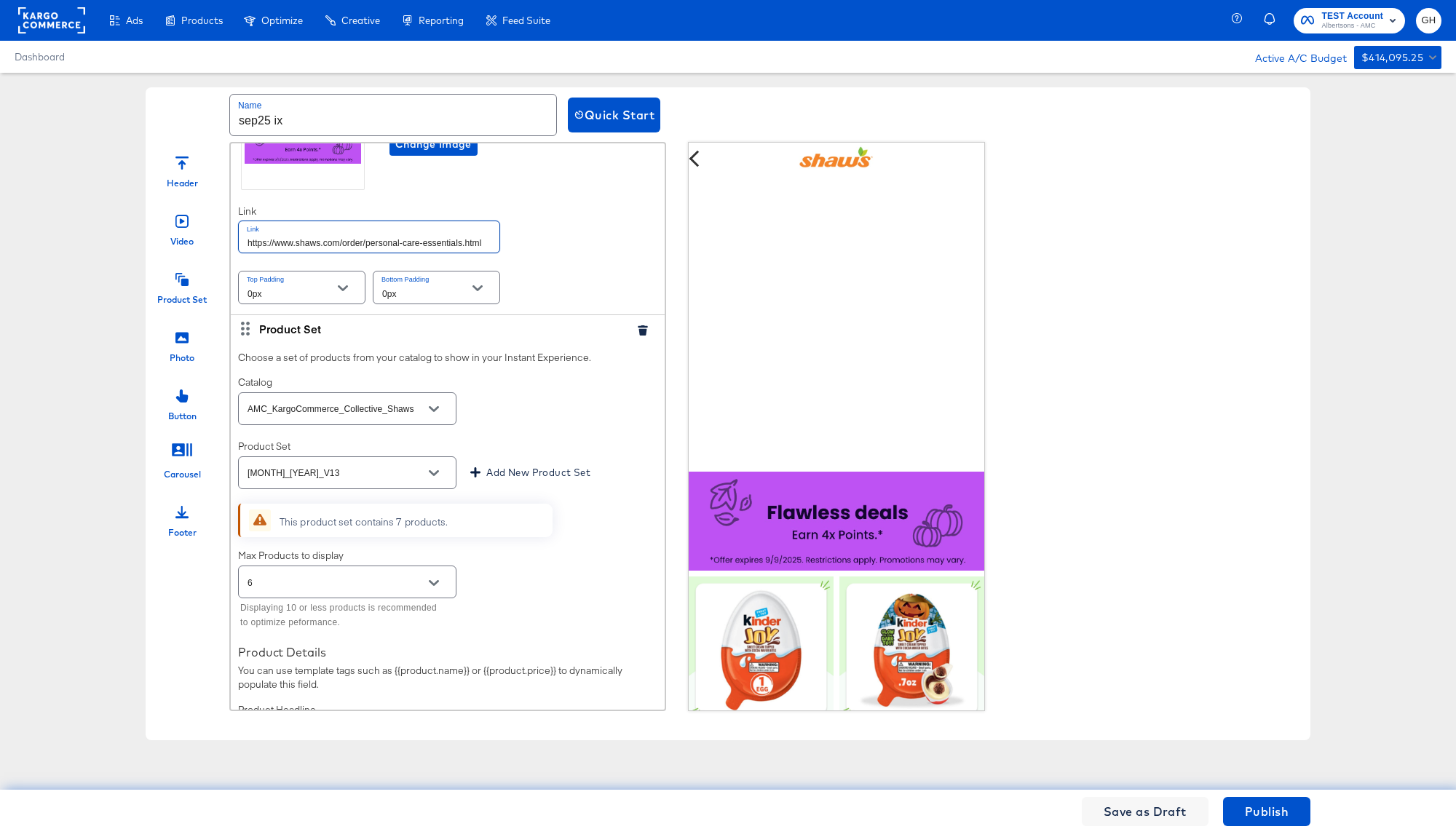 scroll, scrollTop: 501, scrollLeft: 0, axis: vertical 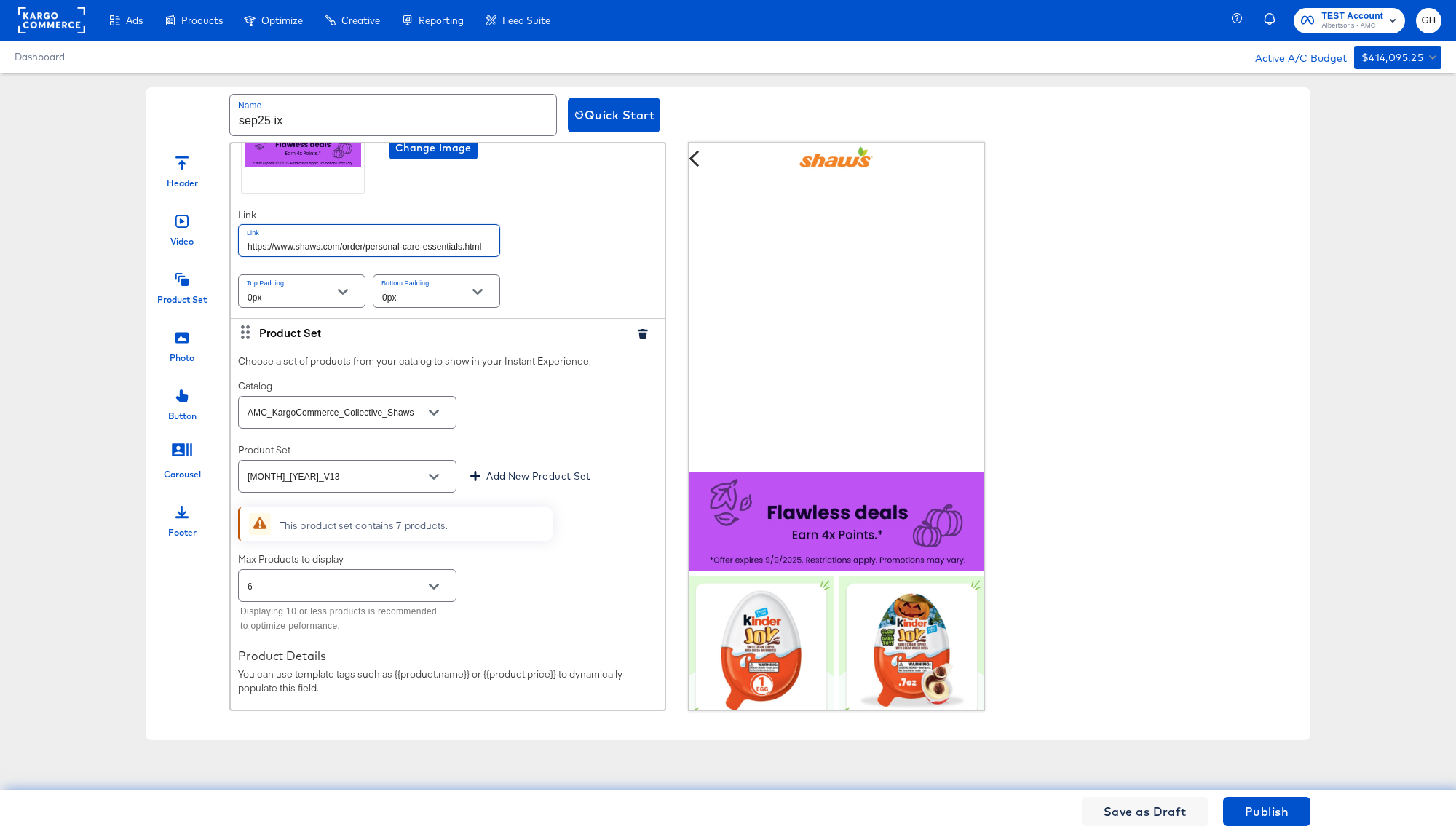 type on "https://www.shaws.com/order/personal-care-essentials.html" 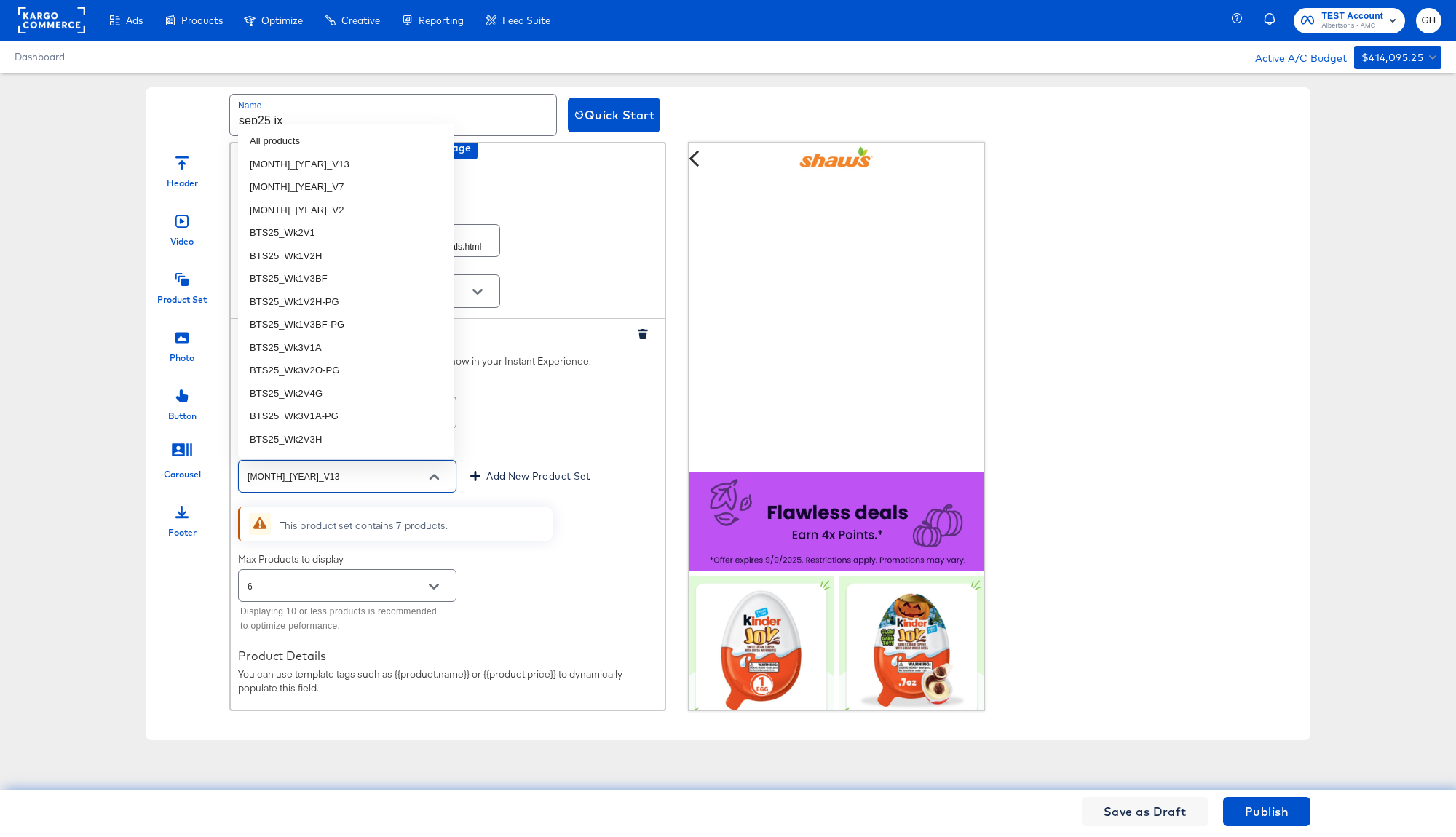 click on "September_25_V13" at bounding box center (336, 477) 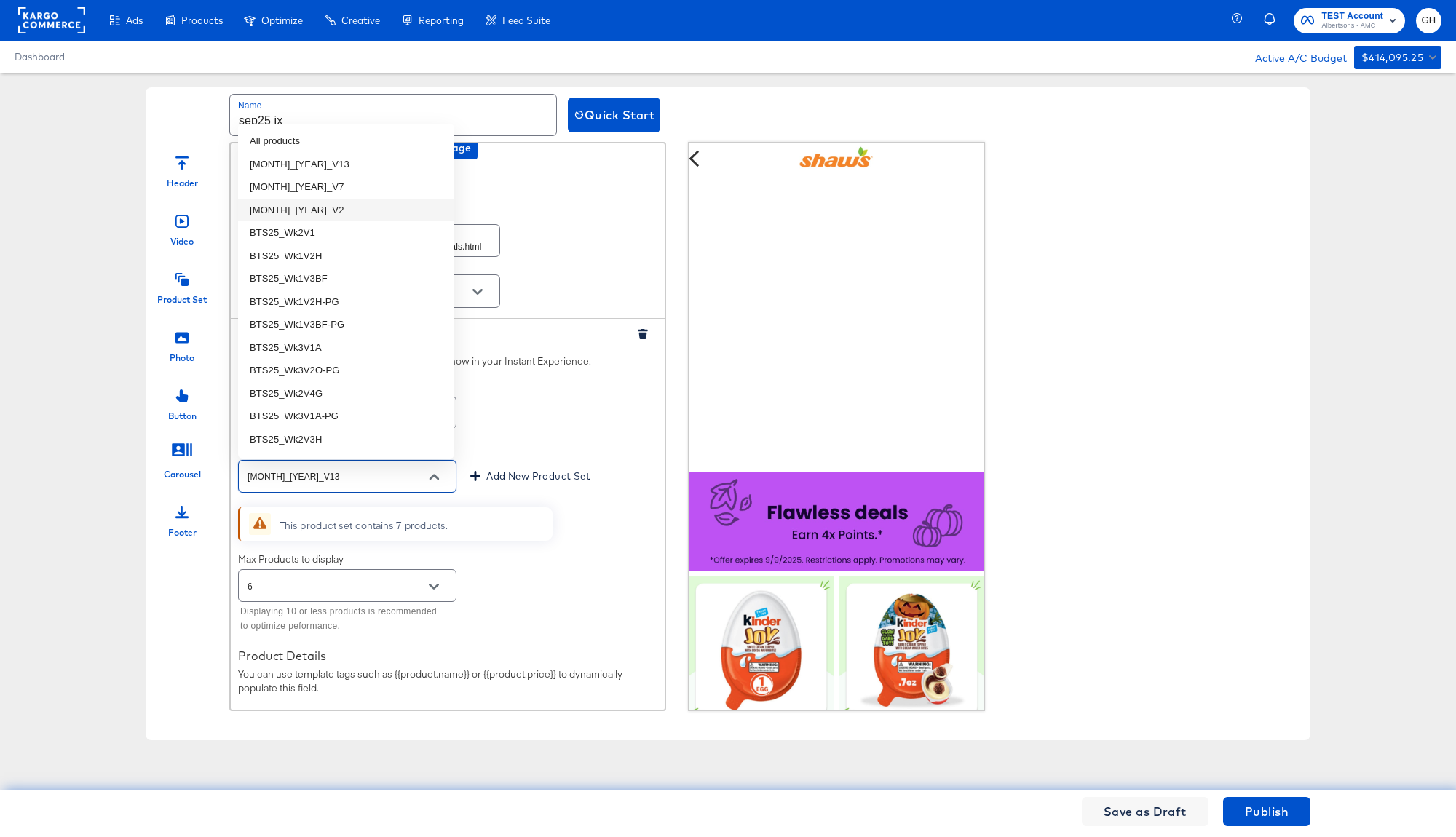 click on "September_25_V2" at bounding box center [346, 210] 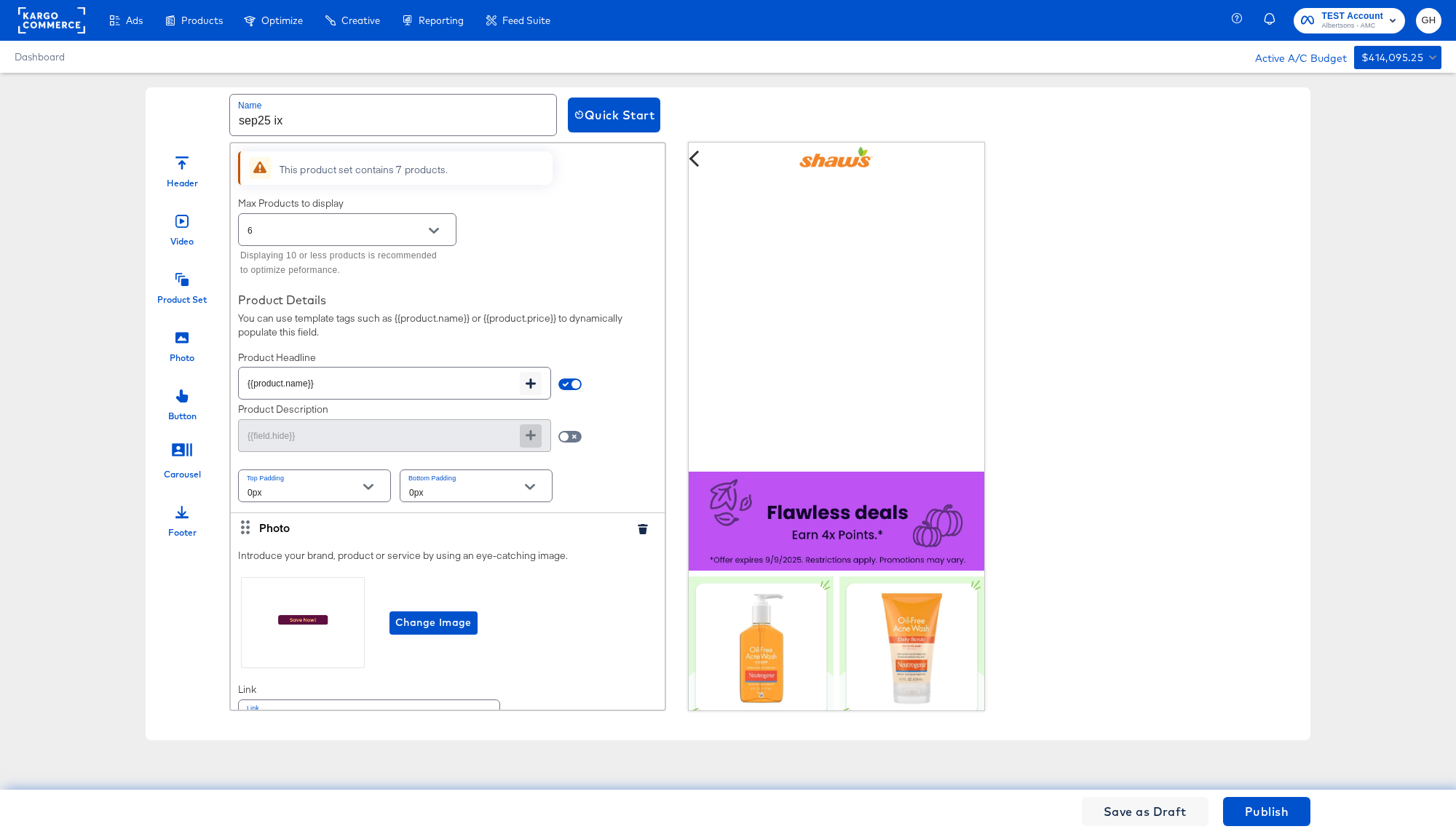 scroll, scrollTop: 930, scrollLeft: 0, axis: vertical 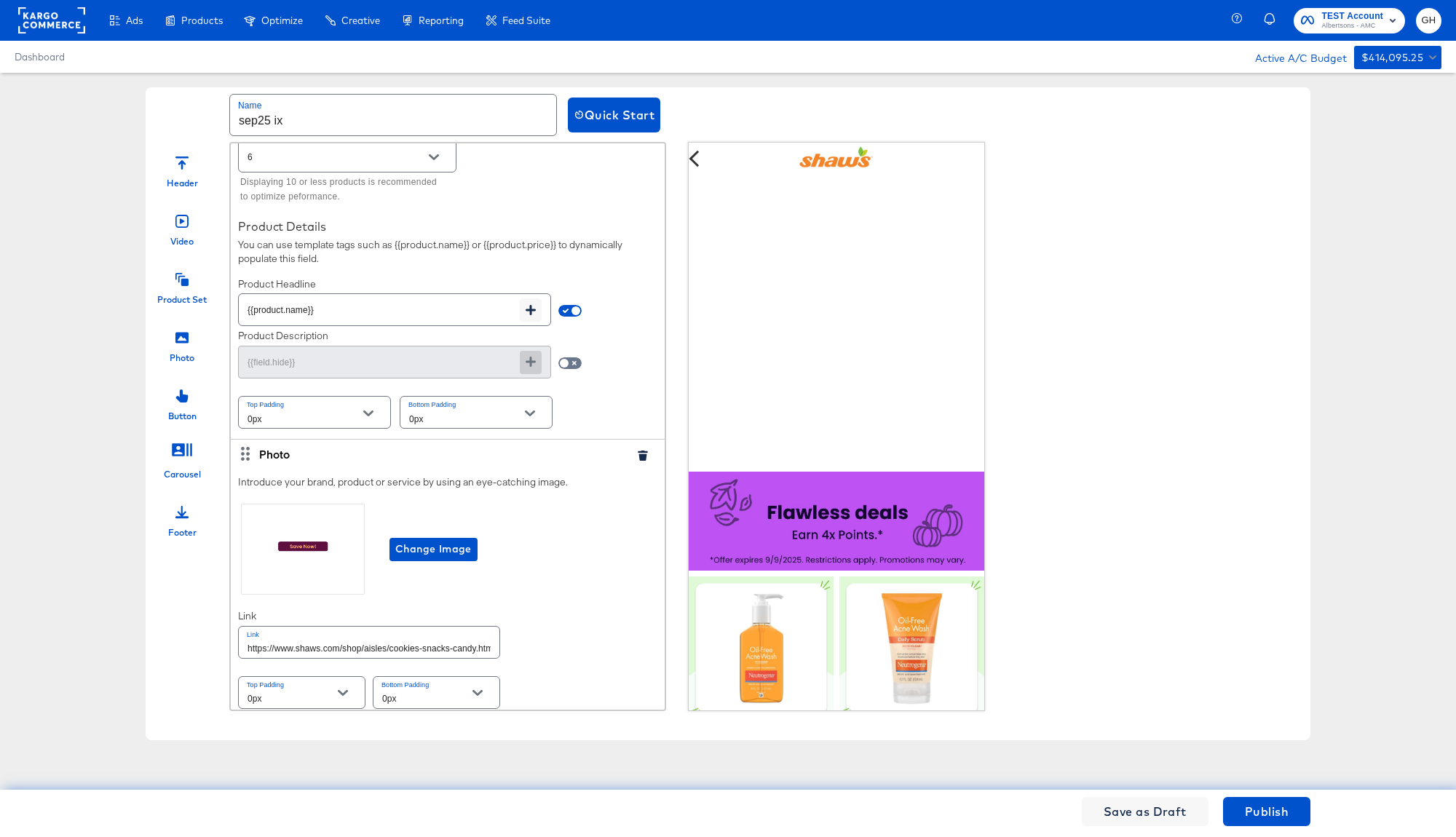 click on "https://www.shaws.com/shop/aisles/cookies-snacks-candy.html" at bounding box center [369, 642] 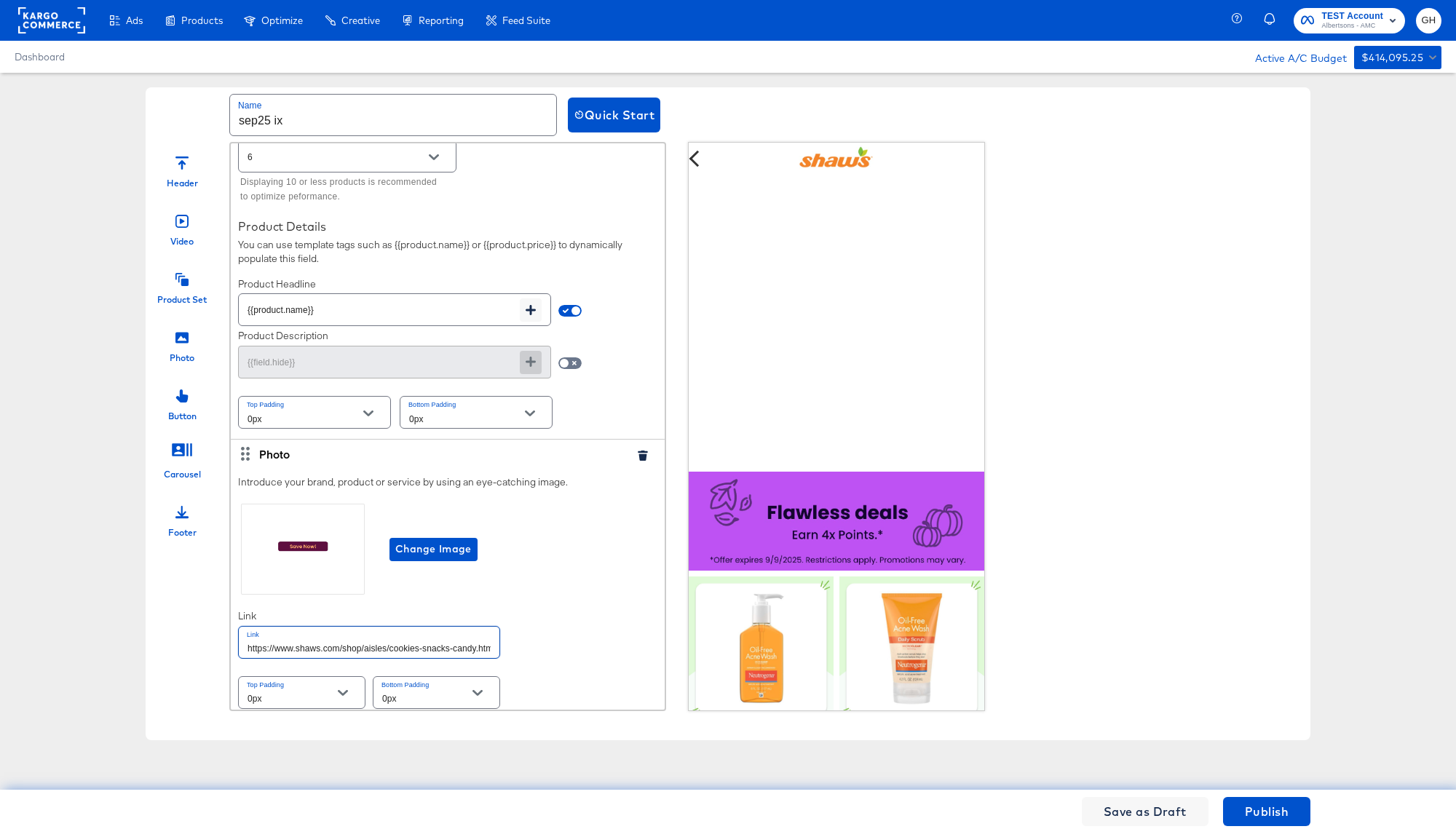 click on "https://www.shaws.com/shop/aisles/cookies-snacks-candy.html" at bounding box center (369, 642) 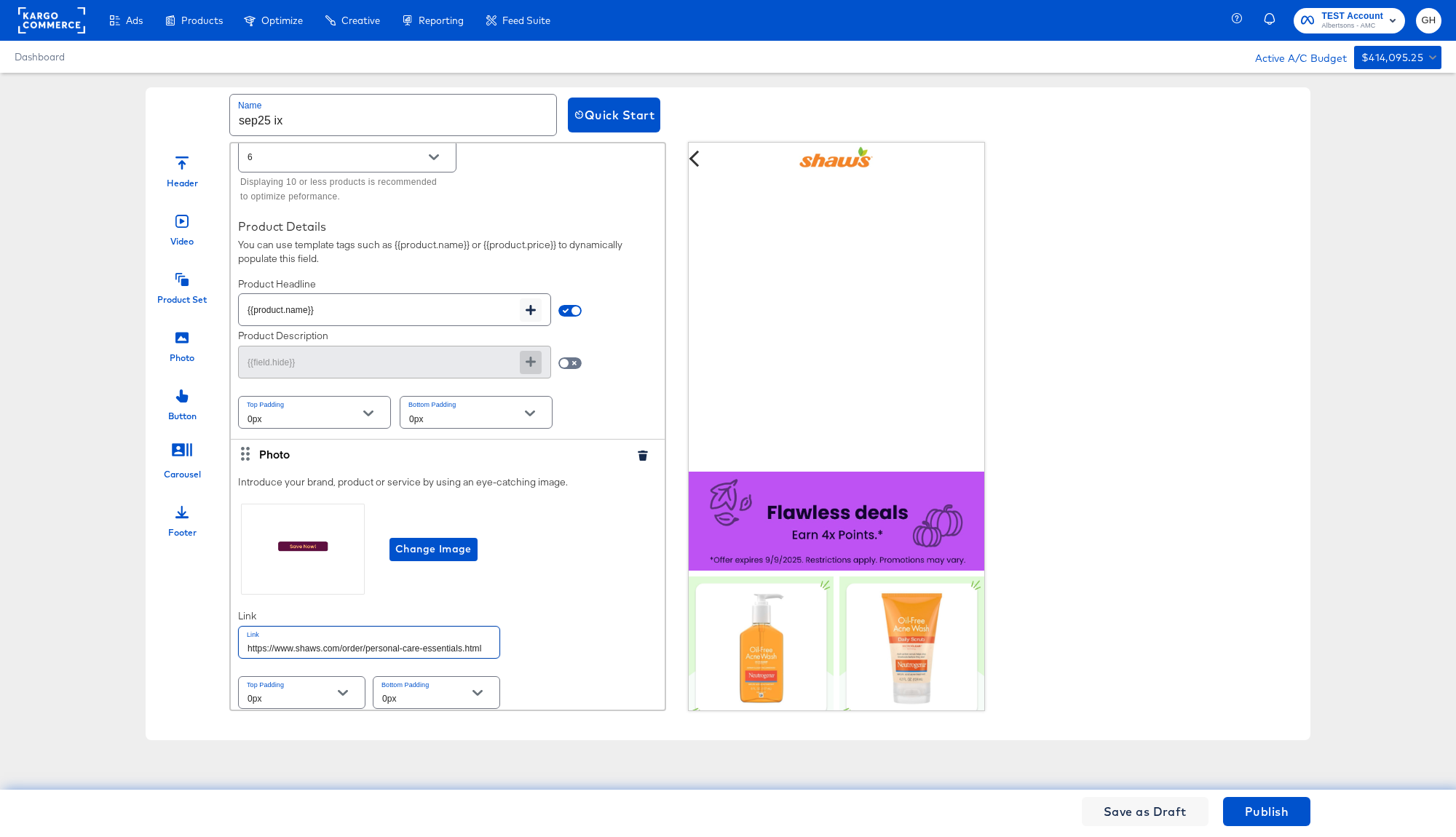 scroll, scrollTop: 1224, scrollLeft: 0, axis: vertical 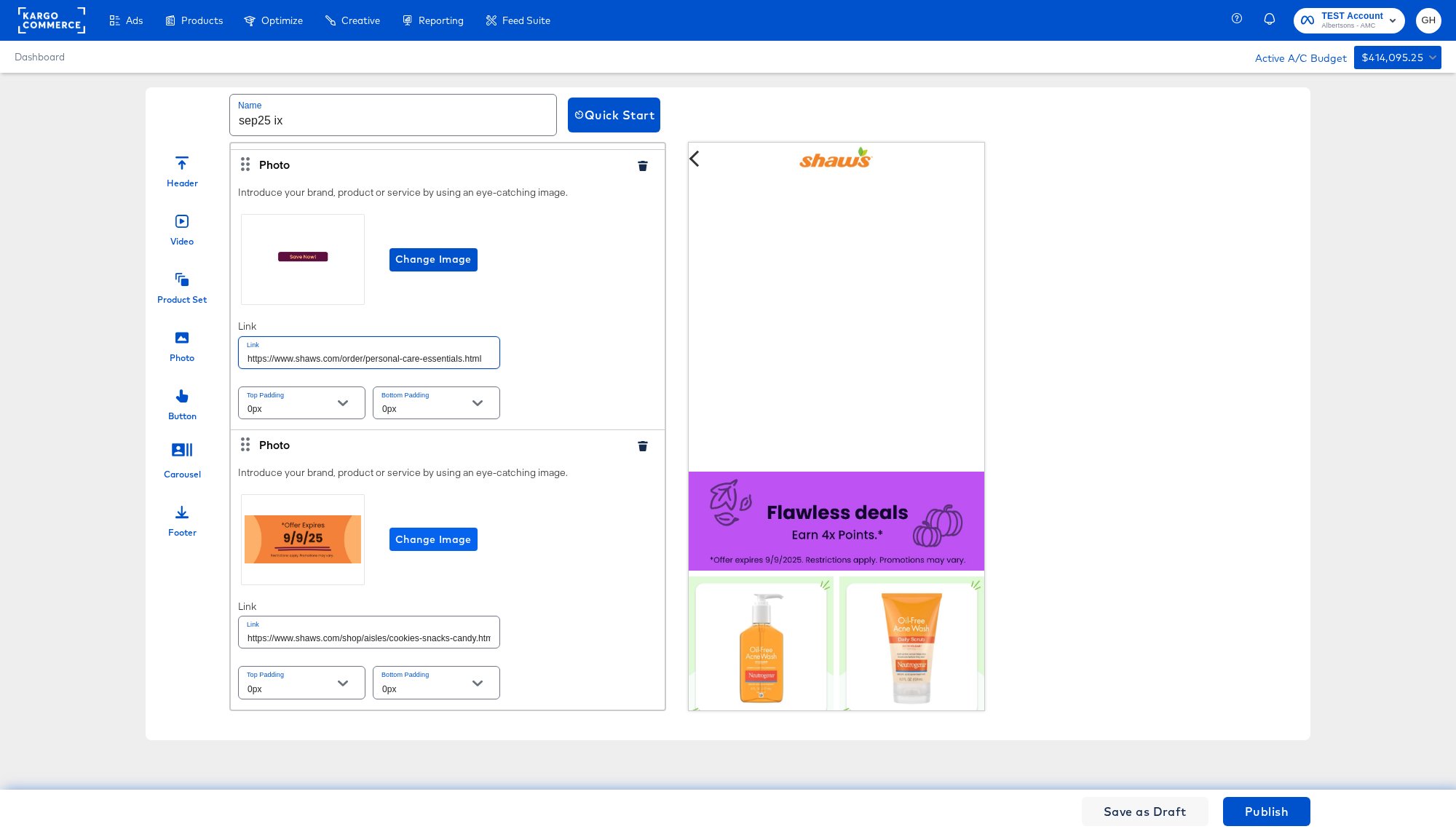 type on "https://www.shaws.com/order/personal-care-essentials.html" 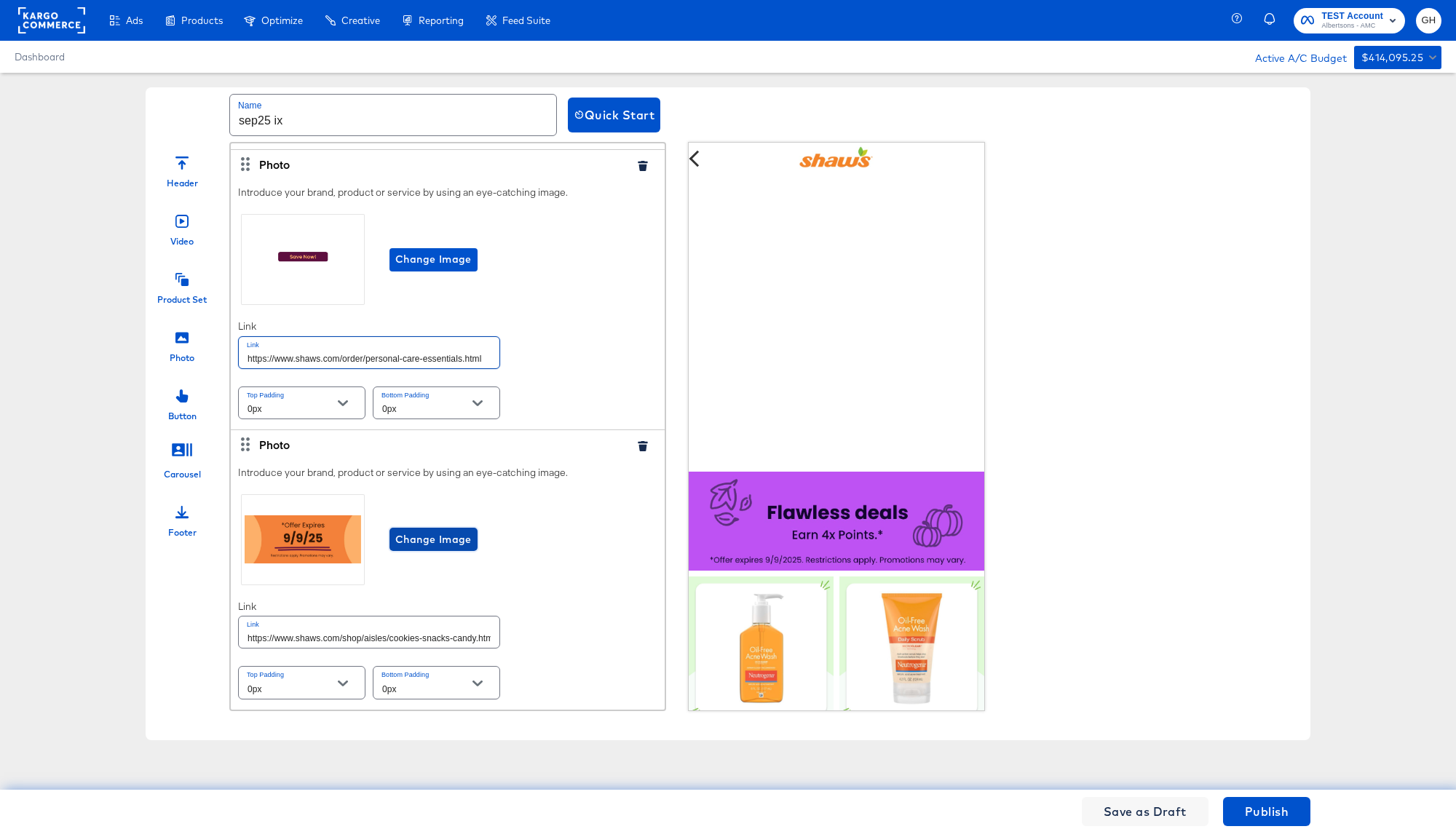 click on "Change Image" at bounding box center [433, 539] 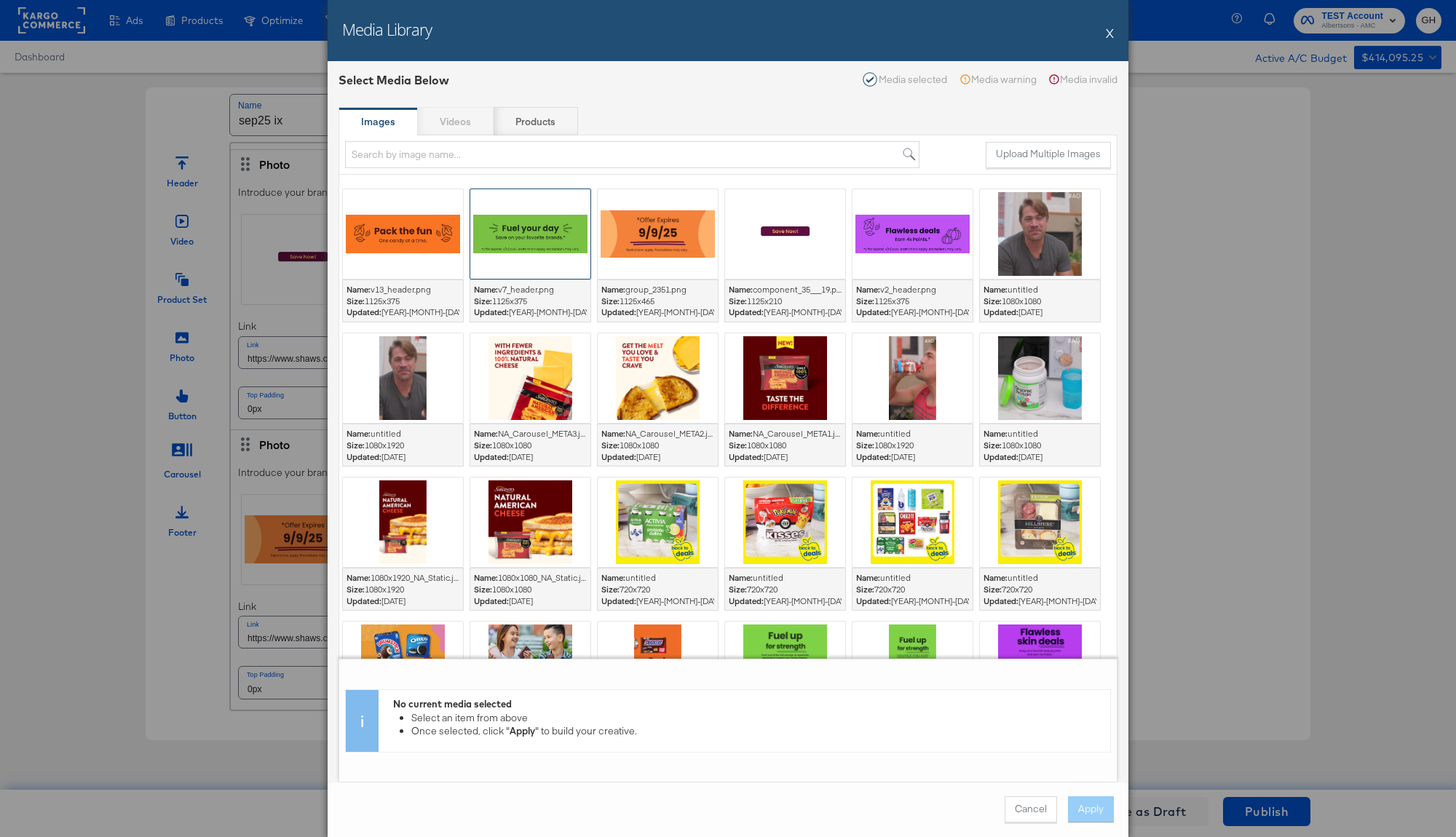 click at bounding box center [530, 234] 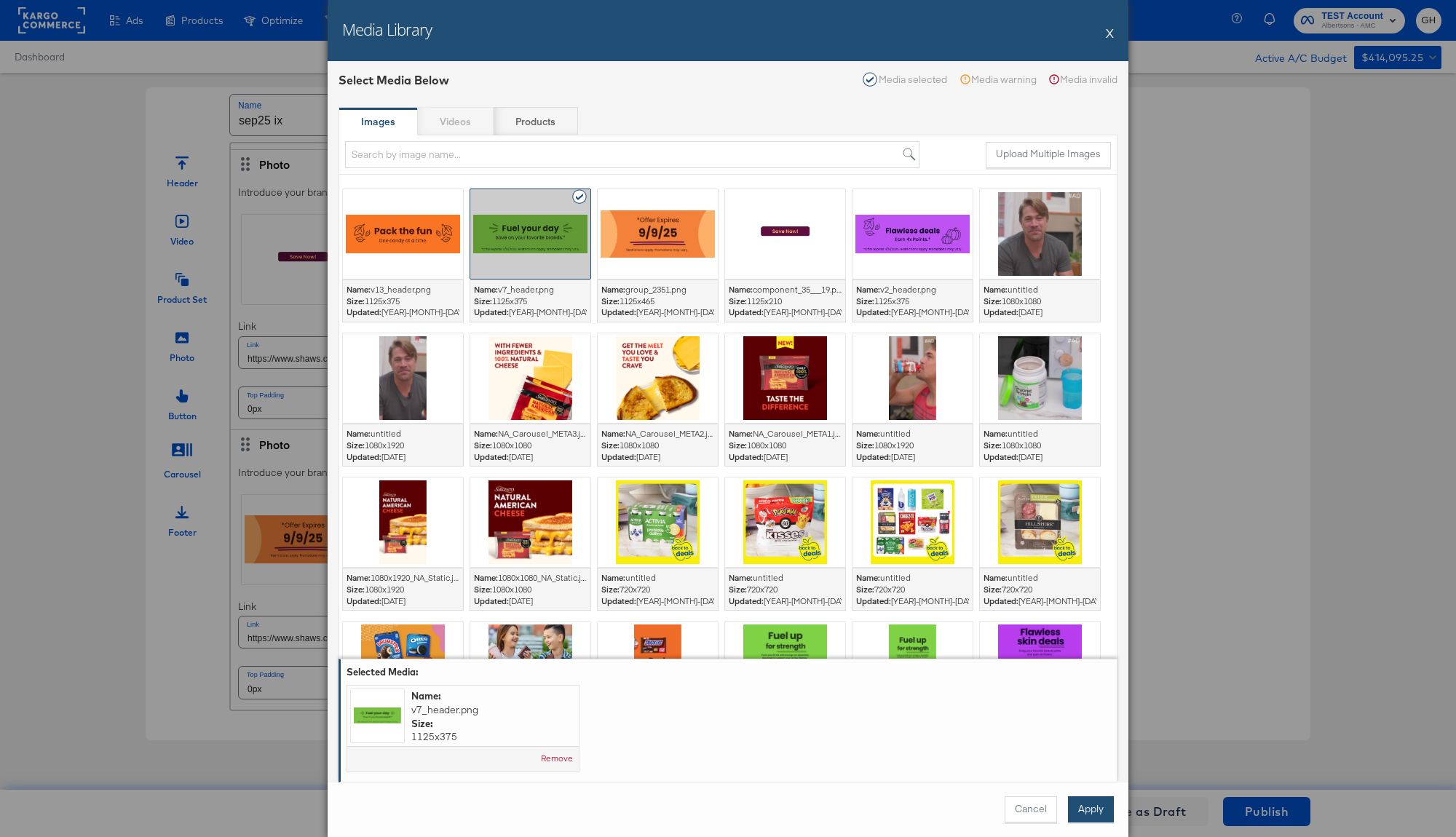 click on "Apply" at bounding box center [1091, 809] 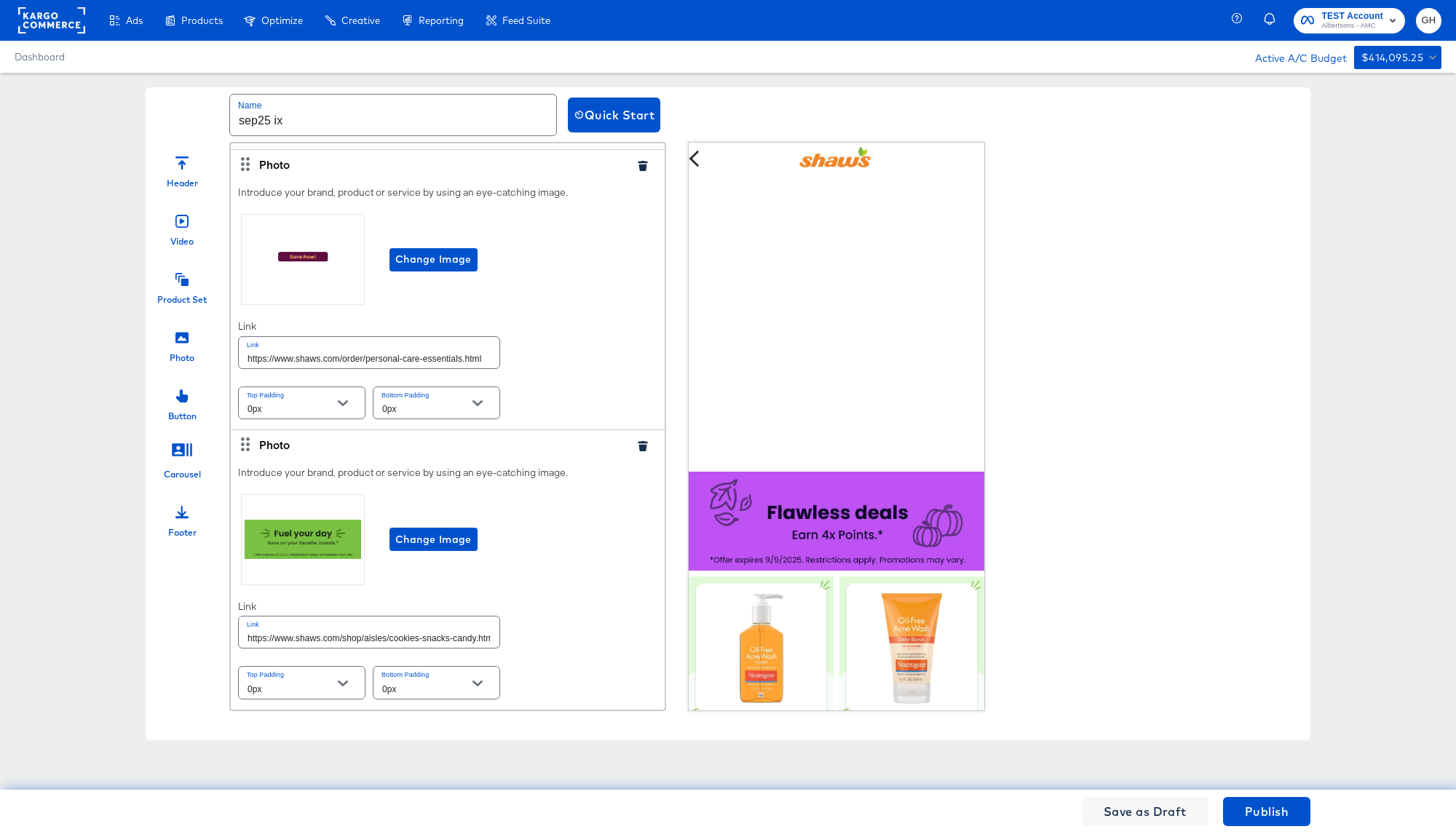 click on "https://www.shaws.com/shop/aisles/cookies-snacks-candy.html" at bounding box center (369, 632) 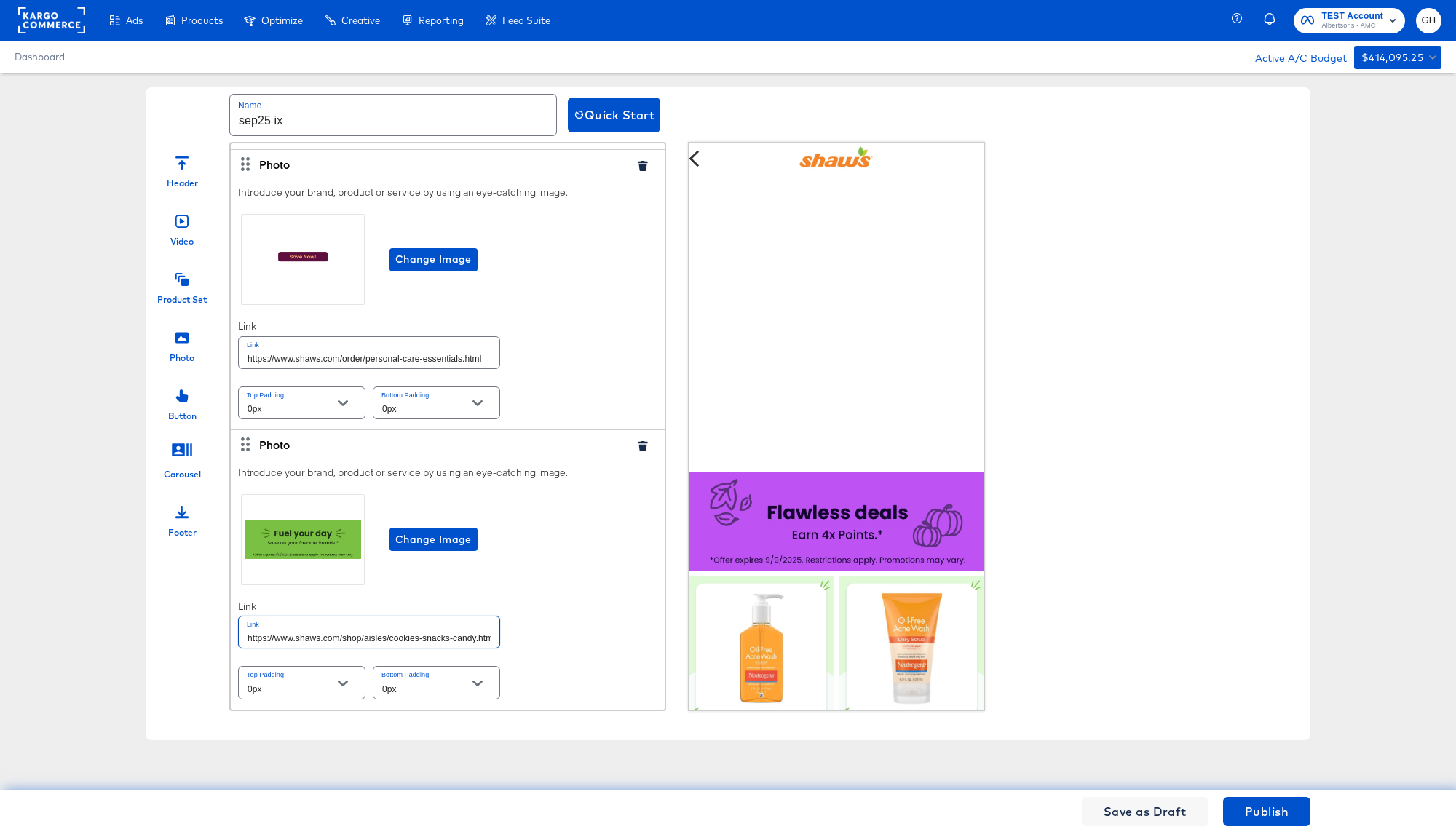 click on "https://www.shaws.com/shop/aisles/cookies-snacks-candy.html" at bounding box center [369, 632] 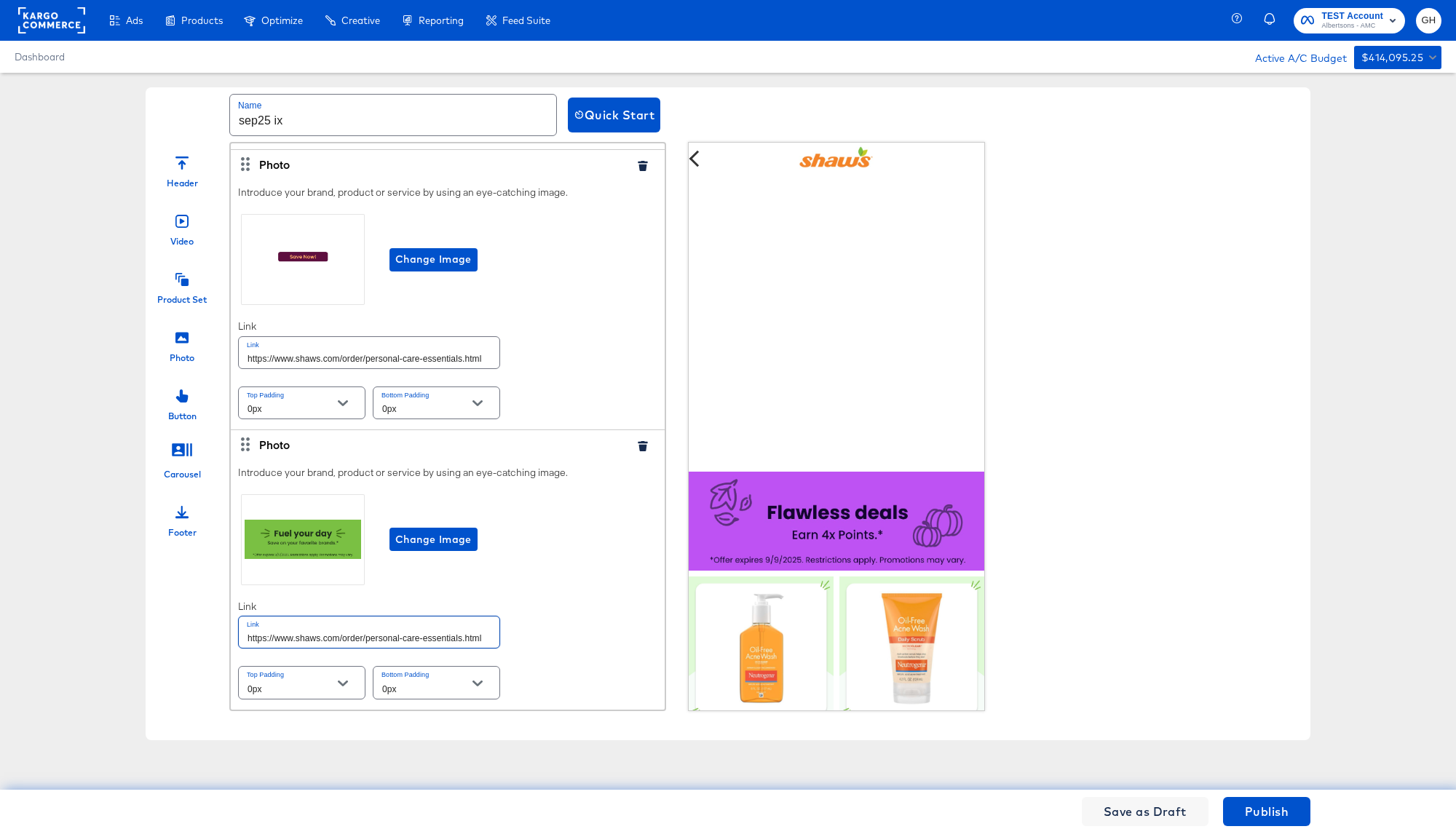 type on "https://www.shaws.com/order/personal-care-essentials.html" 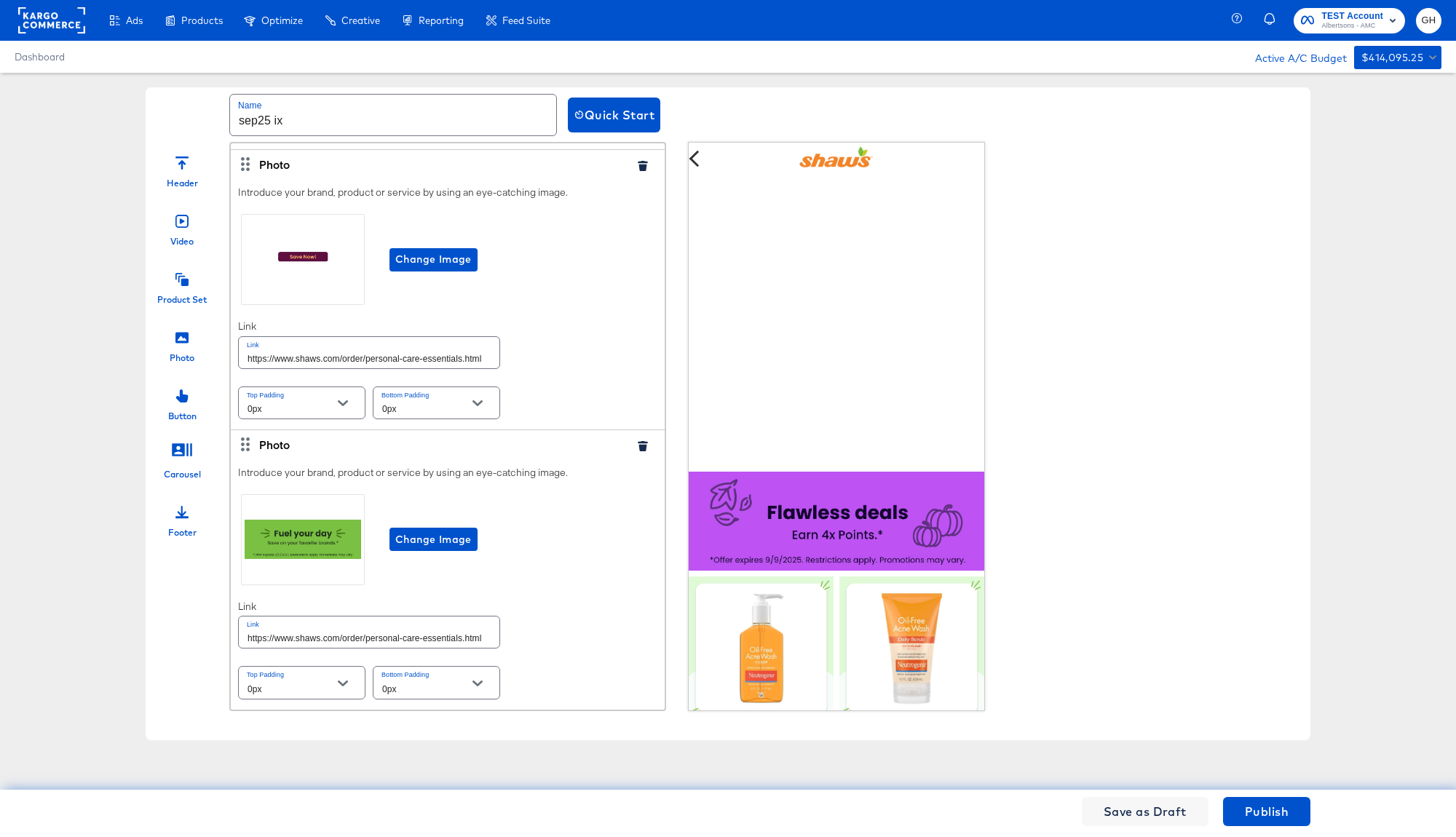 click on "Introduce your brand, product or service by using an eye-catching image. Change Image Link Link https://www.shaws.com/order/personal-care-essentials.html Top Padding 0px Bottom Padding 0px" at bounding box center [448, 584] 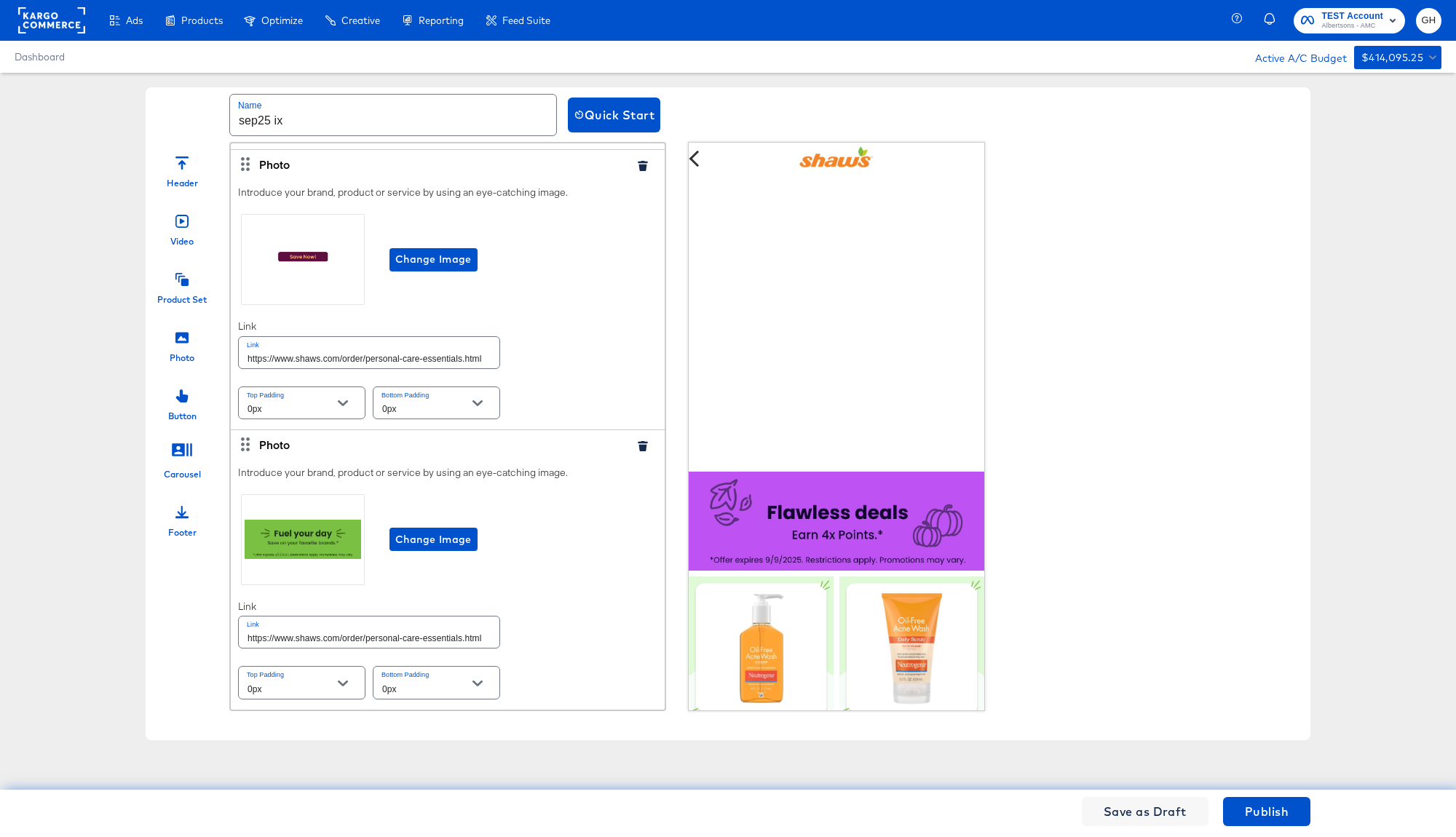click 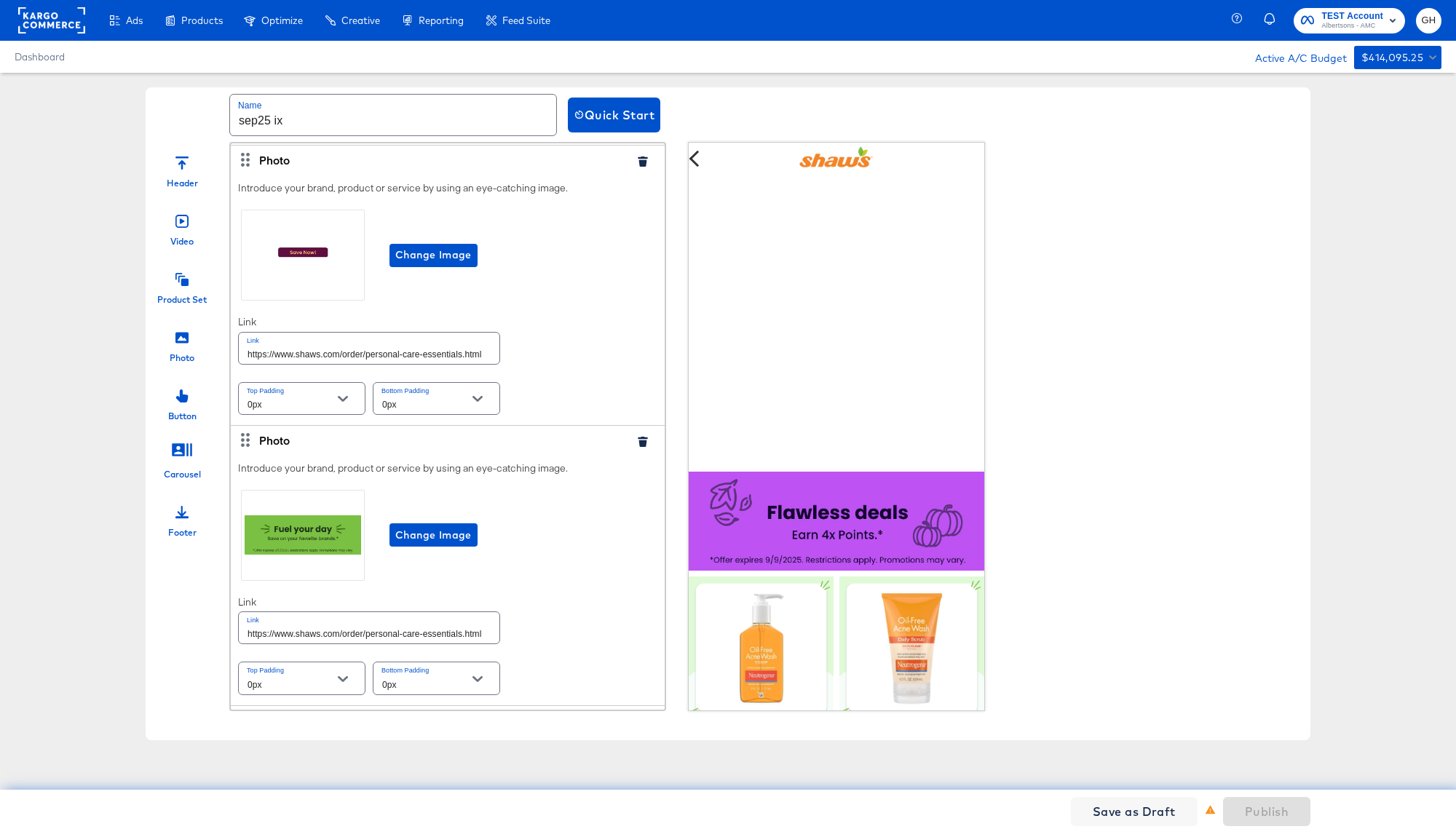 click on "Photo" at bounding box center [182, 342] 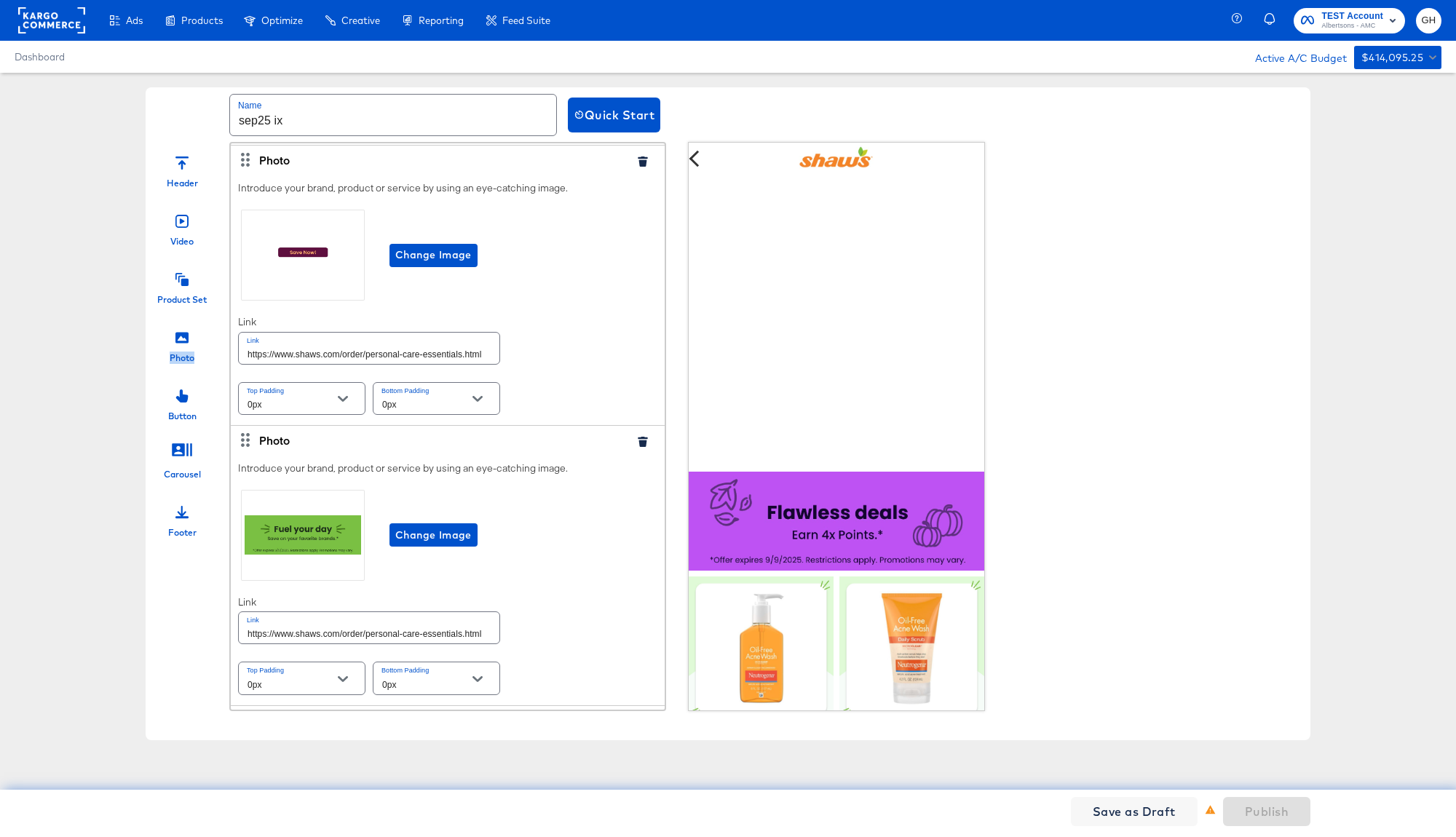 click on "Photo" at bounding box center (182, 342) 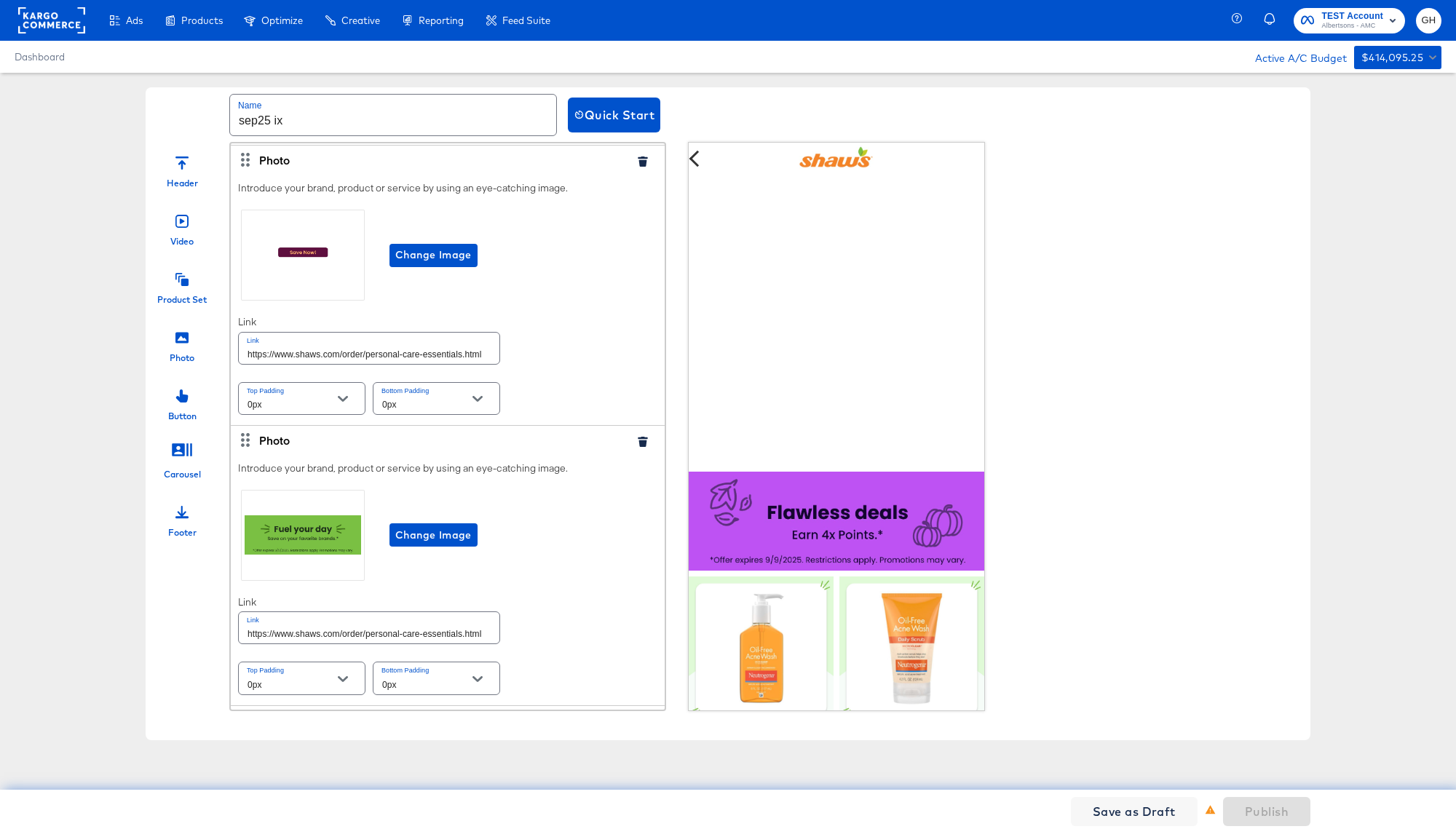 click on "Product Set" at bounding box center (182, 284) 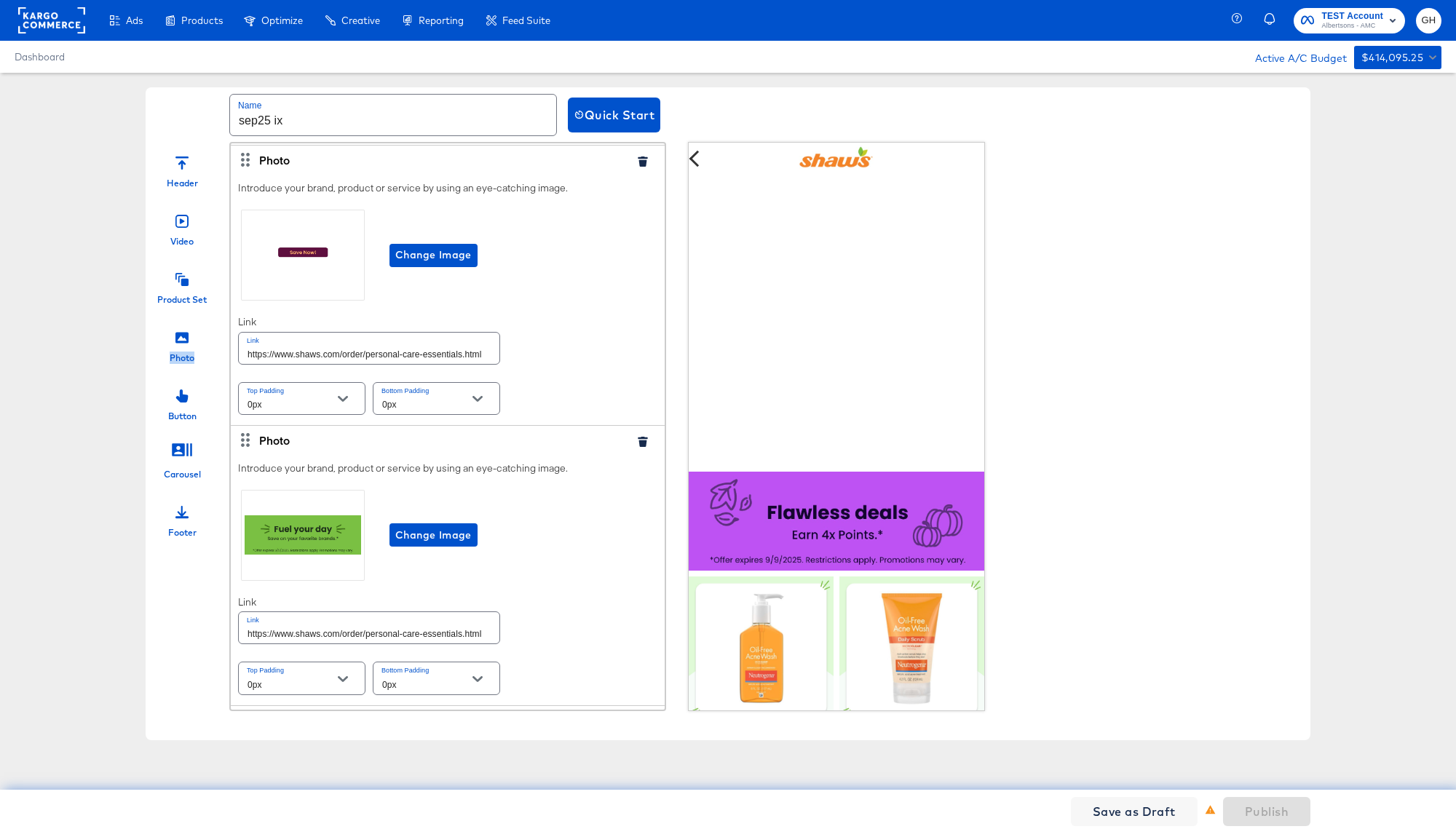 click 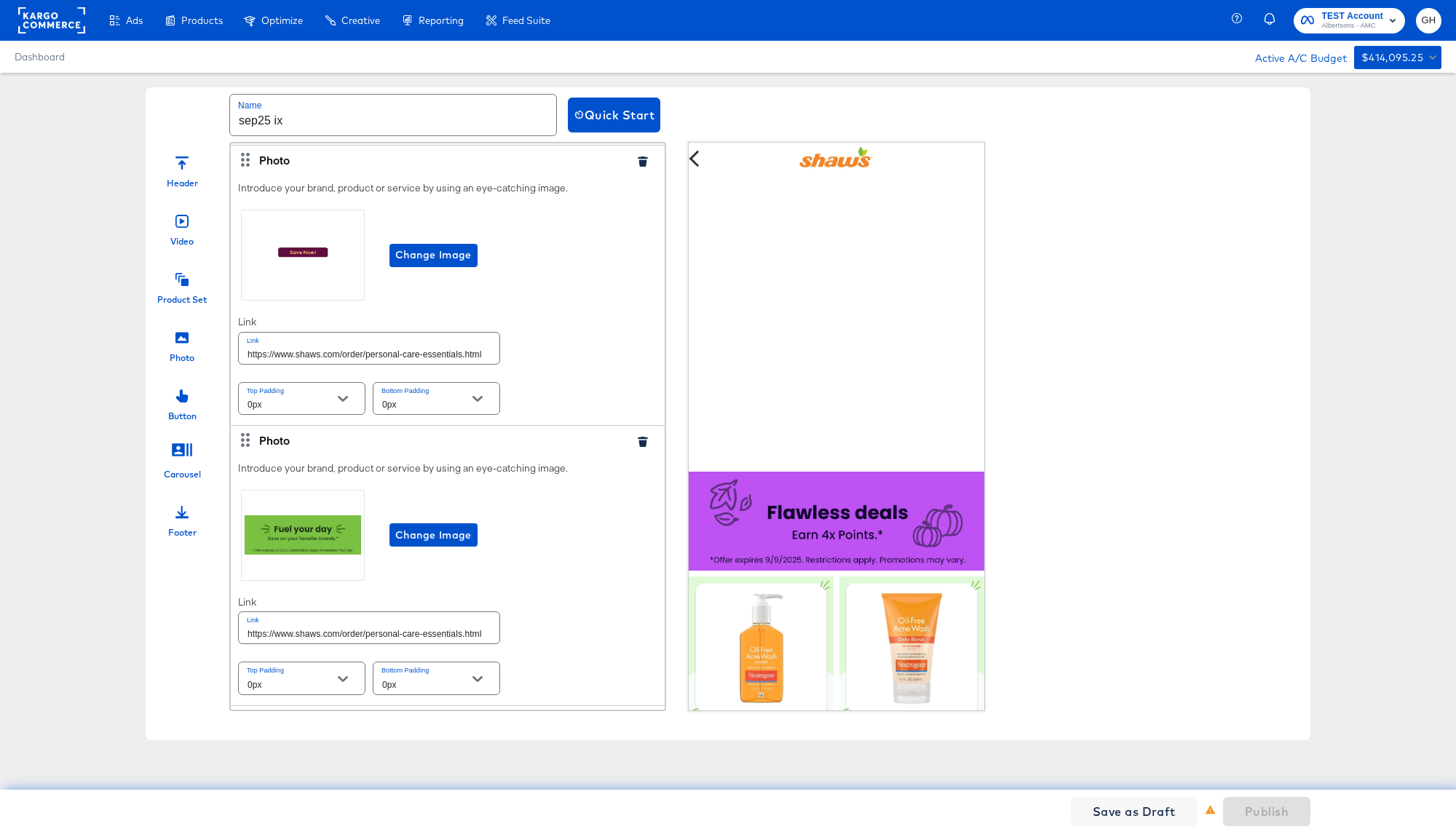 click on "Header Video Product Set Photo Button Carousel Footer Header Upload a logo for your Instant Experience. For best results, images should be 882 x 66 pixels. Change Image Video Select a video to play in your Instant Experience. Videos must be a max length of 15 secs, aspect Ratio: 1.91:1 to 1:1 and file type: MP4, MOV or GIF Change Video Top Padding 0px Bottom Padding 0px Photo Introduce your brand, product or service by using an eye-catching image. Change Image Link Link https://www.shaws.com/order/personal-care-essentials.html Top Padding 0px Bottom Padding 0px Product Set Choose a set of products from your catalog to show in your Instant Experience. Catalog AMC_KargoCommerce_Collective_Shaws Product Set September_25_V2 Add New Product Set This product set contains 7 products. Max Products to display 6 Displaying 10 or less products is recommended to optimize peformance. Product Details You can use template tags such as {{product.name}} or {{product.price}} to dynamically populate this field. Product Headline" at bounding box center (728, 427) 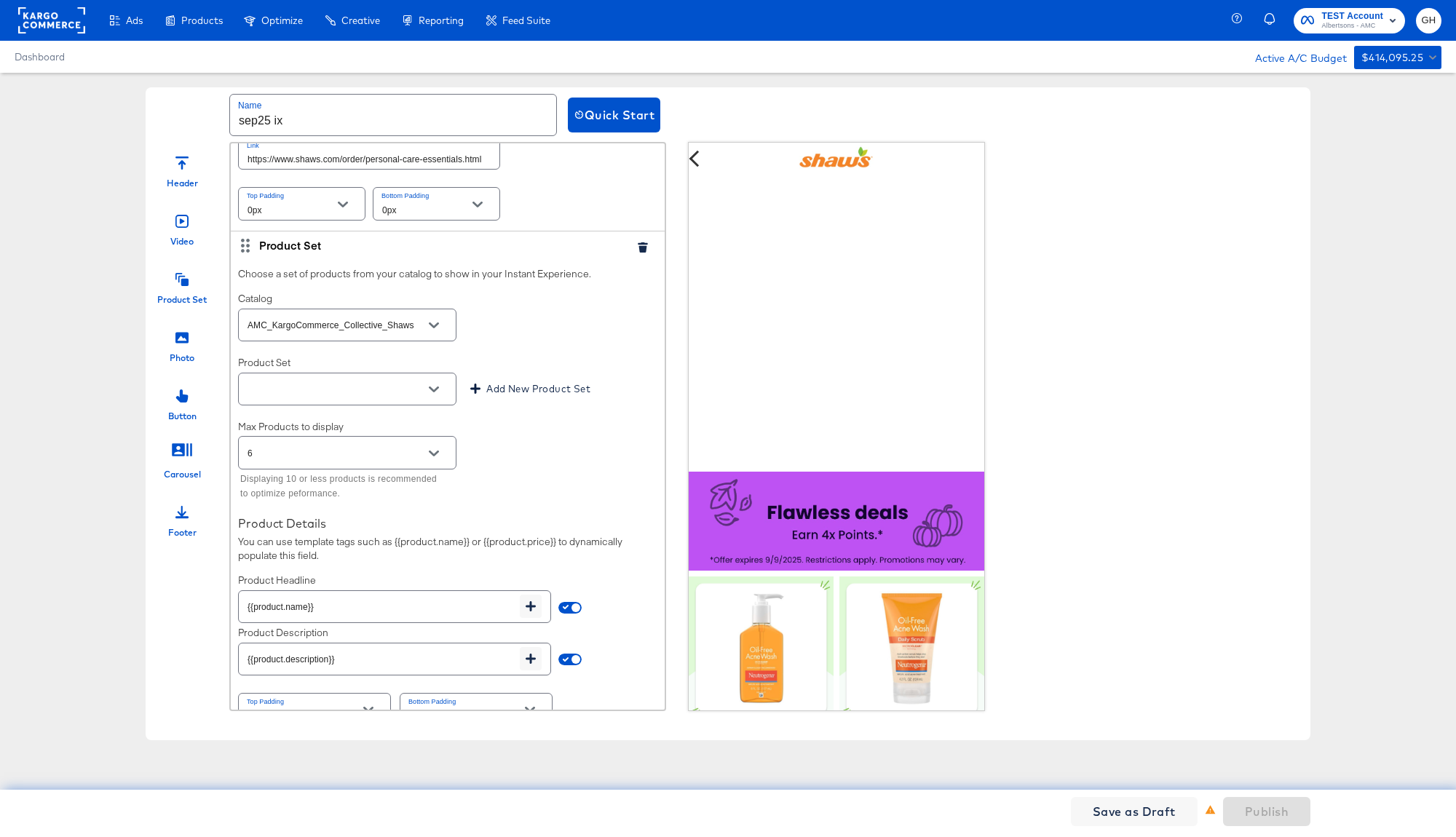 scroll, scrollTop: 1740, scrollLeft: 0, axis: vertical 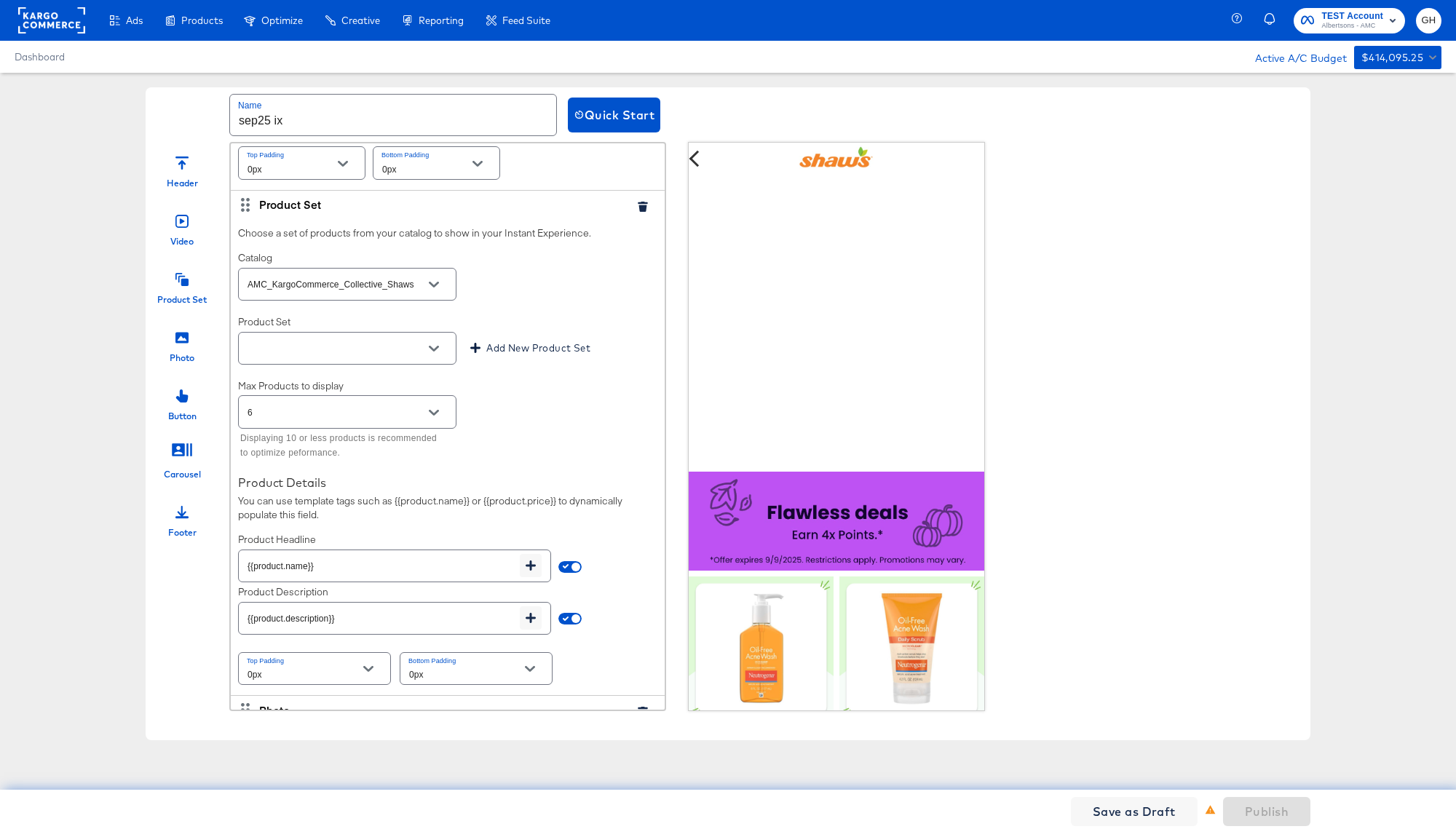 click at bounding box center (347, 348) 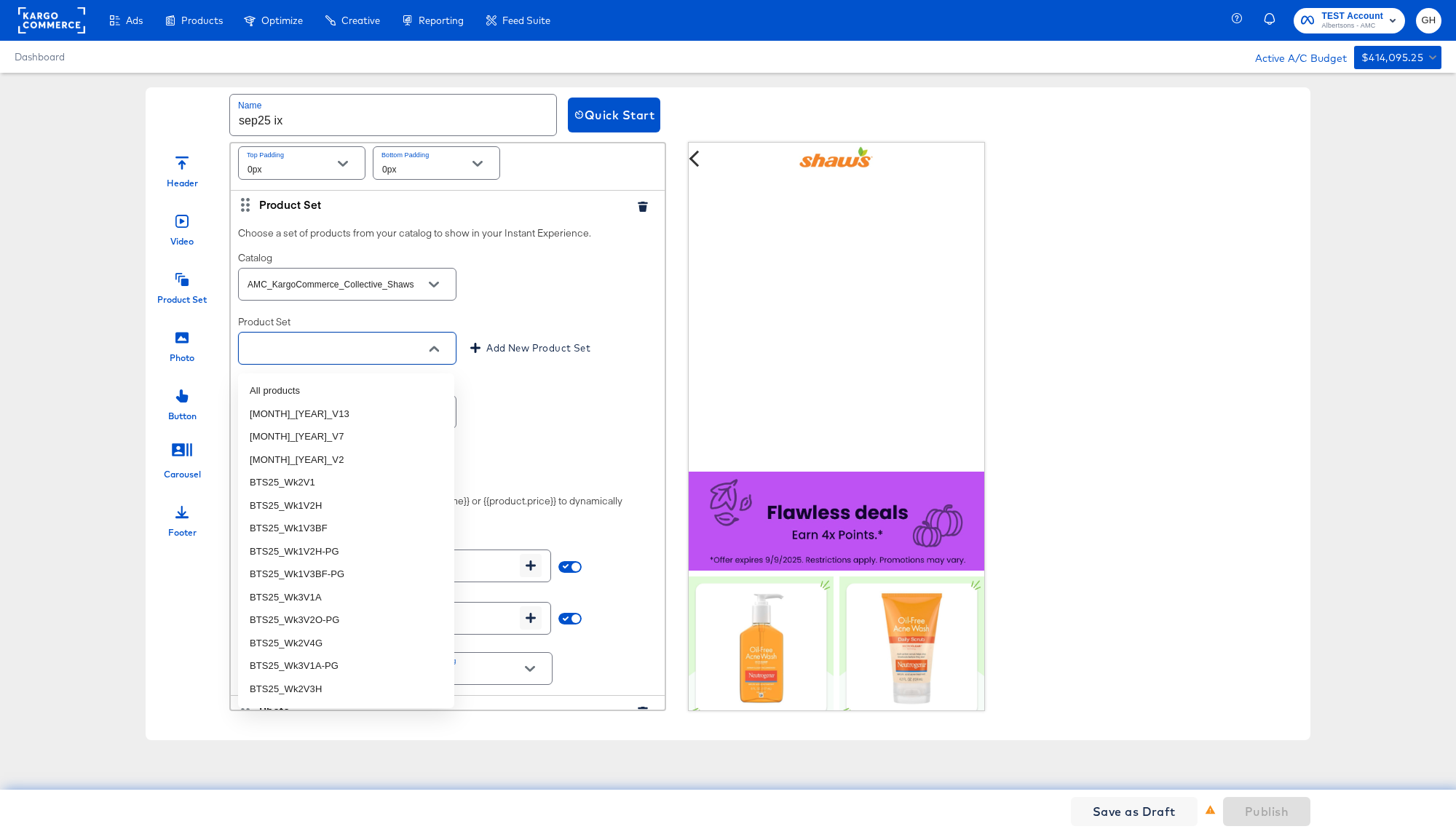click at bounding box center [336, 349] 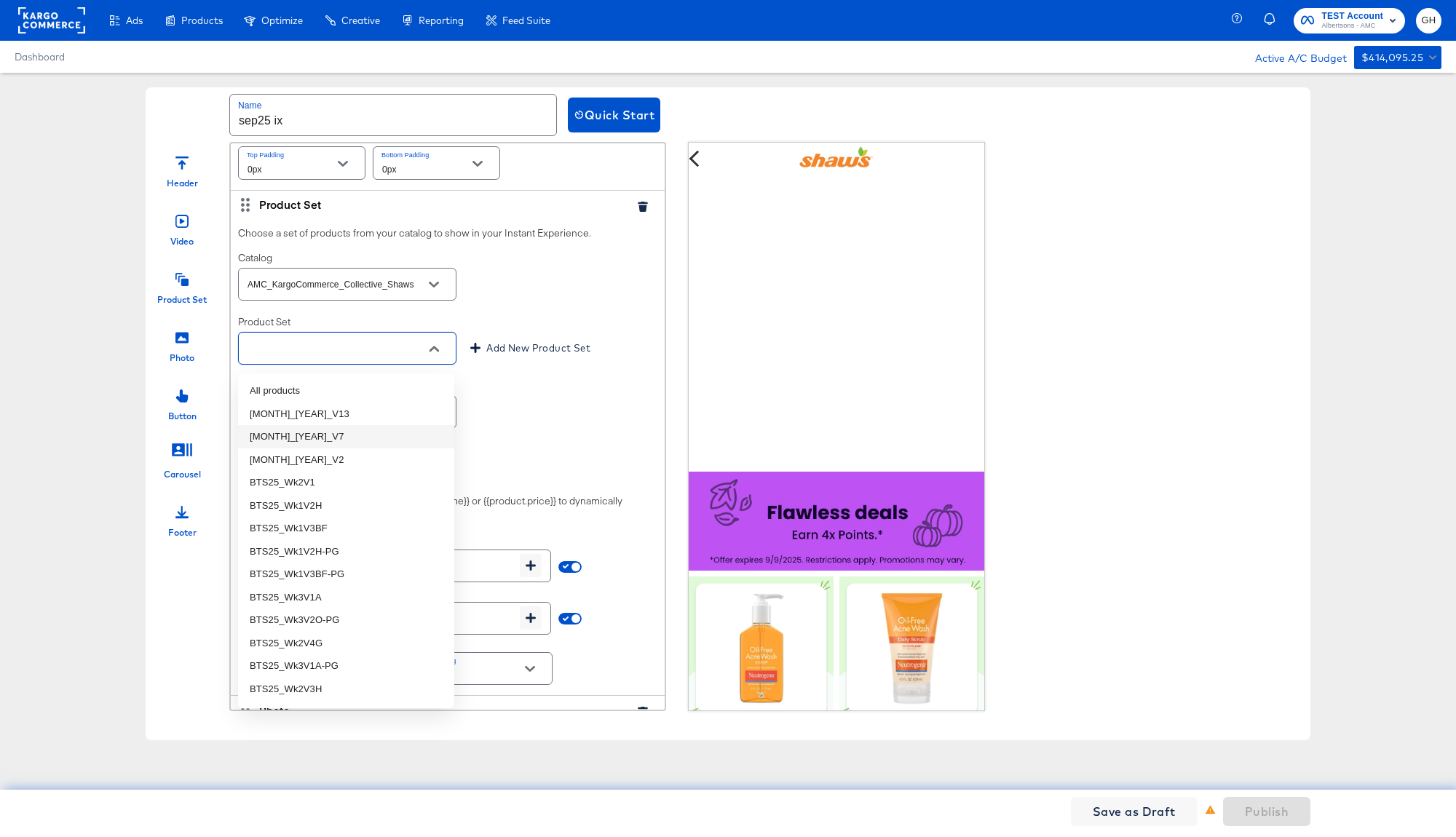 click on "September_25_V7" at bounding box center (346, 437) 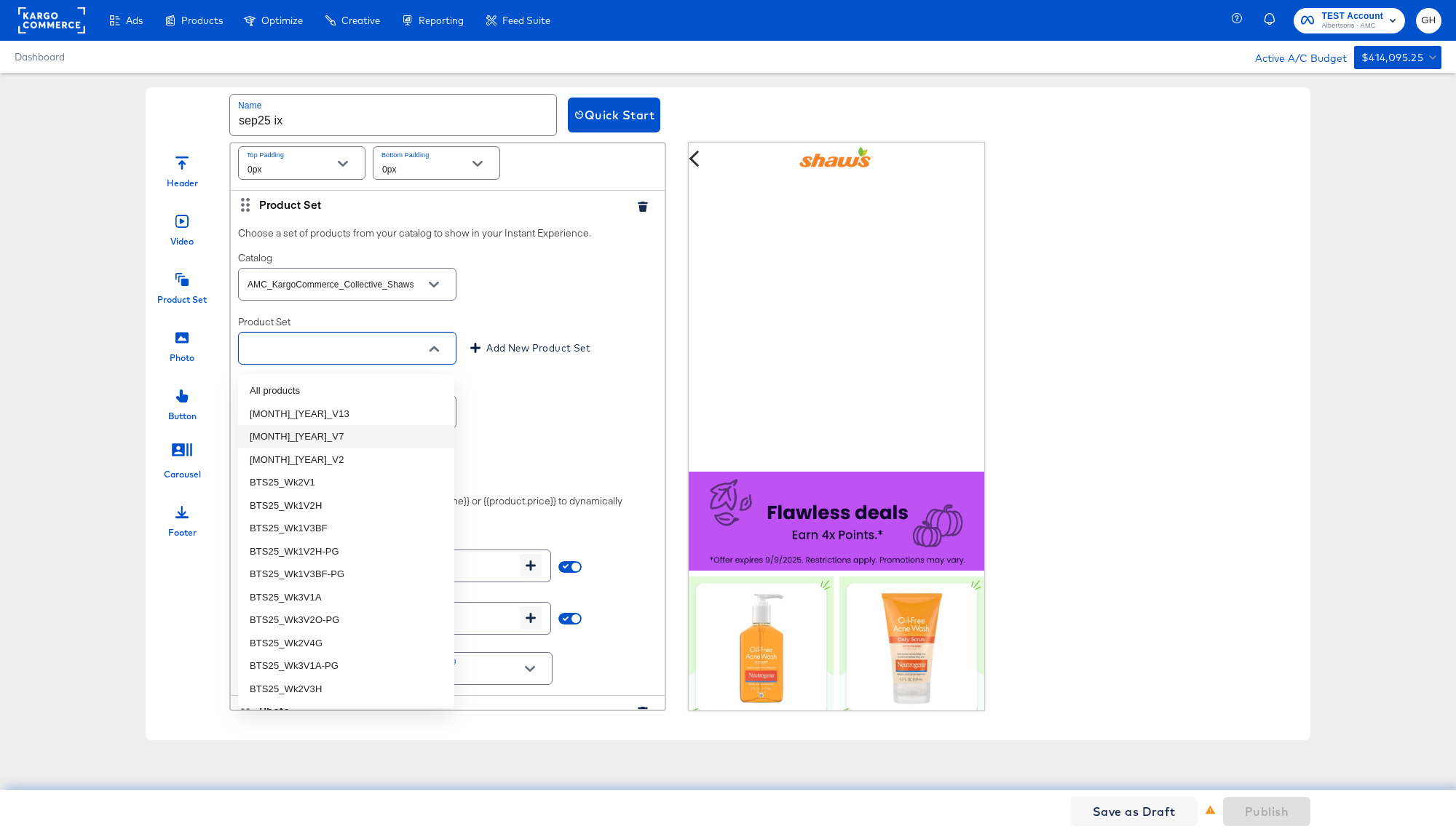 type on "September_25_V7" 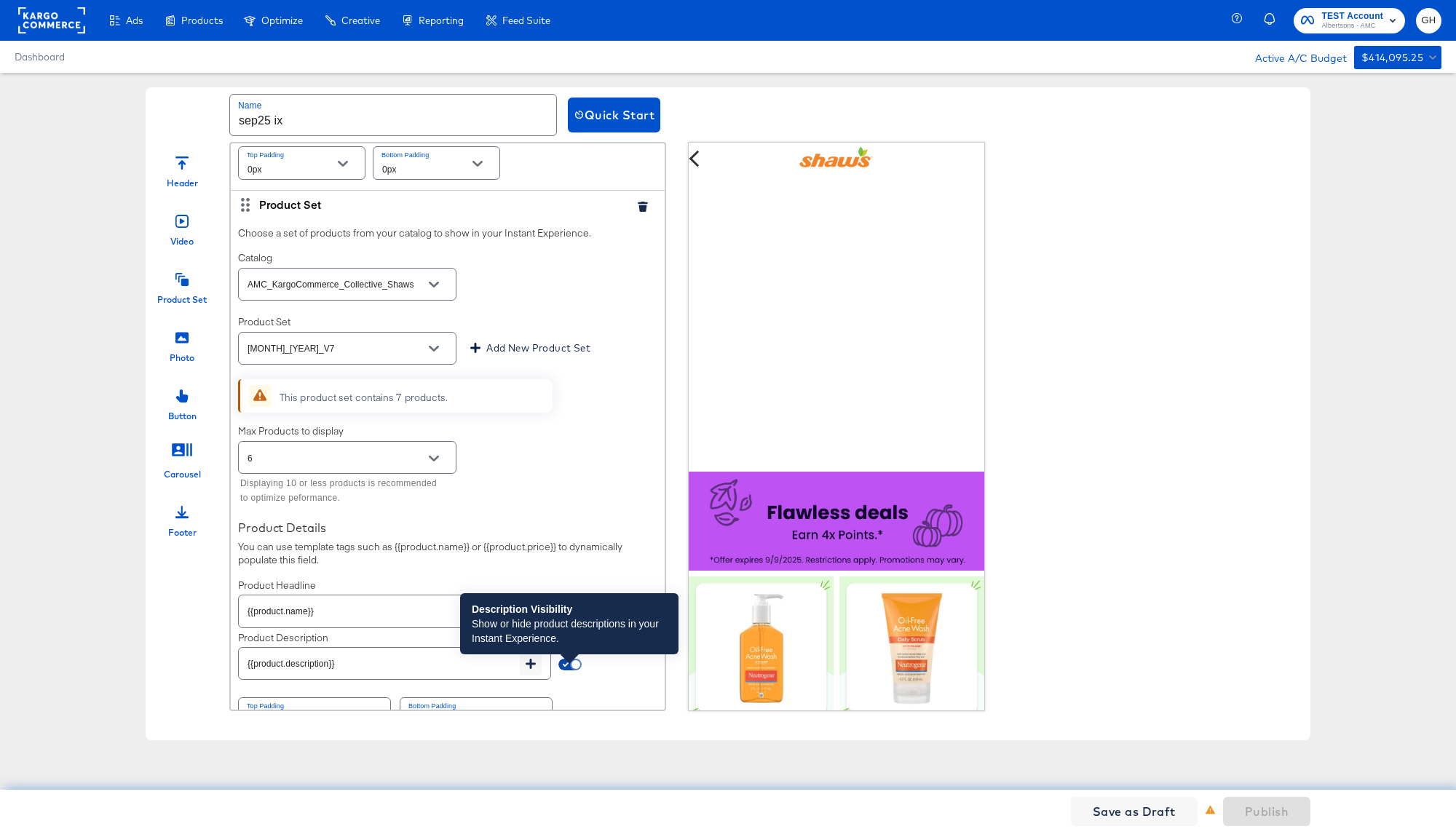 click at bounding box center [576, 667] 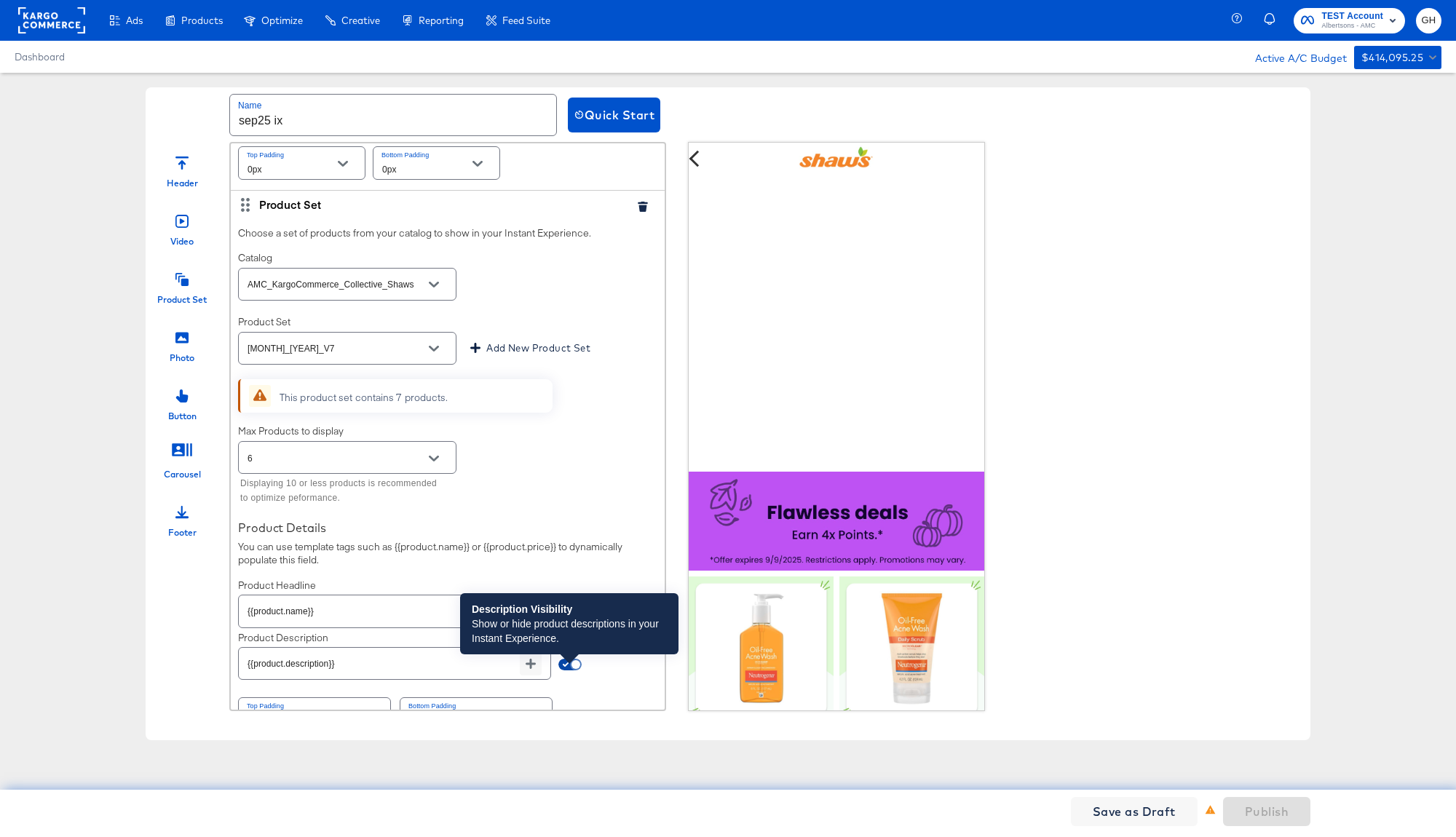checkbox on "false" 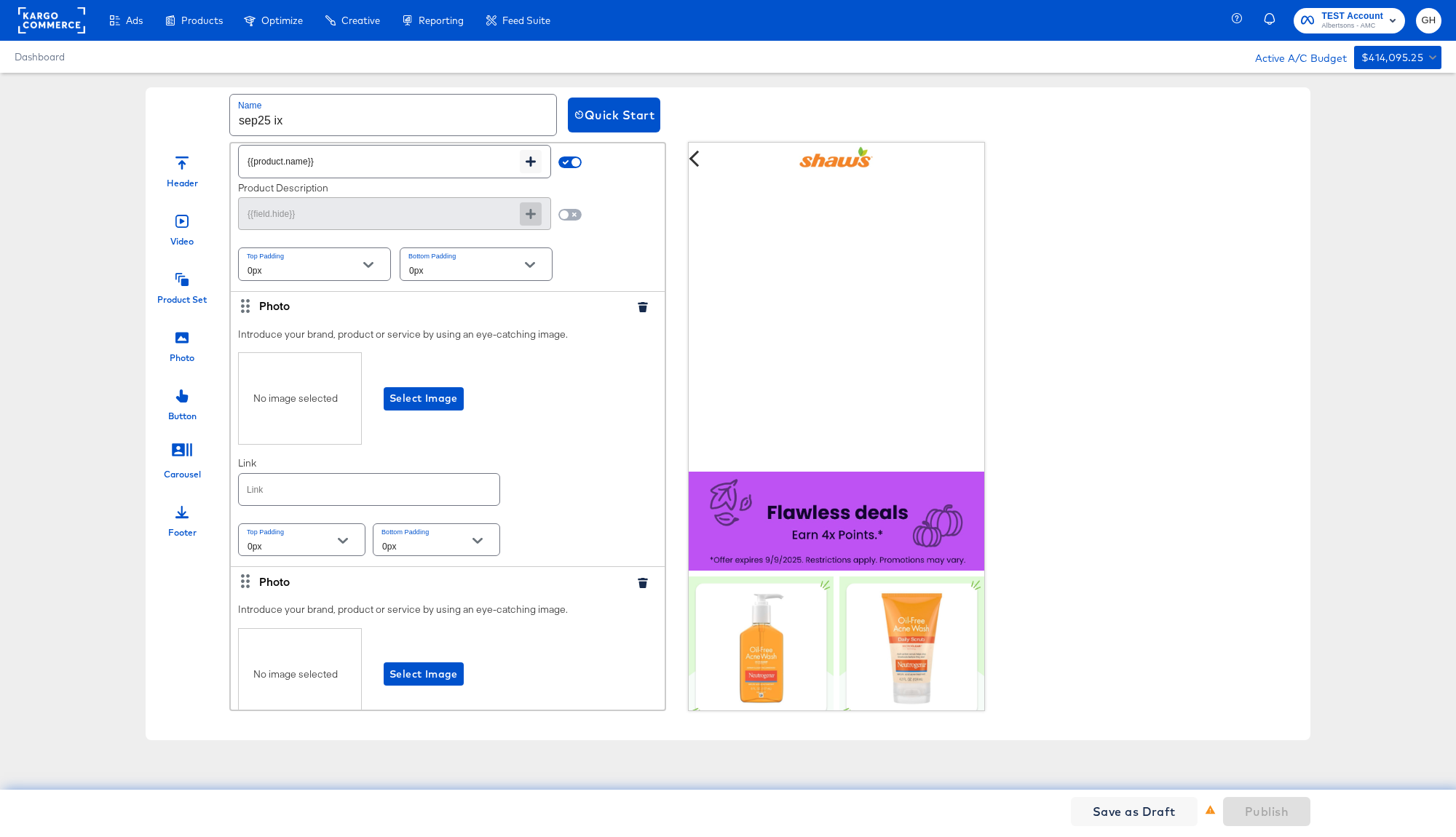 scroll, scrollTop: 2190, scrollLeft: 0, axis: vertical 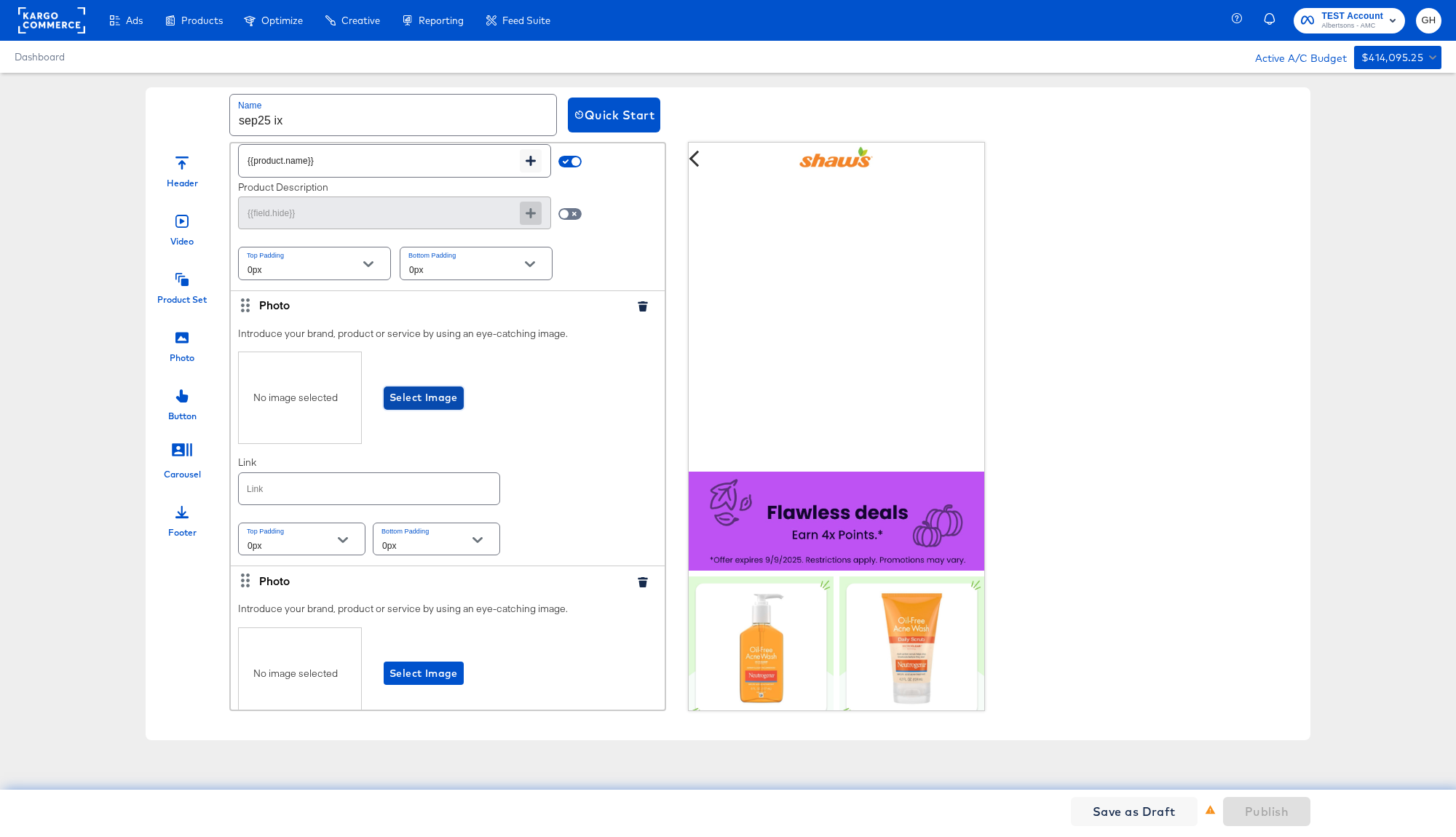 click on "Select Image" at bounding box center [424, 397] 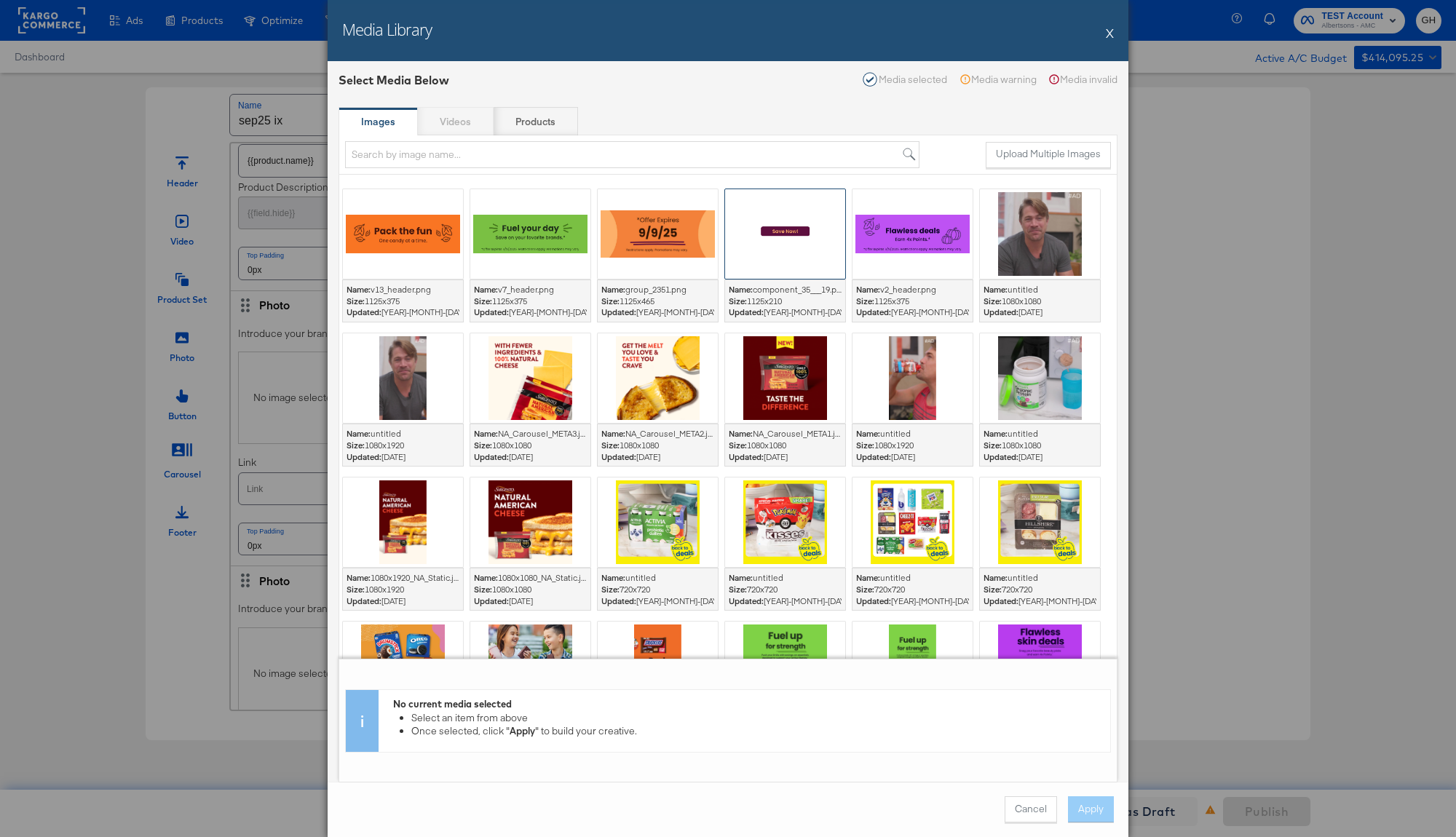 click at bounding box center (785, 234) 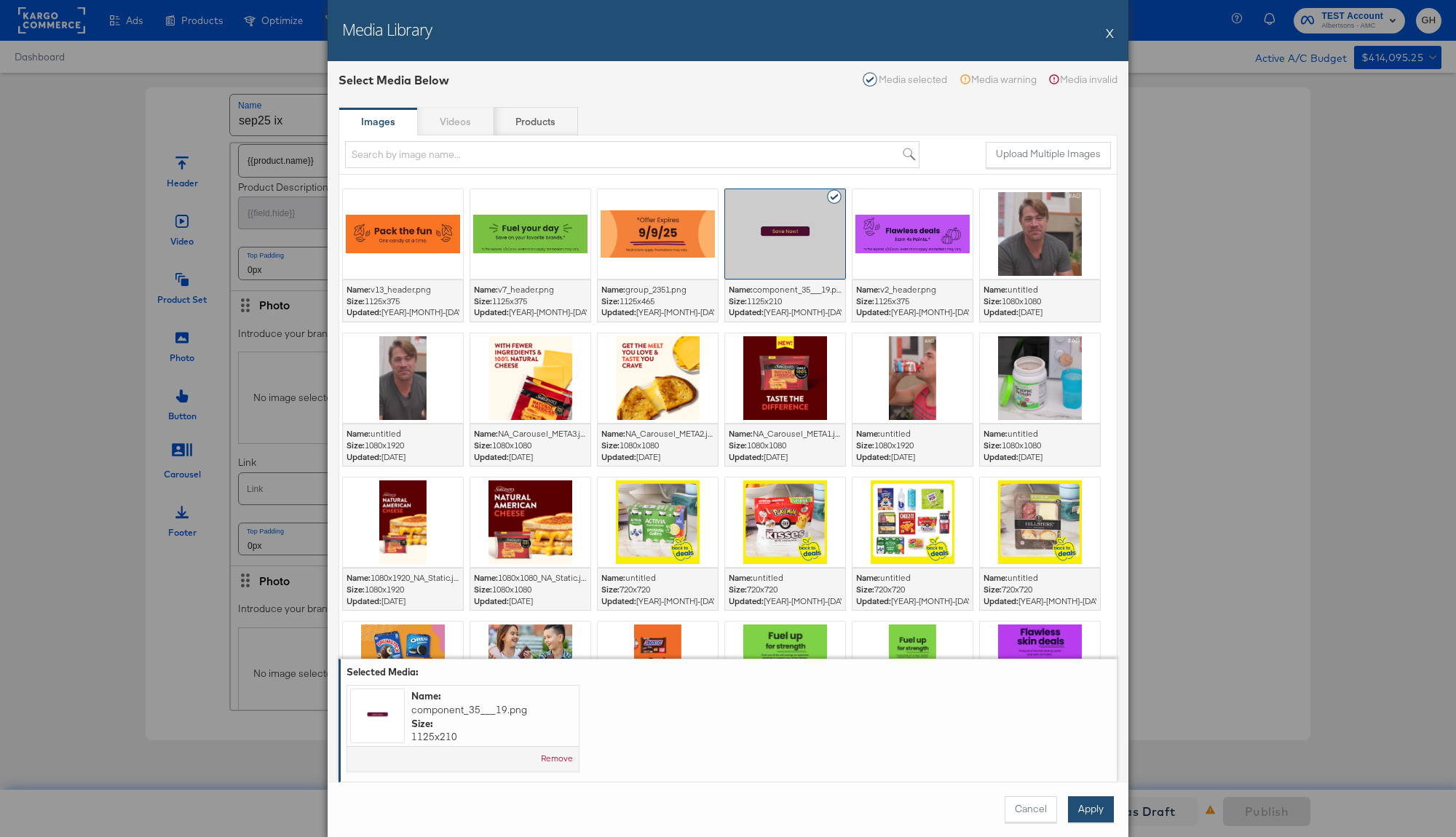 click on "Apply" at bounding box center [1091, 809] 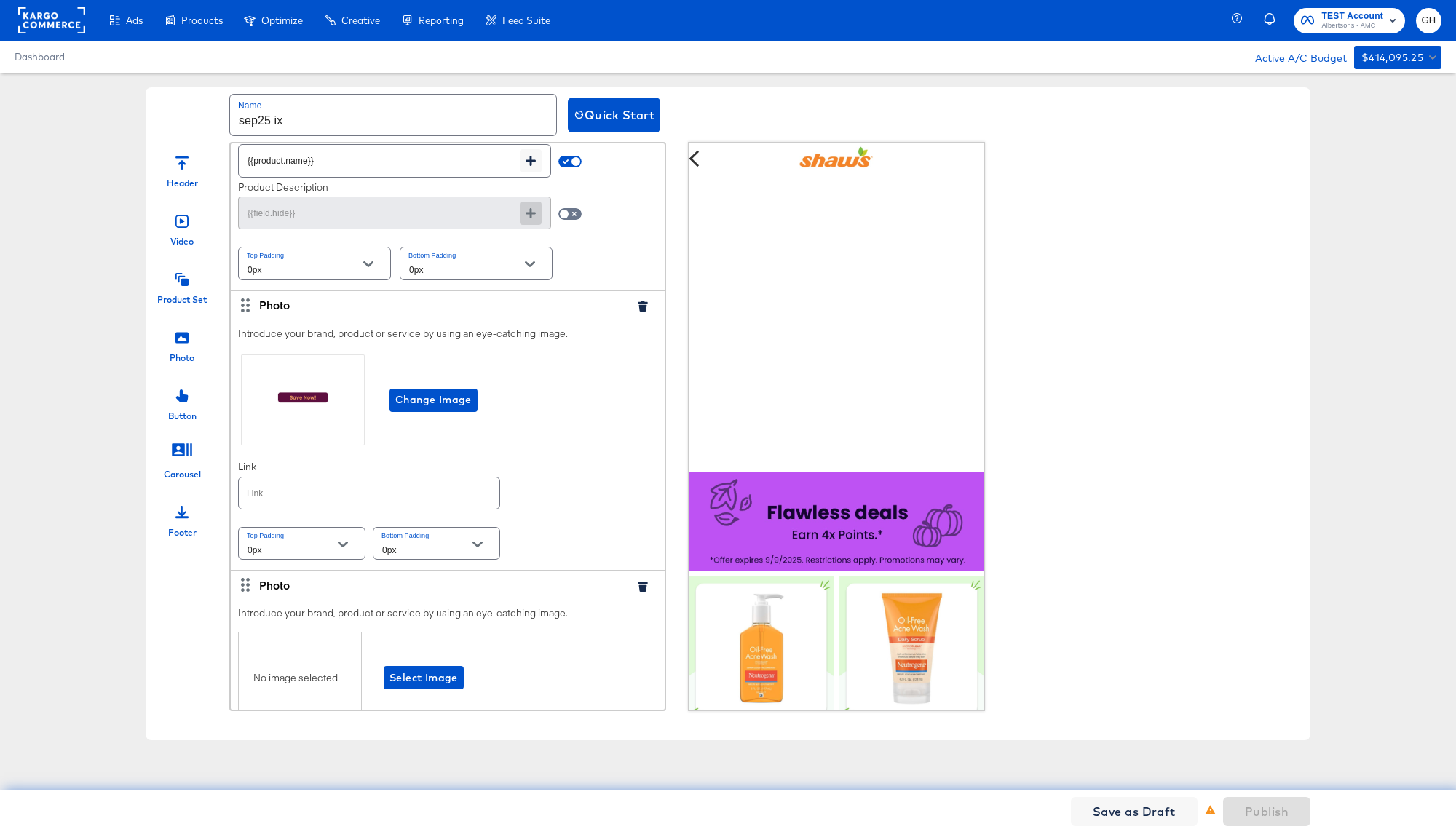 click at bounding box center (369, 493) 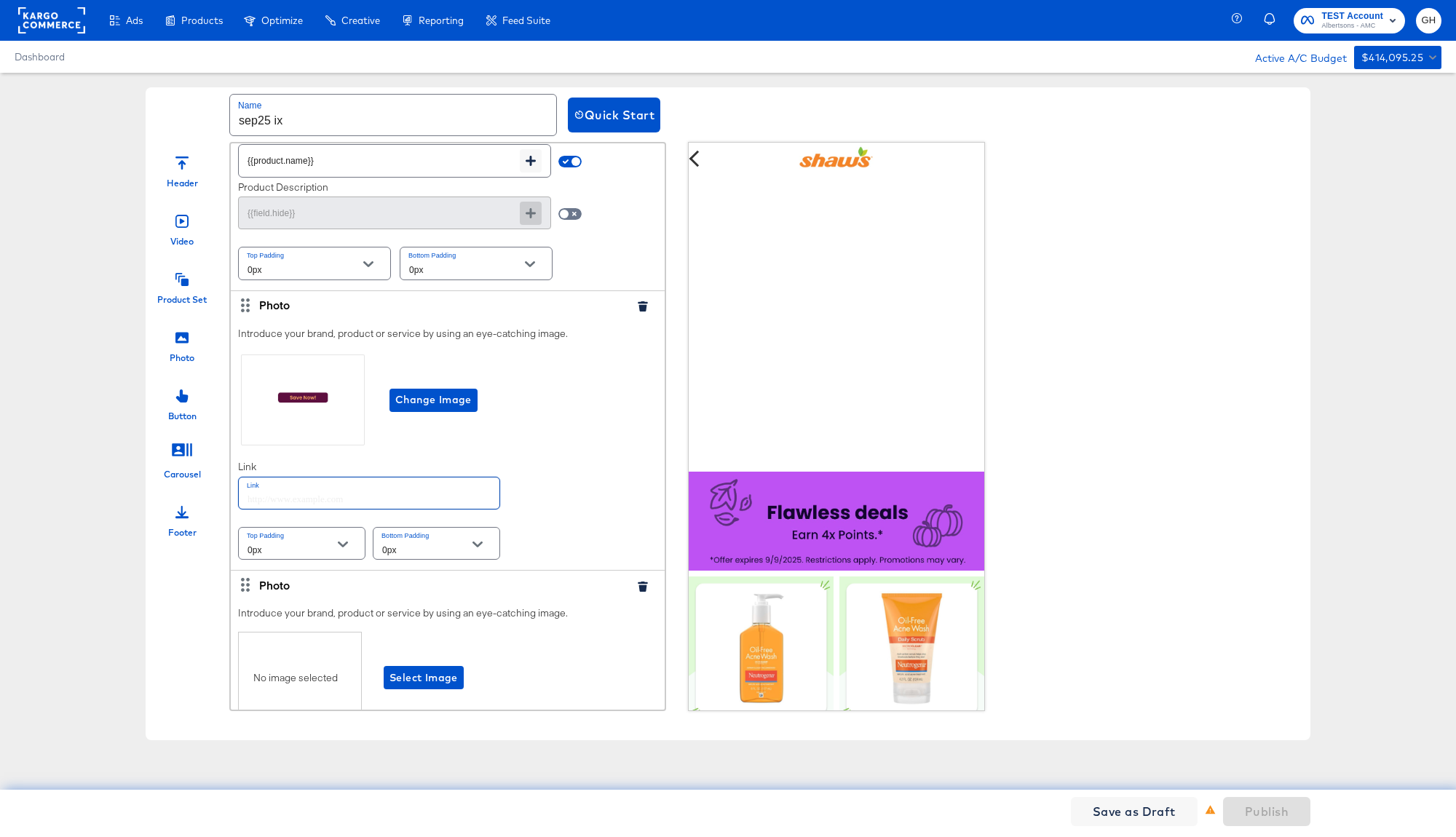 paste on "https://www.shaws.com/order/personal-care-essentials.html" 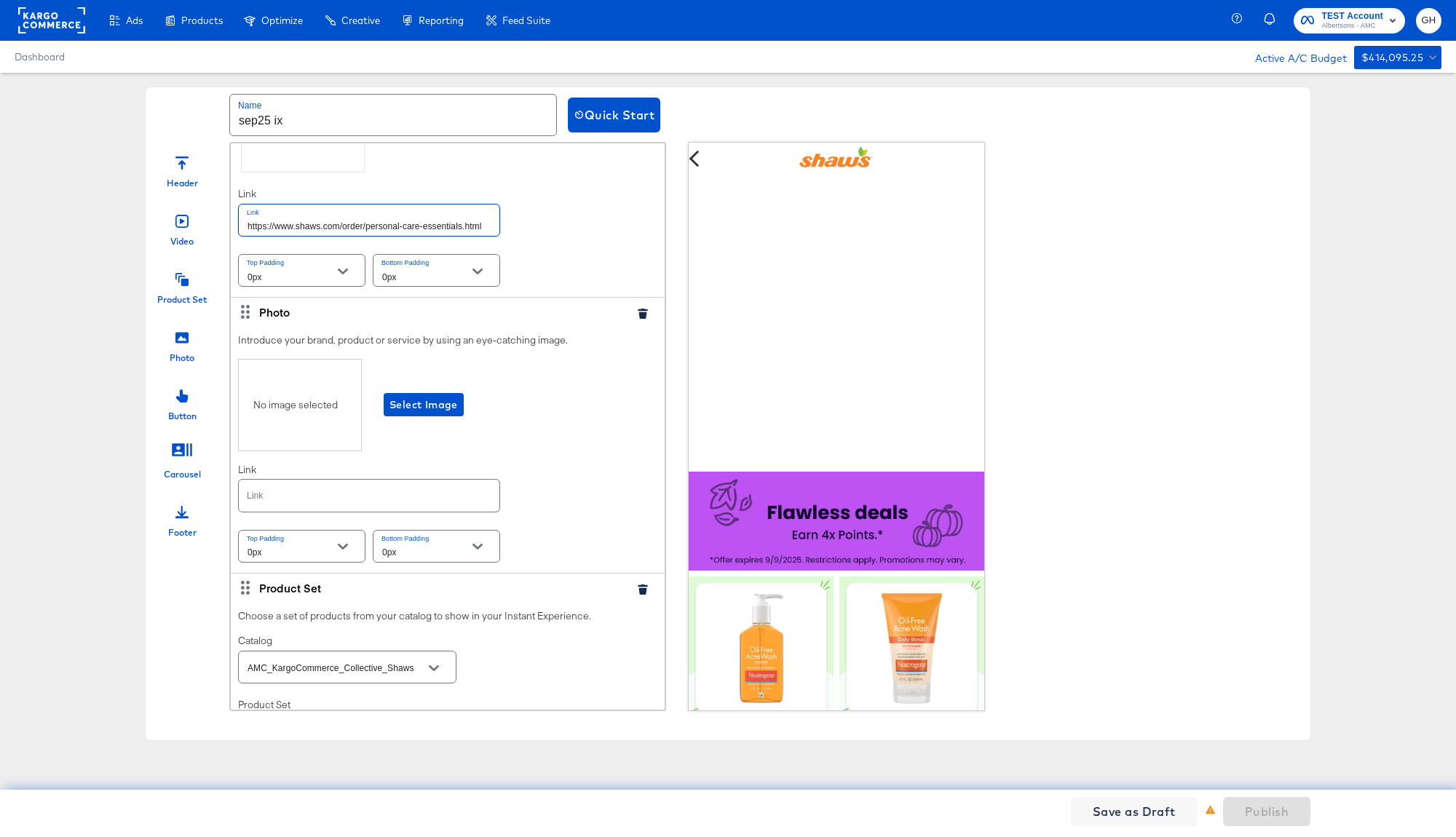 scroll, scrollTop: 2464, scrollLeft: 0, axis: vertical 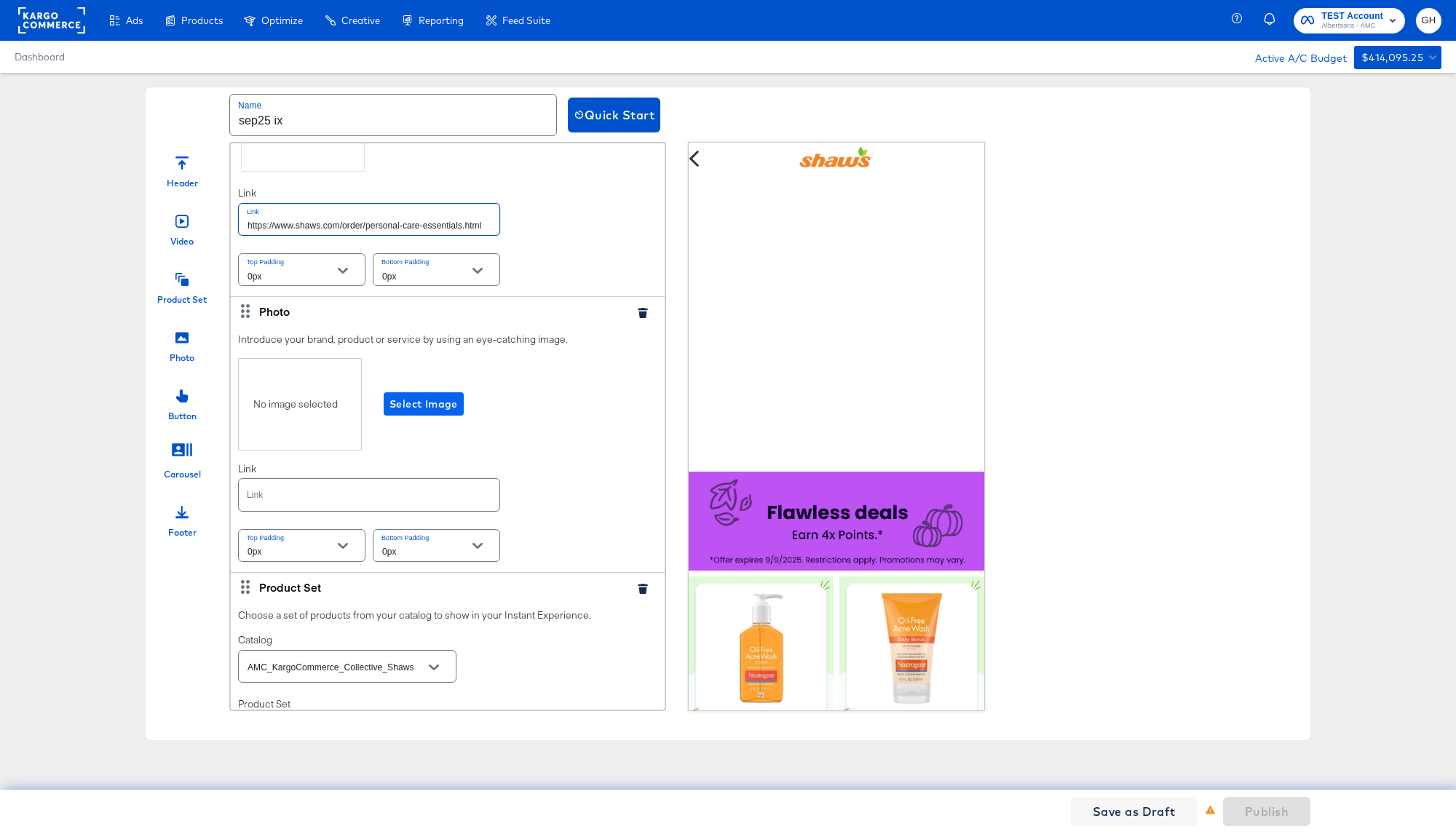 type on "https://www.shaws.com/order/personal-care-essentials.html" 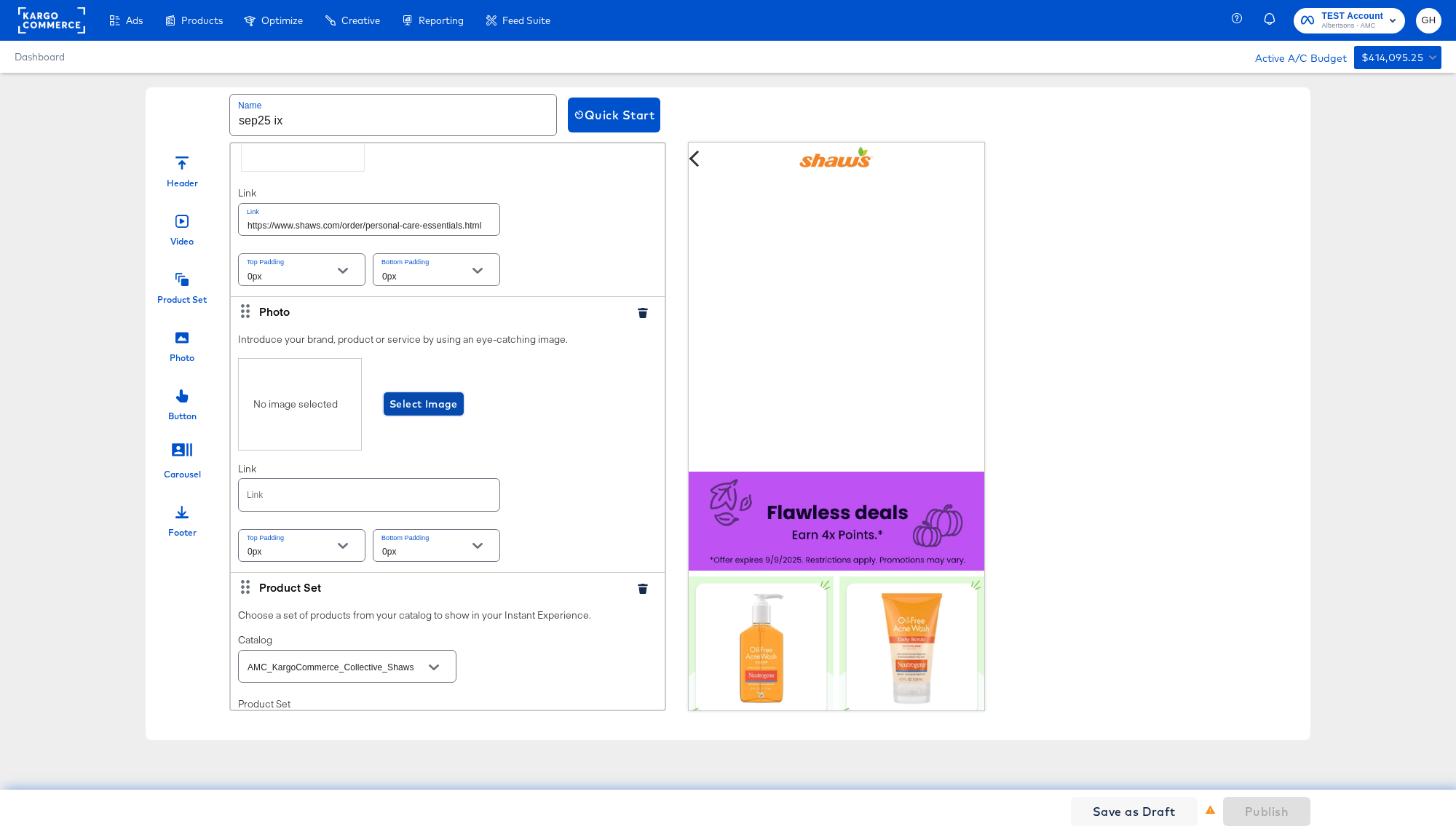 click on "Select Image" at bounding box center [424, 404] 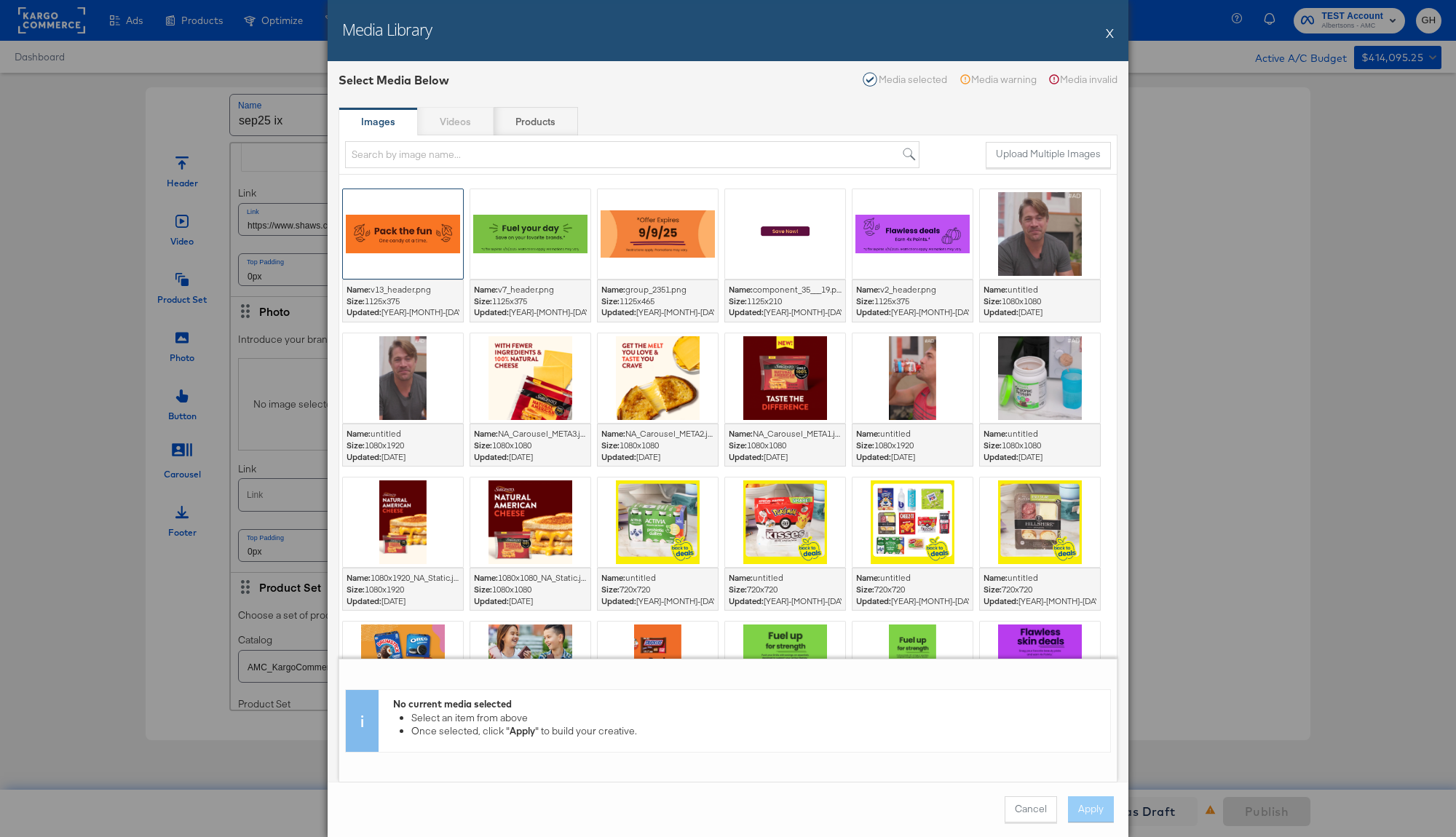 click at bounding box center [403, 234] 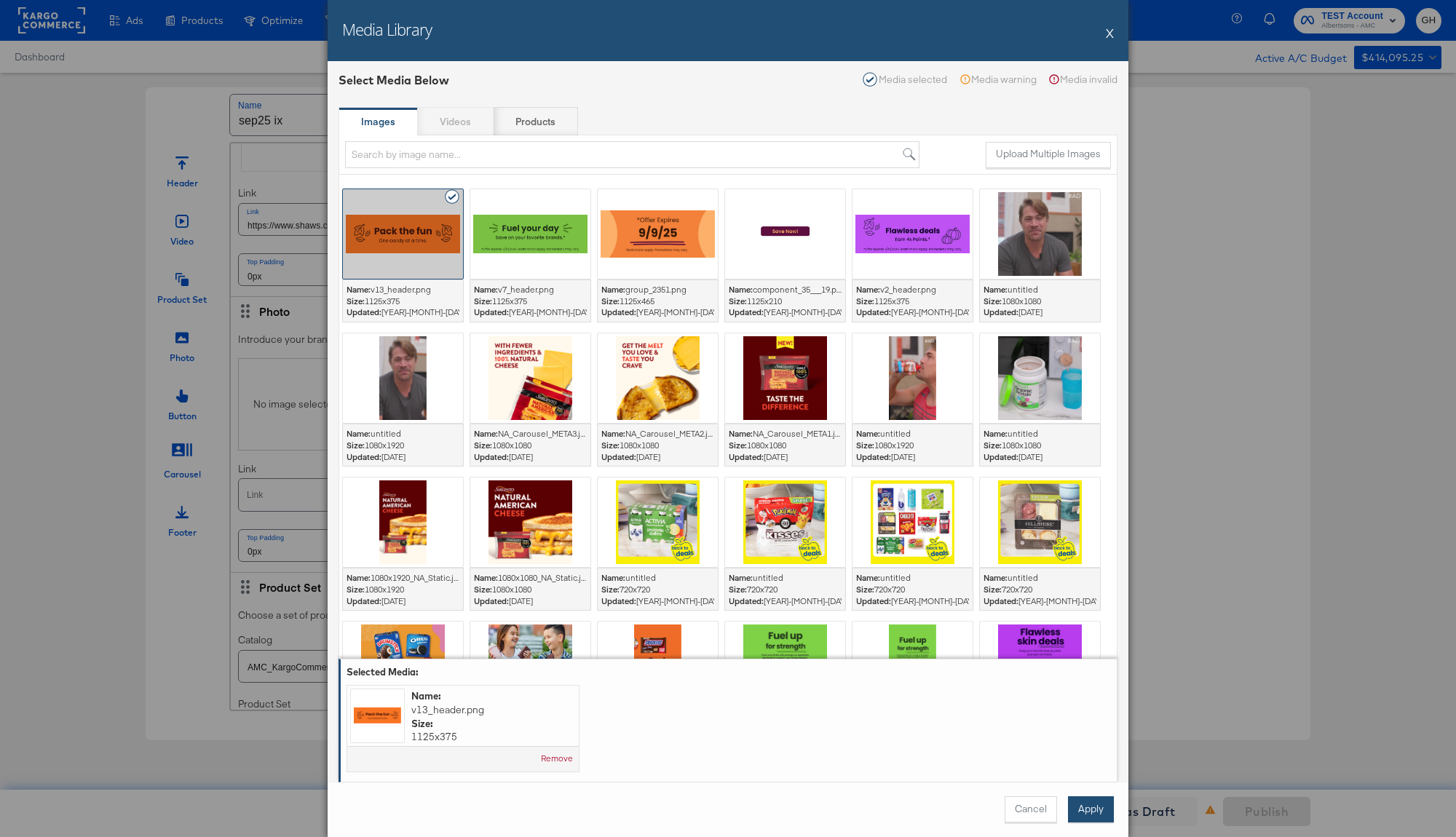 click on "Apply" at bounding box center (1091, 809) 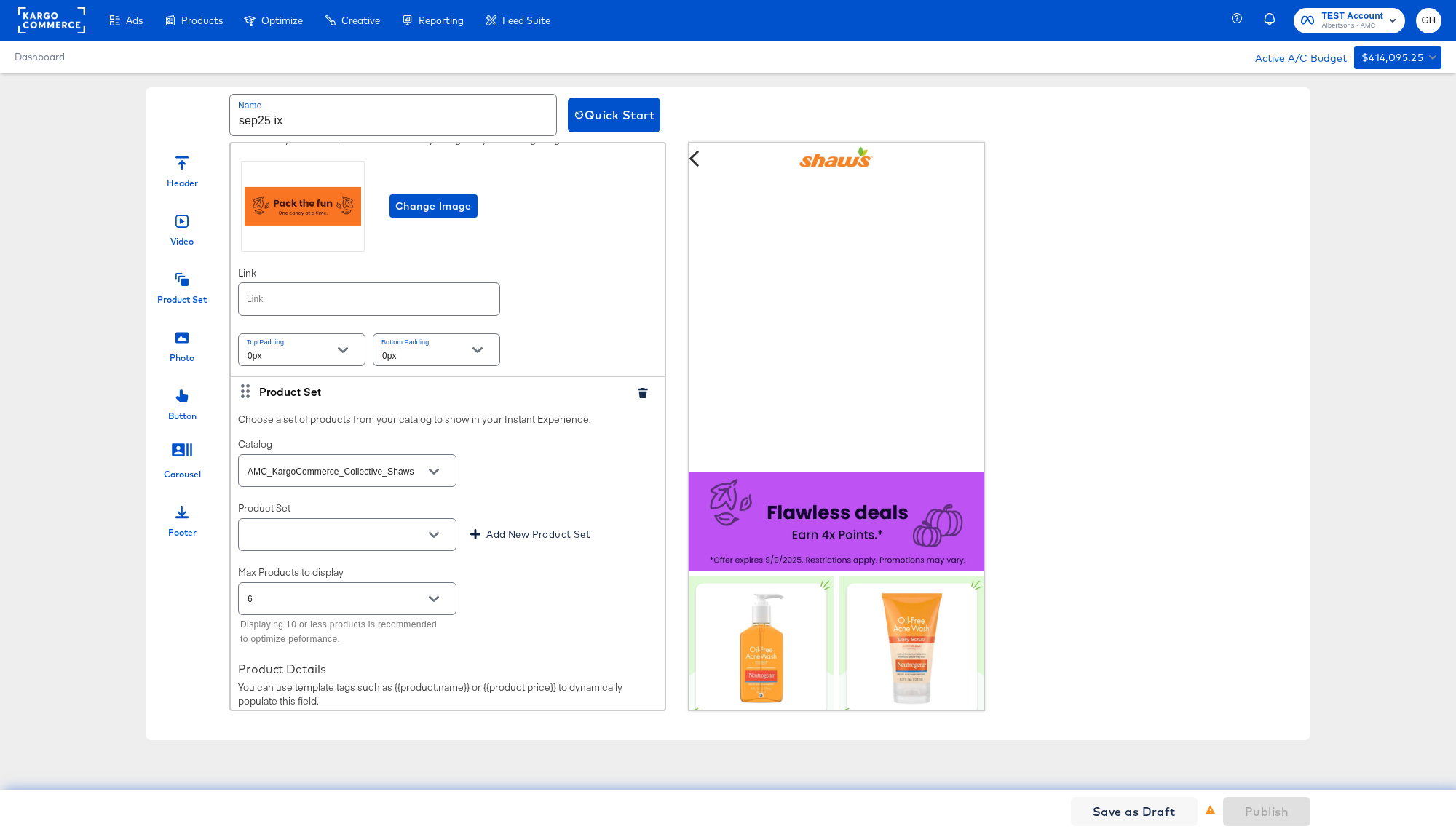 scroll, scrollTop: 2665, scrollLeft: 0, axis: vertical 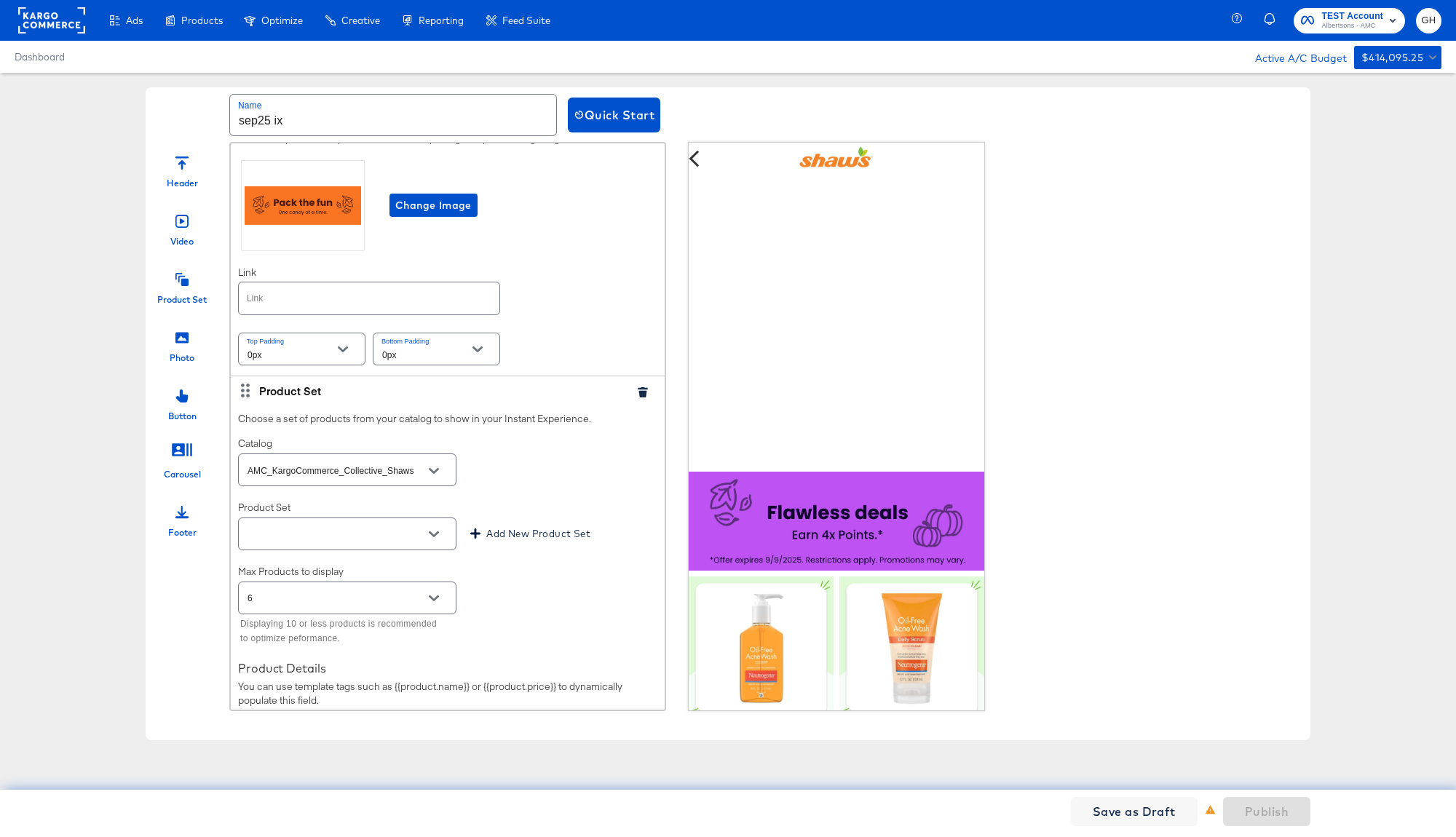 click at bounding box center (369, 298) 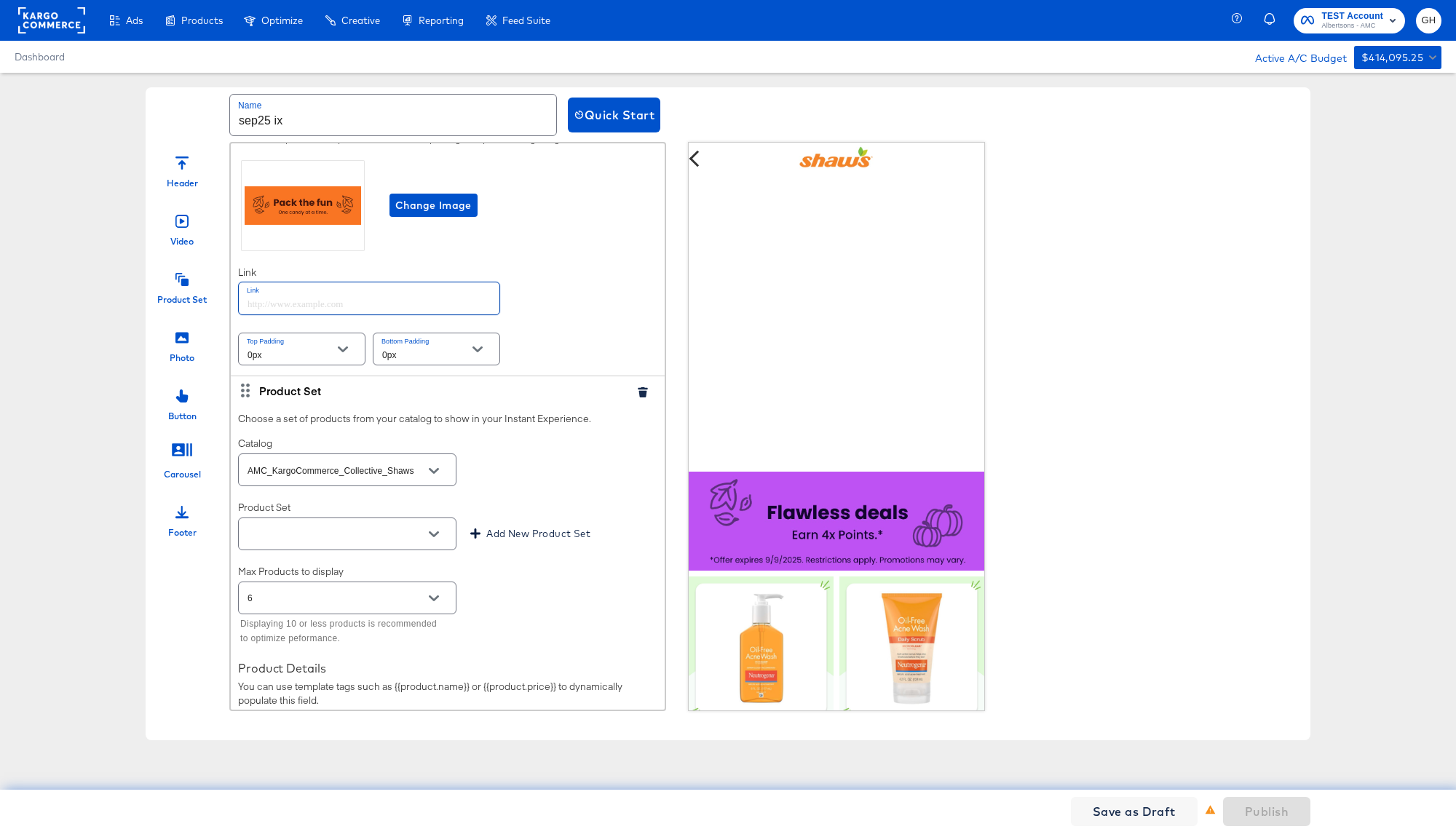 paste on "https://www.shaws.com/order/personal-care-essentials.html" 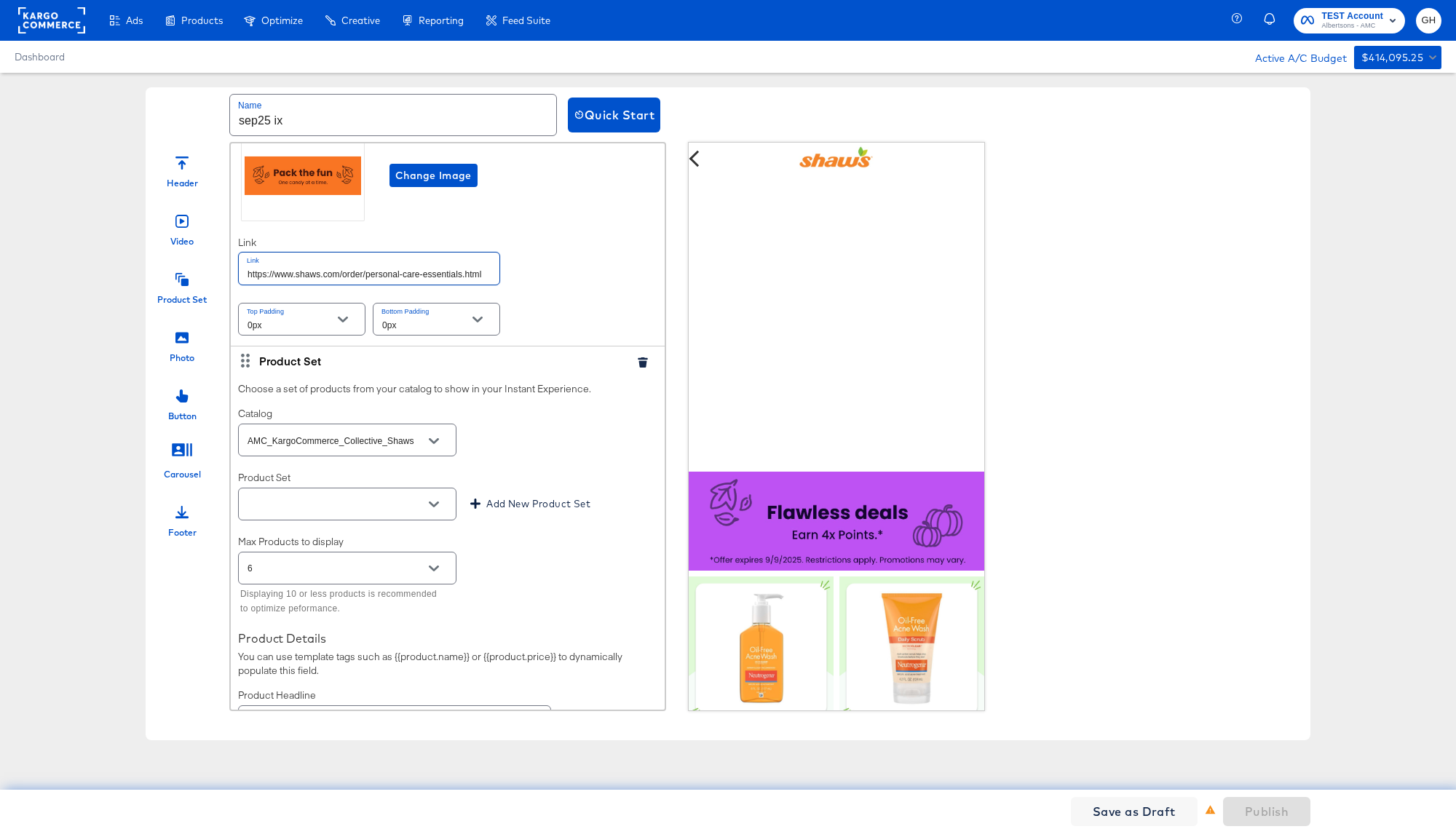 scroll, scrollTop: 2752, scrollLeft: 0, axis: vertical 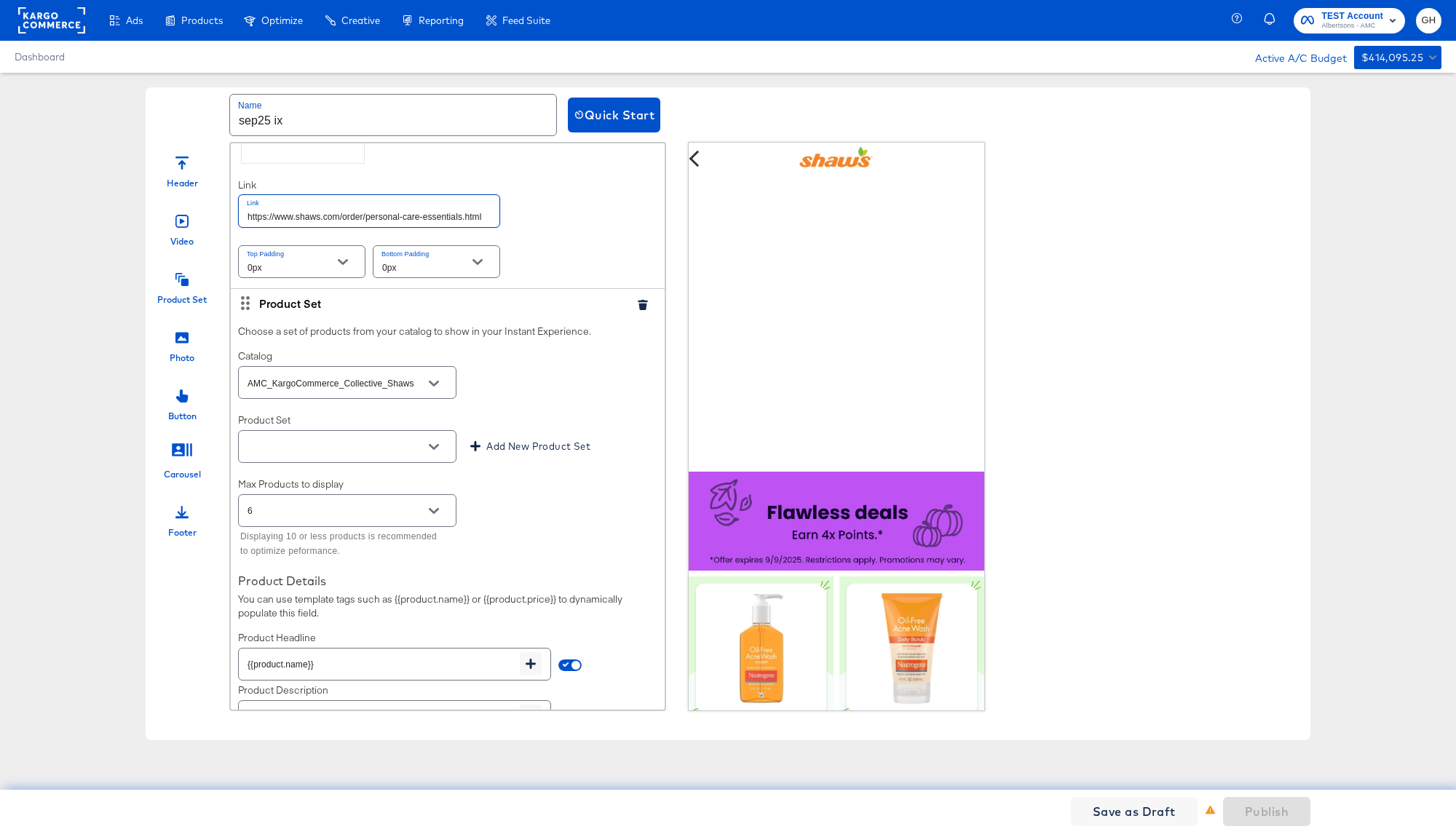 type on "https://www.shaws.com/order/personal-care-essentials.html" 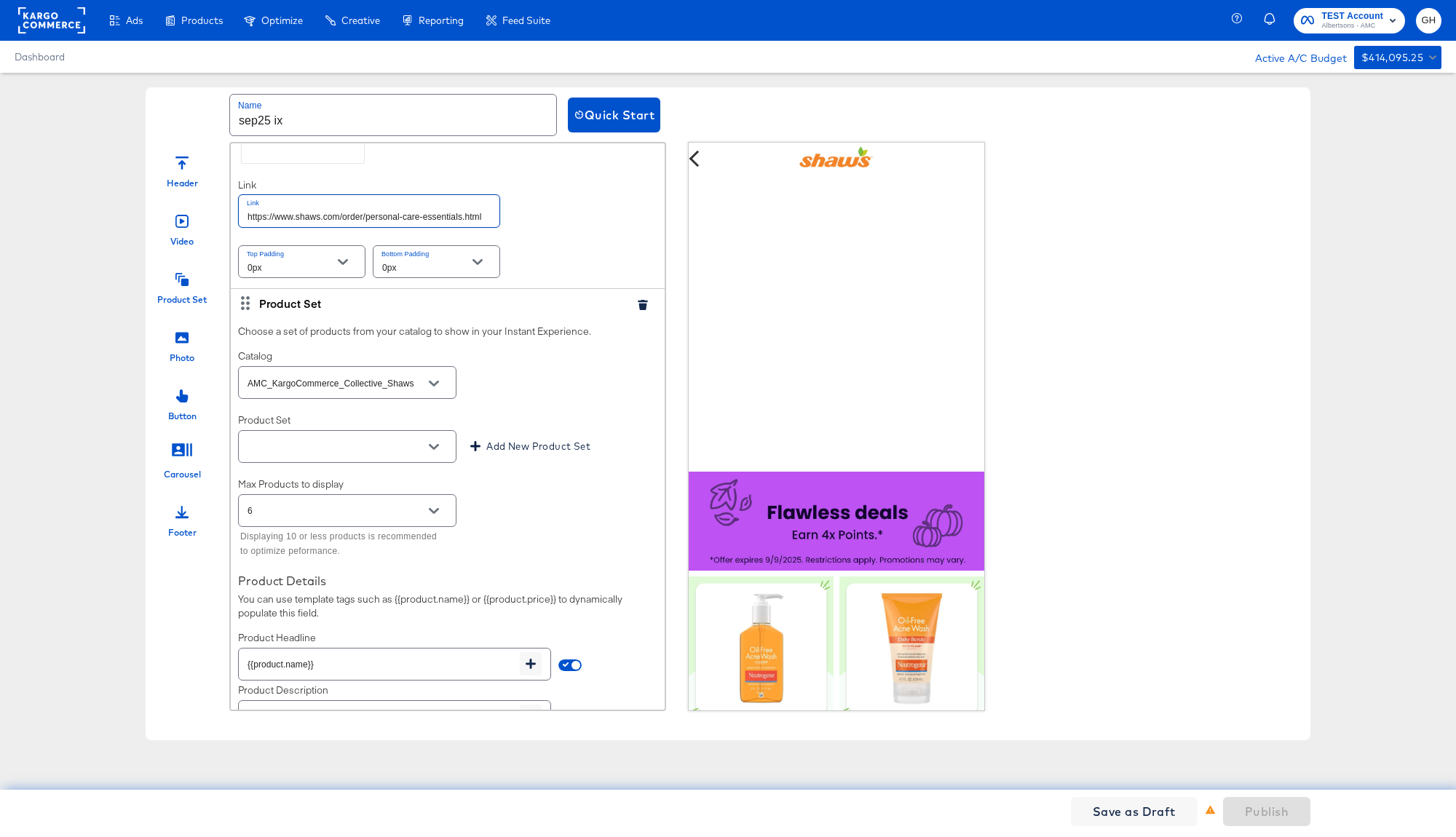 click on "Product Set Add New Product Set" at bounding box center [448, 440] 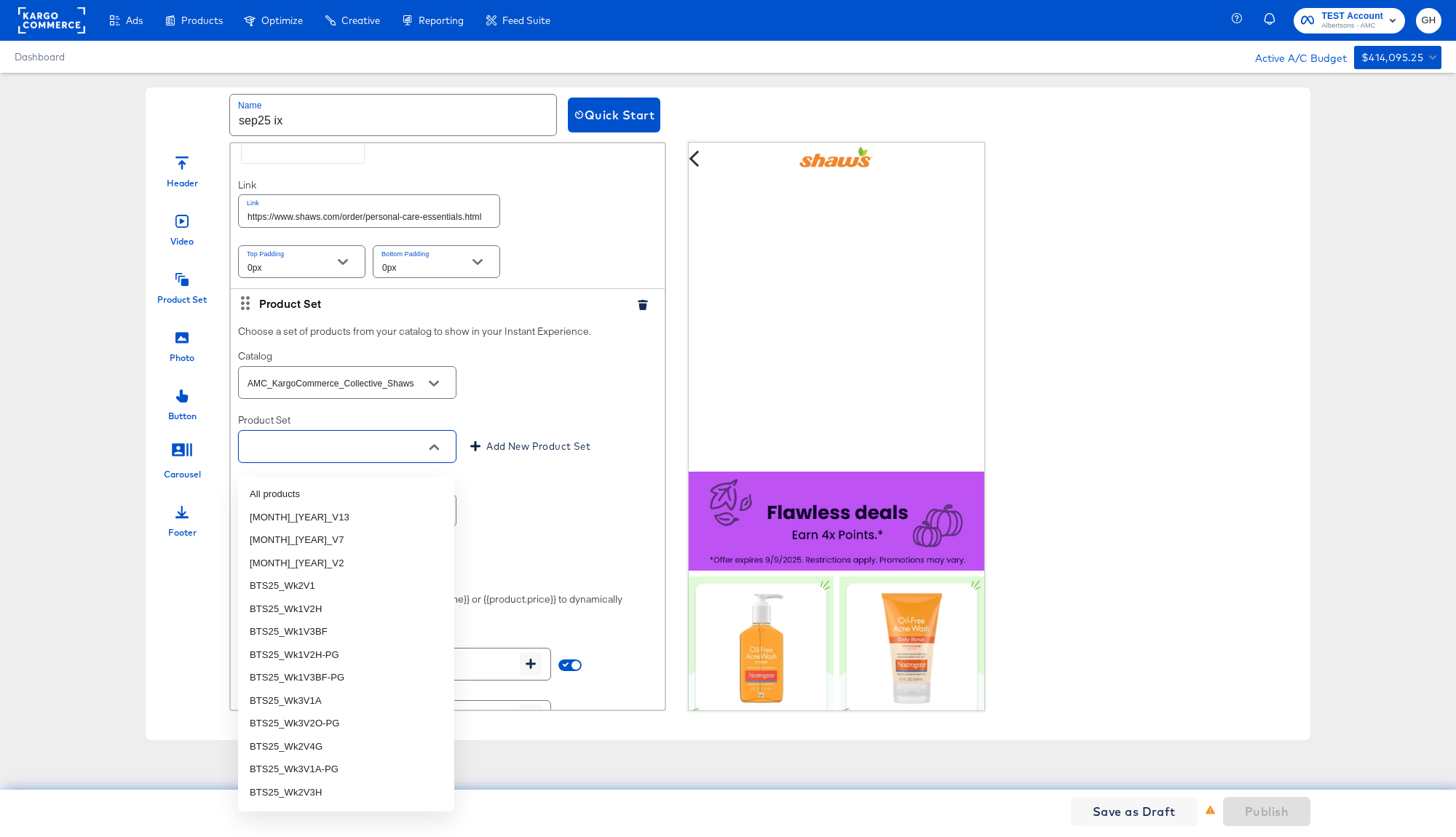 click at bounding box center (336, 447) 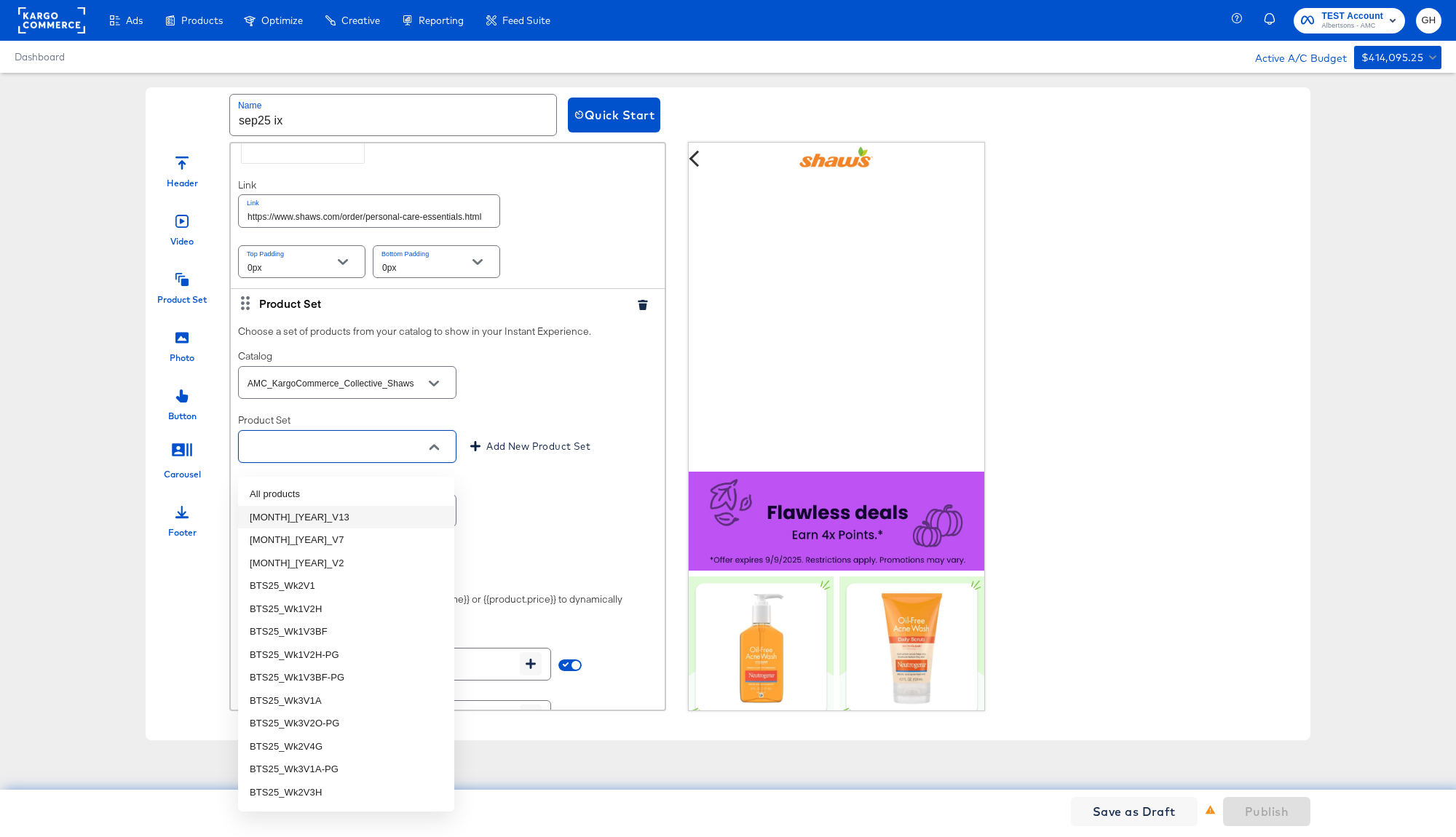 click on "September_25_V13" at bounding box center [346, 517] 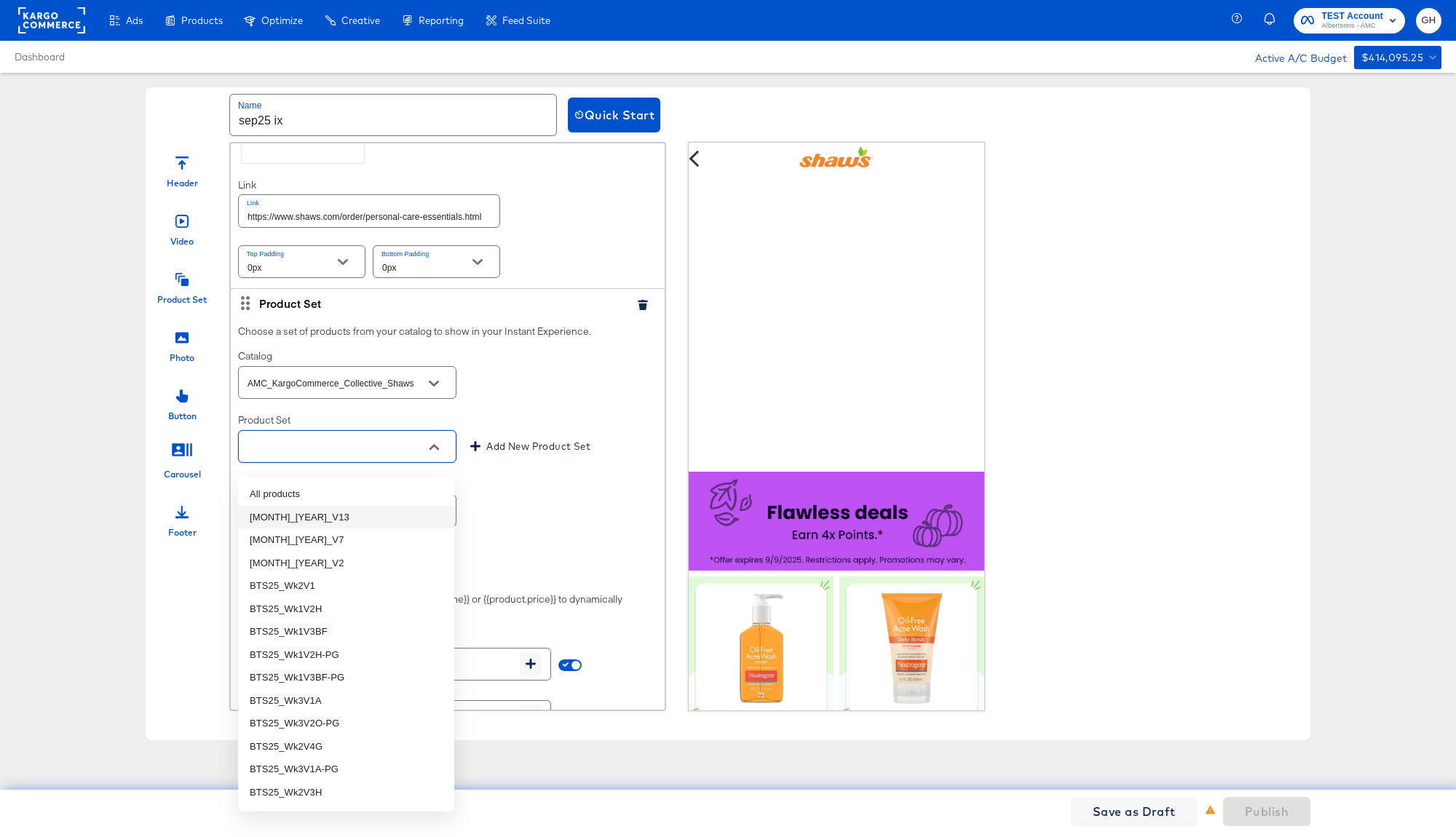 type on "September_25_V13" 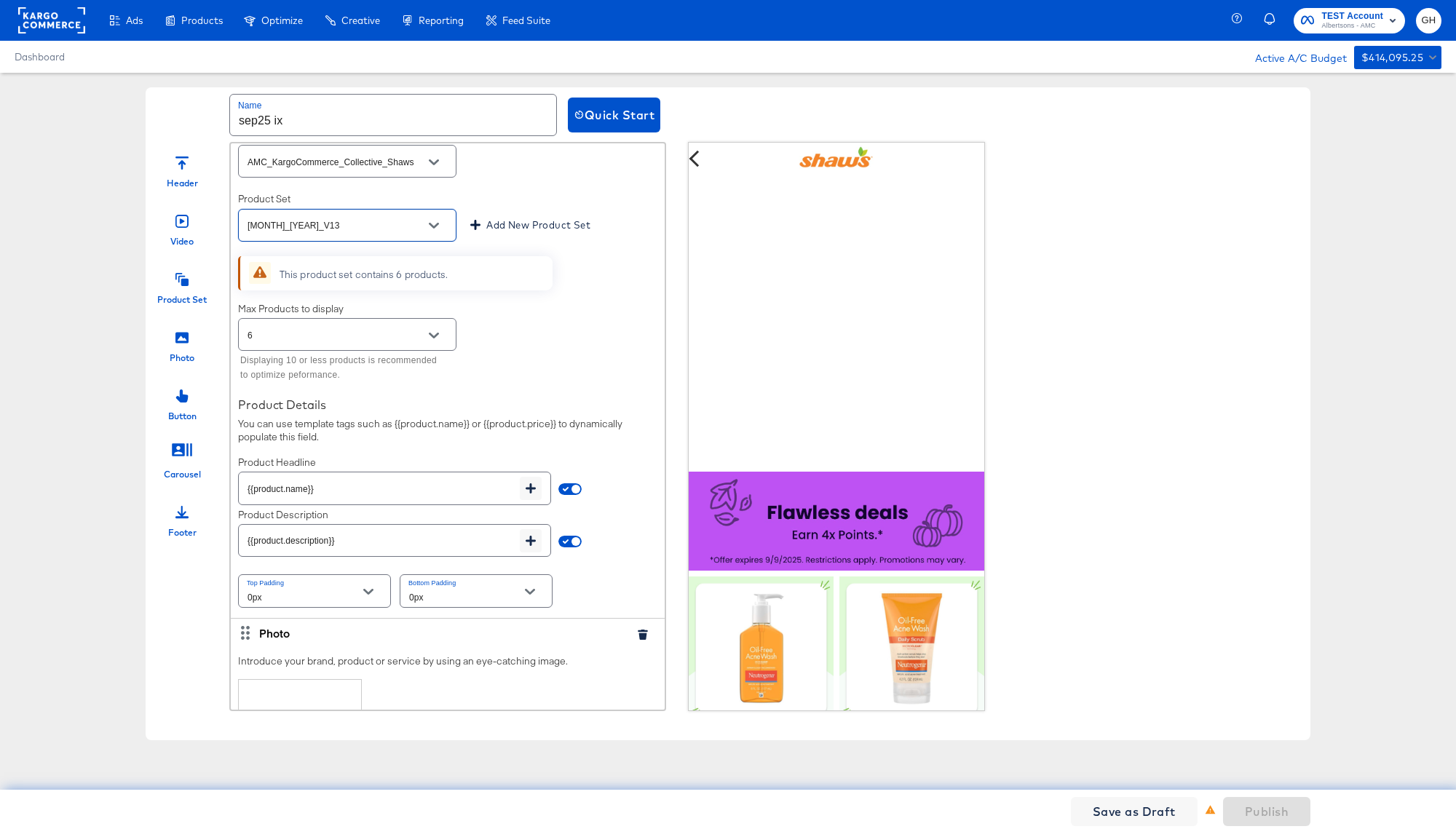 scroll, scrollTop: 2988, scrollLeft: 0, axis: vertical 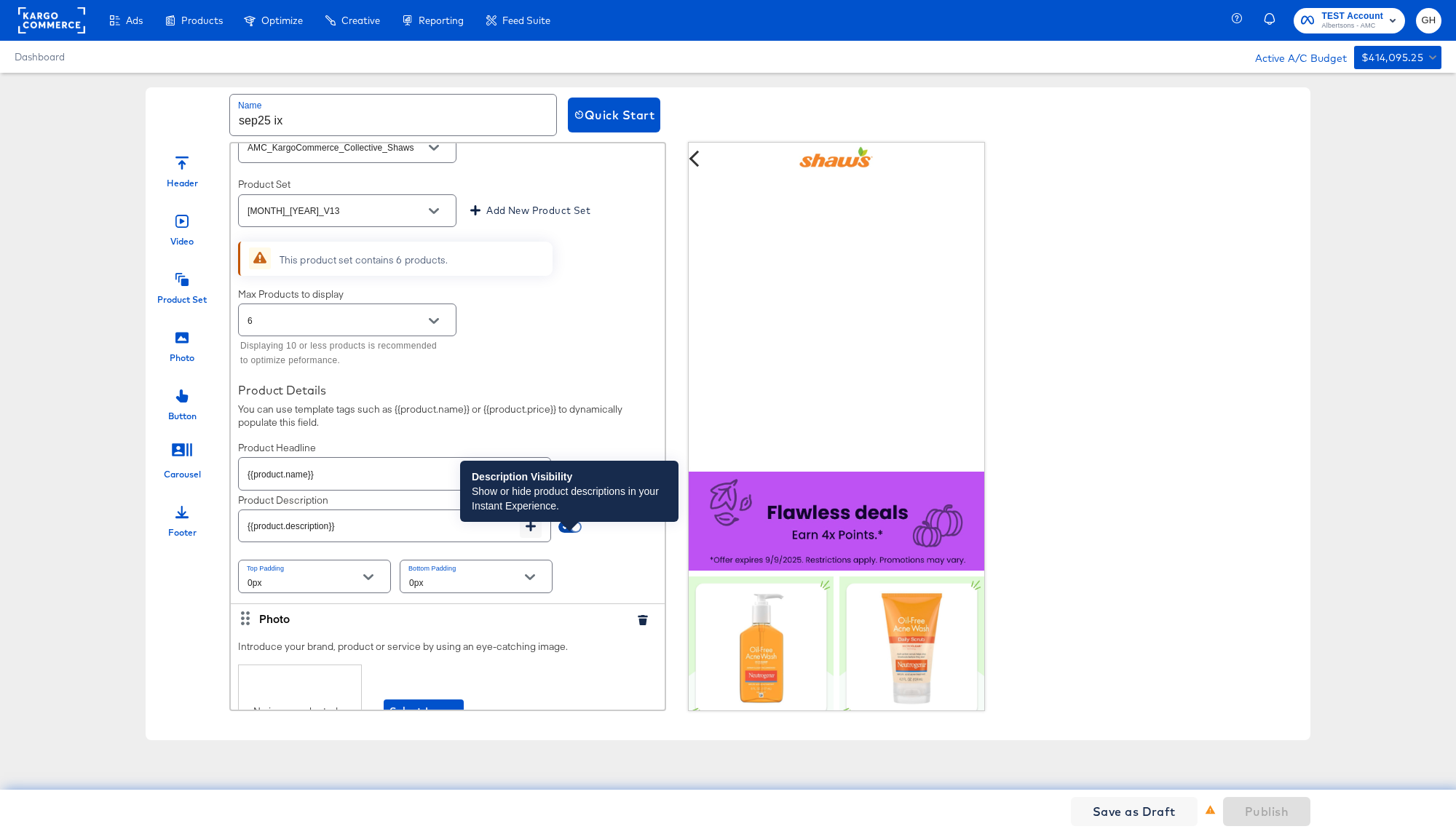 click at bounding box center [576, 530] 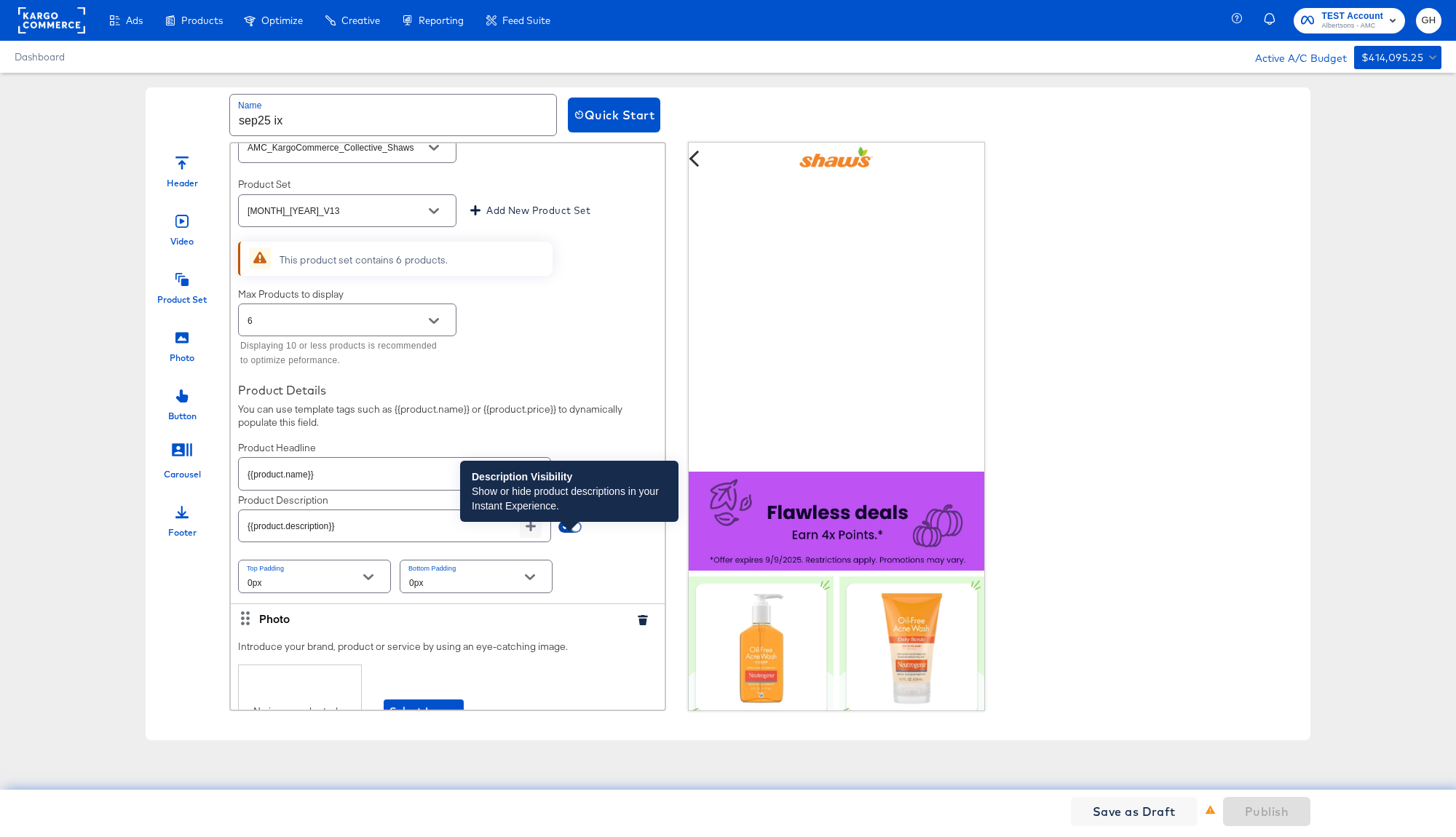 checkbox on "false" 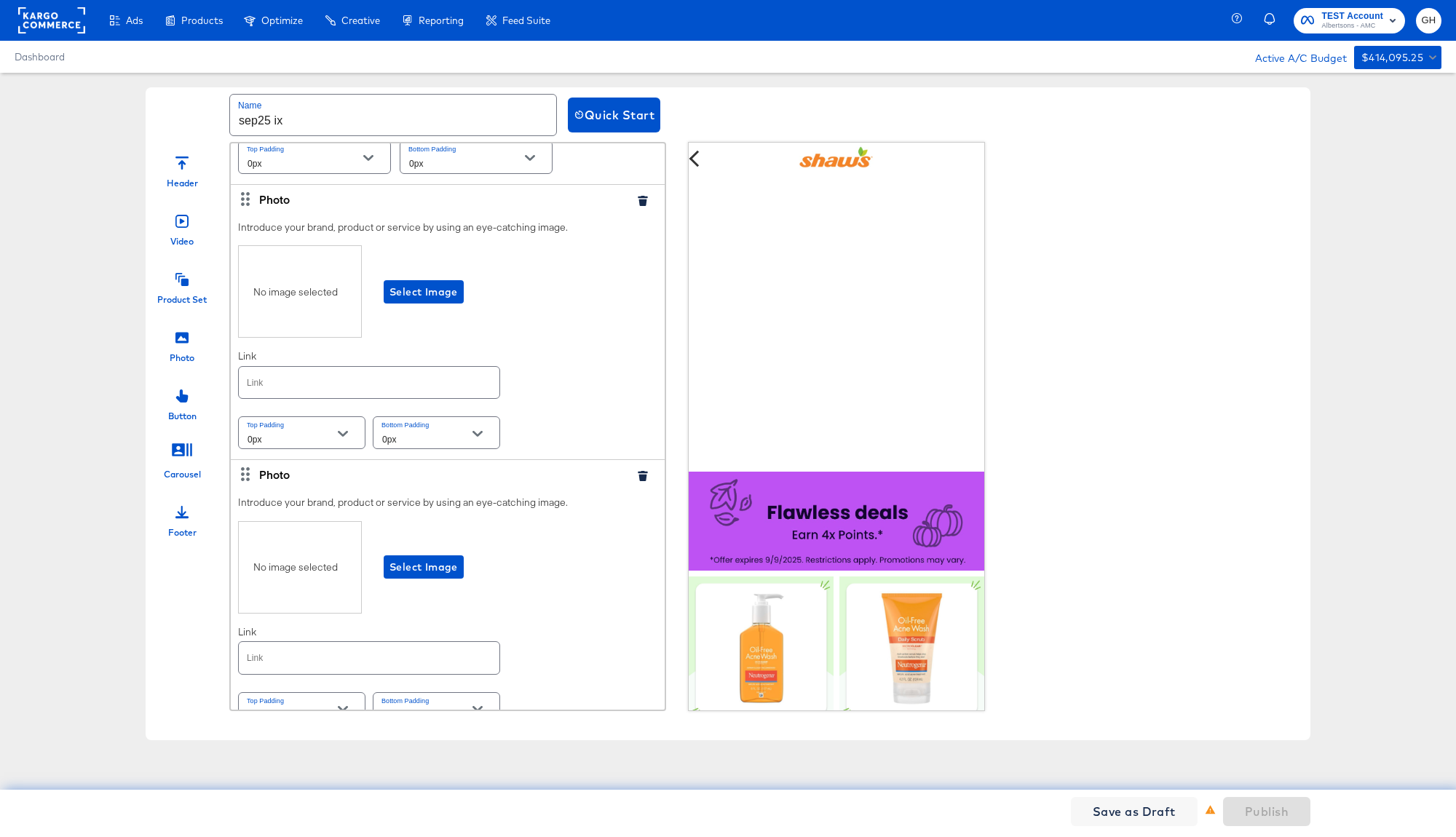 scroll, scrollTop: 3447, scrollLeft: 0, axis: vertical 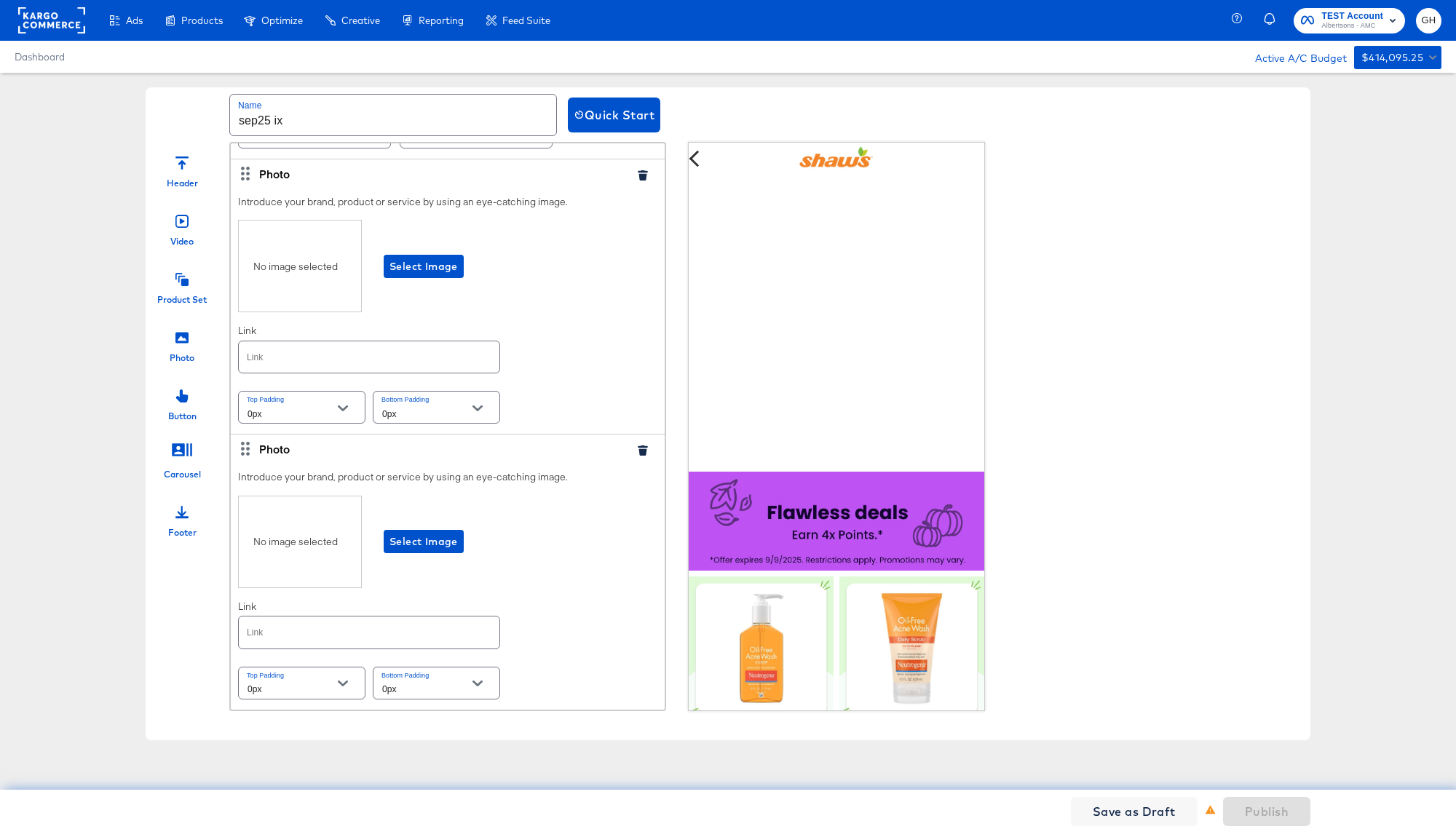click on "No image selected Select Image" at bounding box center (448, 266) 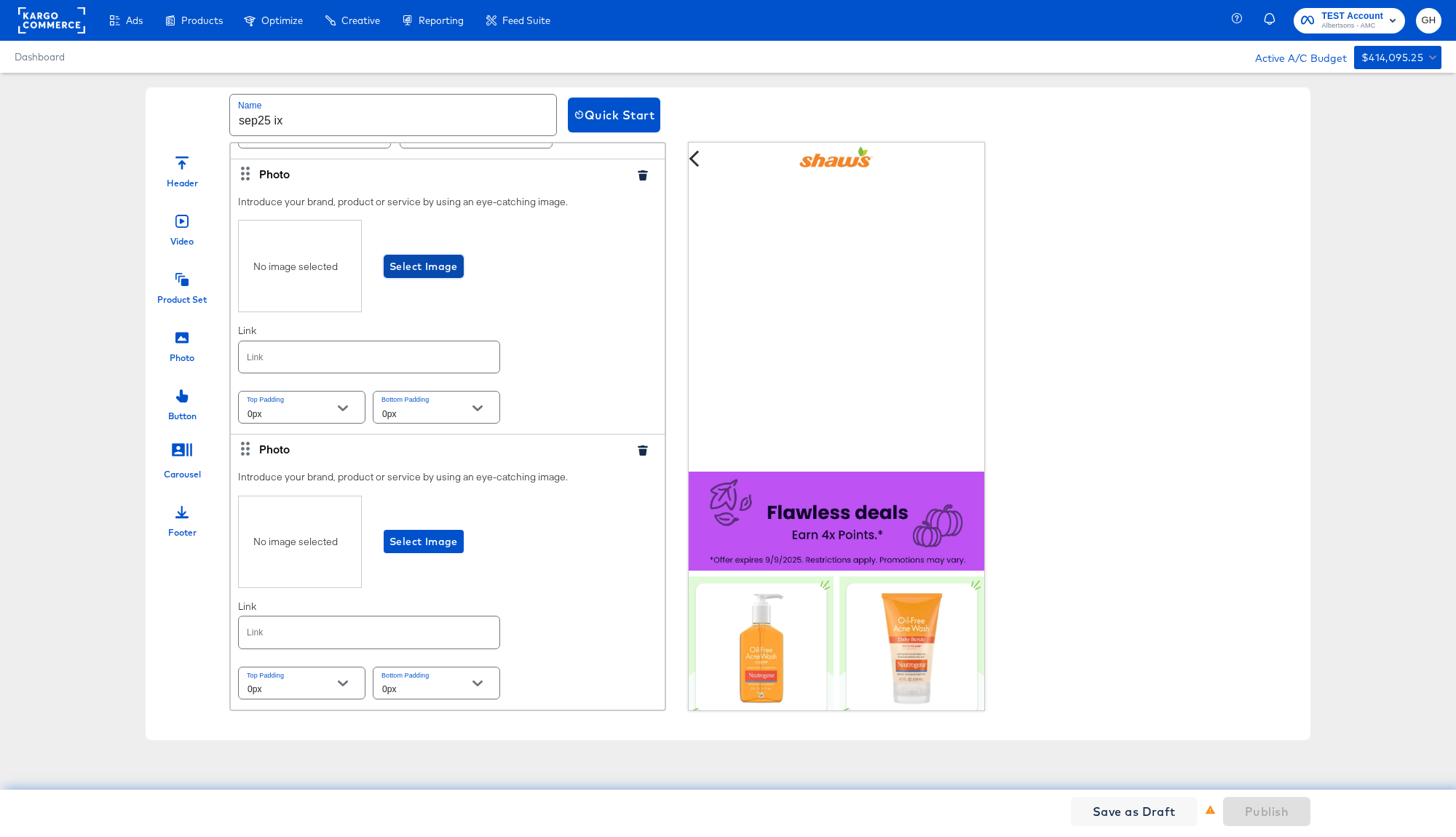 click on "Select Image" at bounding box center [424, 266] 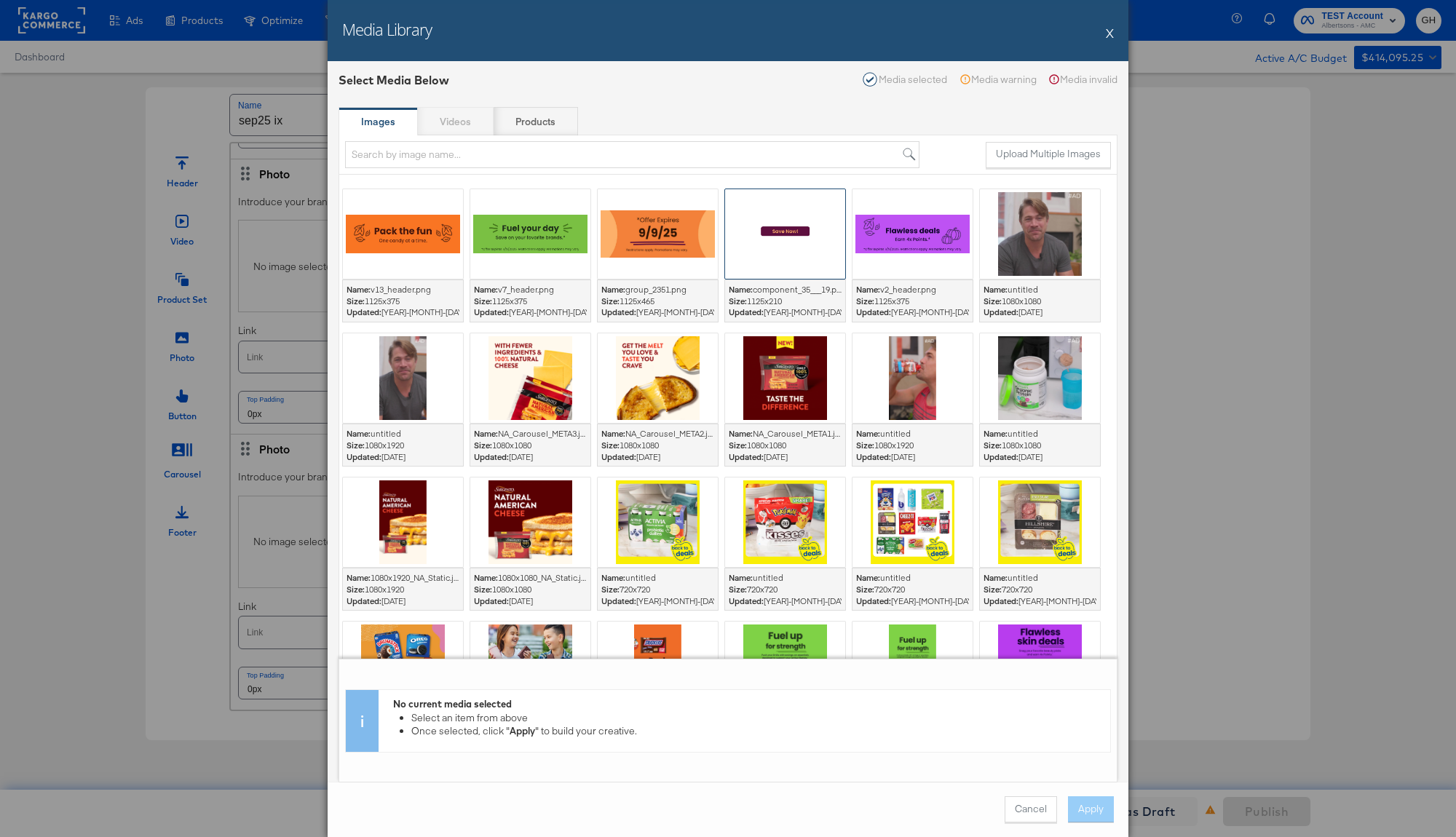 click at bounding box center [785, 234] 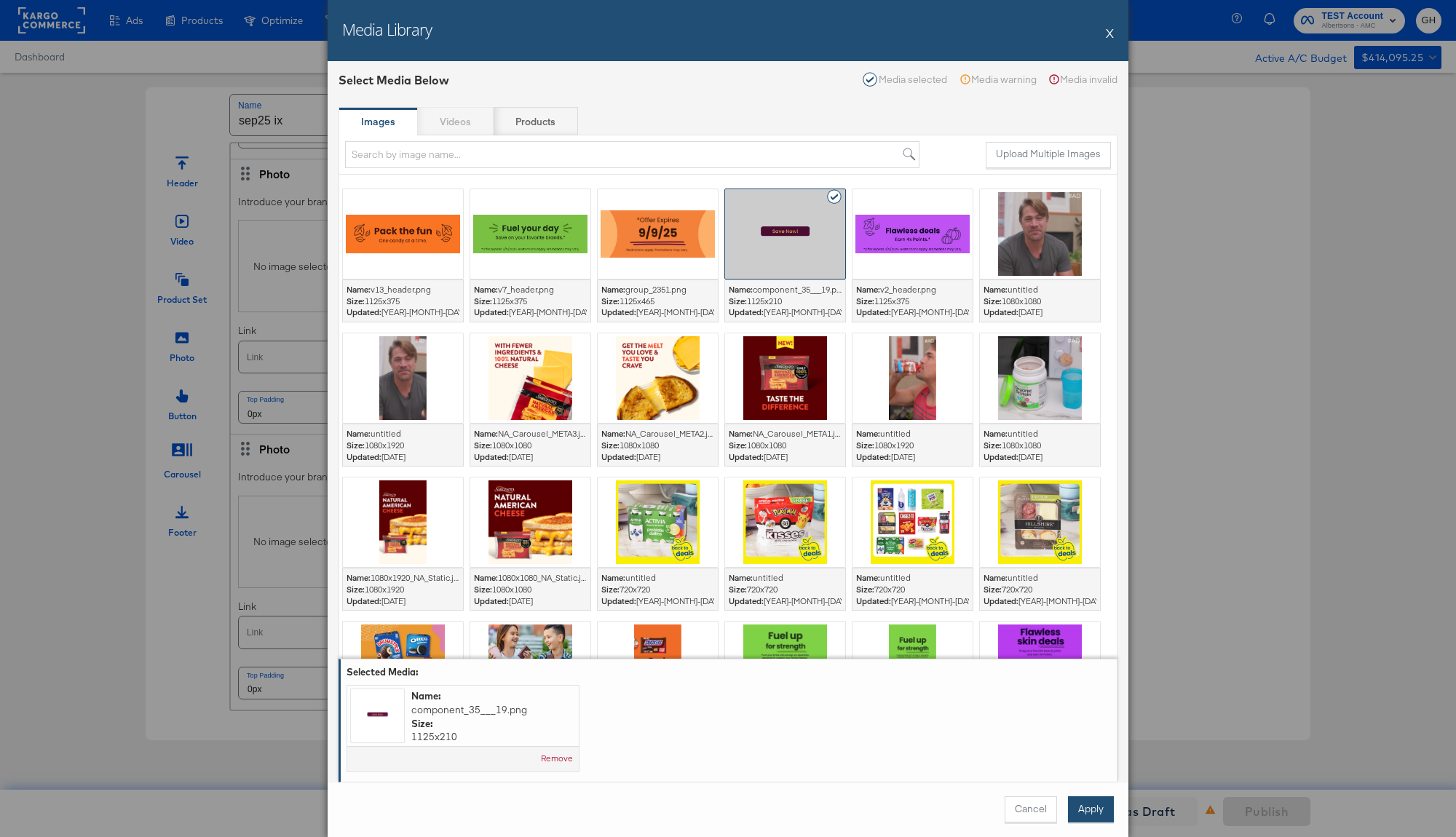 click on "Apply" at bounding box center (1091, 809) 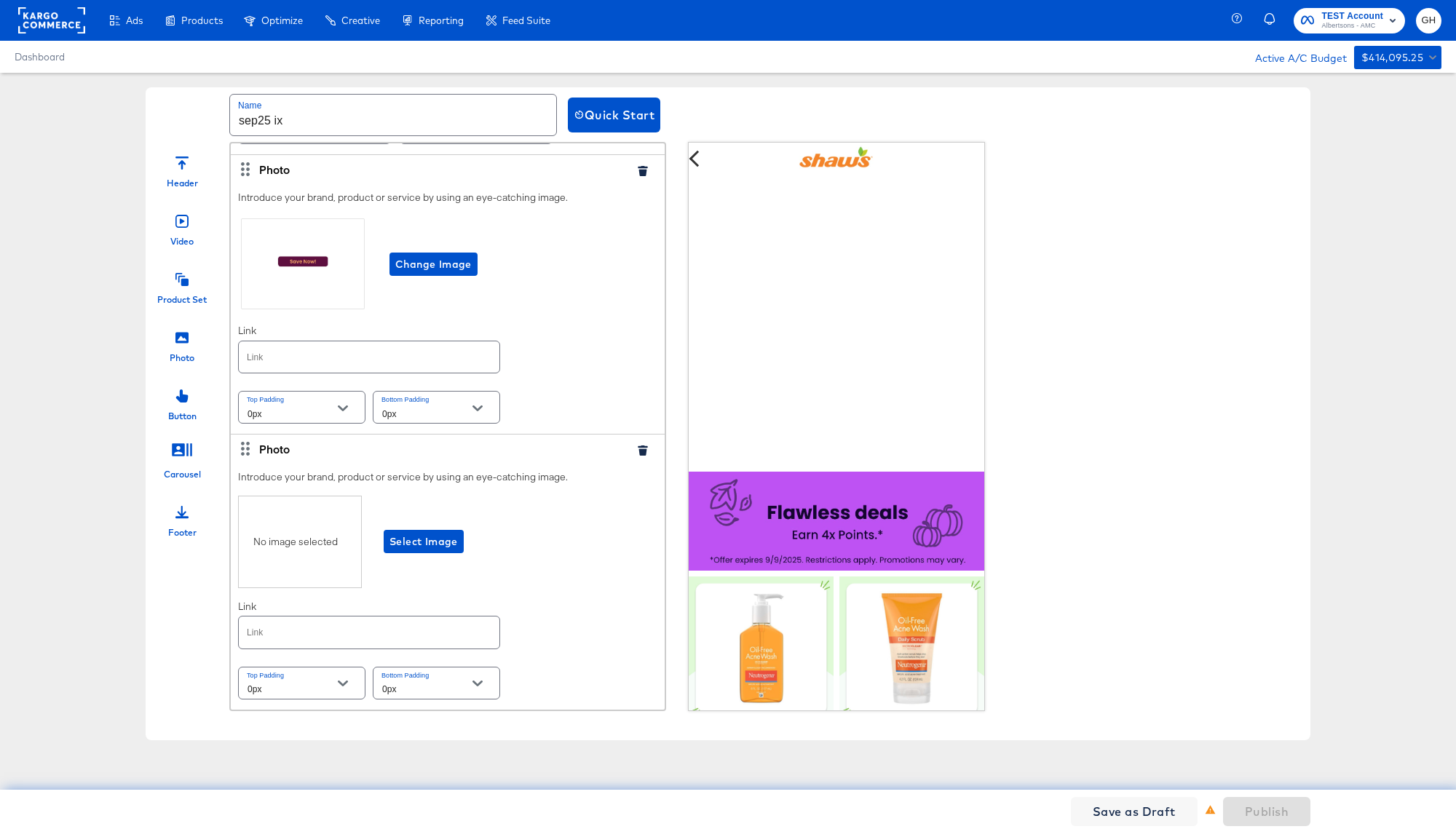 click at bounding box center (369, 357) 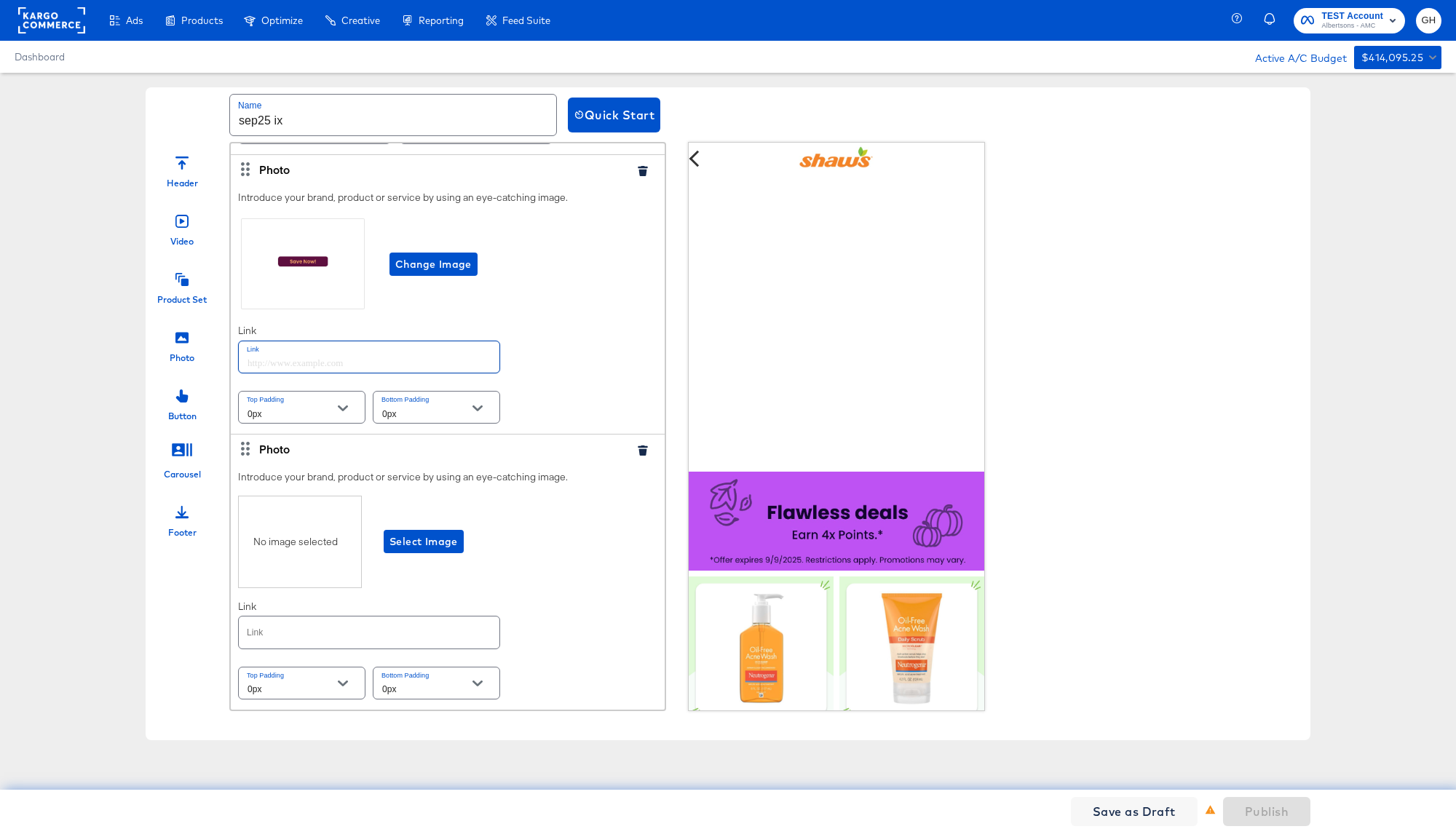 paste on "https://www.shaws.com/order/personal-care-essentials.html" 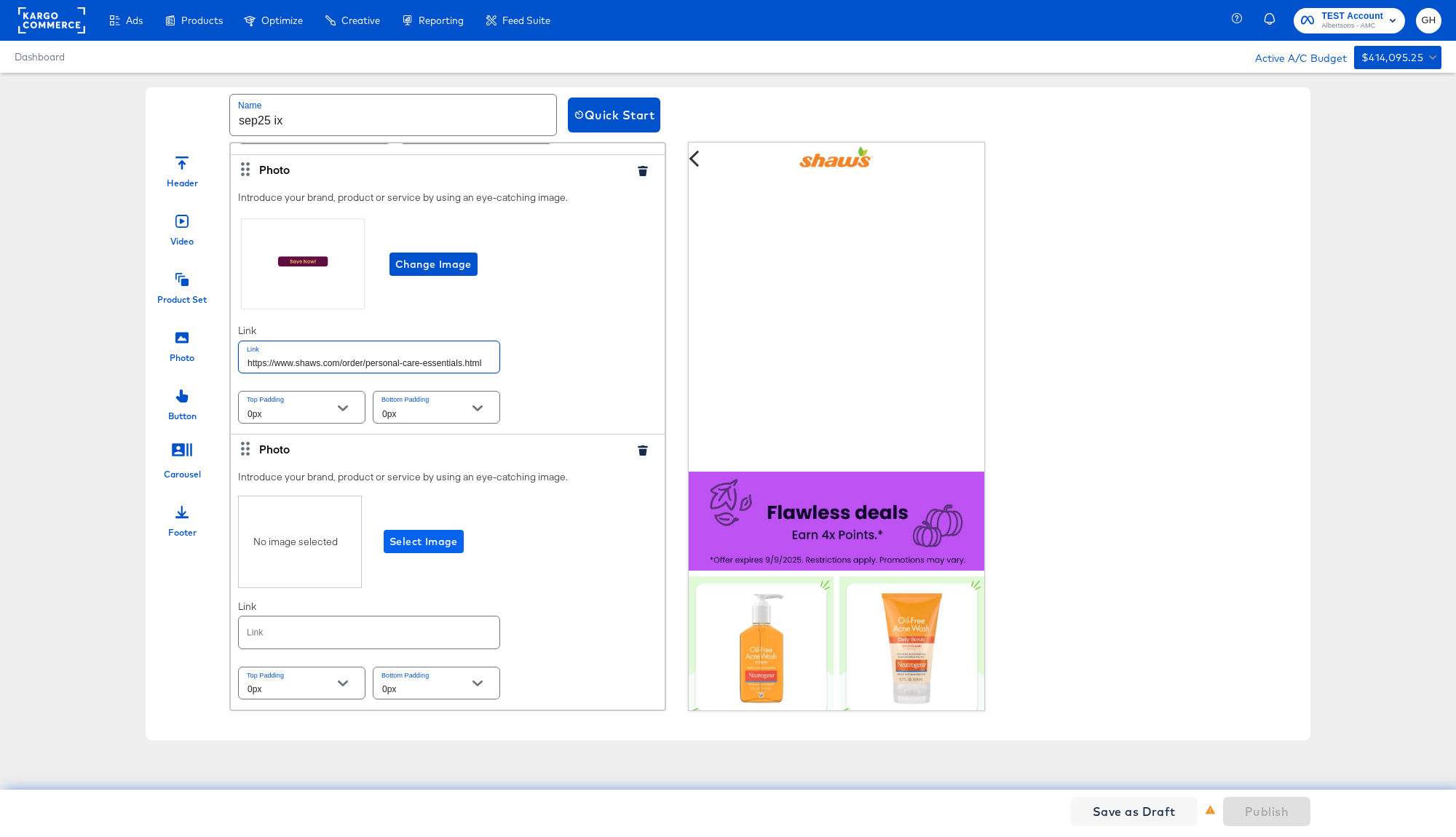 type on "https://www.shaws.com/order/personal-care-essentials.html" 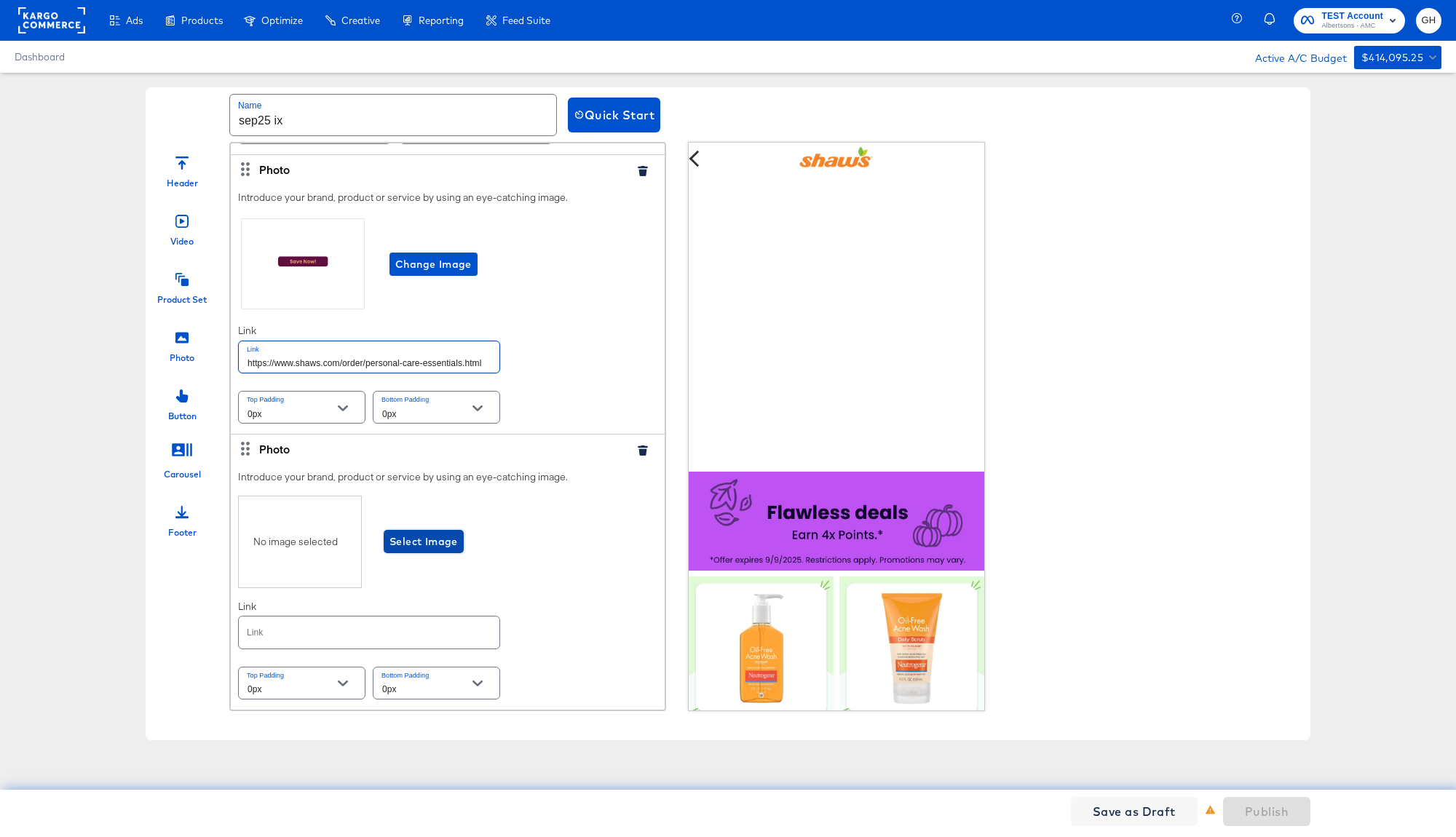 click on "Select Image" at bounding box center [424, 542] 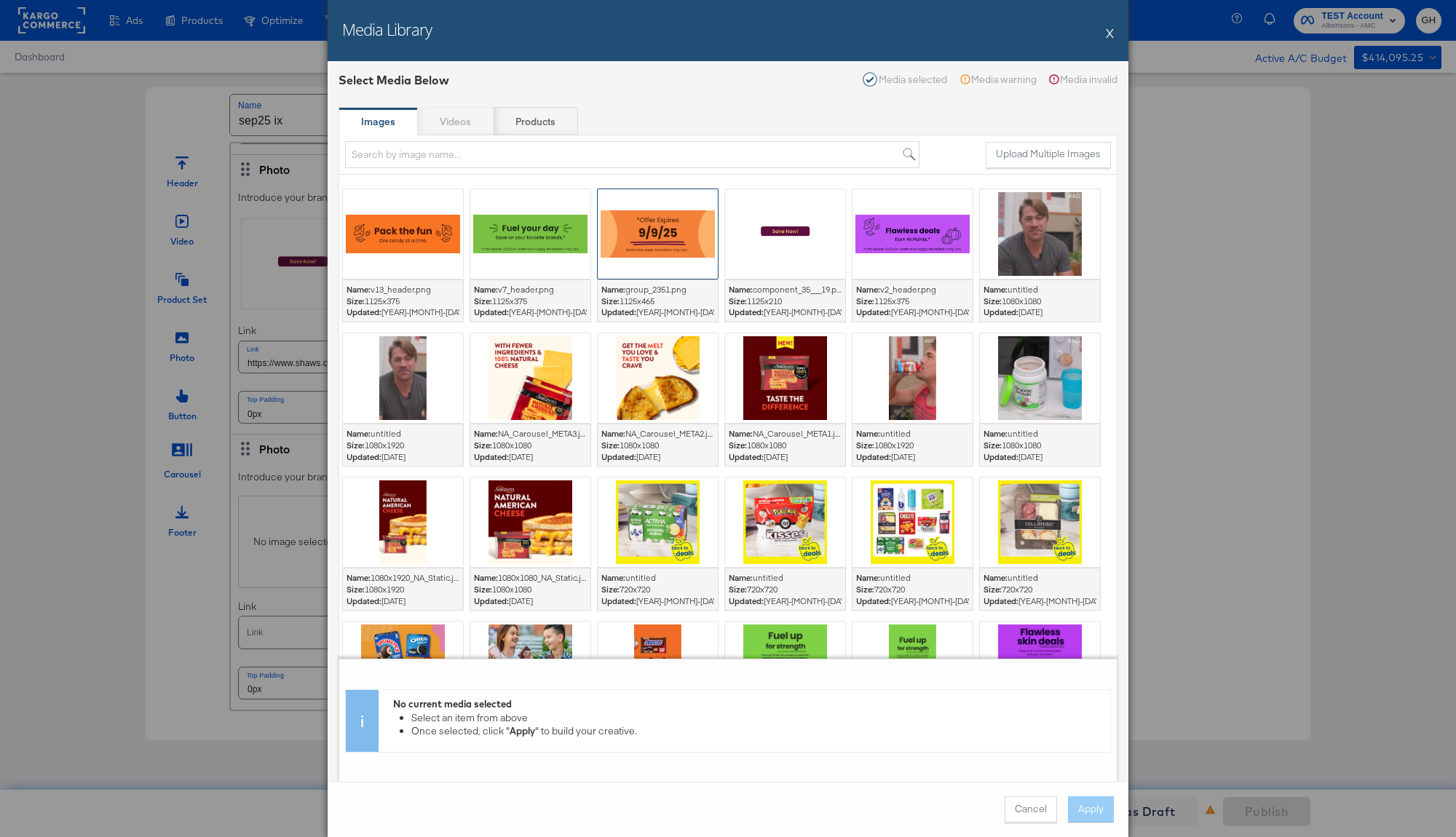 click at bounding box center [657, 234] 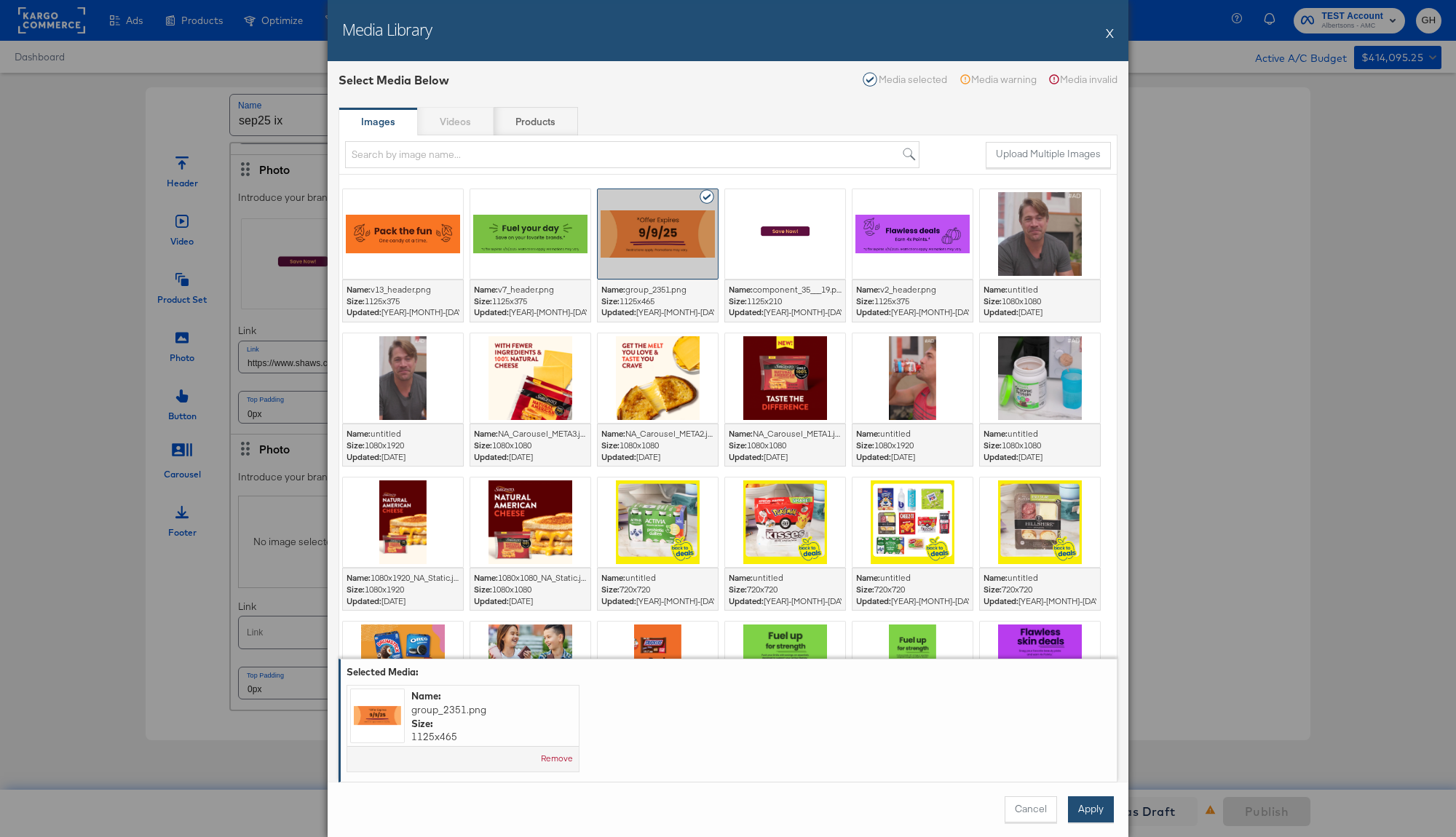 click on "Apply" at bounding box center (1091, 809) 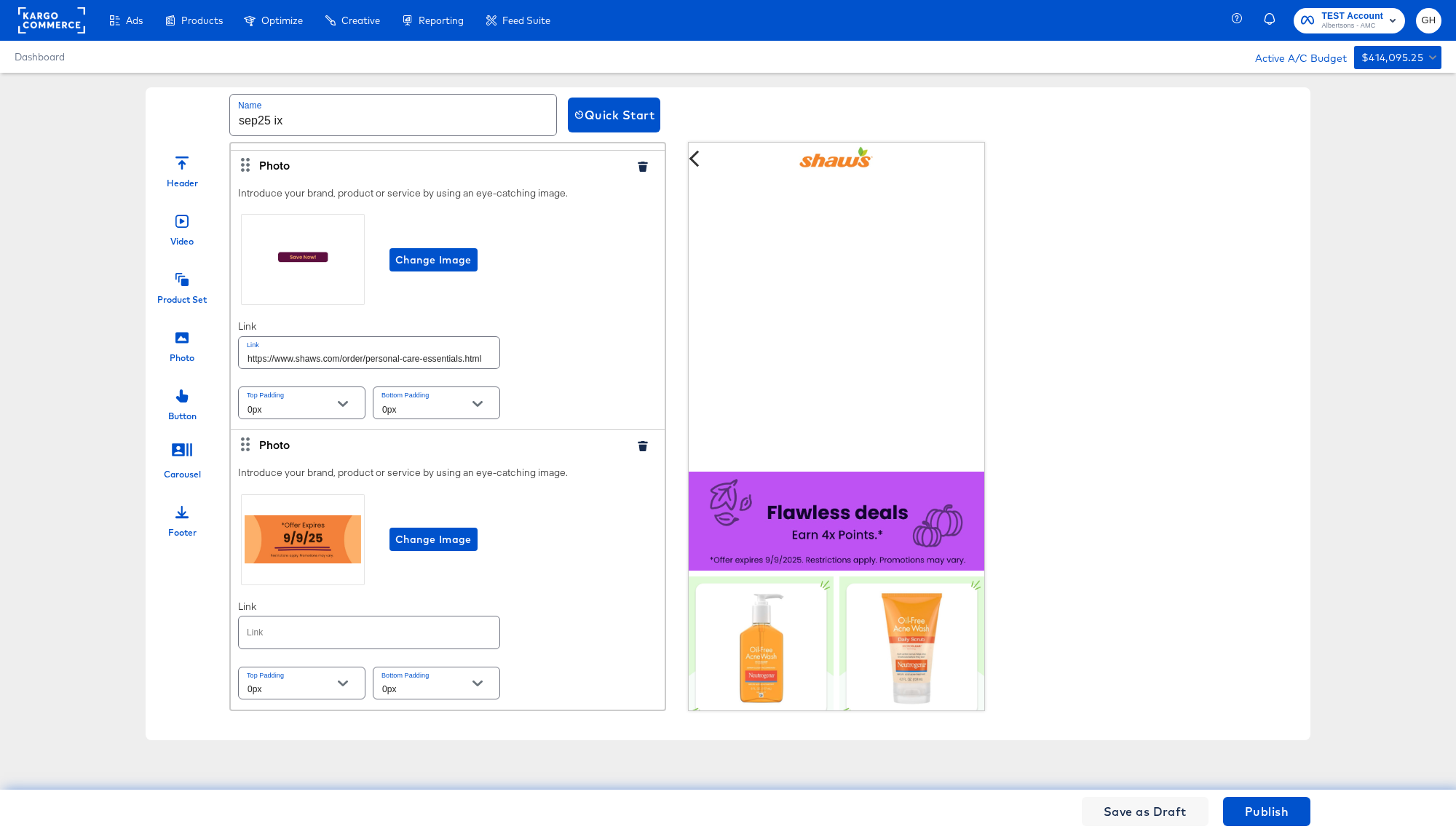 click at bounding box center [369, 632] 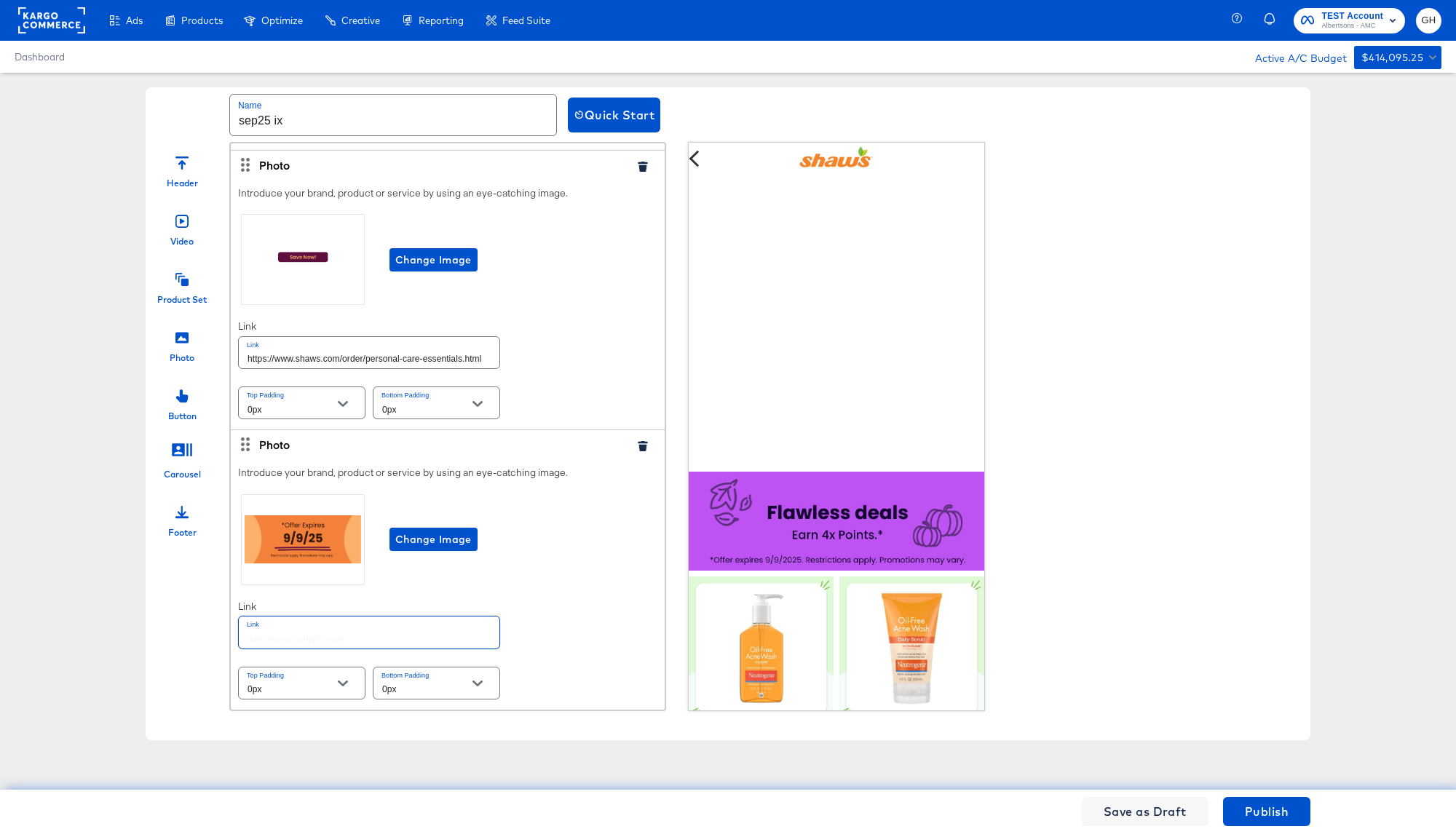 paste on "https://www.shaws.com/order/personal-care-essentials.html" 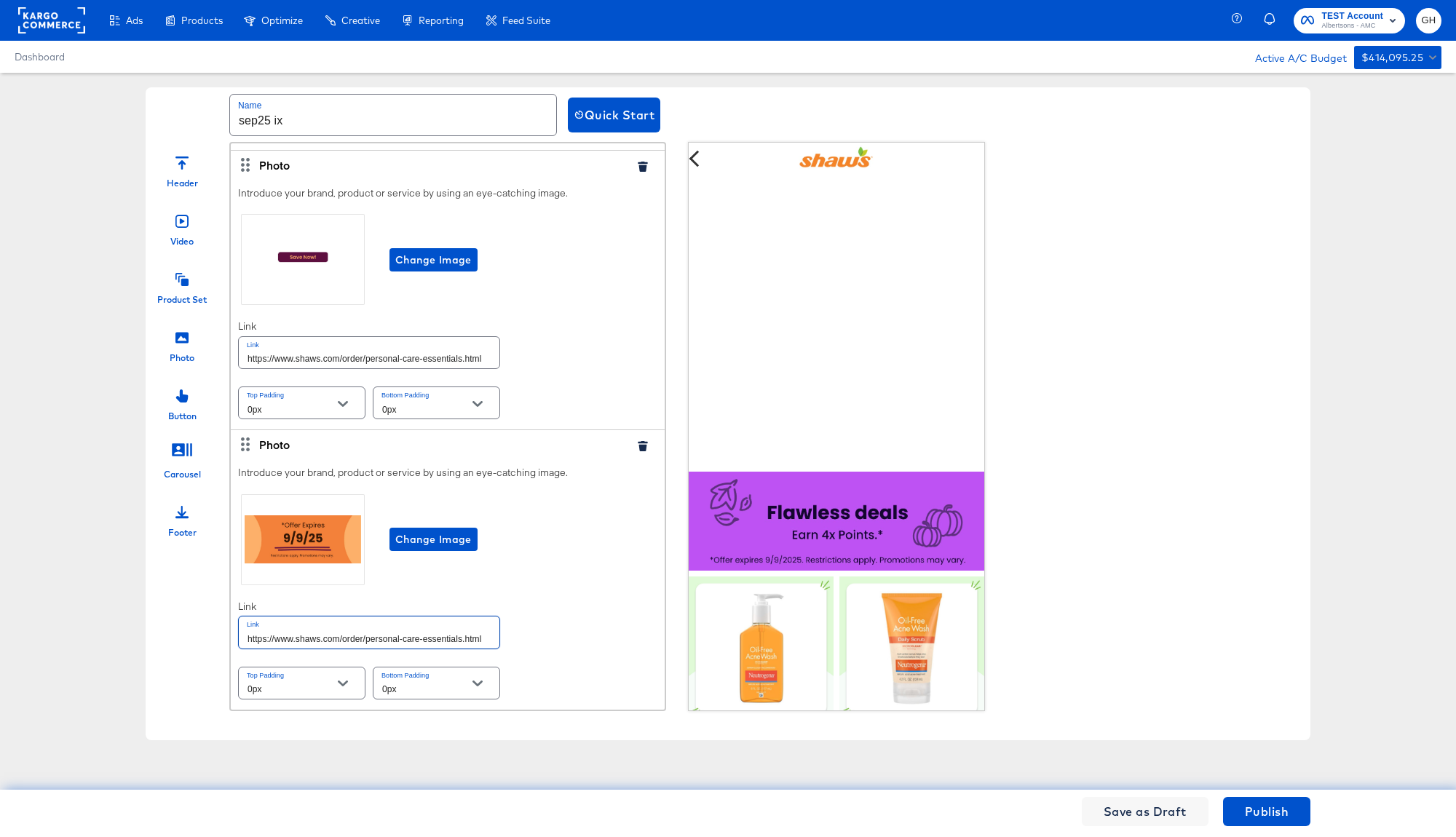 type on "https://www.shaws.com/order/personal-care-essentials.html" 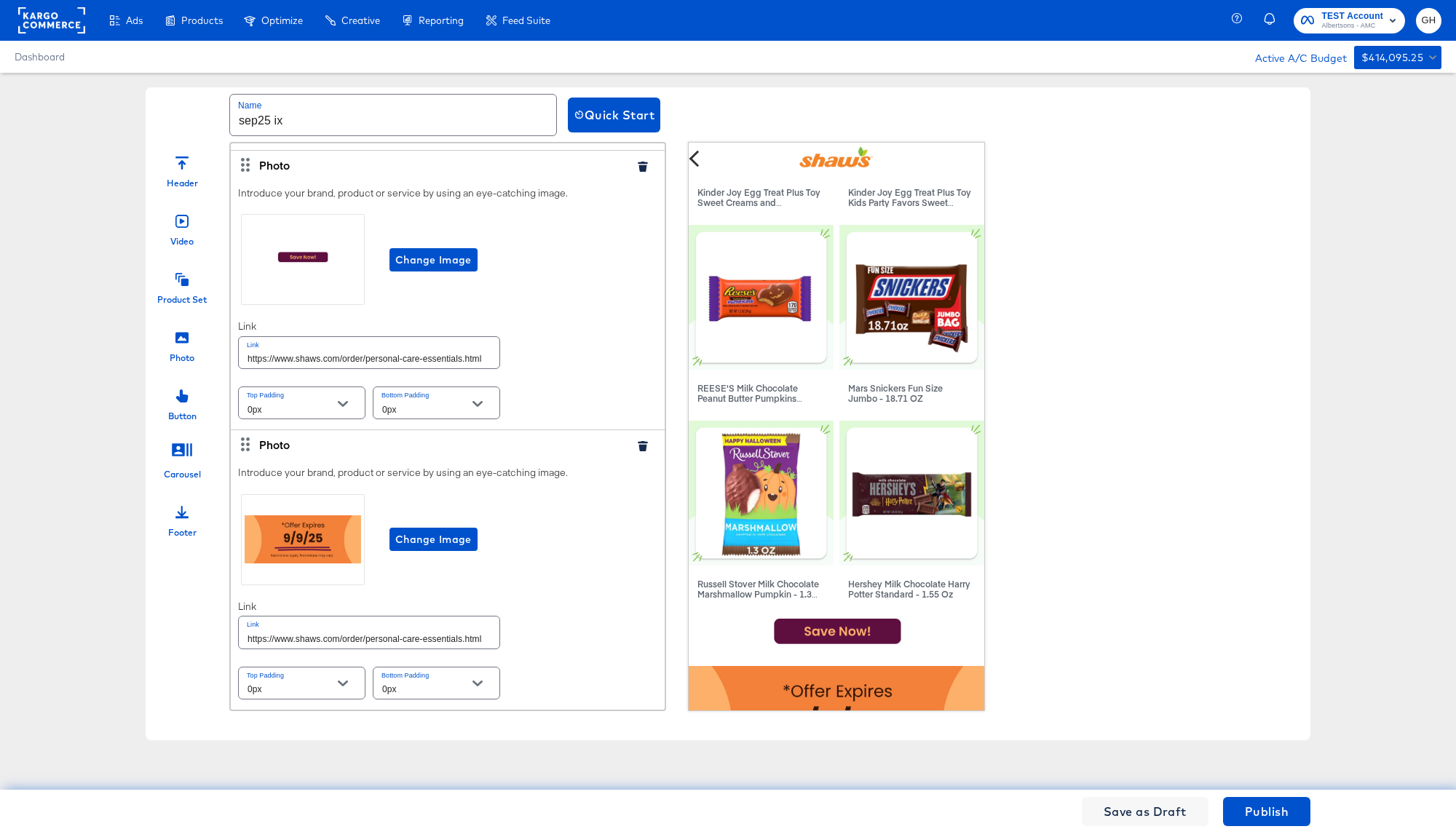 scroll, scrollTop: 2109, scrollLeft: 0, axis: vertical 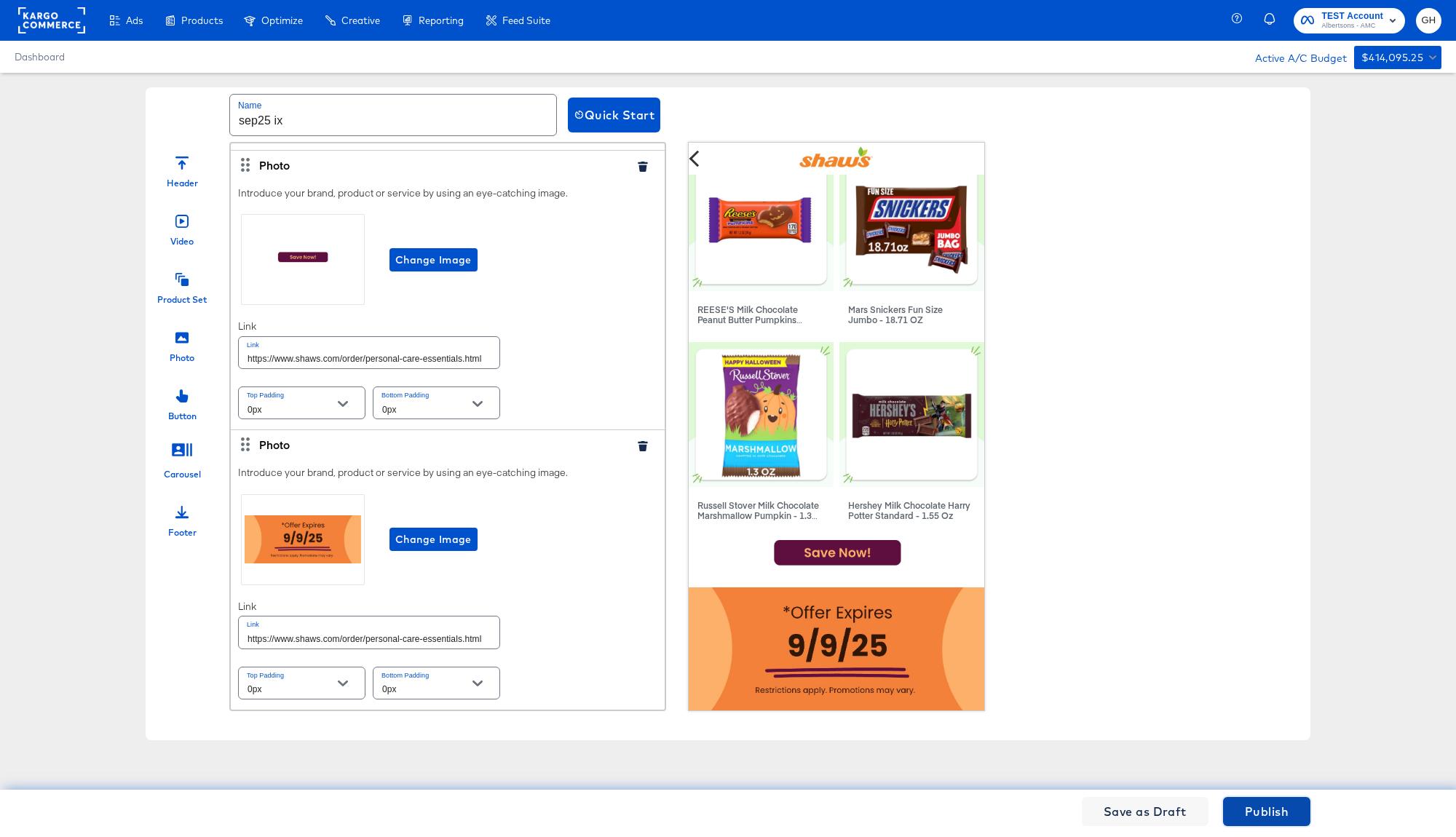click on "Publish" at bounding box center [1267, 812] 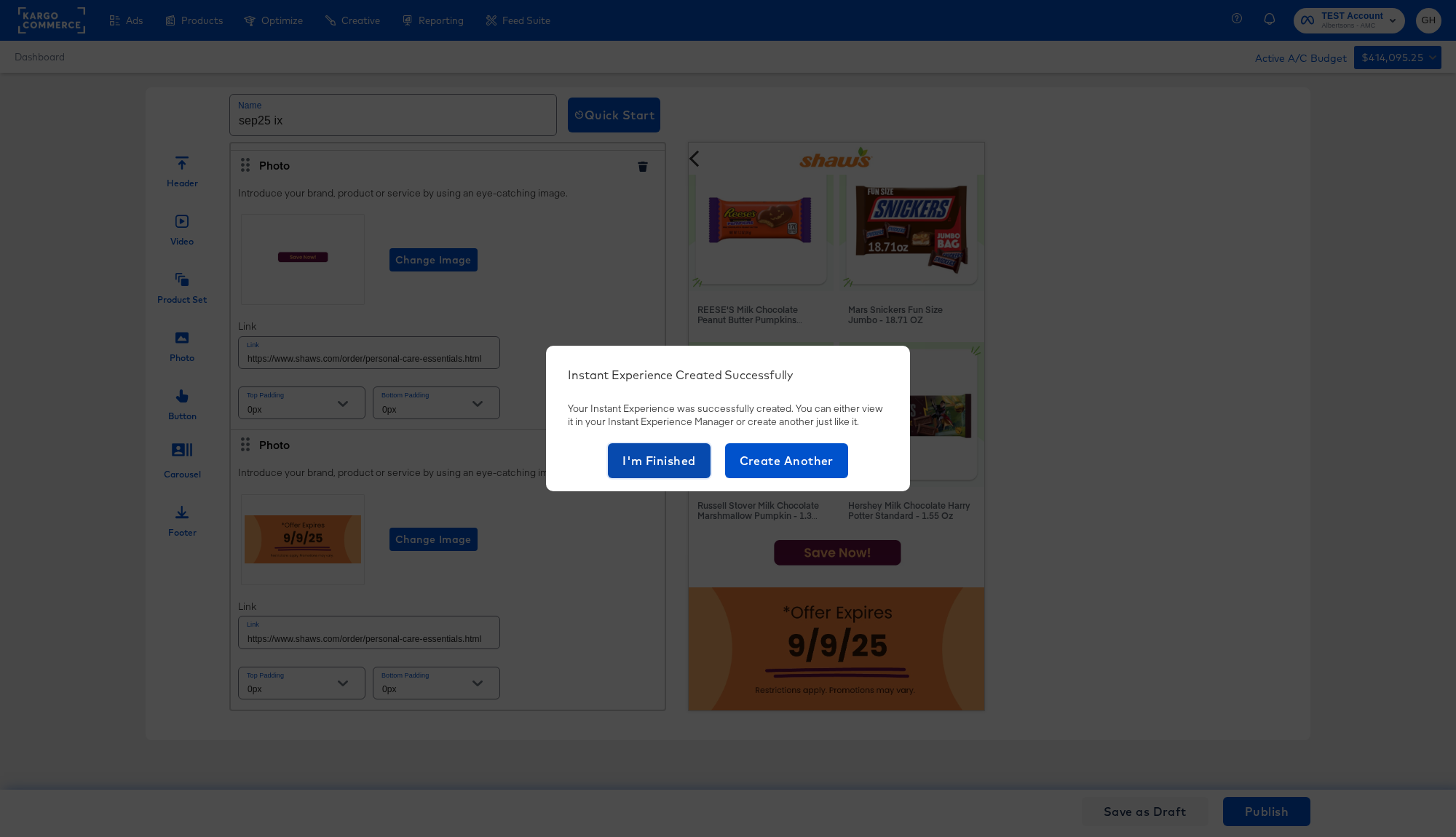 click on "I'm Finished" at bounding box center [659, 461] 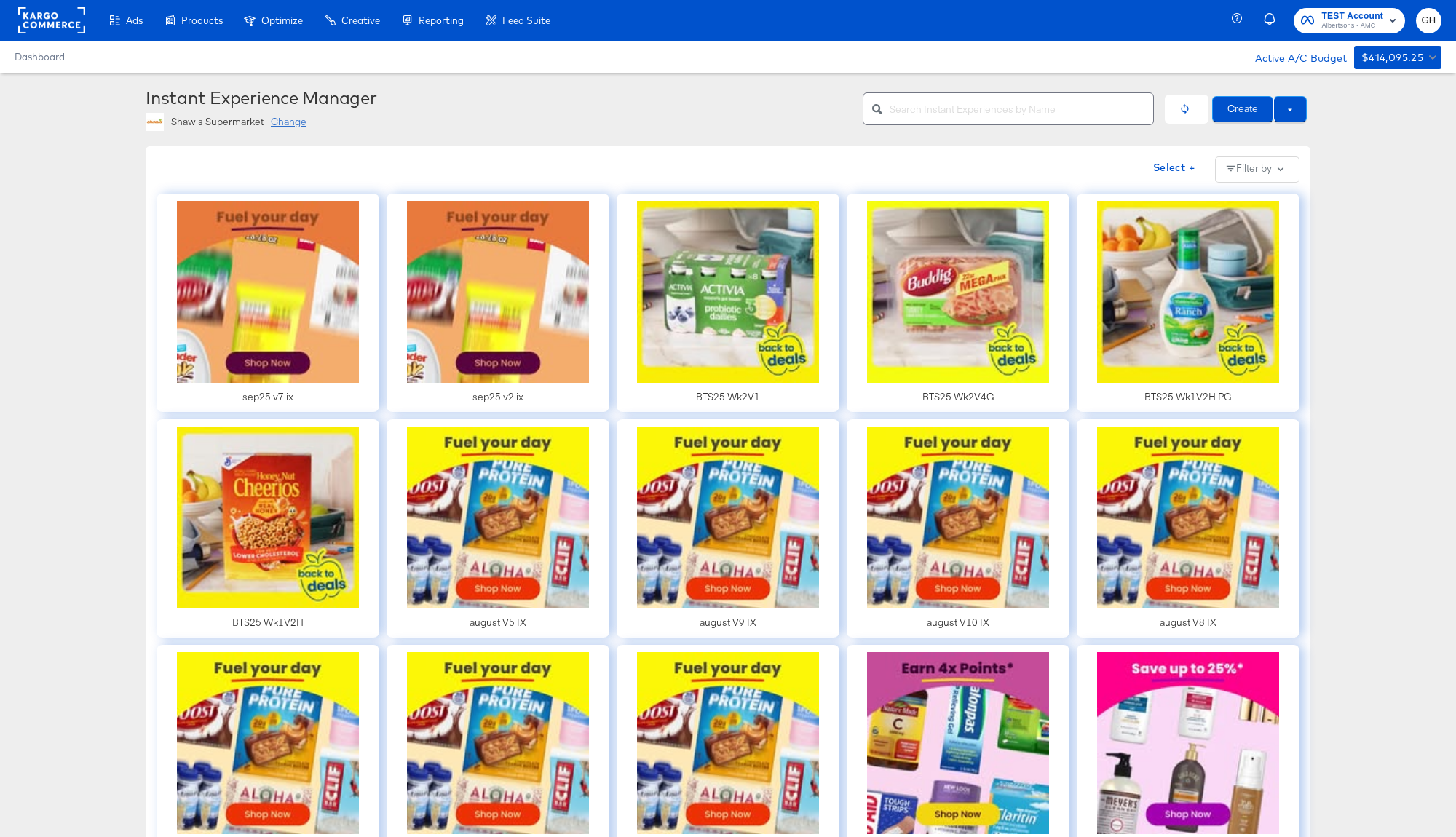 click on "Change" at bounding box center (288, 122) 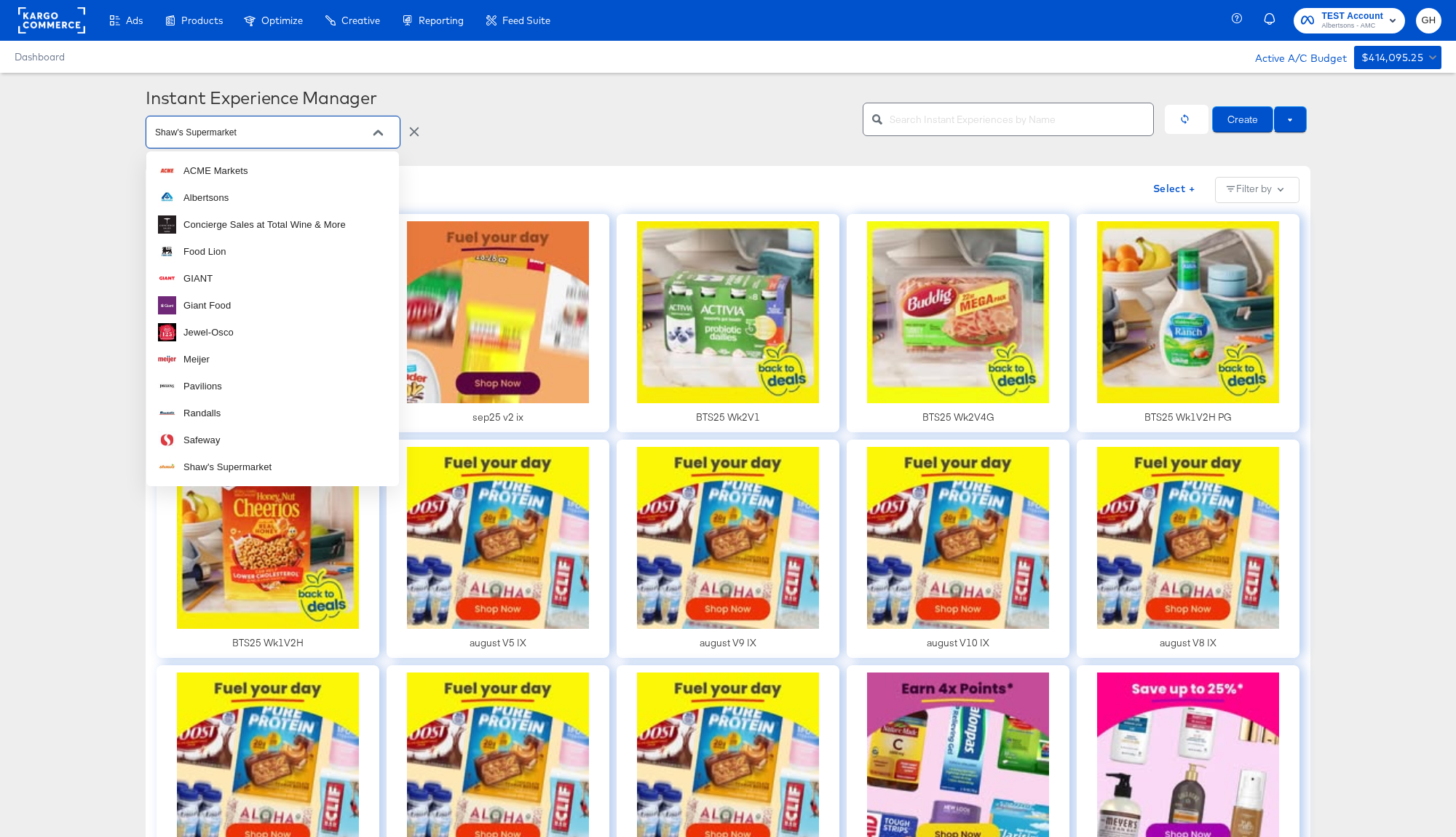 click on "Shaw's Supermarket" at bounding box center [261, 132] 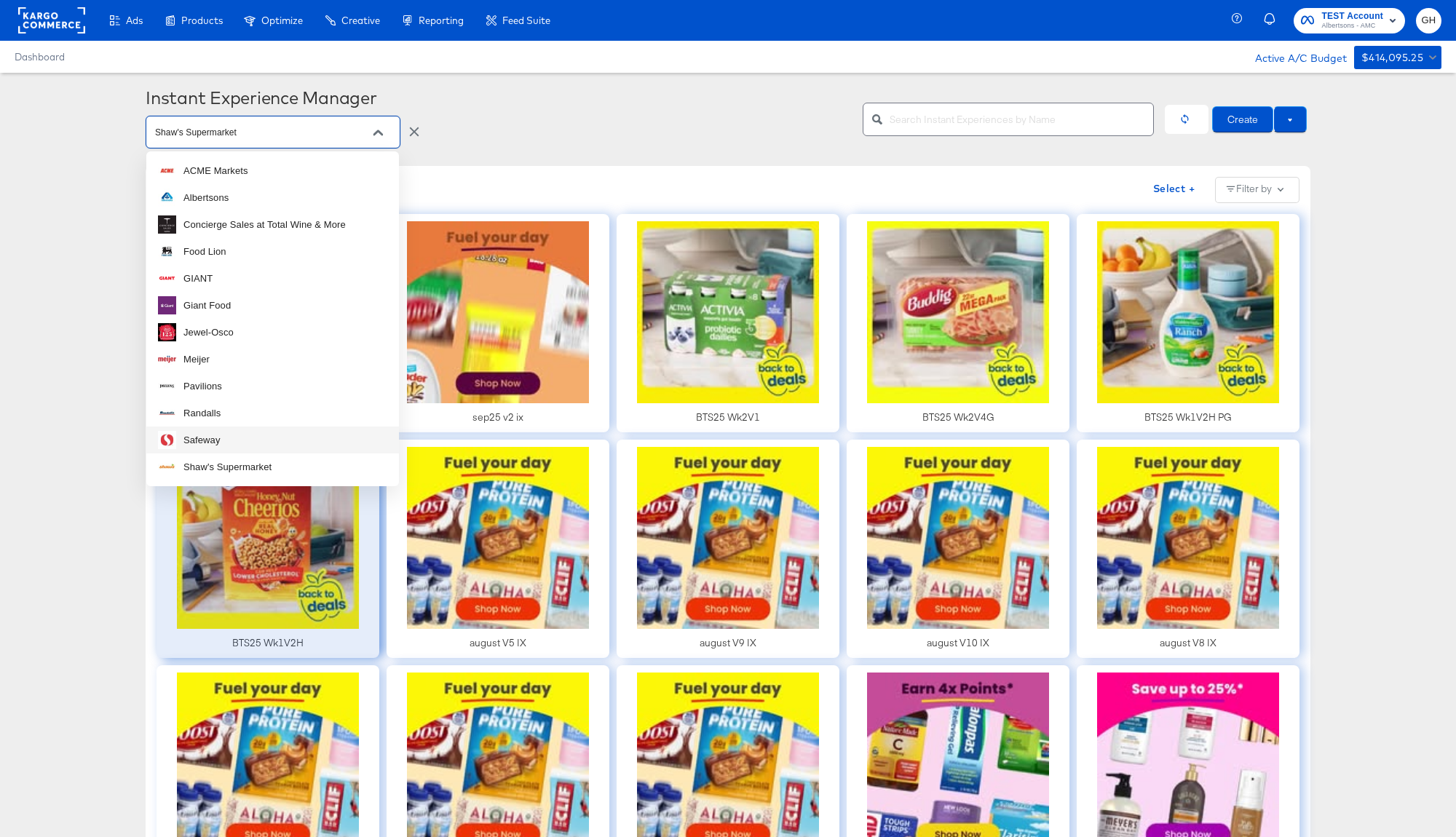 scroll, scrollTop: 1, scrollLeft: 0, axis: vertical 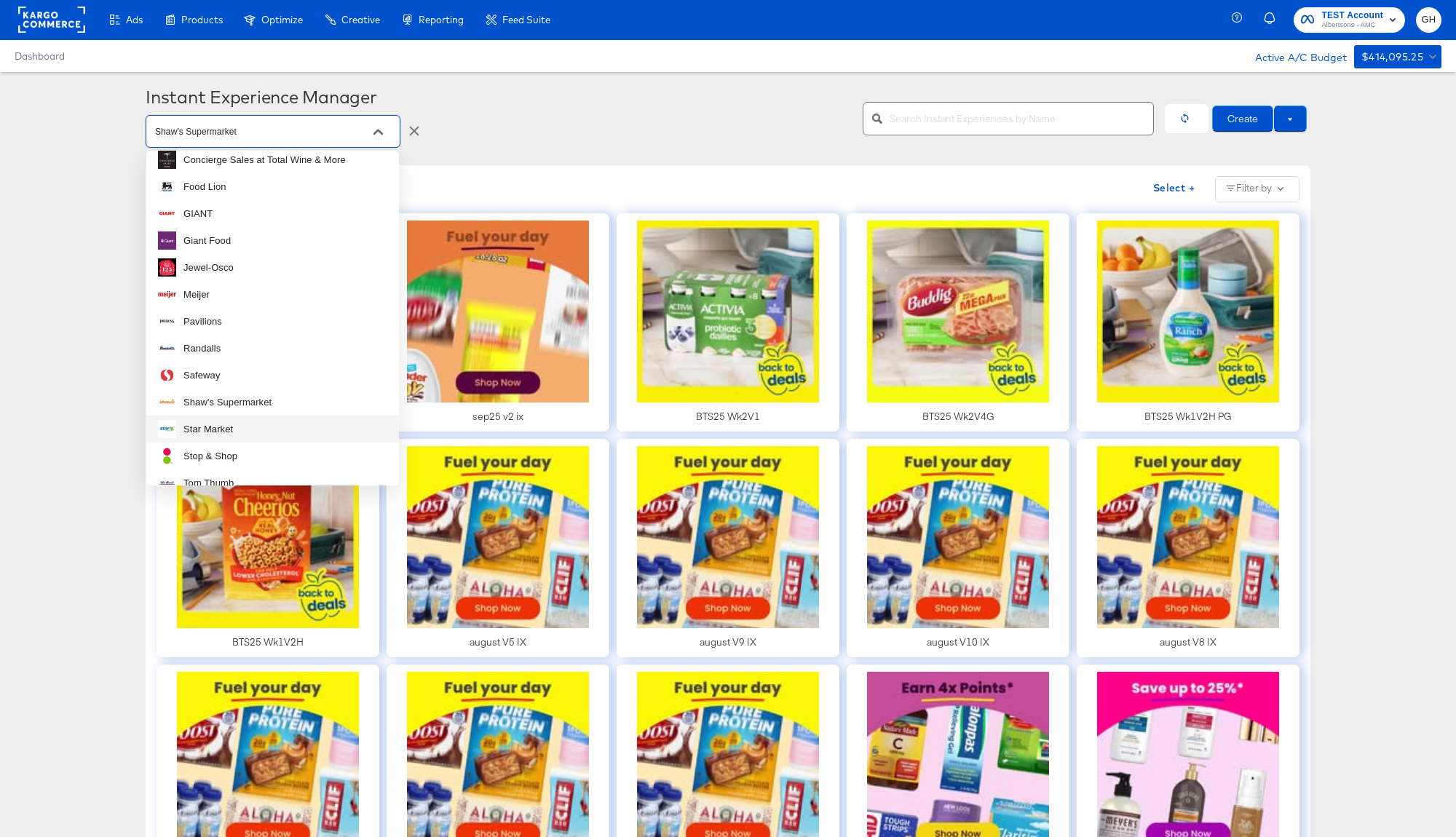 click on "Star Market" at bounding box center (272, 429) 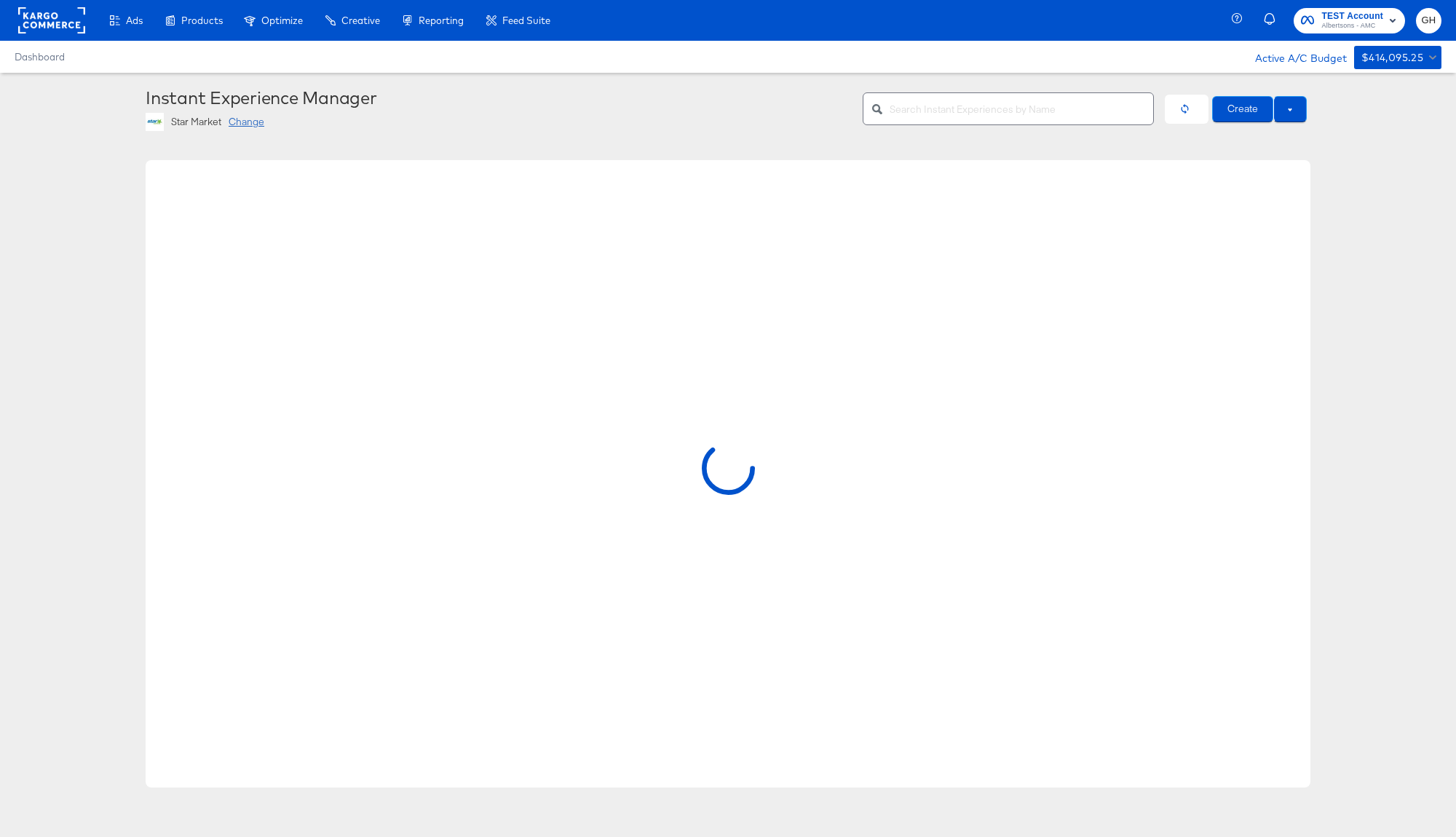 scroll, scrollTop: 0, scrollLeft: 0, axis: both 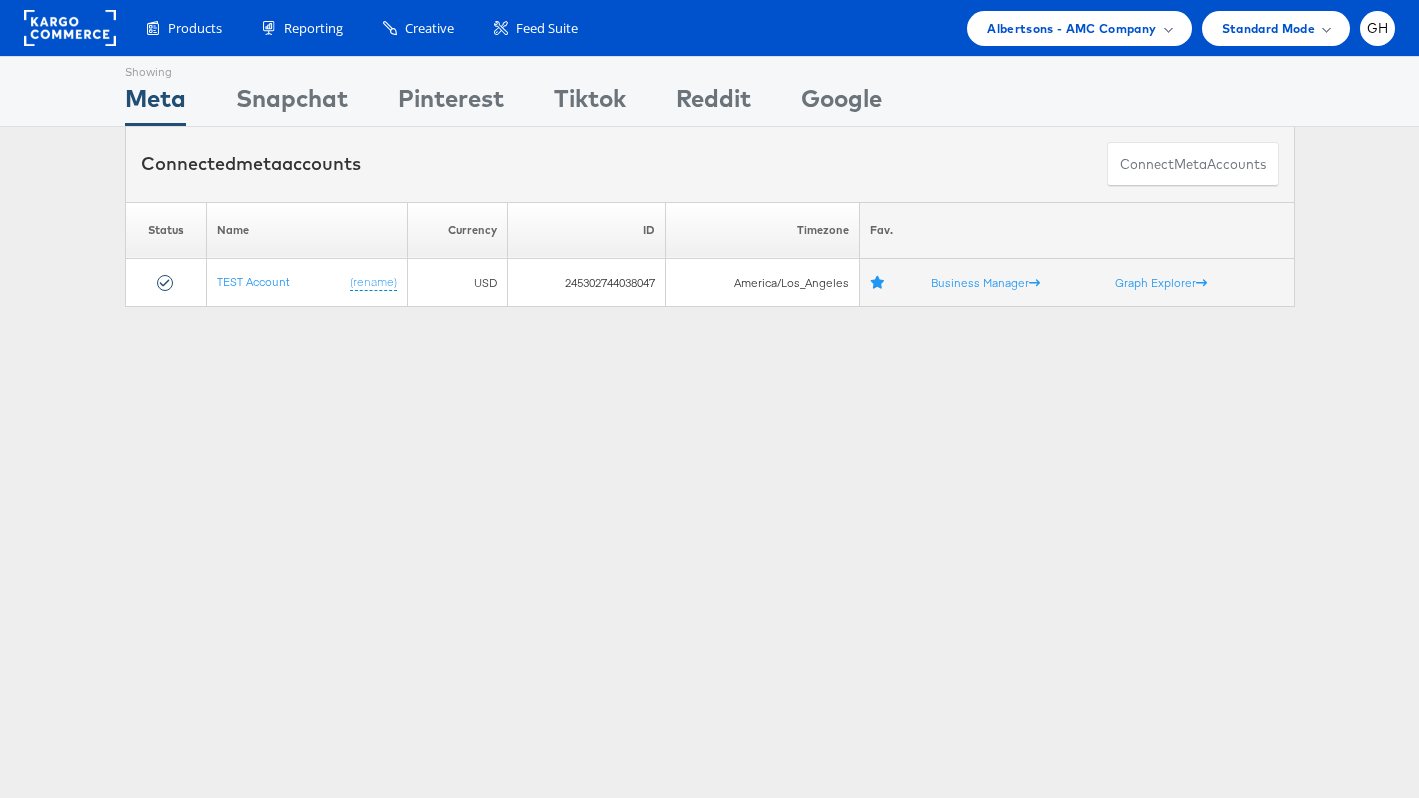 click on "Showing
Meta
Showing
Snapchat
Showing
Pinterest
Showing
Tiktok
Showing
Reddit
Showing
Google
Connected  meta  accounts
Connect  meta  Accounts
Please Wait
Loading Accounts ....
Status
Name
Currency
ID" at bounding box center [709, 556] 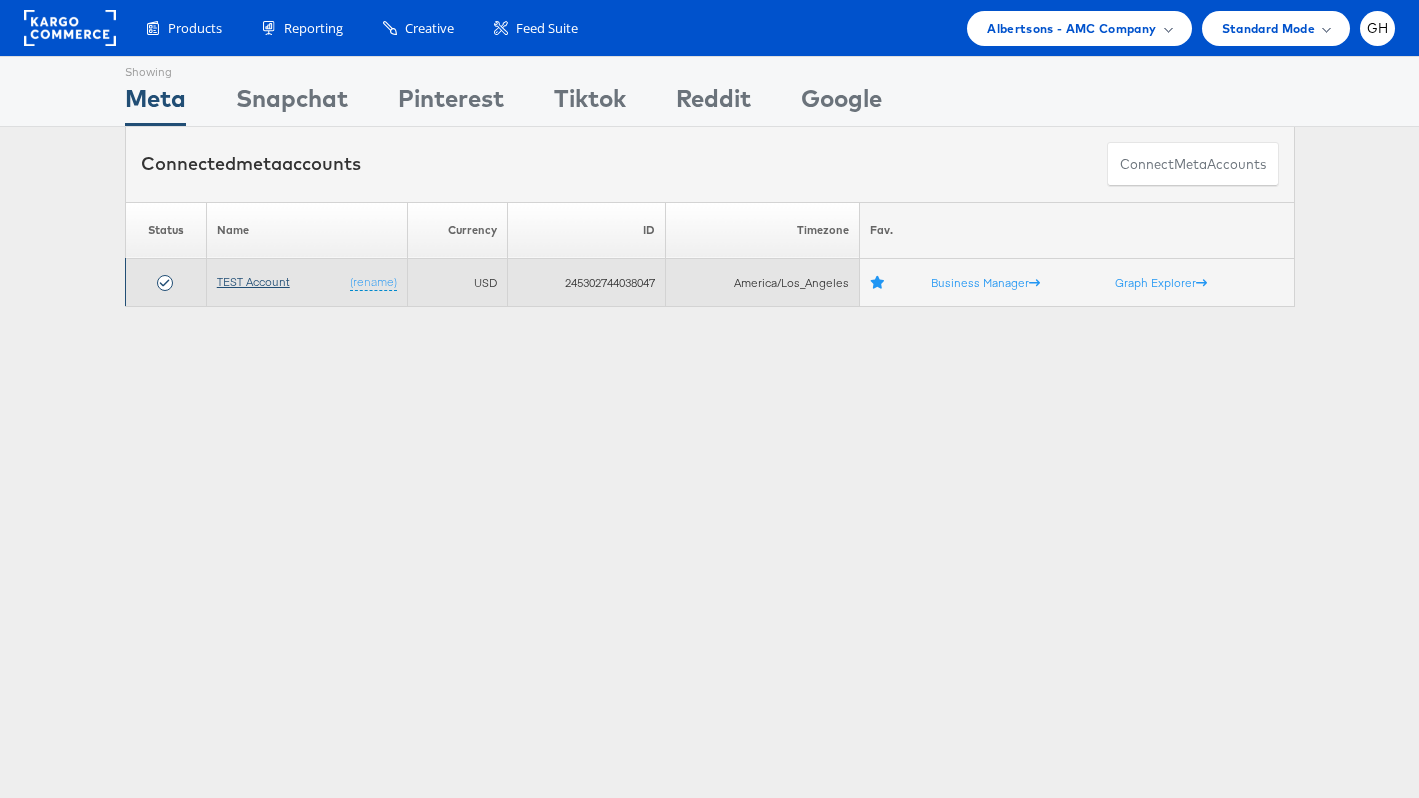 click on "TEST Account" at bounding box center [253, 281] 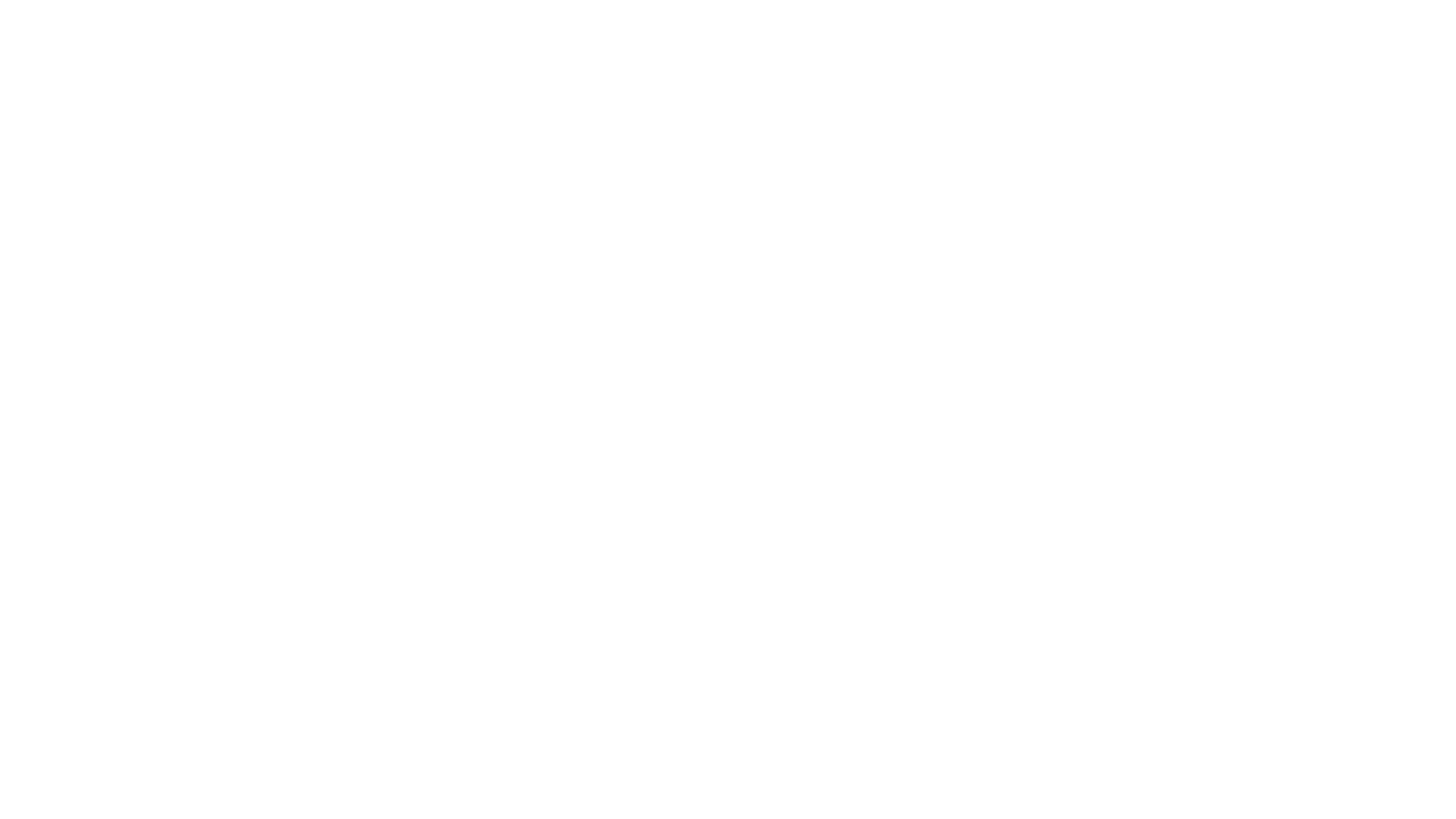 scroll, scrollTop: 0, scrollLeft: 0, axis: both 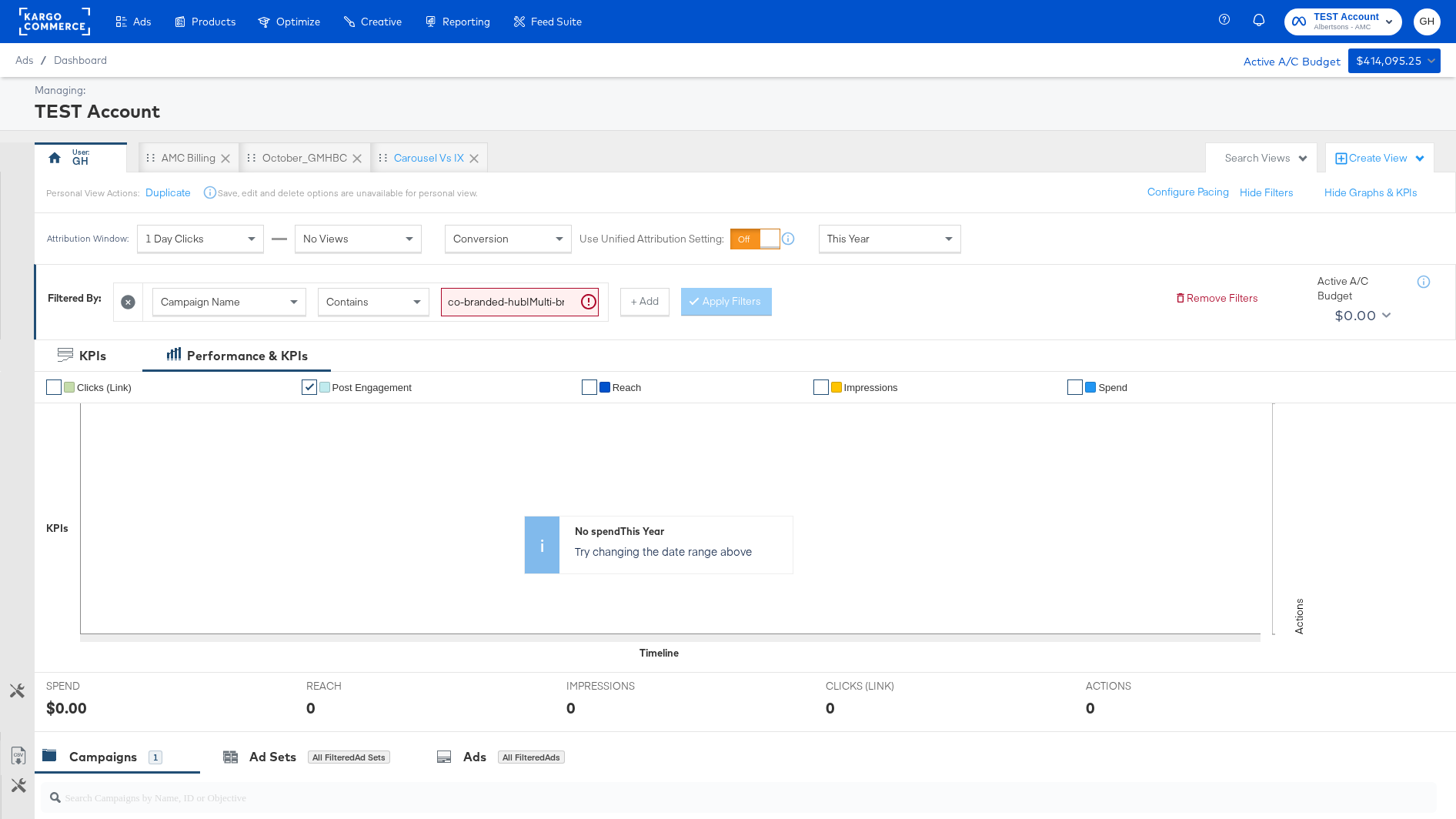 click on "co-branded-hub|Multi-brand|Multi-brand_FY25_CoBrand_National_GMHBC P7|SAL|[DATE]|[DATE]|30626760|16.86|516411|N|0|LM68655784329903|LM68655784329903||[NAME]|[LOCATION]" at bounding box center [519, 302] 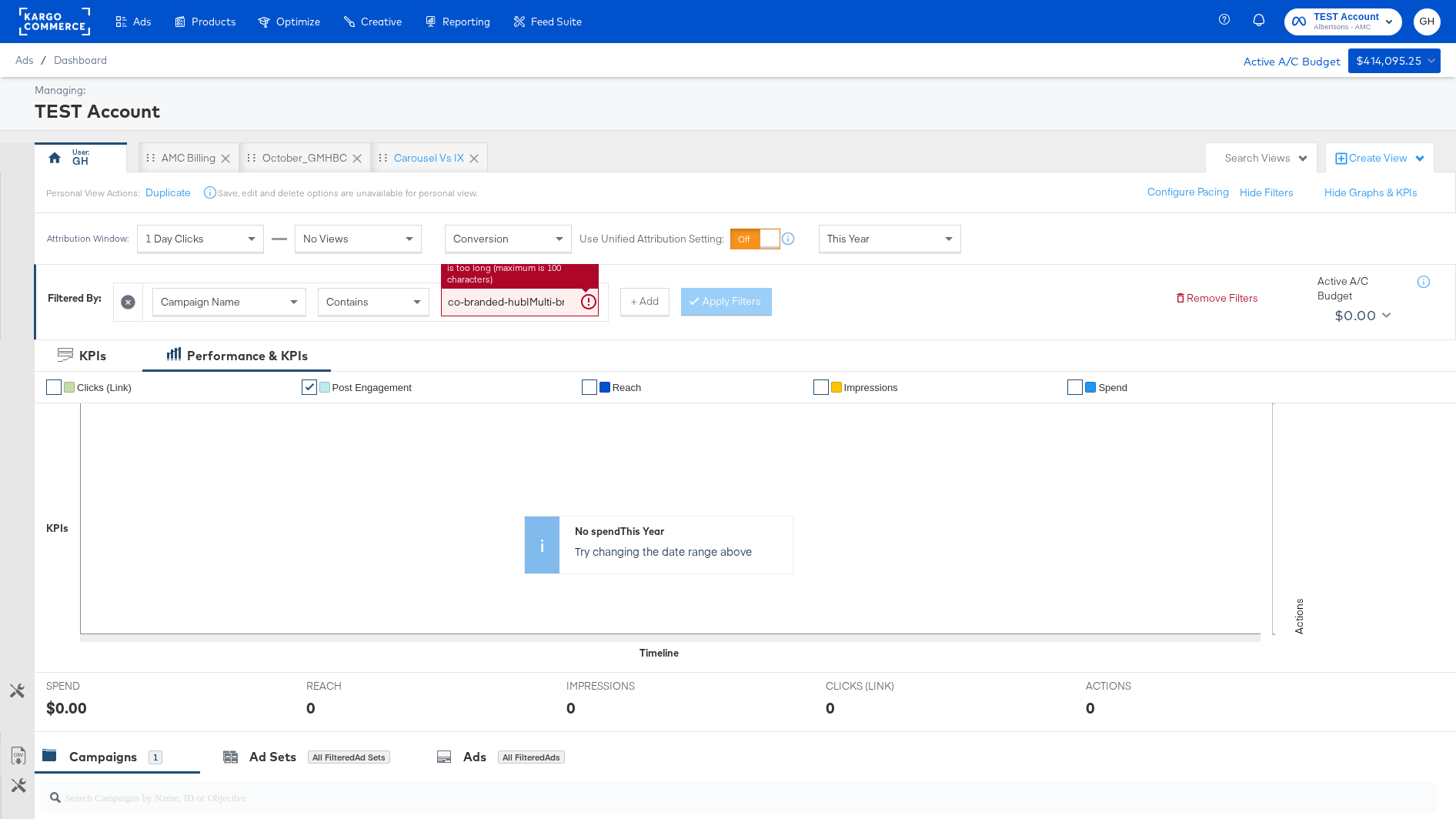 click on "co-branded-hub|Multi-brand|Multi-brand_FY25_CoBrand_National_GMHBC P7|SAL|[DATE]|[DATE]|30626760|16.86|516411|N|0|LM68655784329903|LM68655784329903||[NAME]|[LOCATION]" at bounding box center (519, 302) 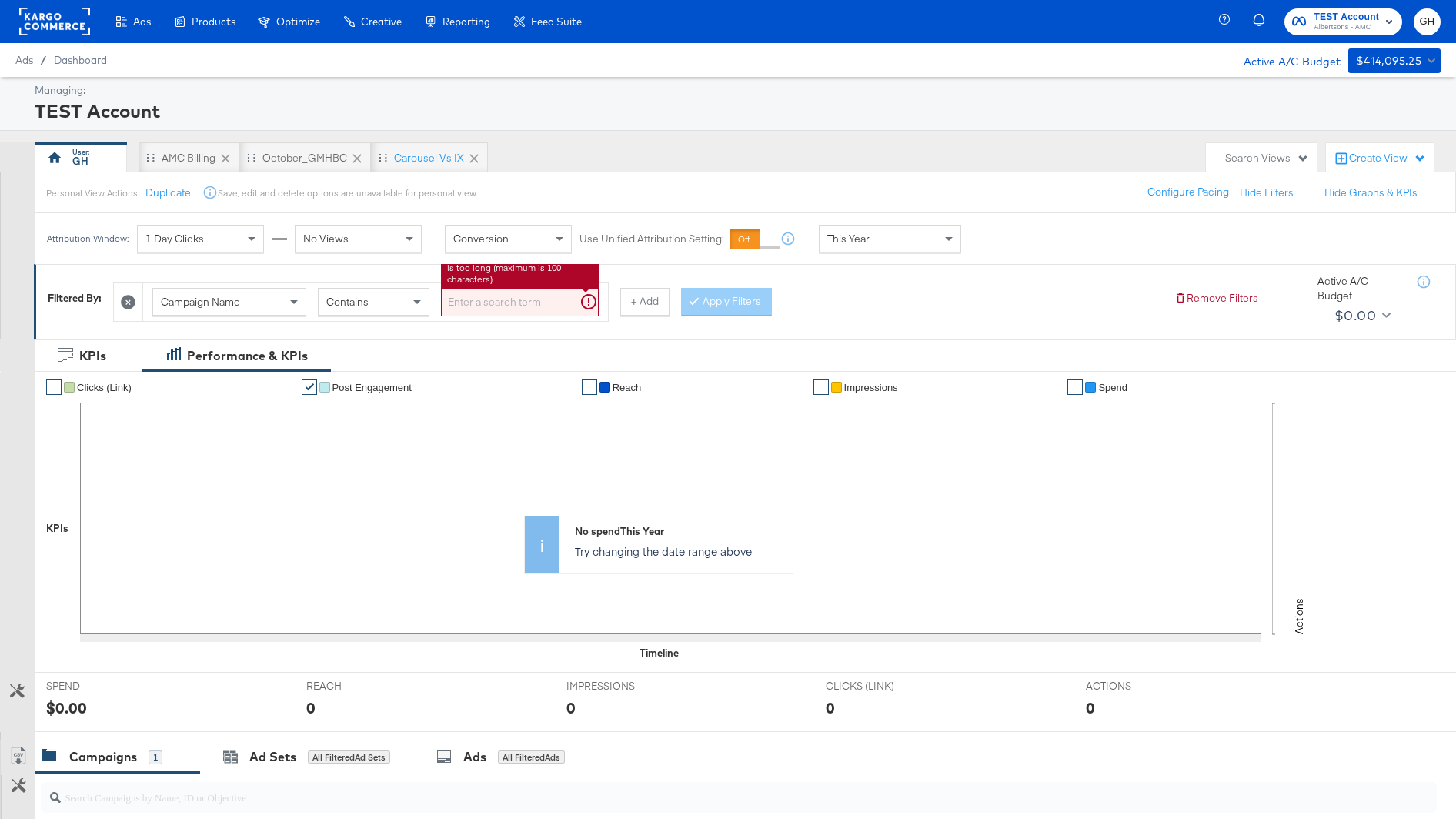 paste on "120229468656850307" 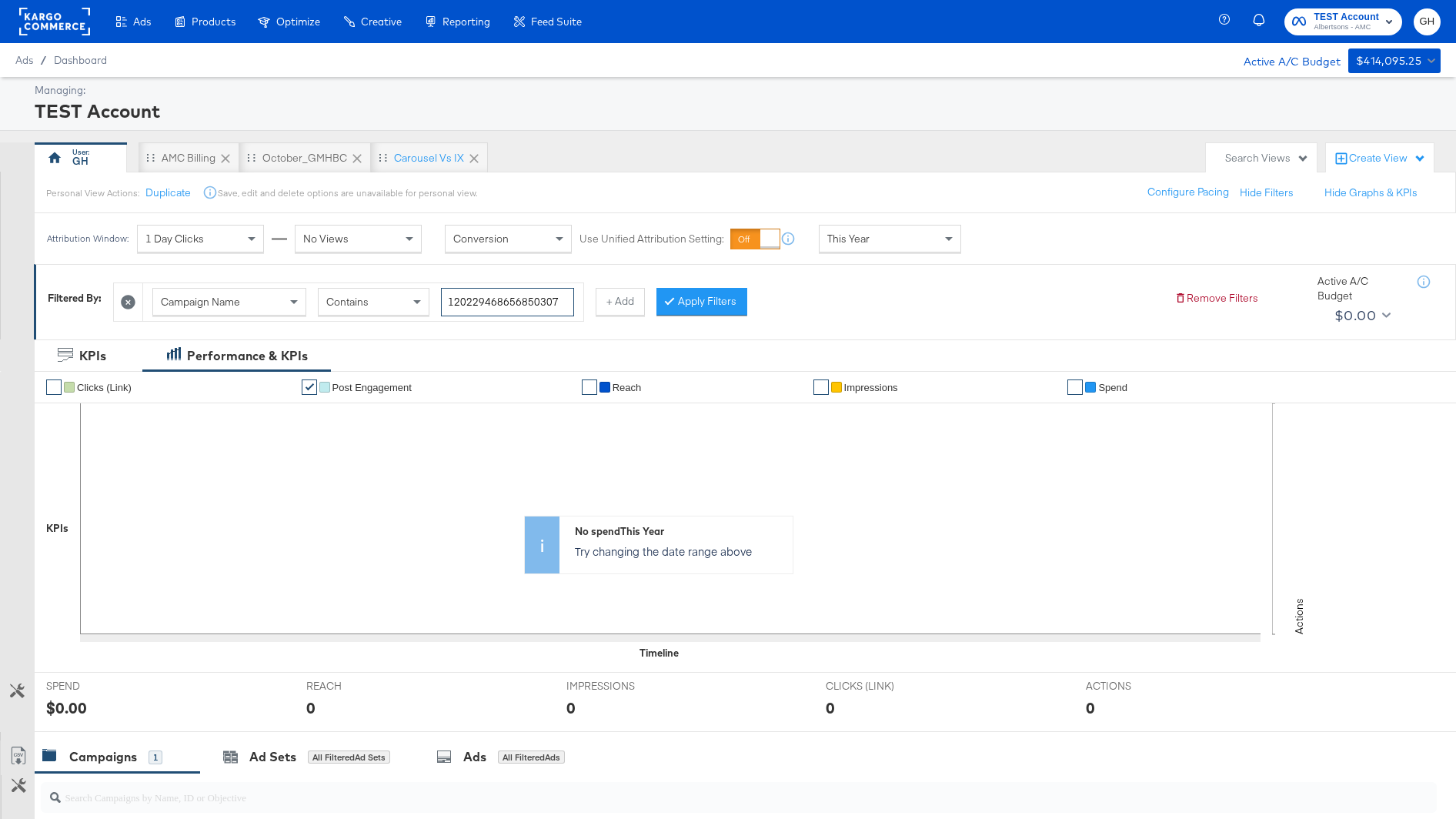 type on "120229468656850307" 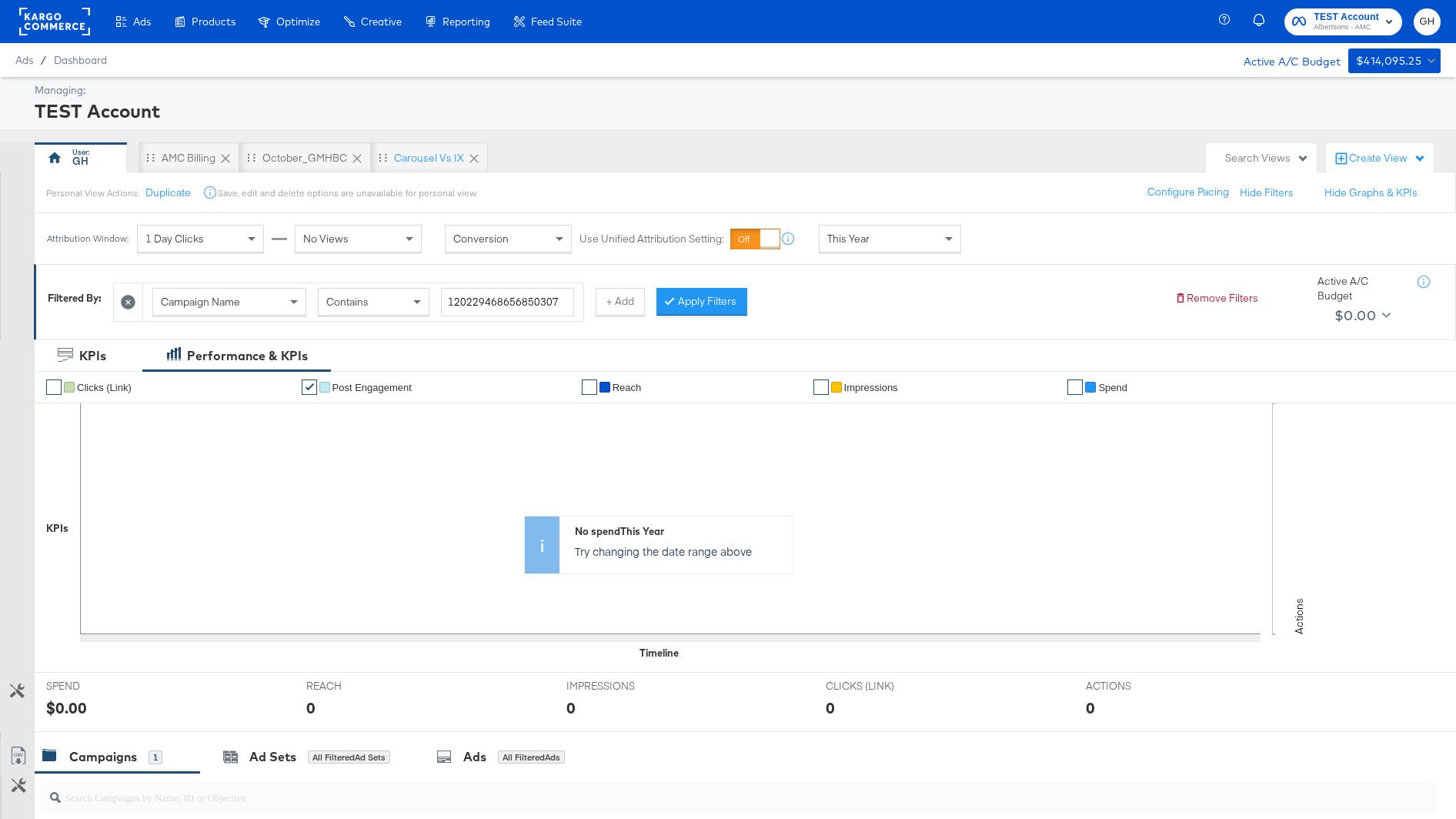 click on "Campaign Name" at bounding box center [200, 302] 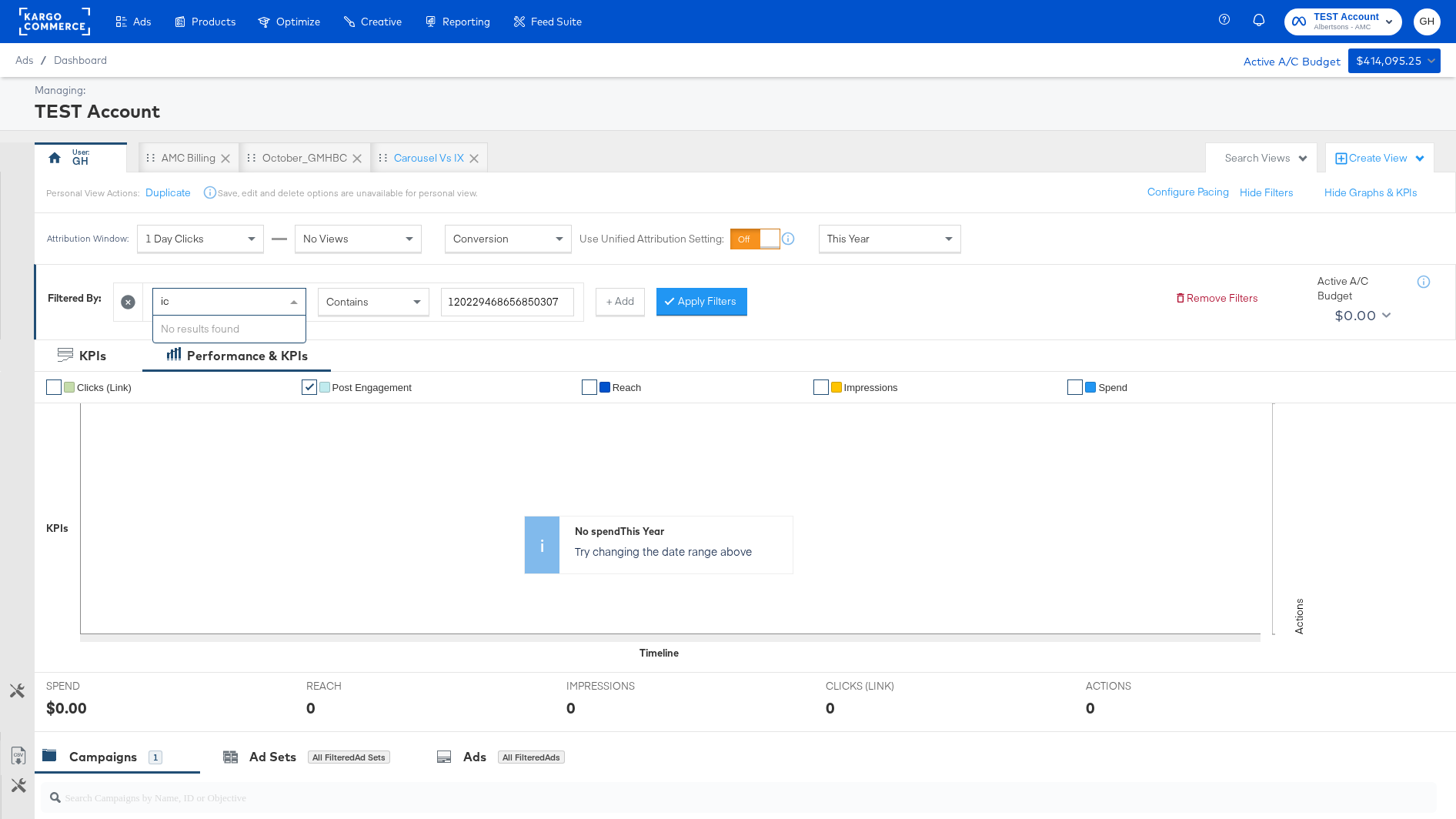 scroll, scrollTop: 0, scrollLeft: 0, axis: both 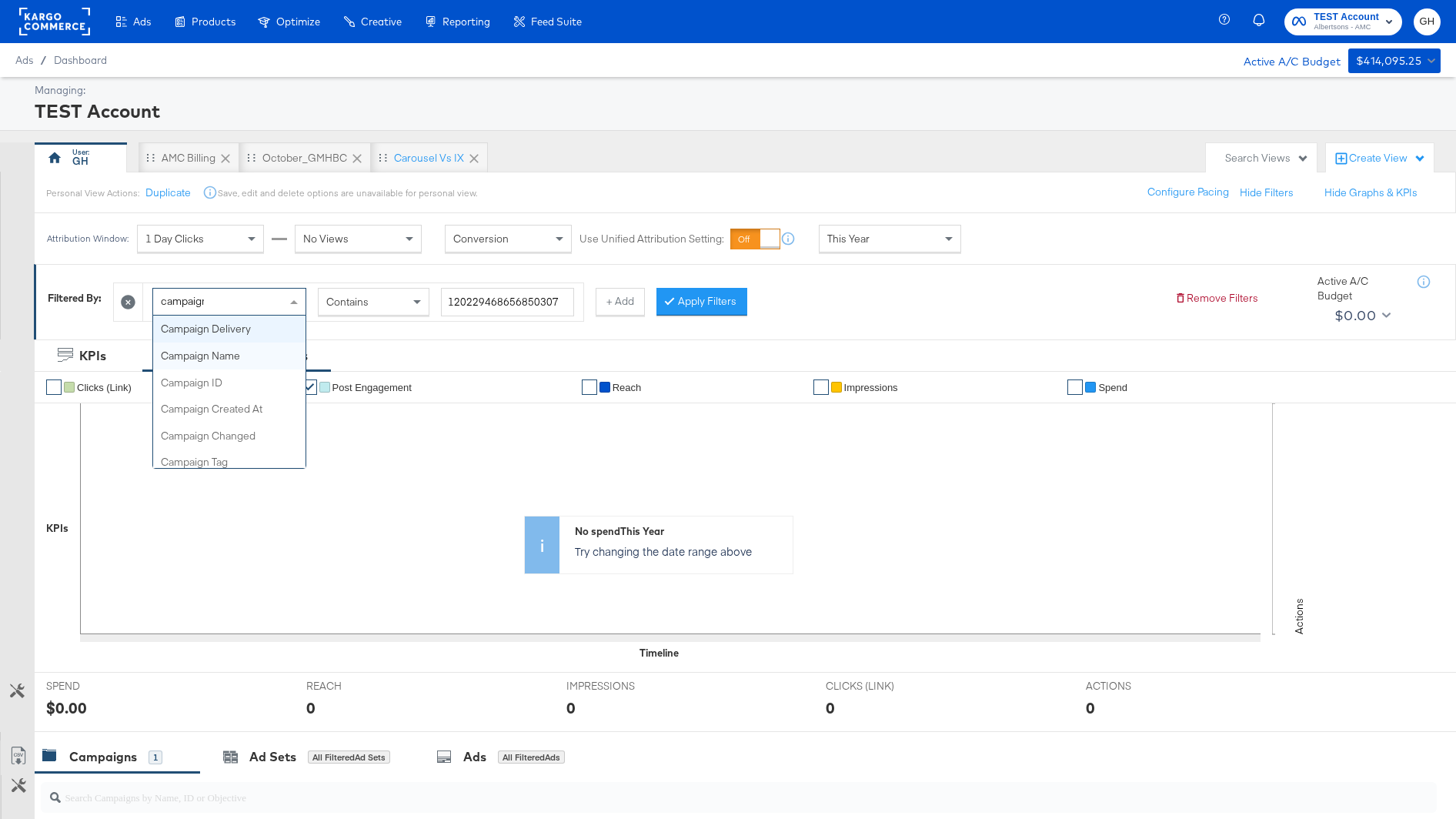 type on "campaign i" 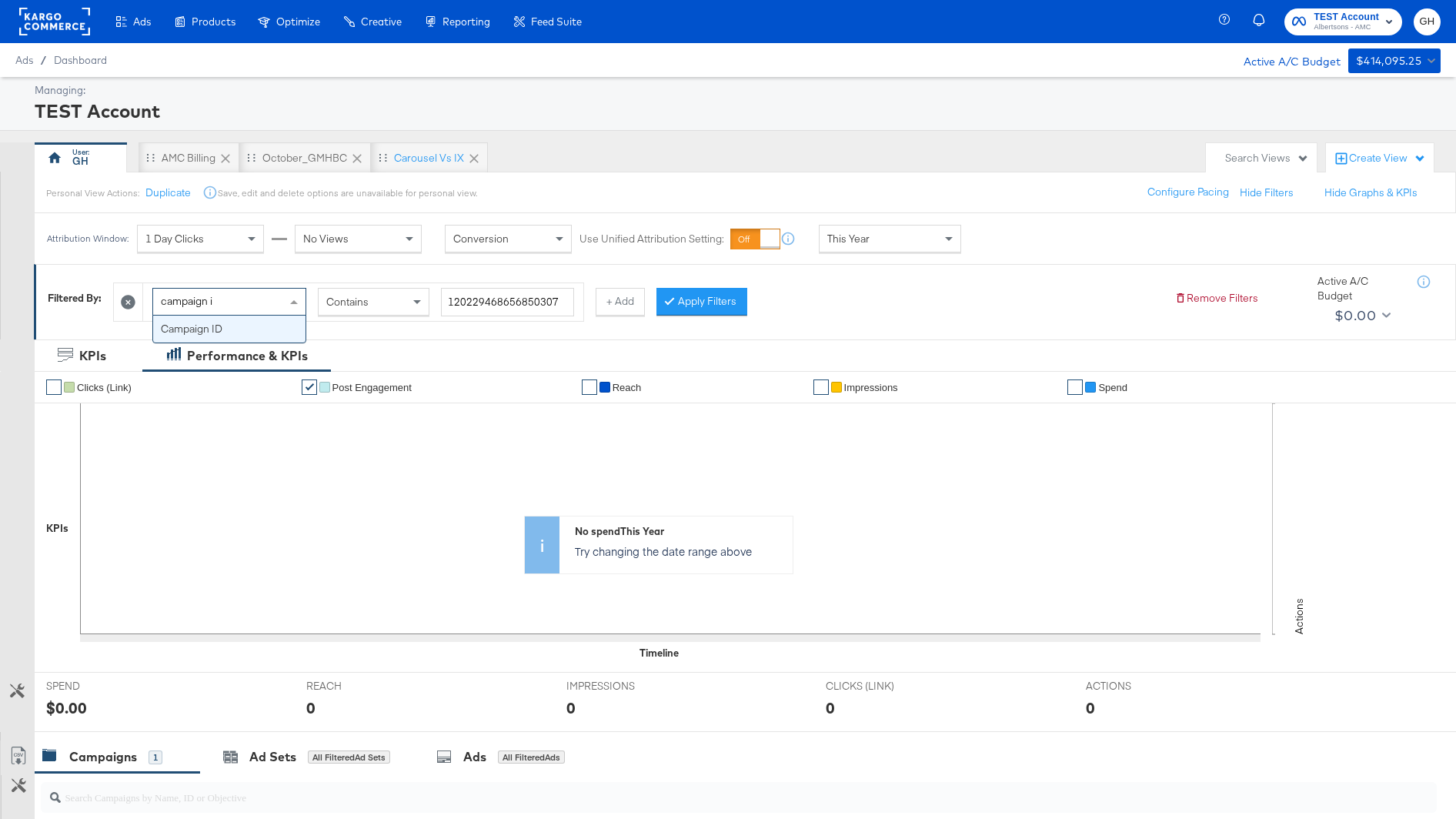 type 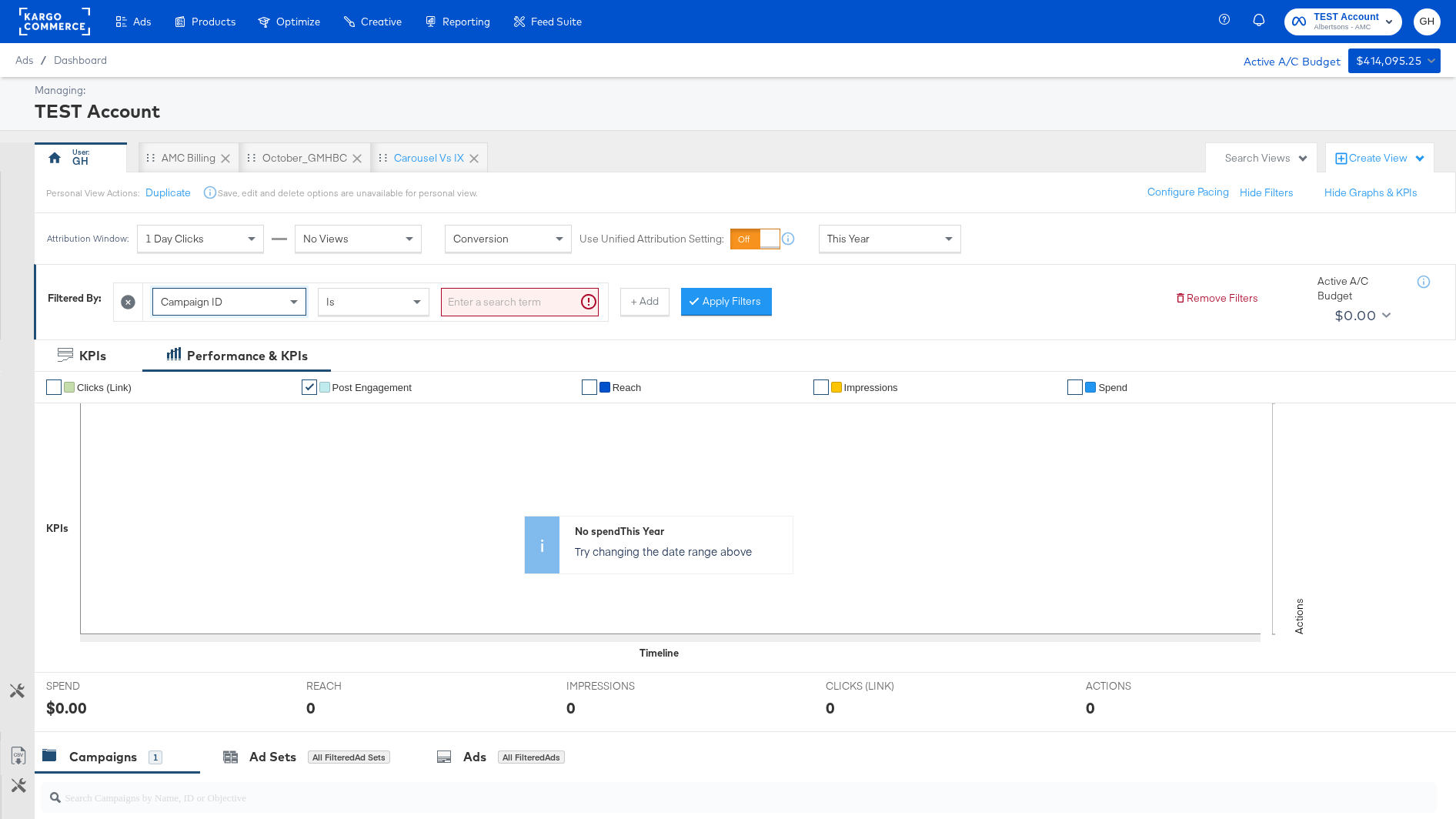 click at bounding box center (519, 302) 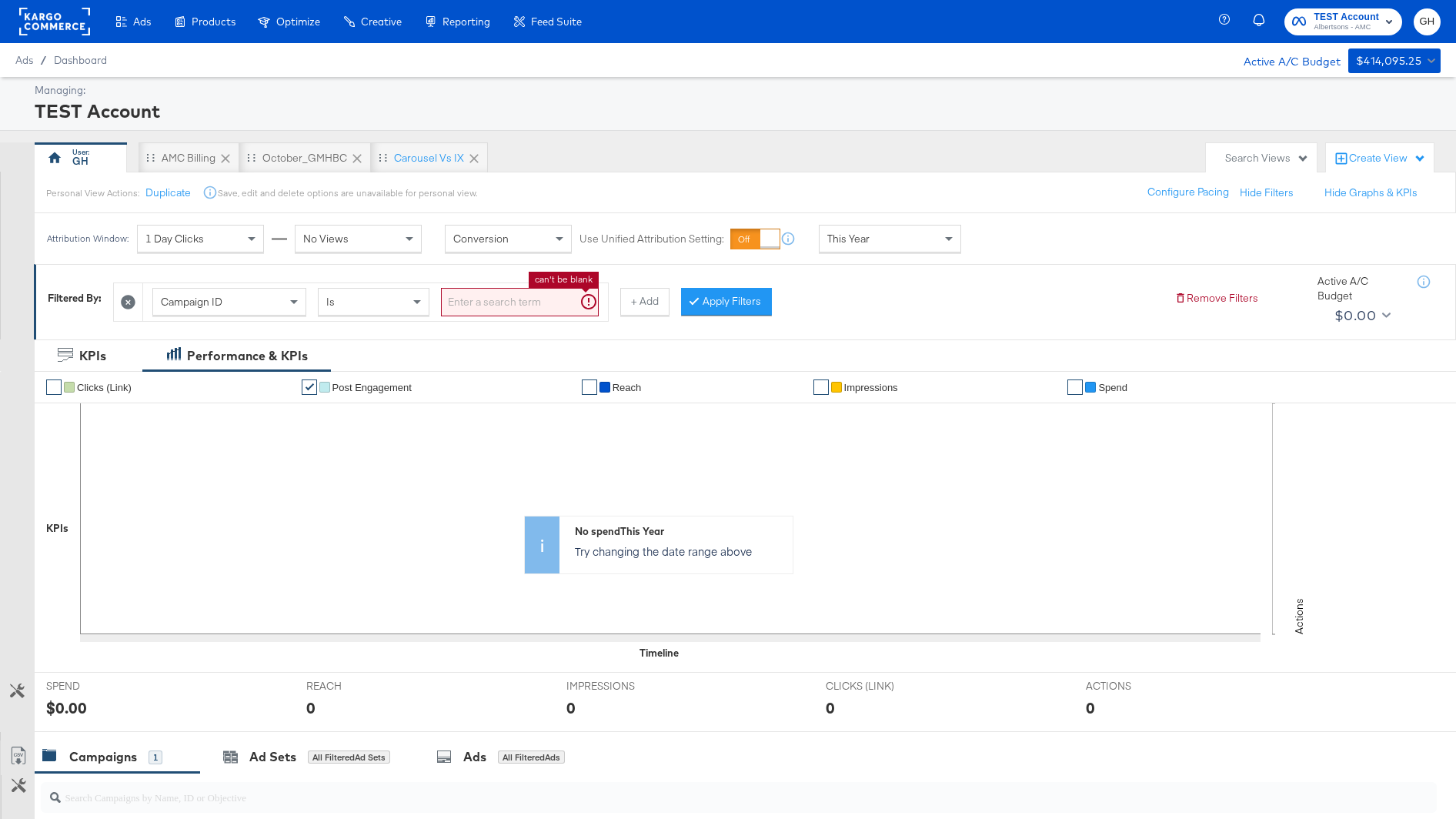 paste on "120229468656850307" 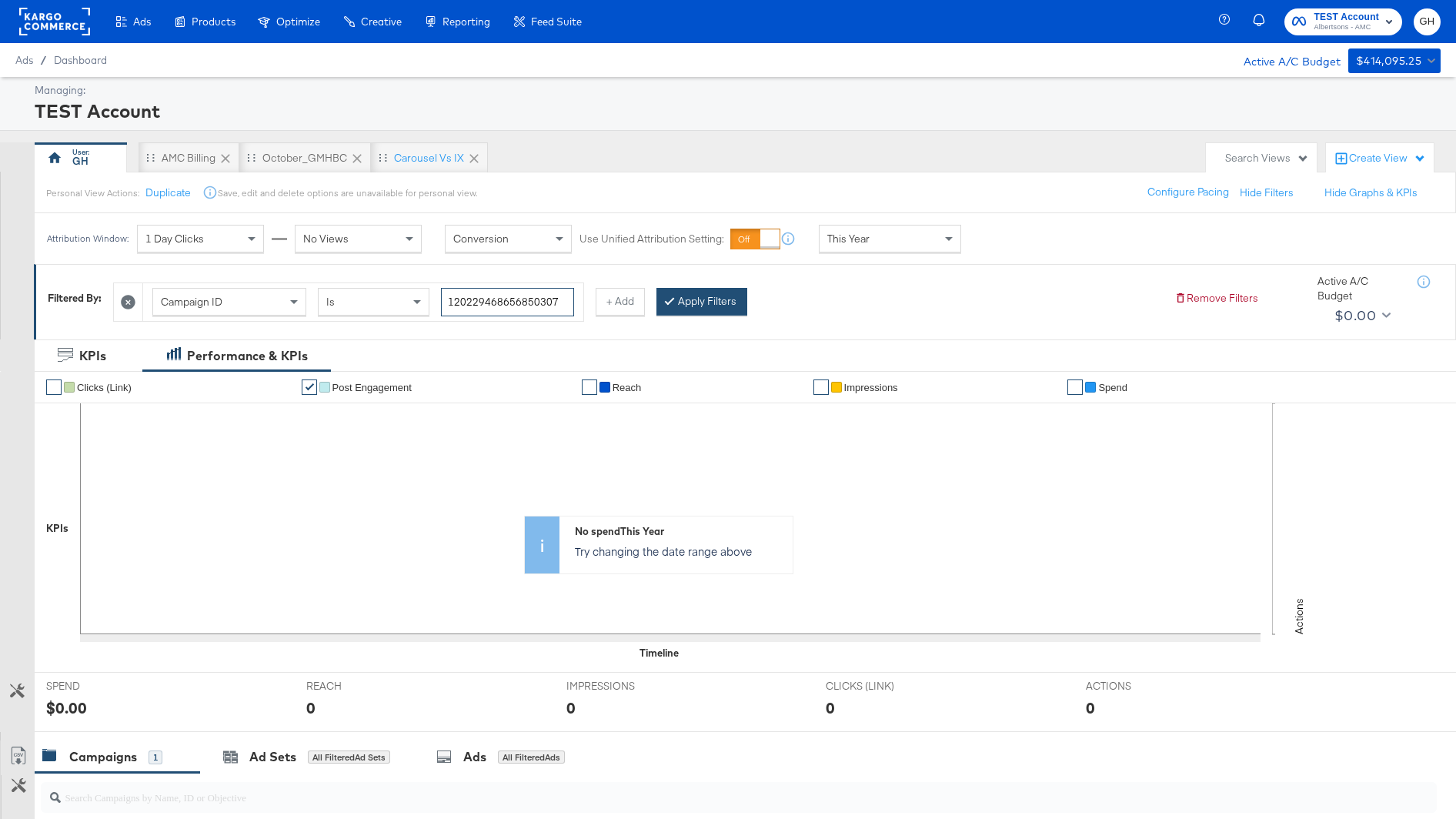 type on "120229468656850307" 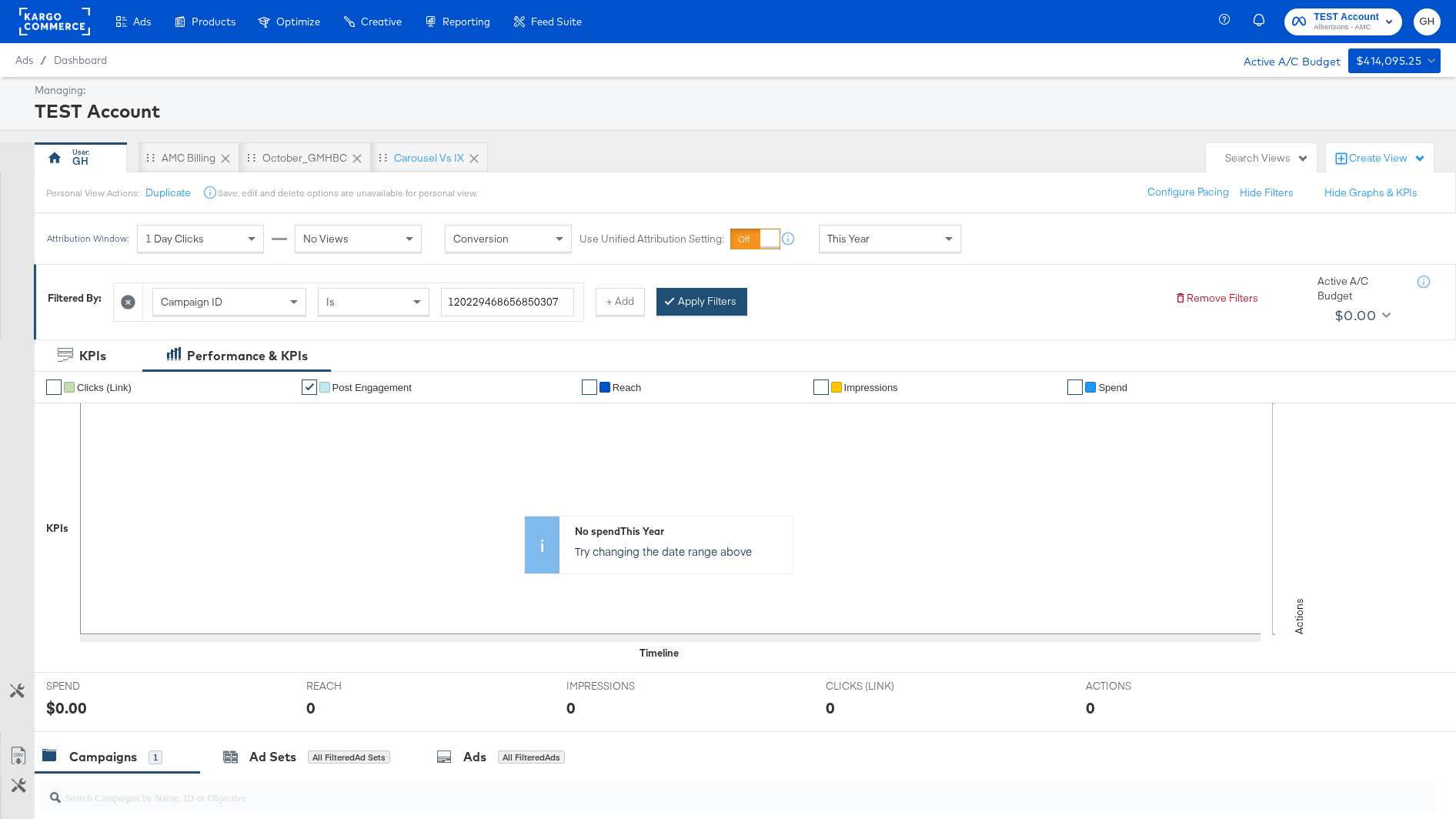 click on "Apply Filters" at bounding box center (702, 302) 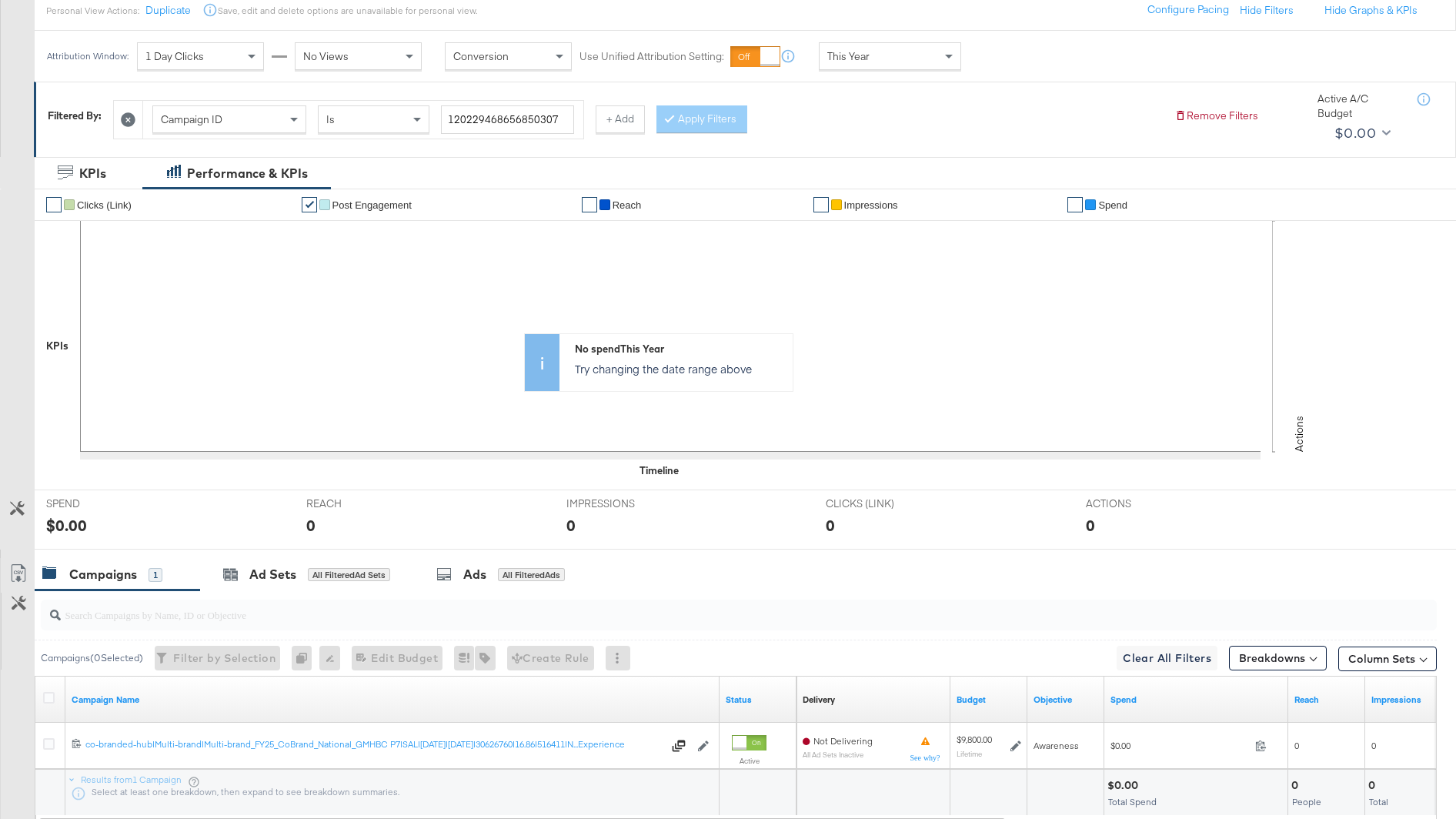 scroll, scrollTop: 288, scrollLeft: 0, axis: vertical 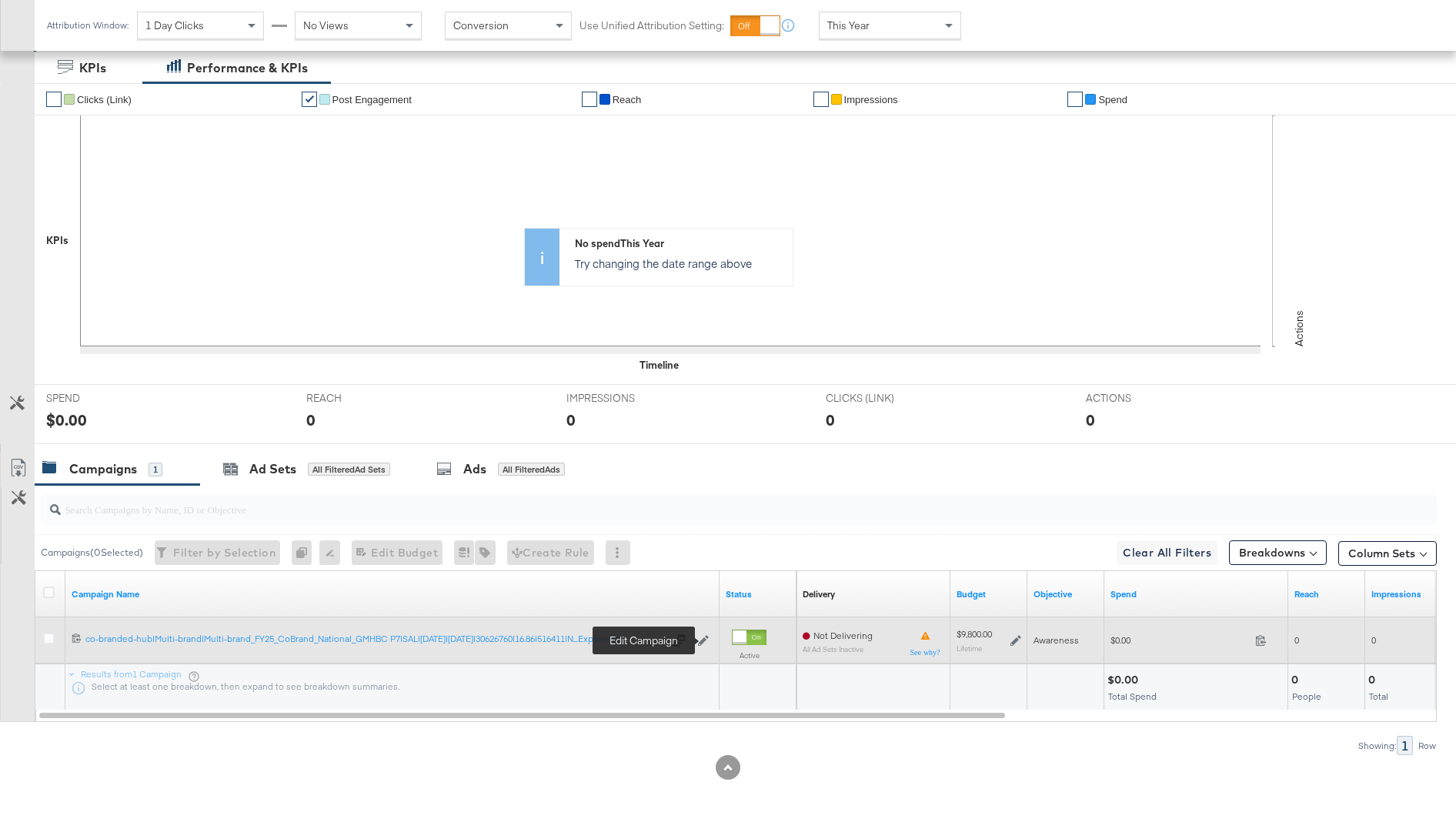 click 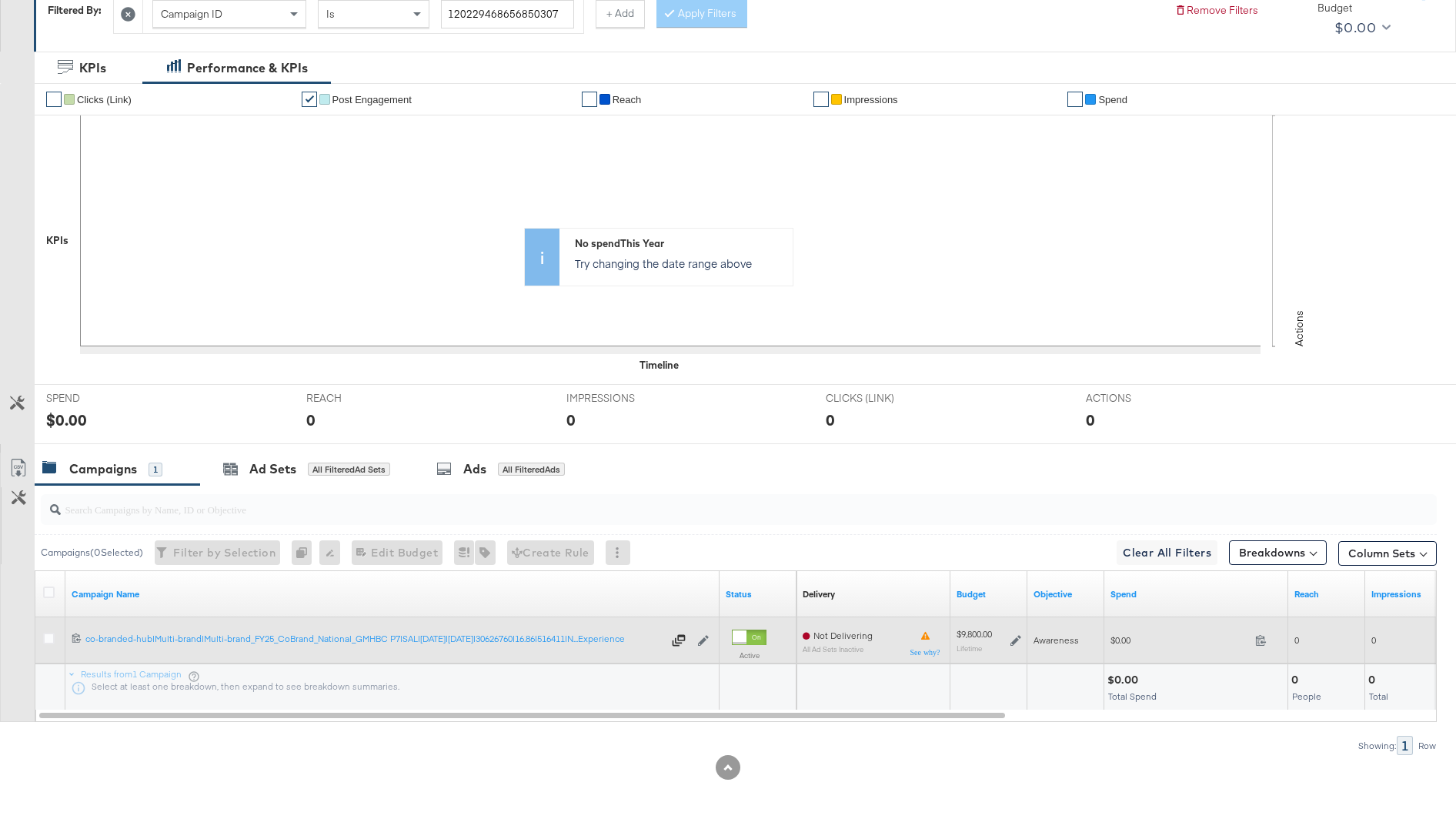 scroll, scrollTop: 0, scrollLeft: 0, axis: both 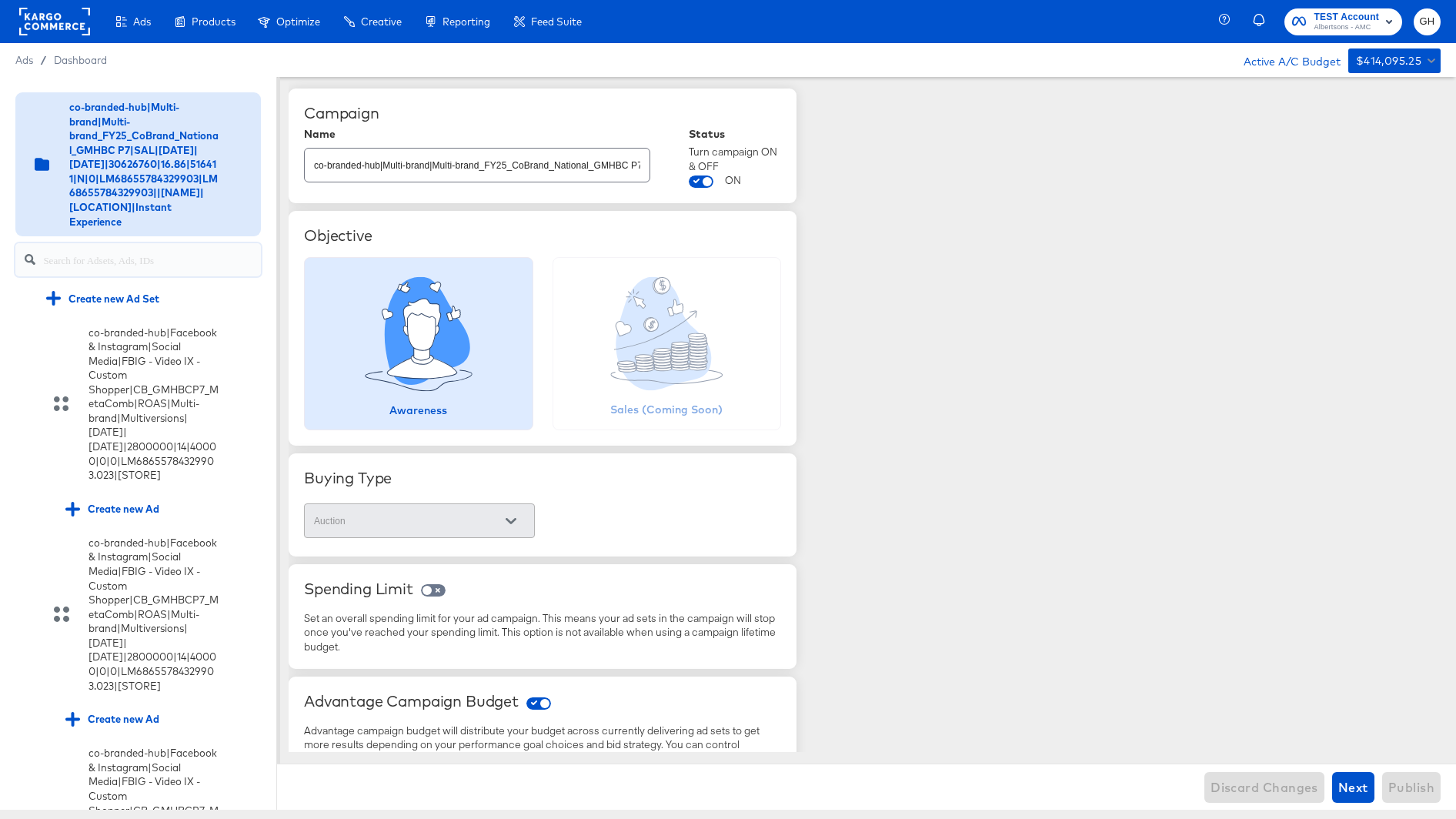 click at bounding box center [152, 253] 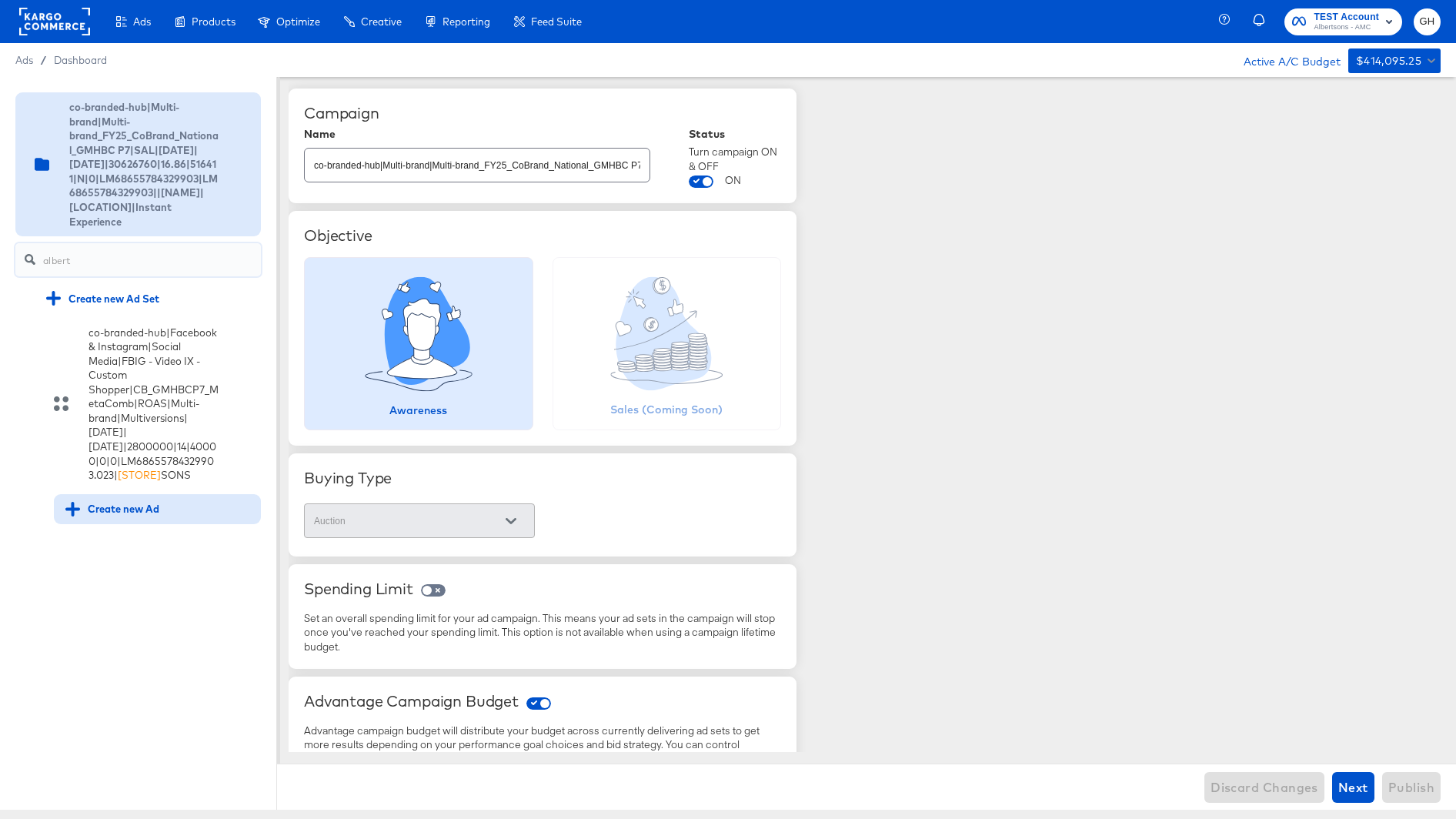 click on "Create new Ad" at bounding box center [112, 509] 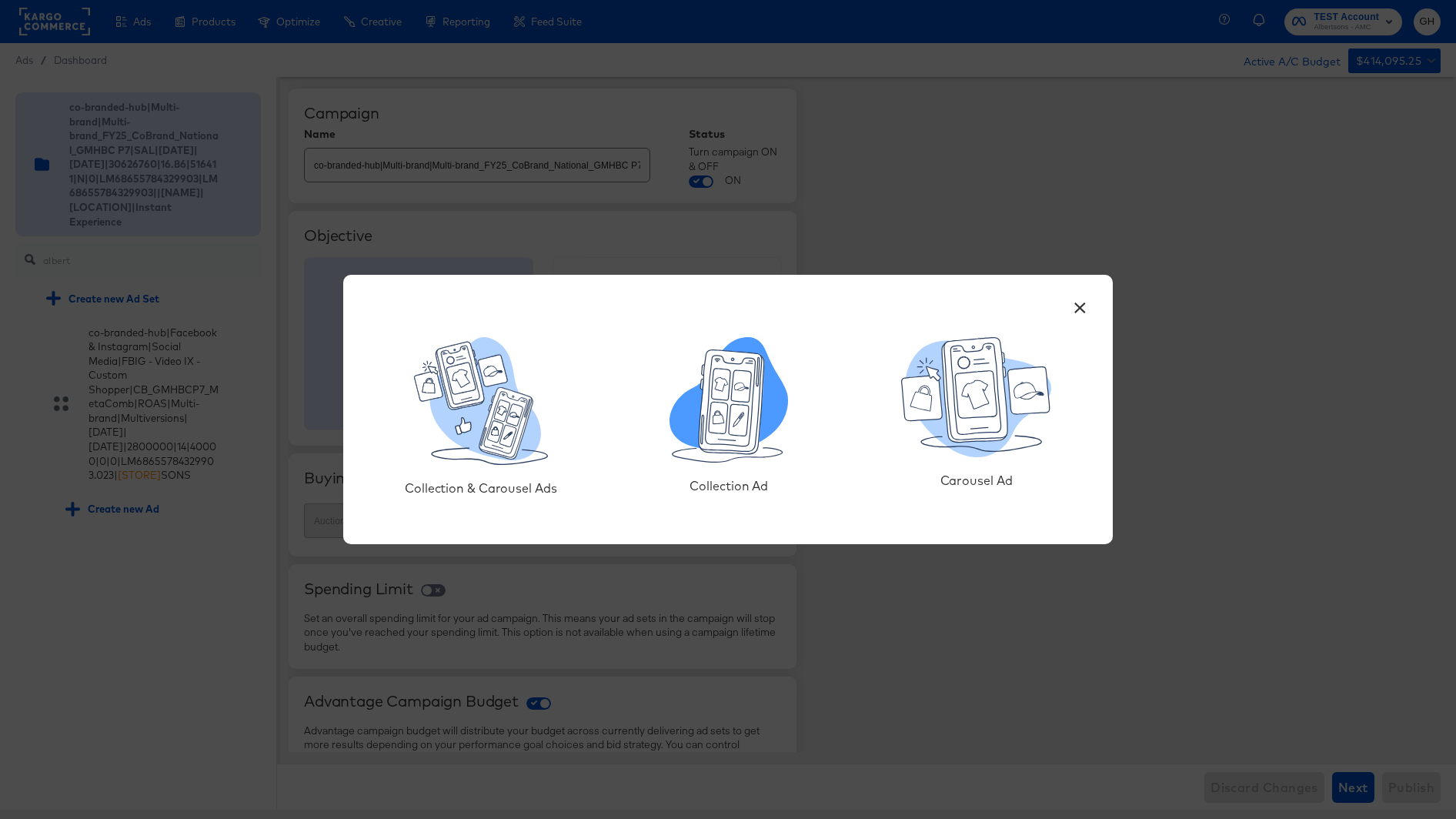 click 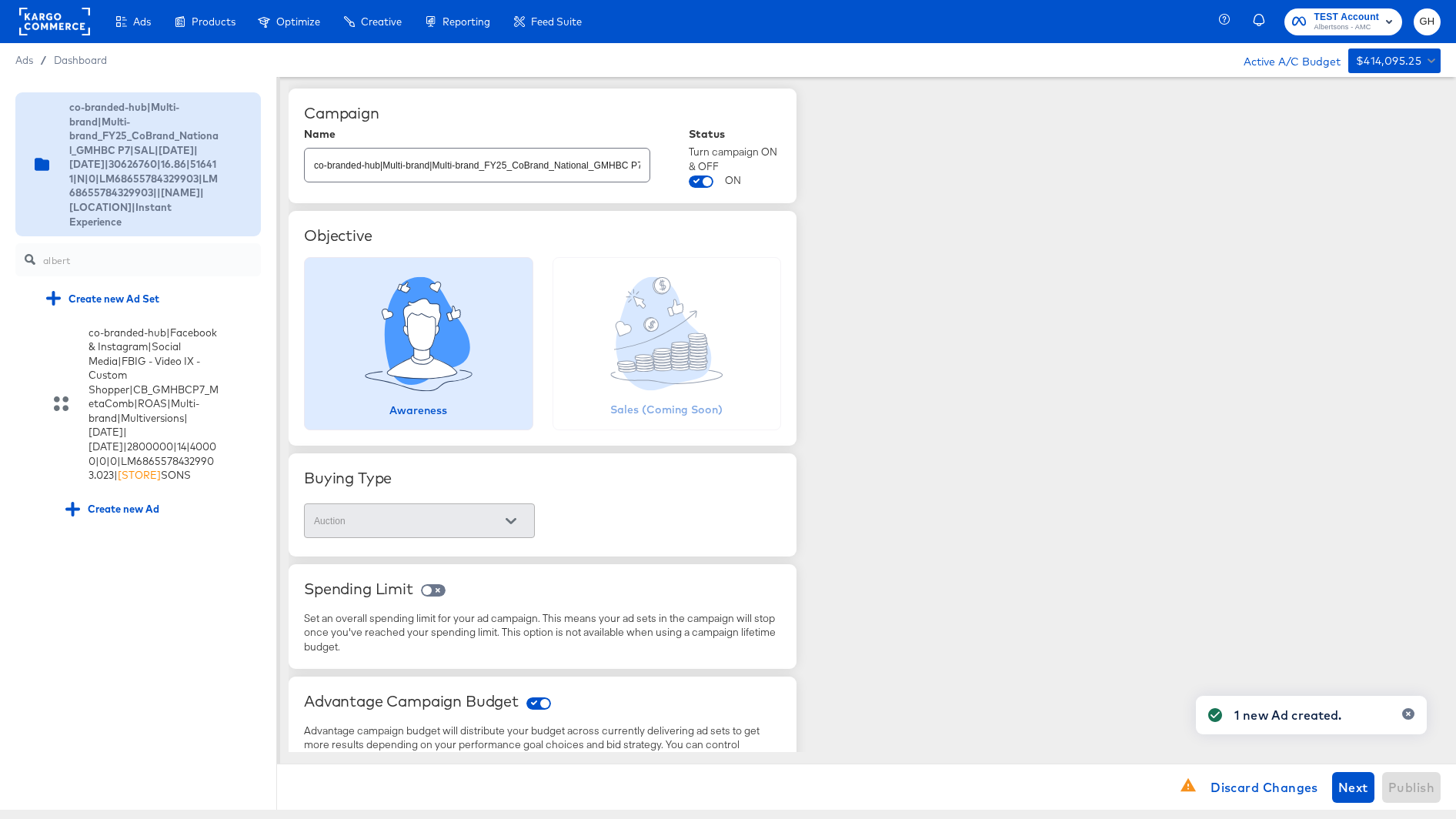 click on "albert" at bounding box center (138, 259) 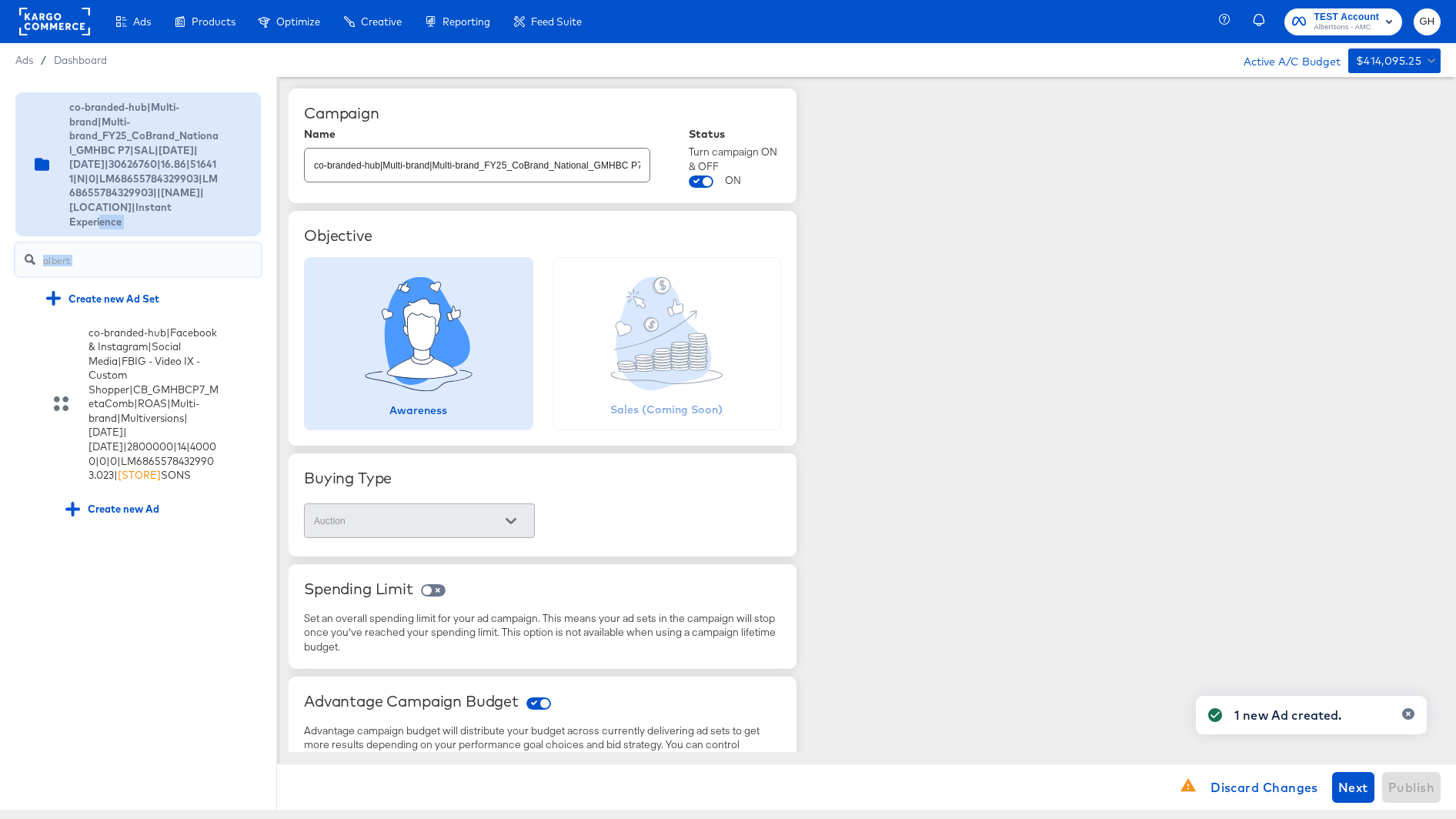 click on "albert" at bounding box center (138, 259) 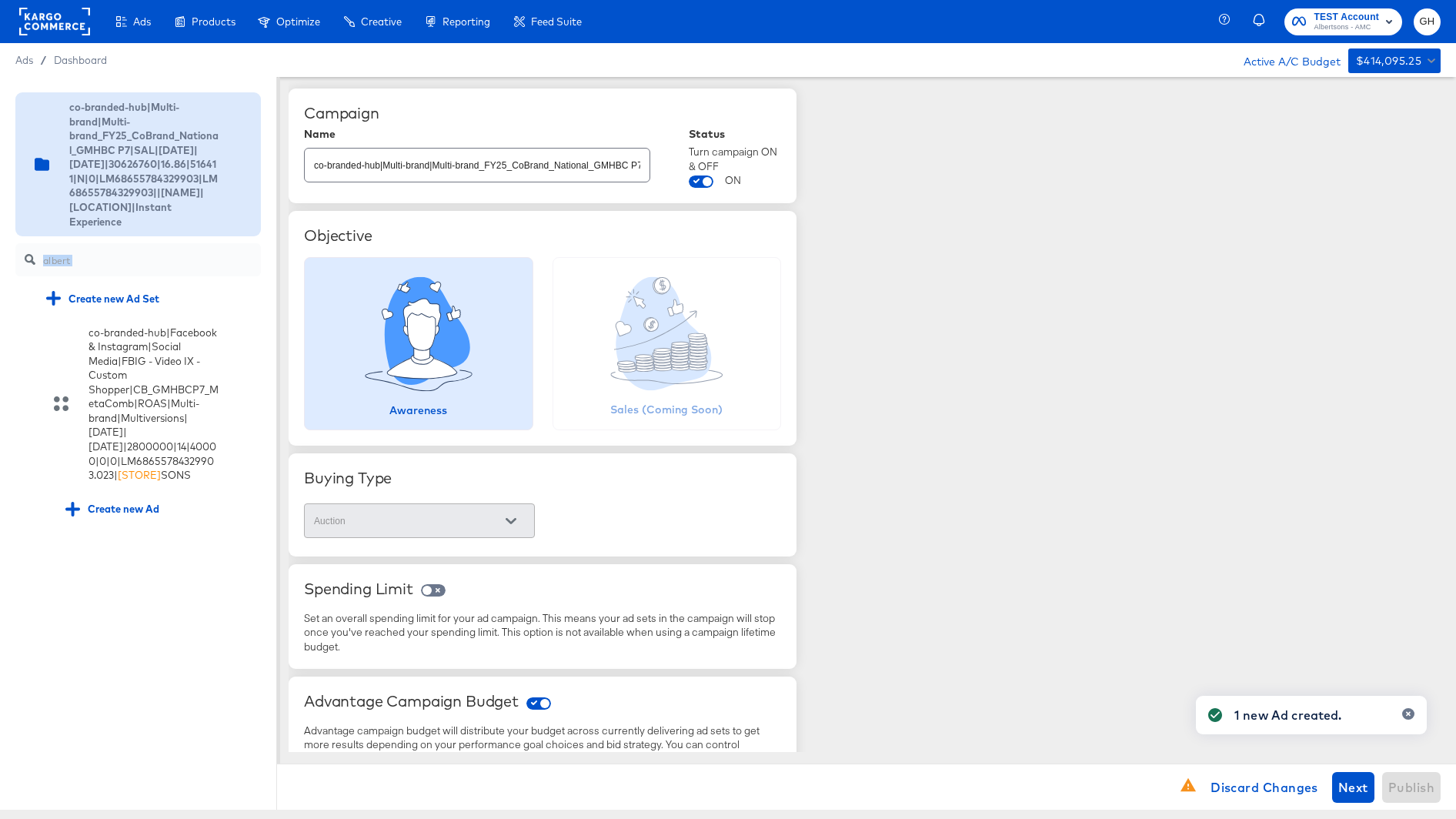 click on "albert" at bounding box center (138, 259) 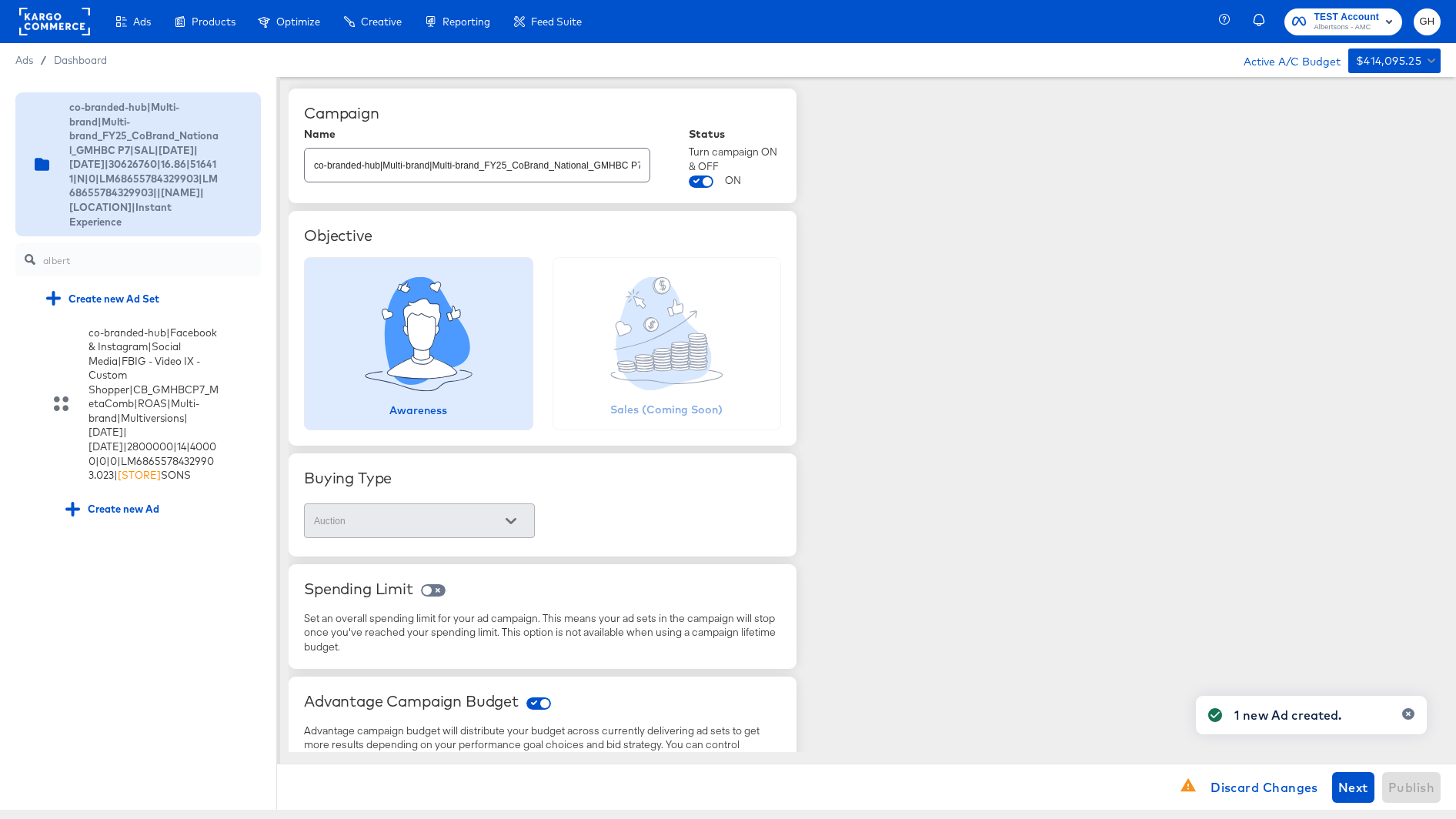 type on "alber" 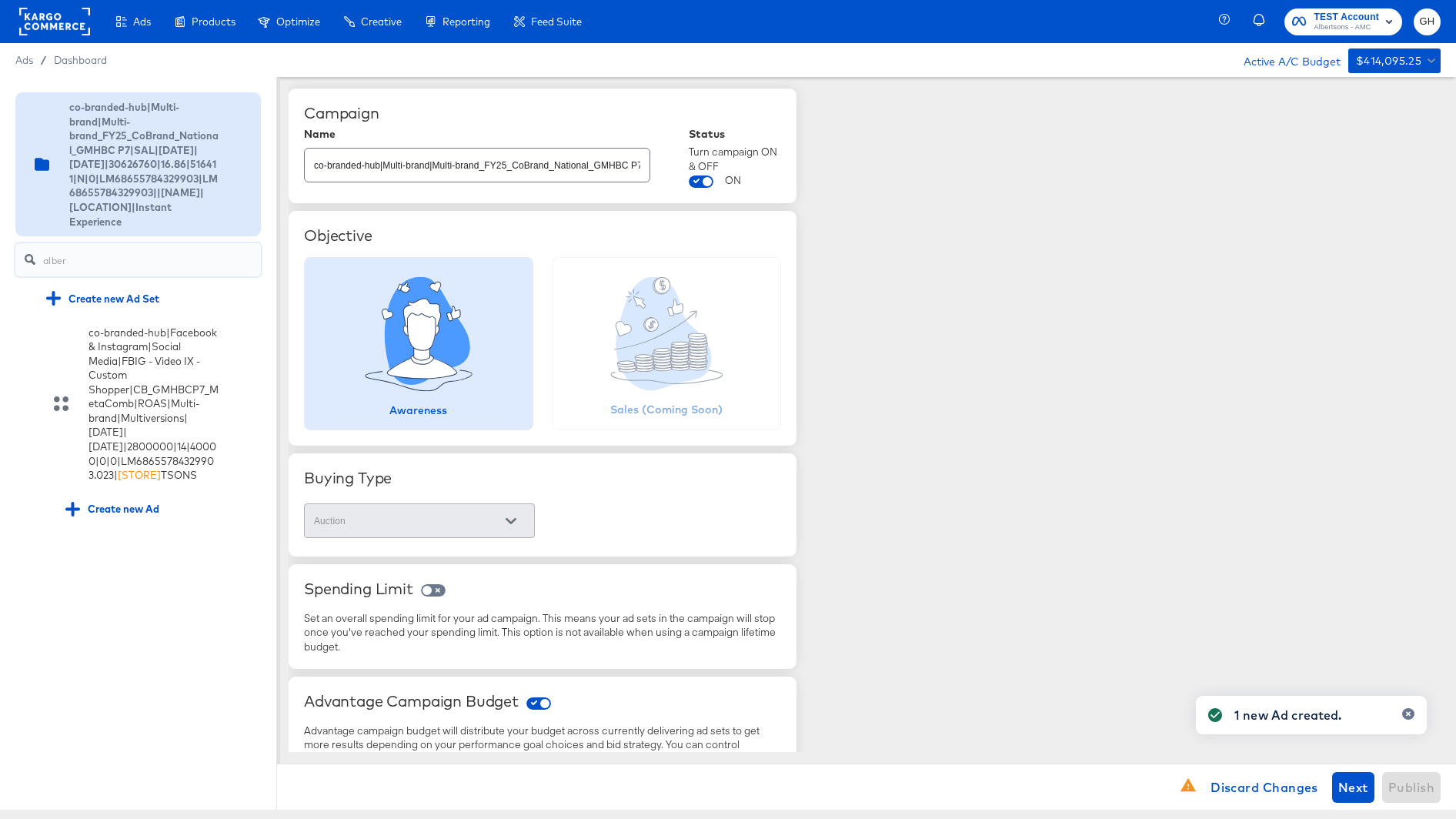 click on "alber" at bounding box center [152, 253] 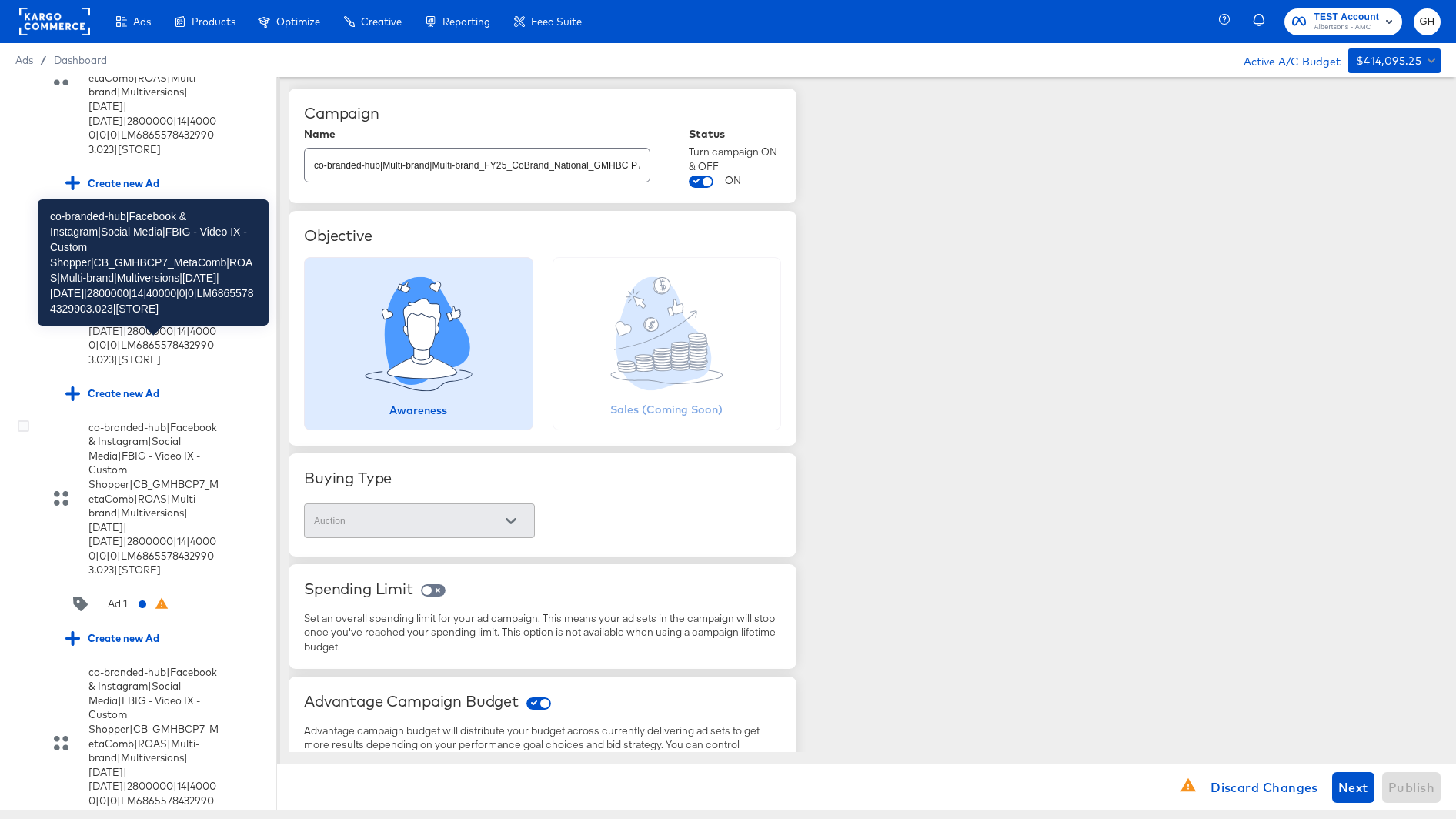 scroll, scrollTop: 1238, scrollLeft: 0, axis: vertical 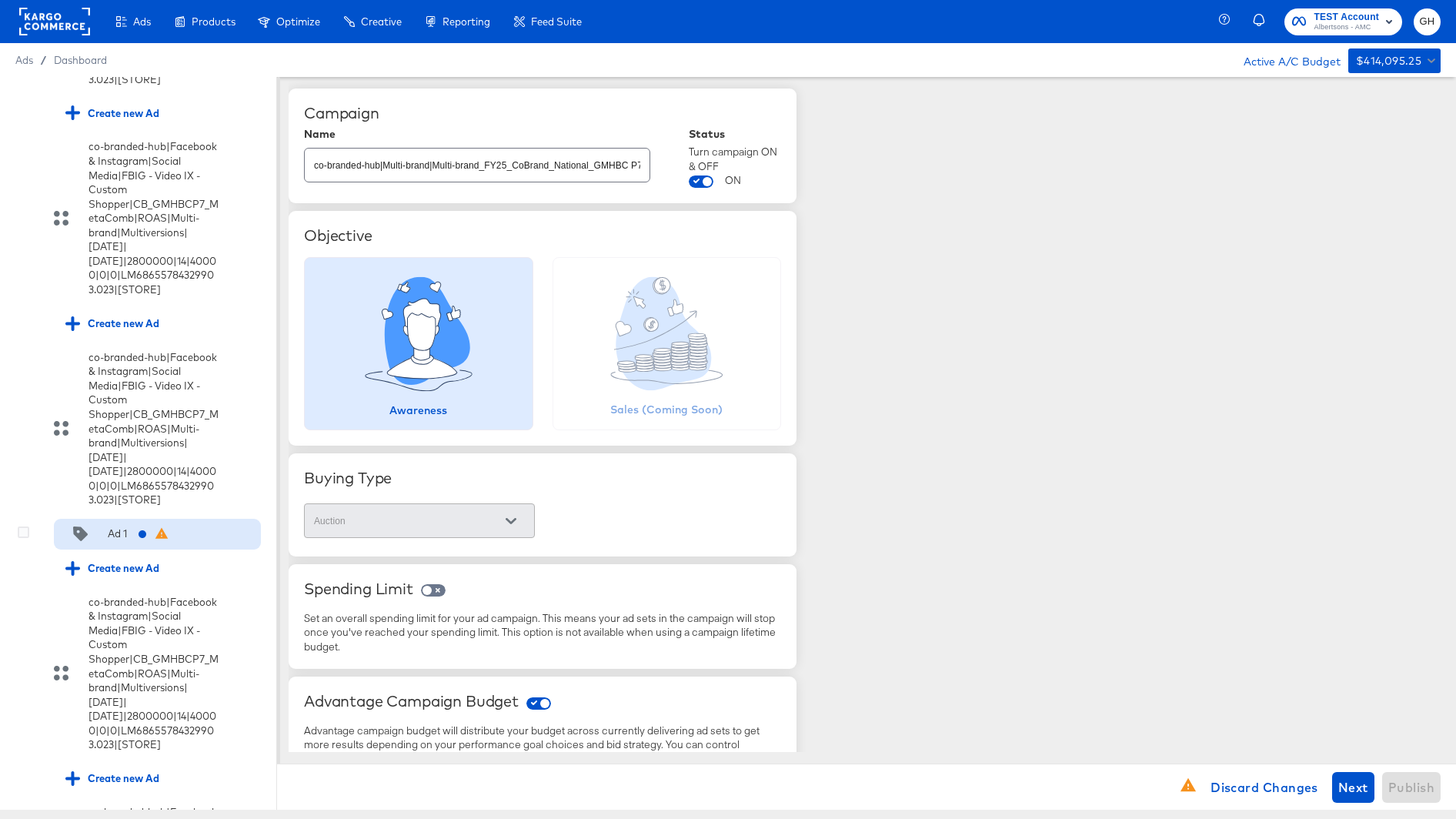 type 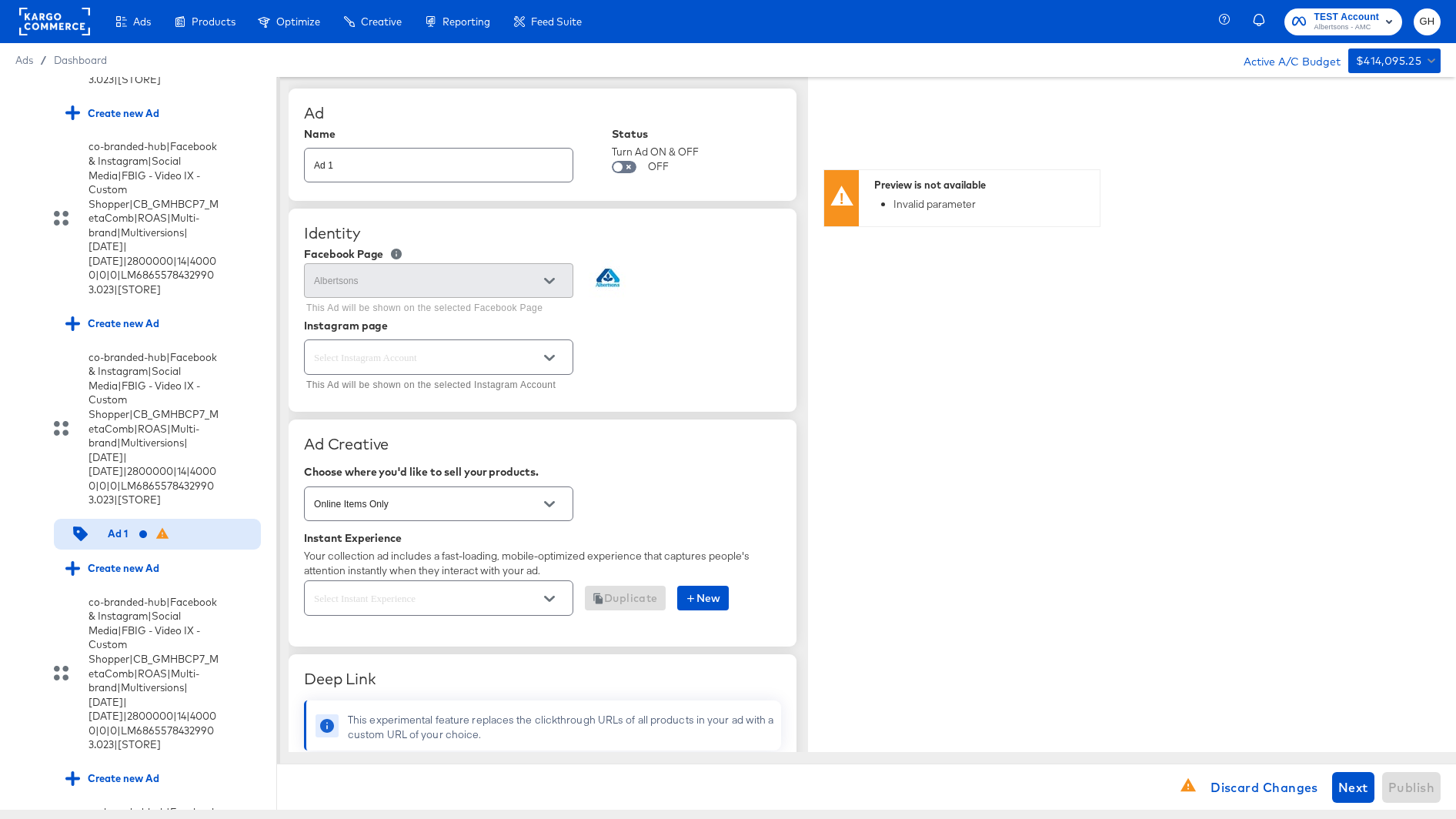 click on "Ad 1" at bounding box center (439, 159) 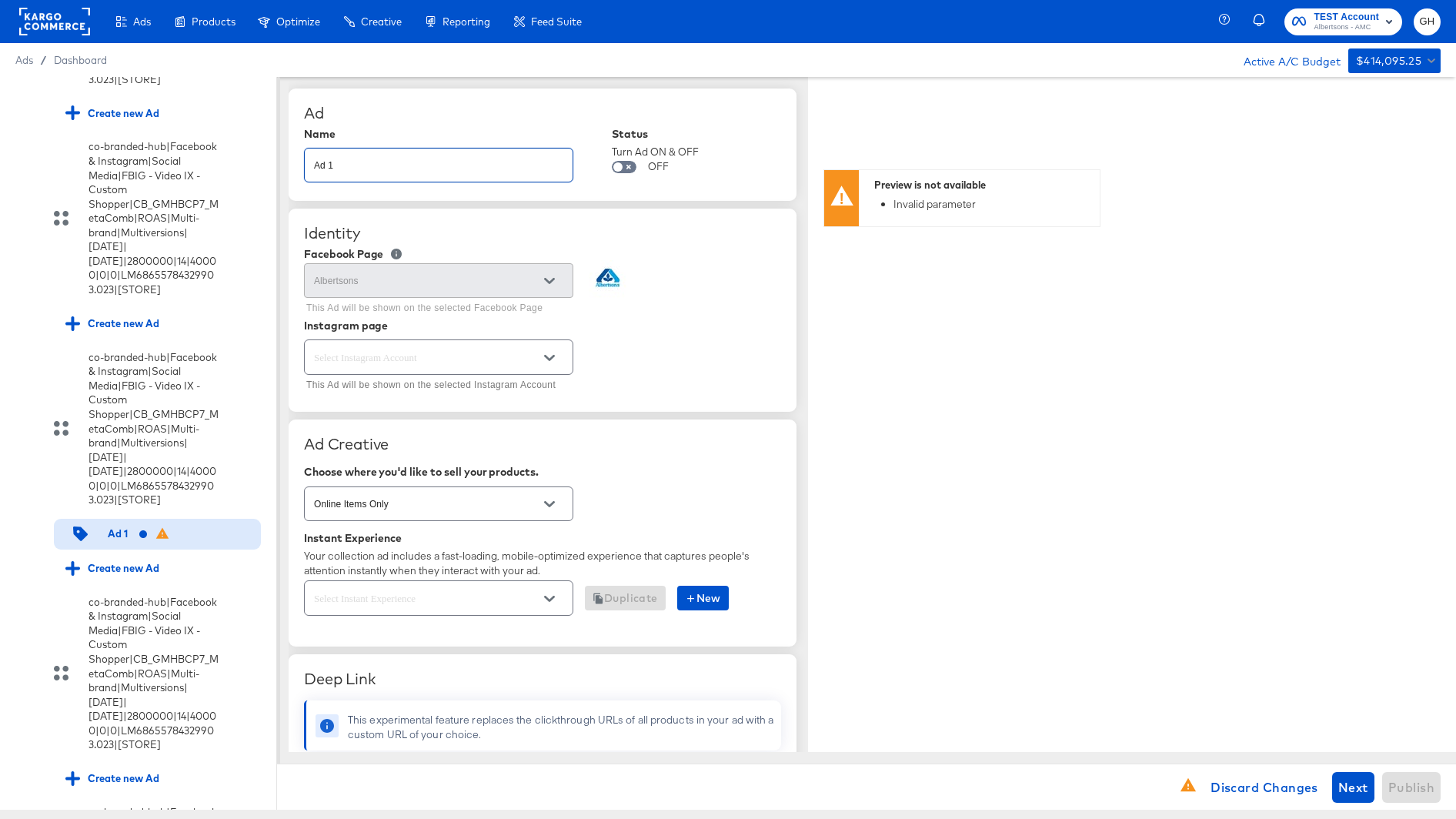 click on "Ad 1" at bounding box center (439, 159) 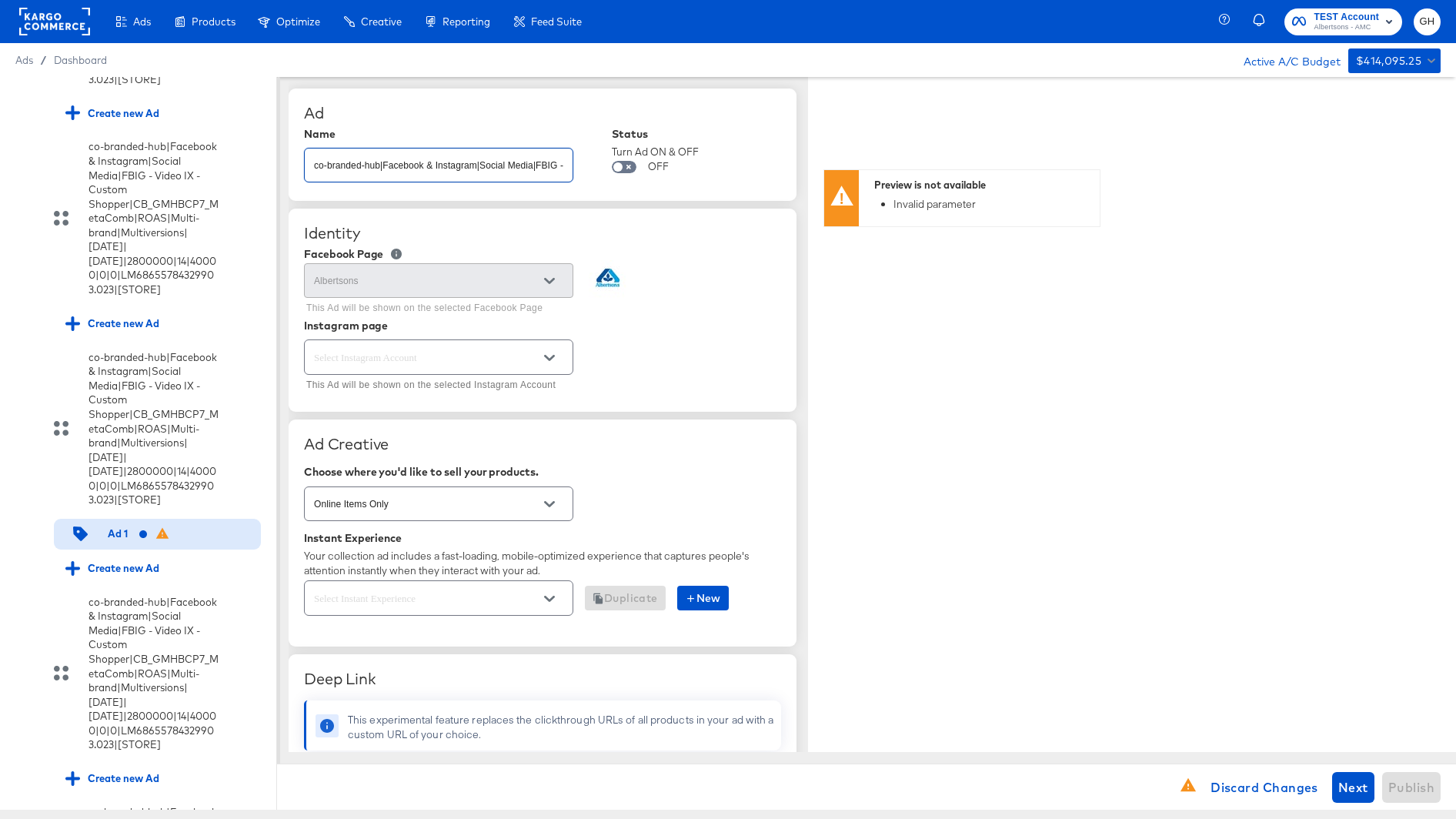 scroll, scrollTop: 0, scrollLeft: 680, axis: horizontal 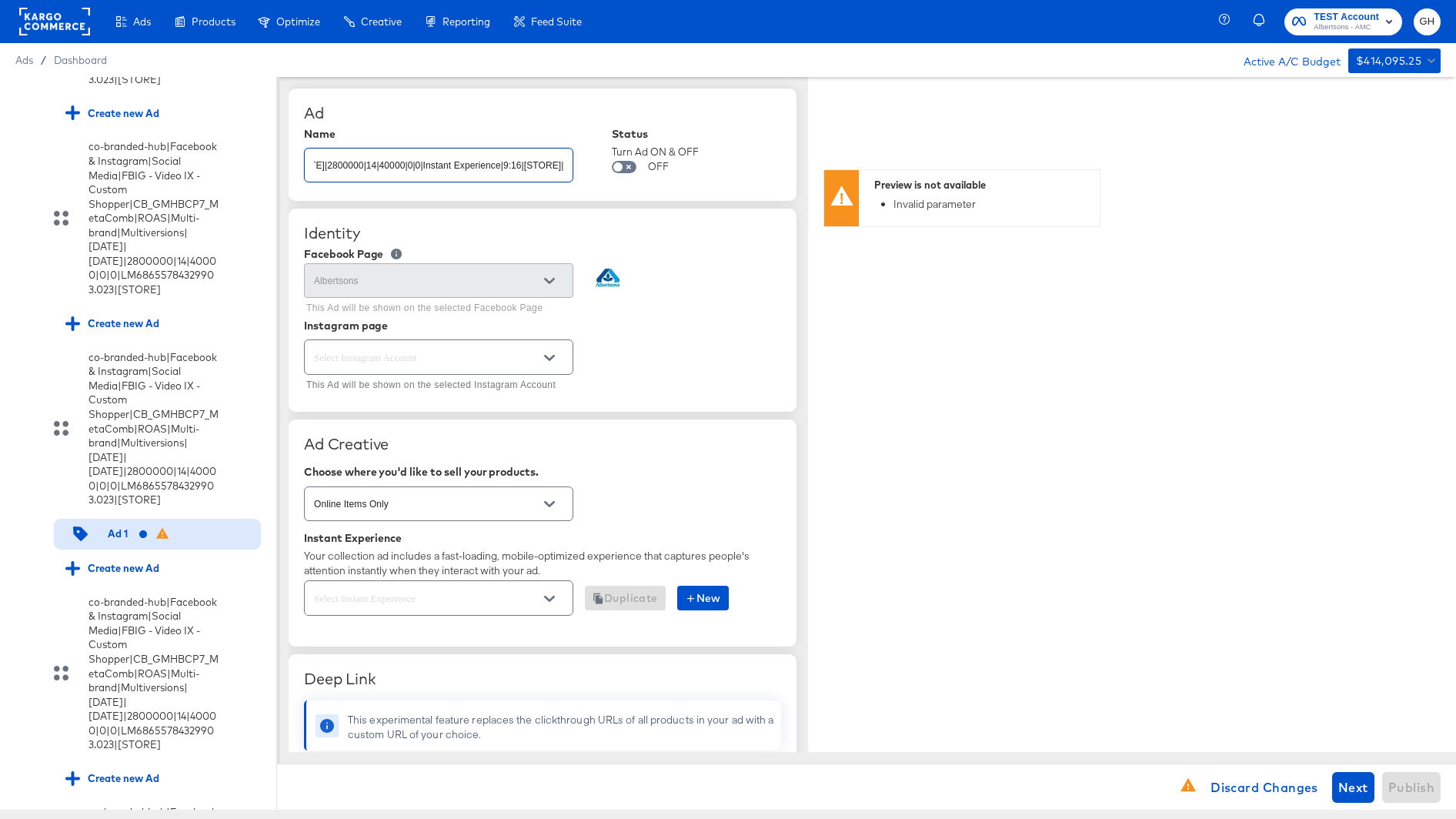 click at bounding box center [439, 356] 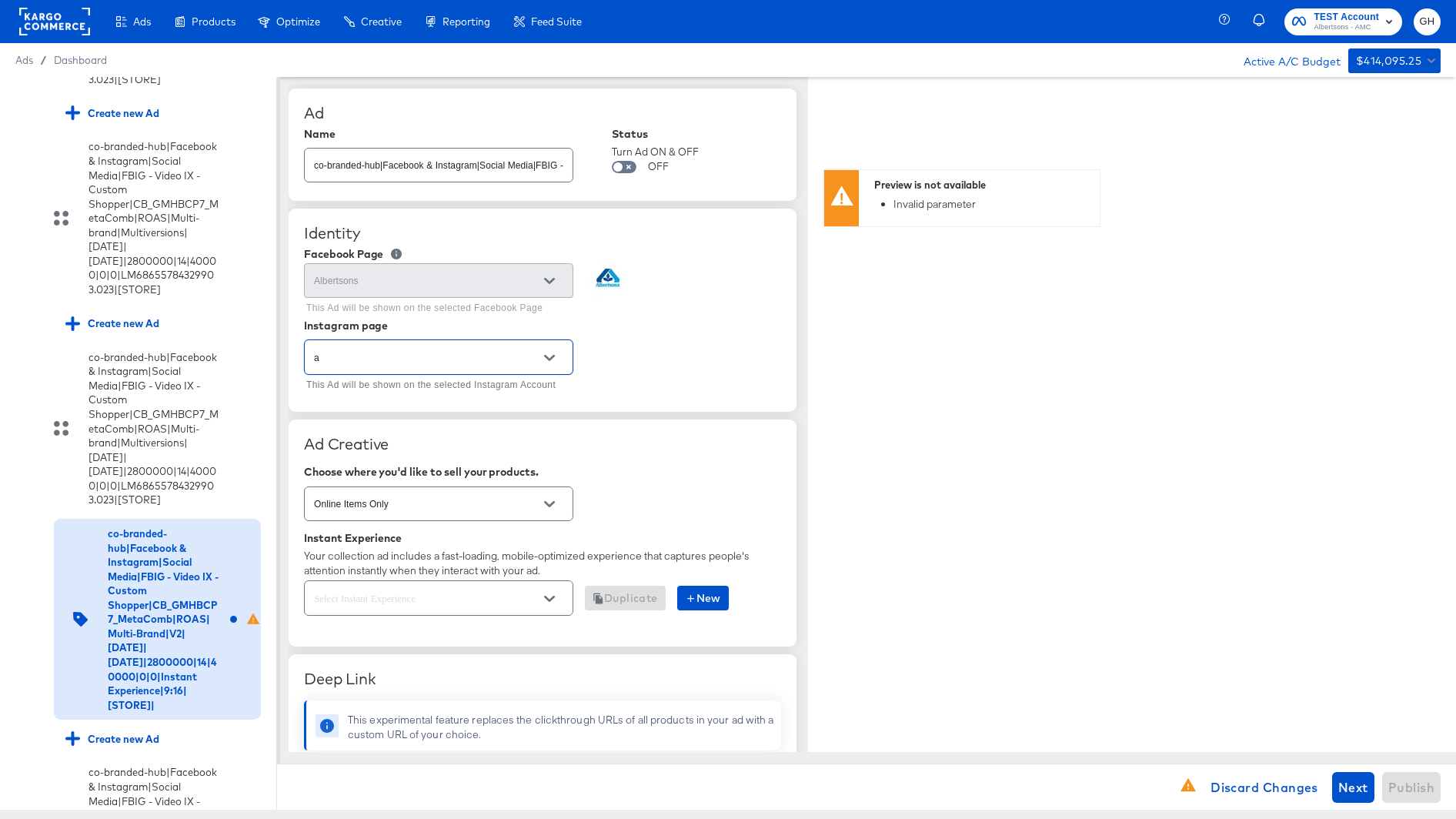 type on "al" 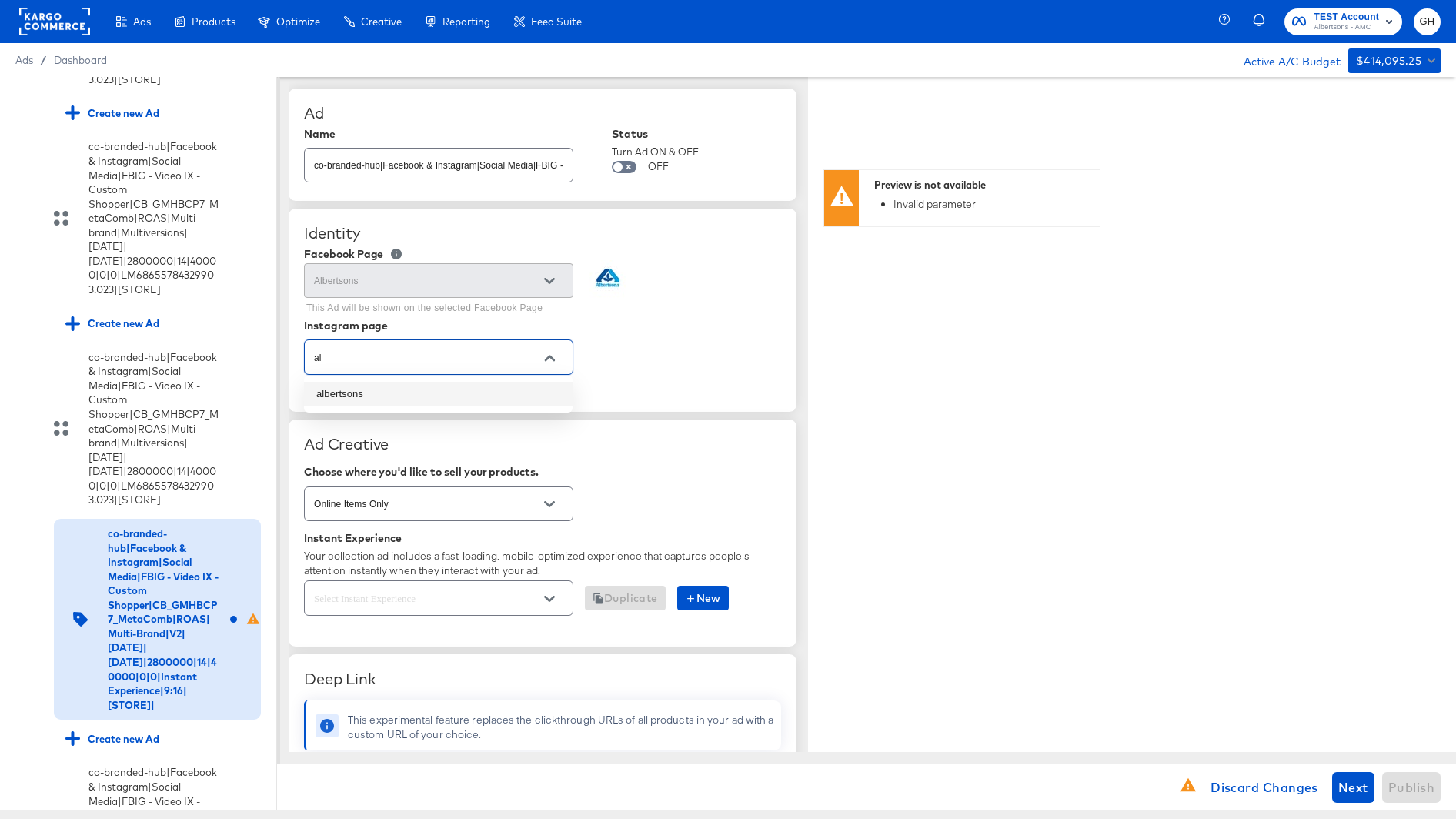 click on "albertsons" at bounding box center (438, 394) 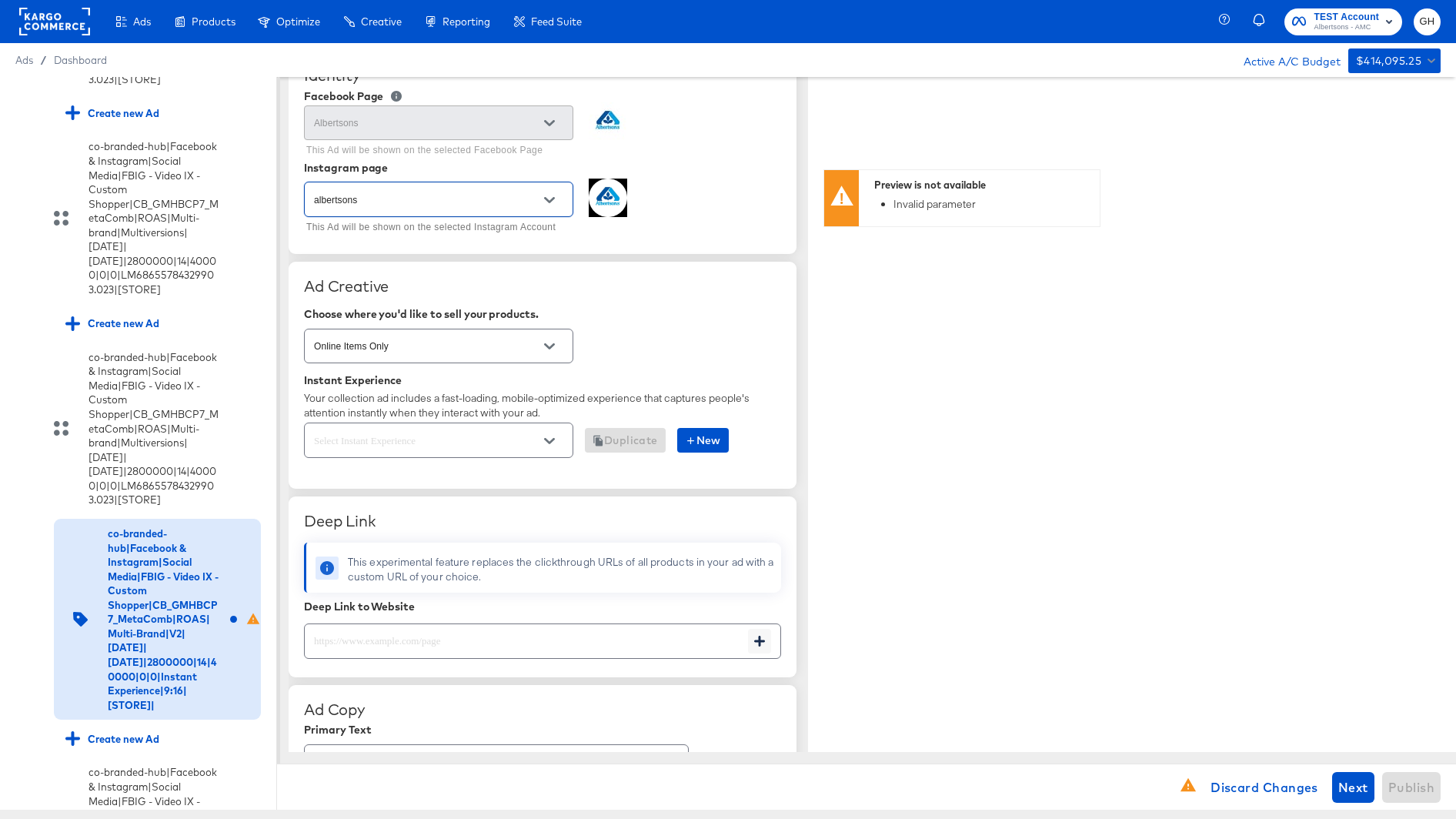 scroll, scrollTop: 226, scrollLeft: 0, axis: vertical 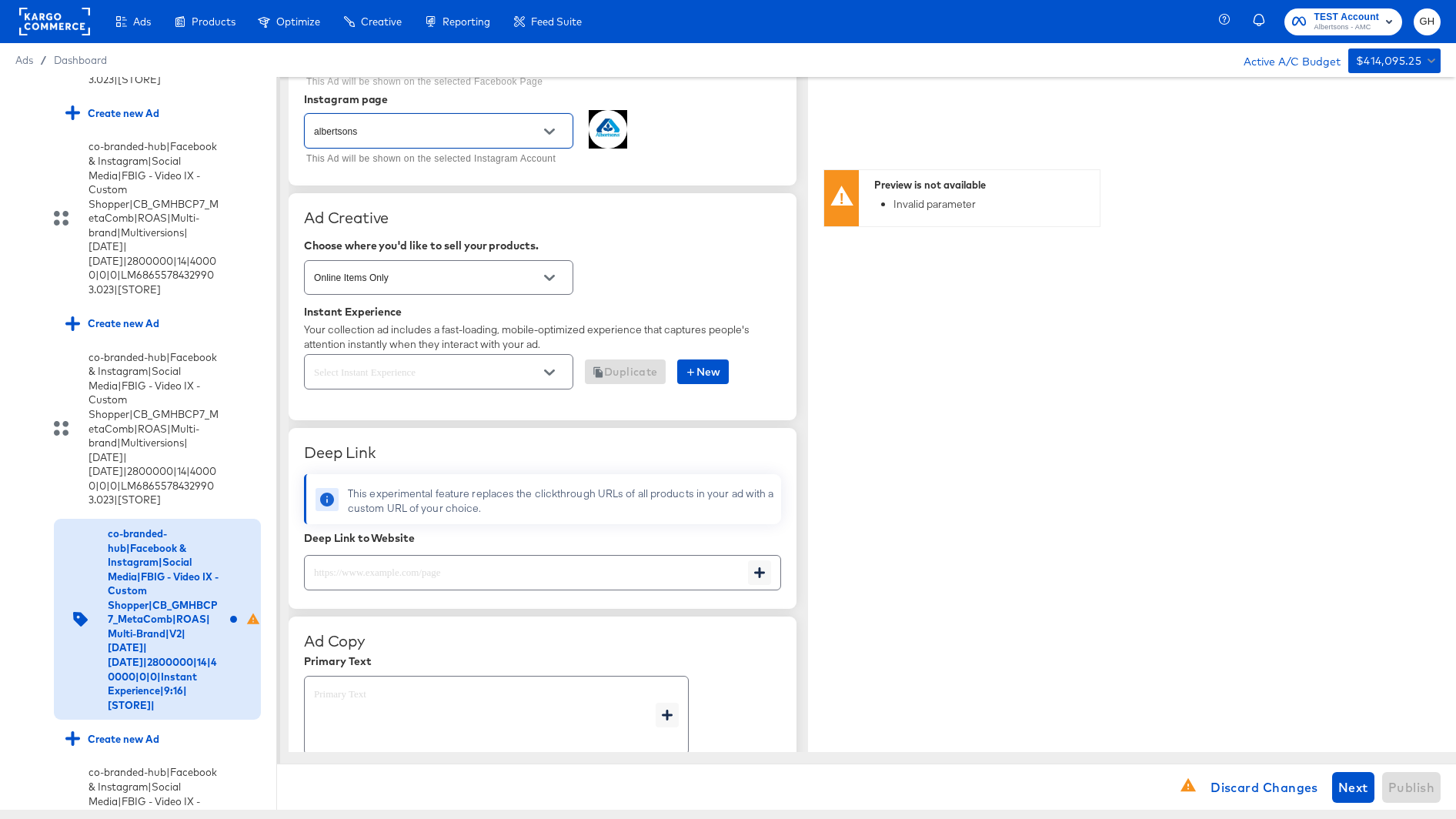 type on "albertsons" 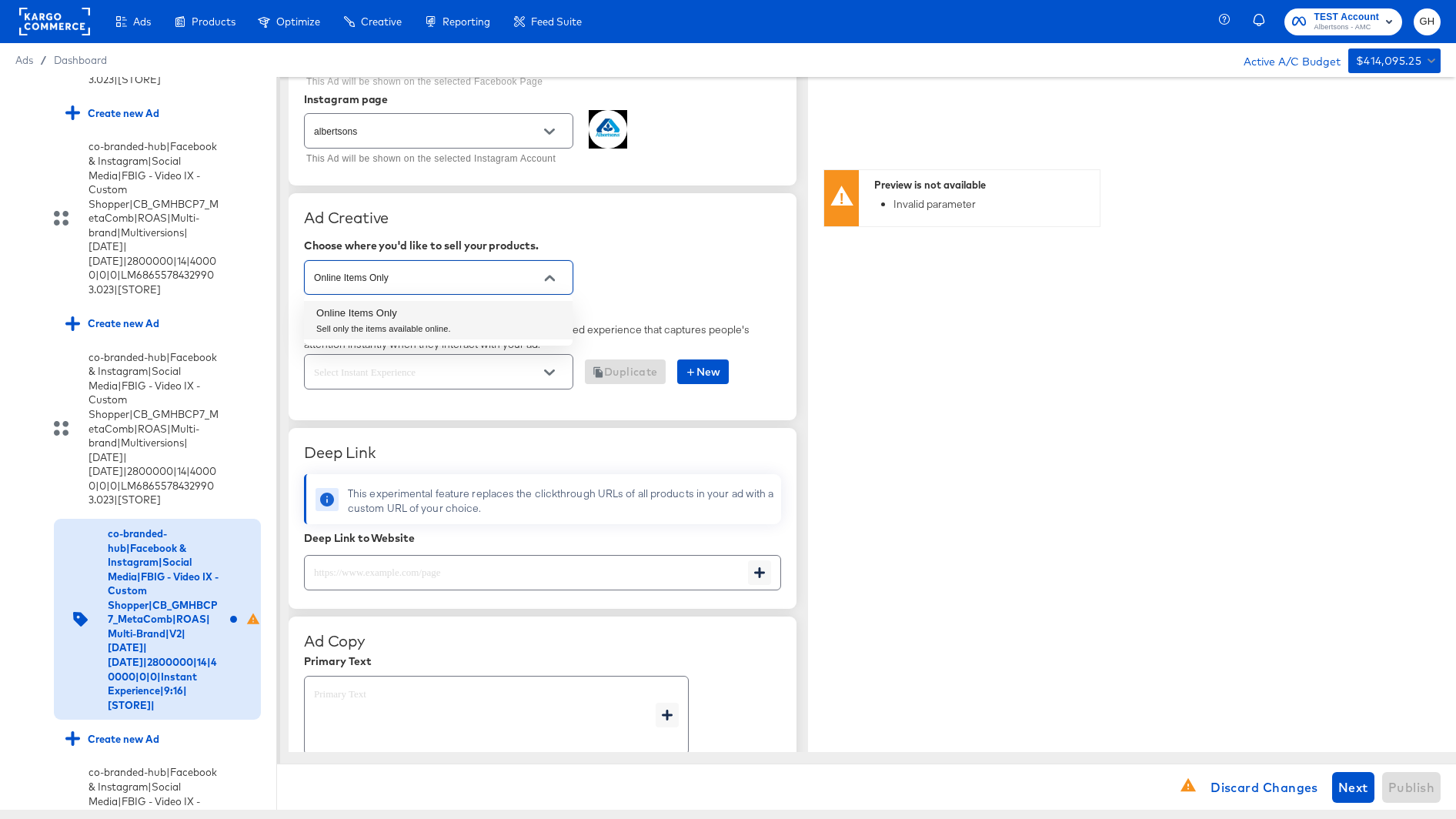 click on "Online Items Only" at bounding box center (426, 278) 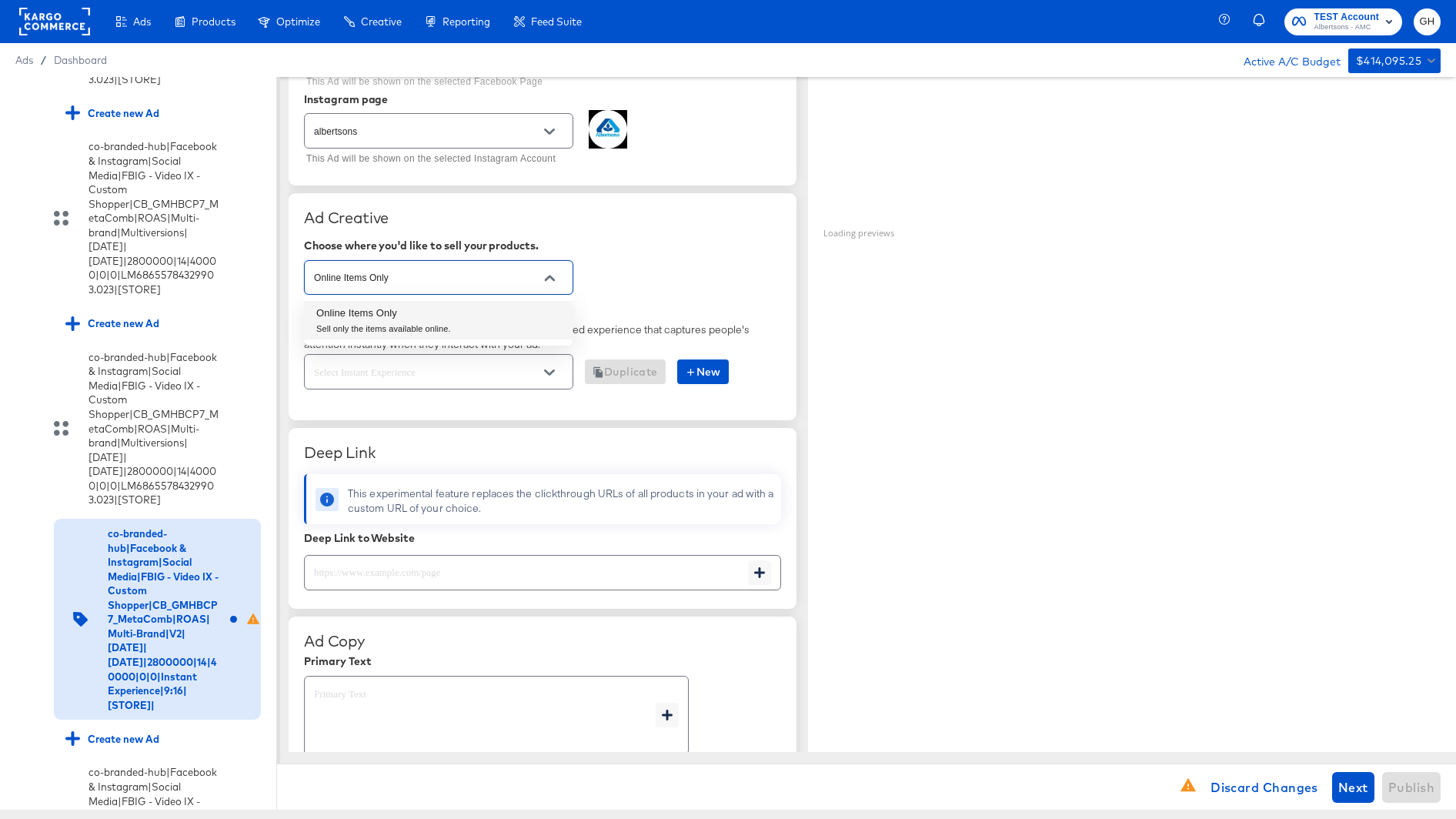 click on "Online Items Only" at bounding box center [426, 278] 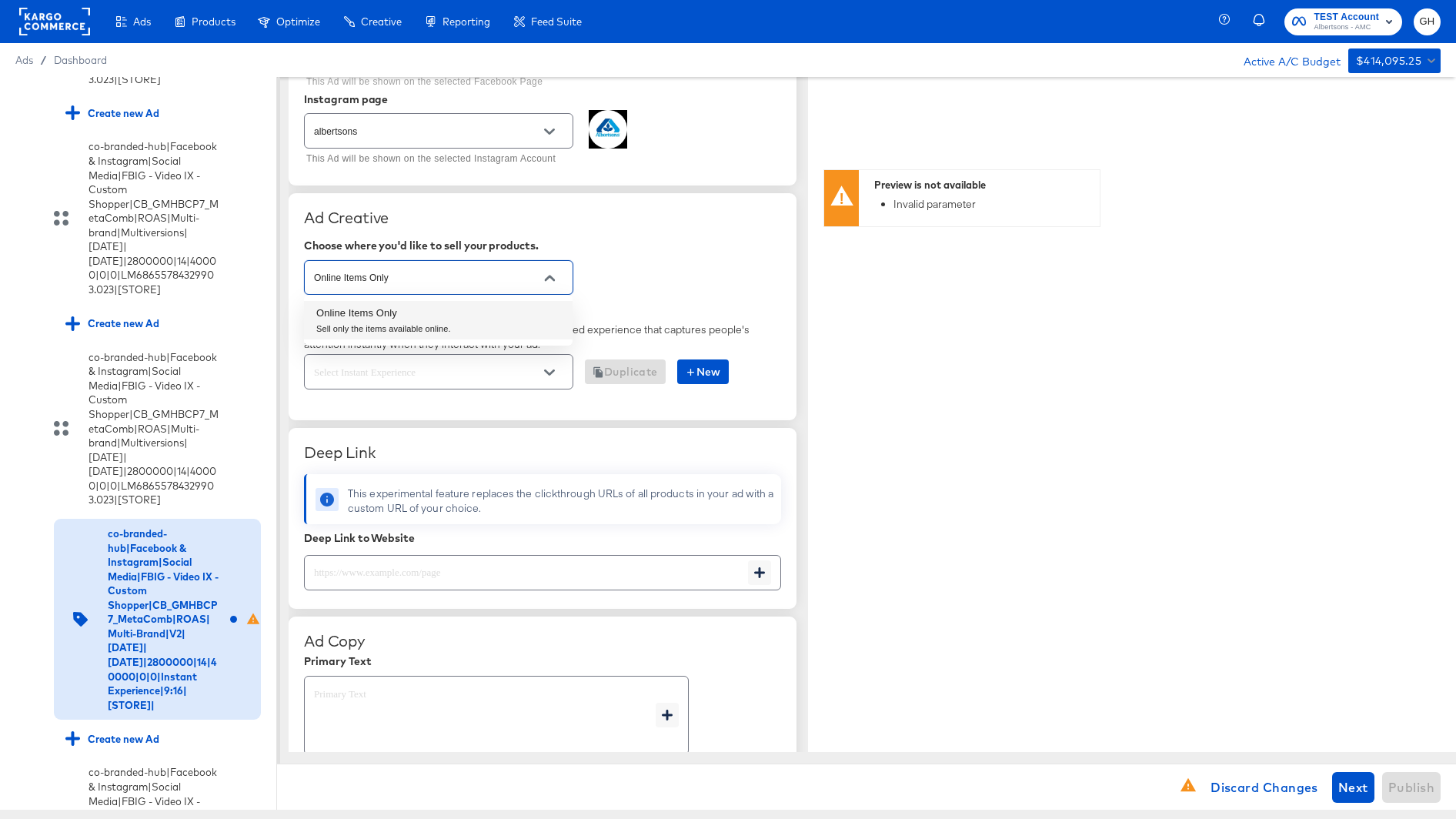 click at bounding box center (439, 371) 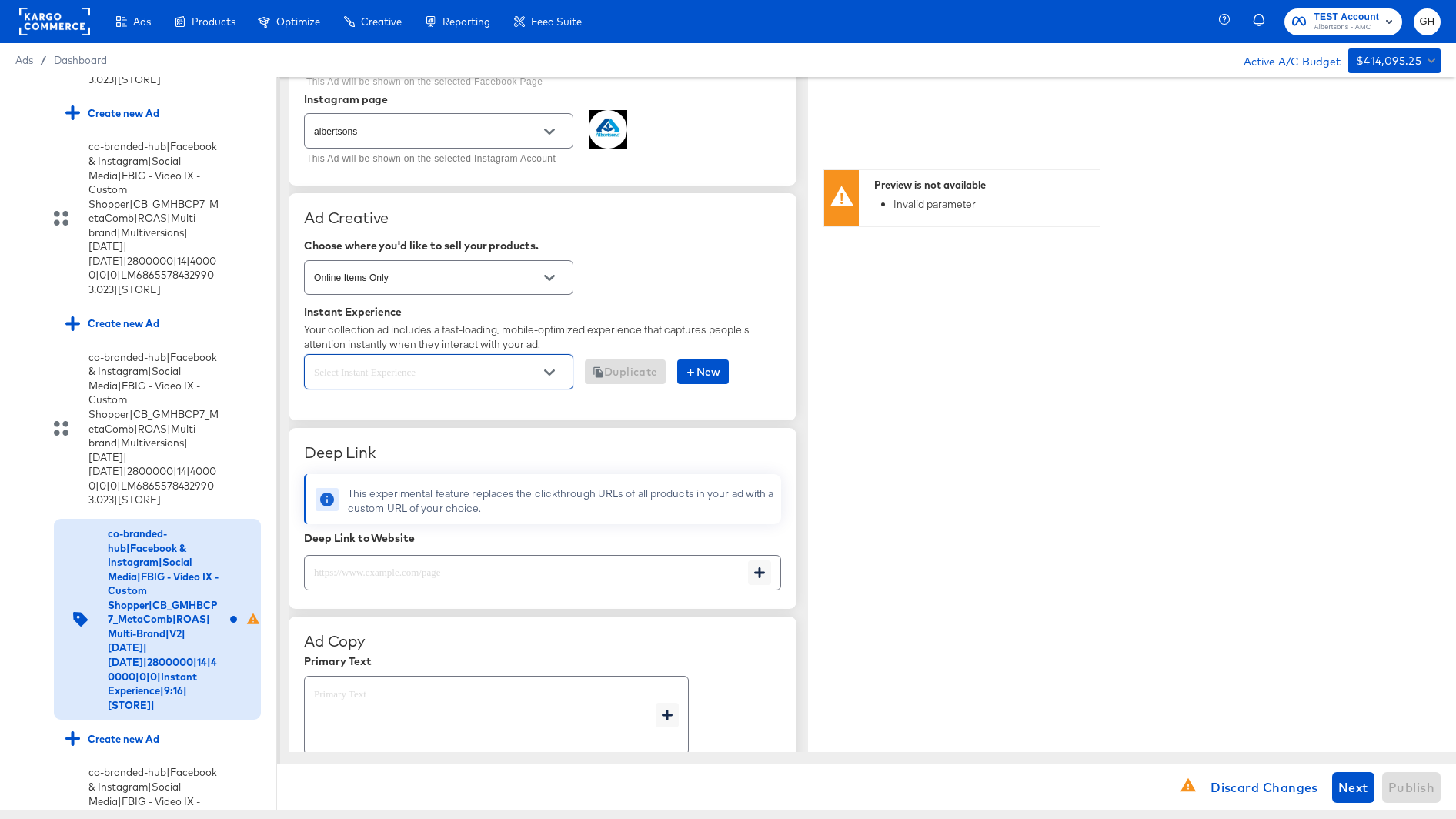 click at bounding box center [426, 372] 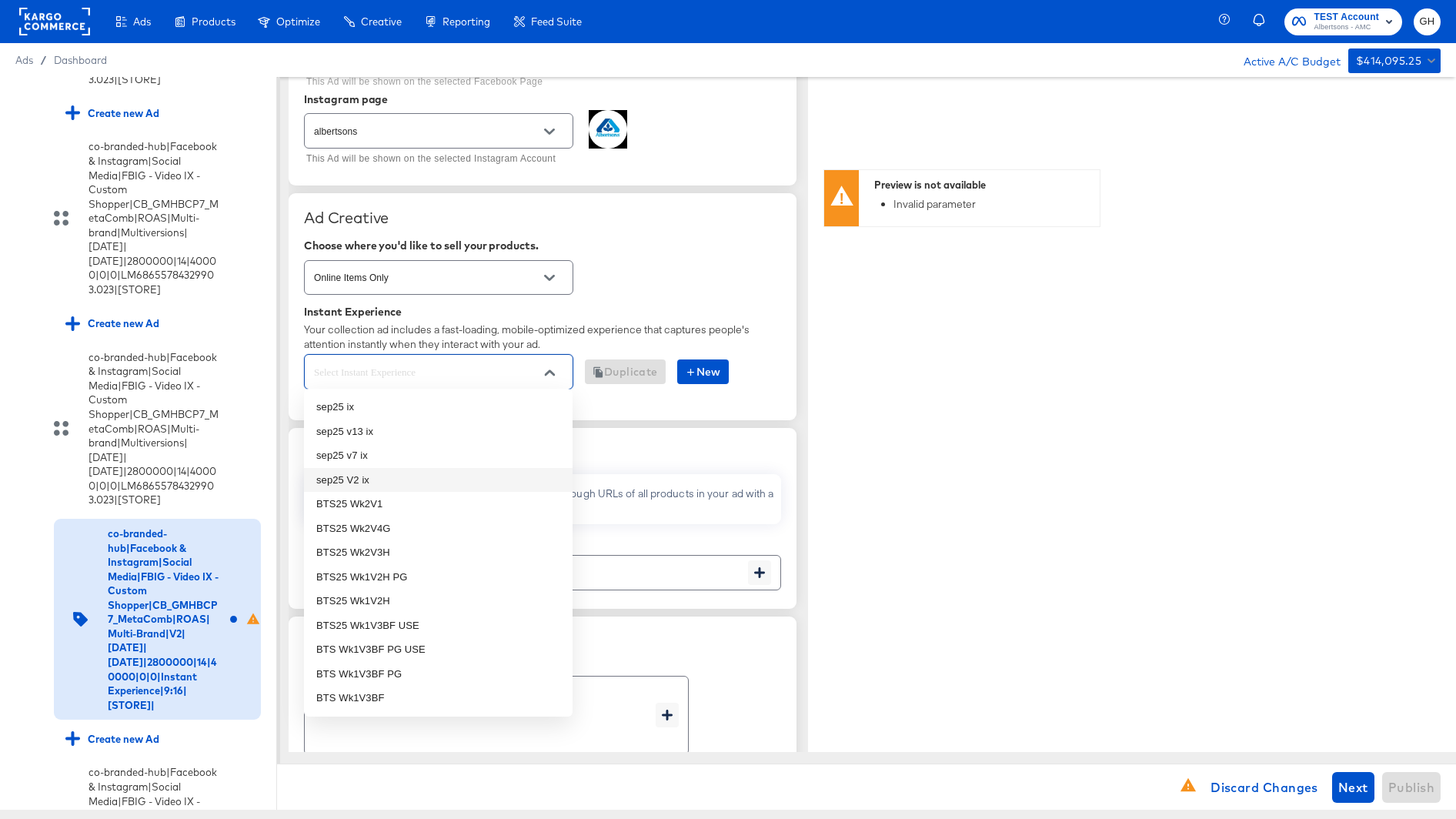 click on "sep25 V2 ix" at bounding box center [438, 480] 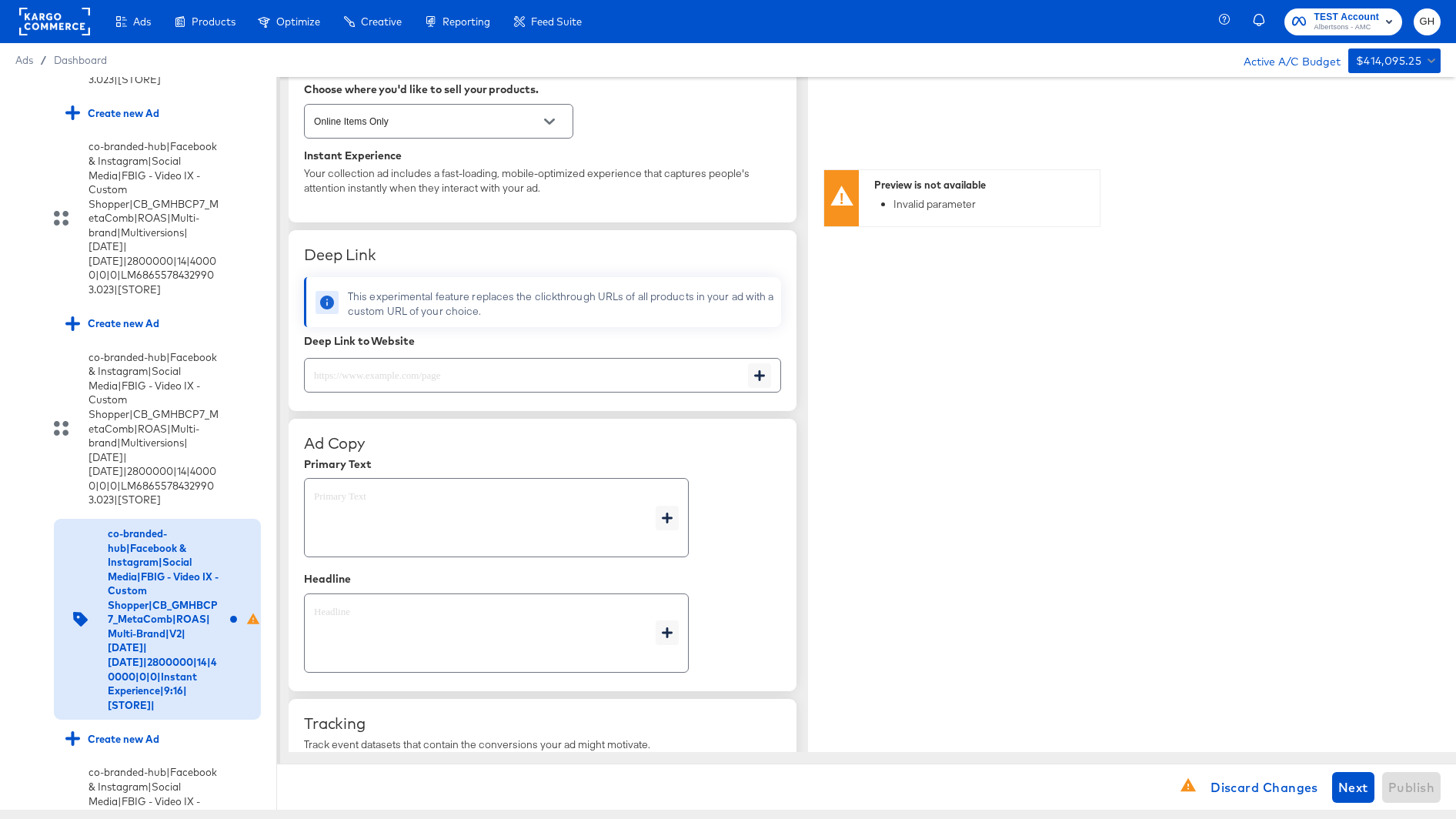 scroll, scrollTop: 389, scrollLeft: 0, axis: vertical 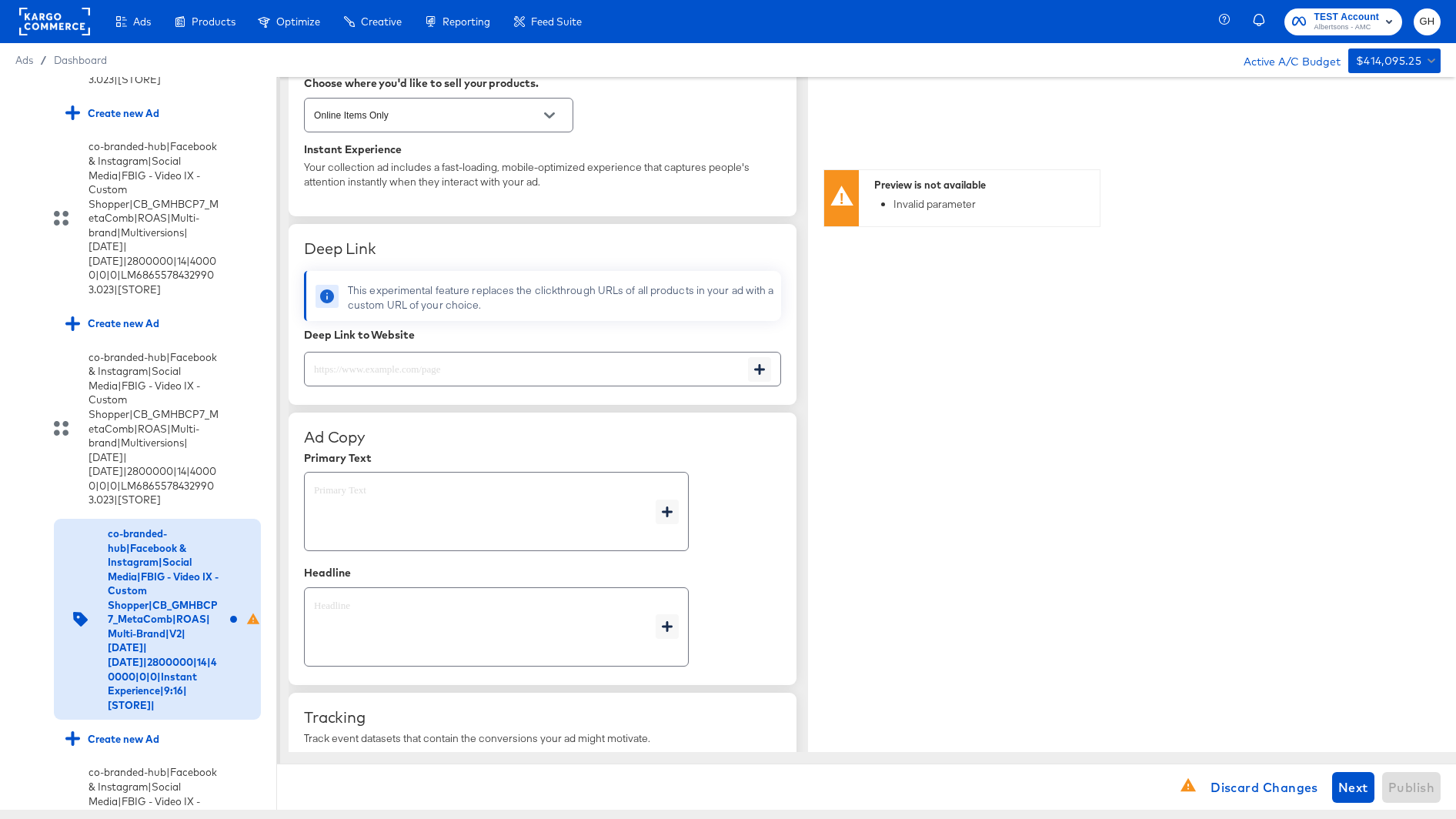 click at bounding box center (526, 363) 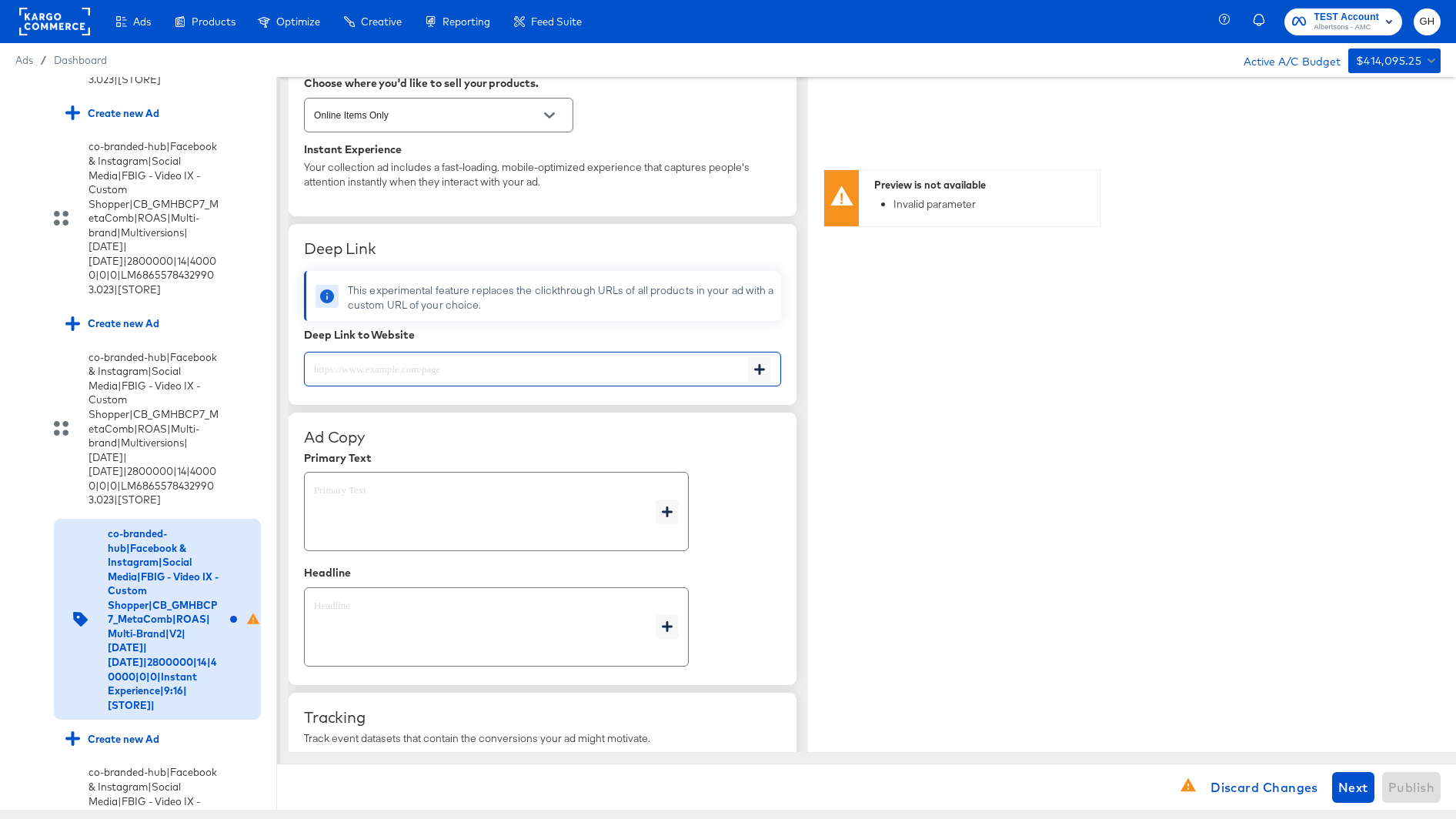 paste on "https://www.albertsons.com/order/personal-care-essentials.html" 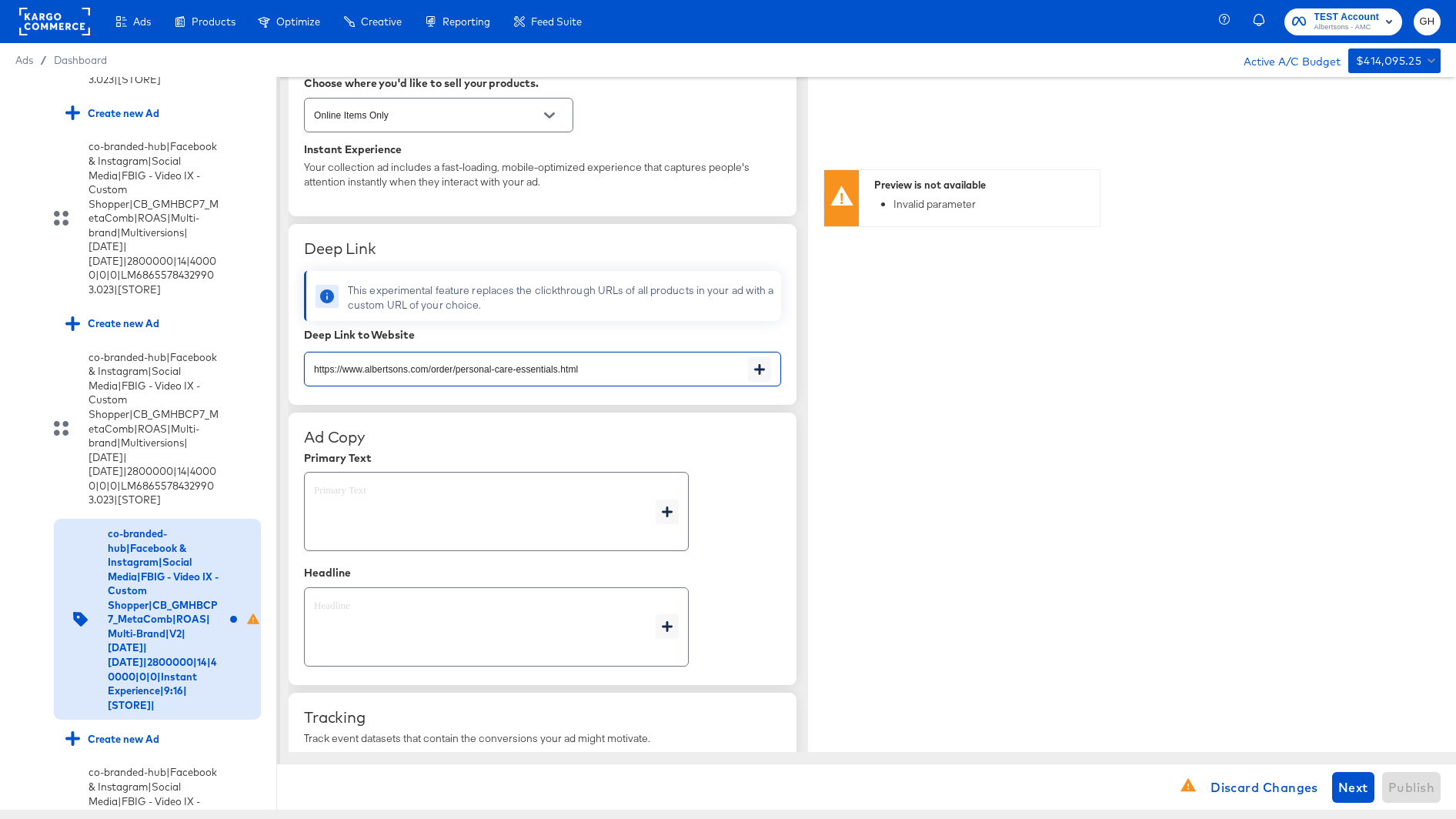 type on "x" 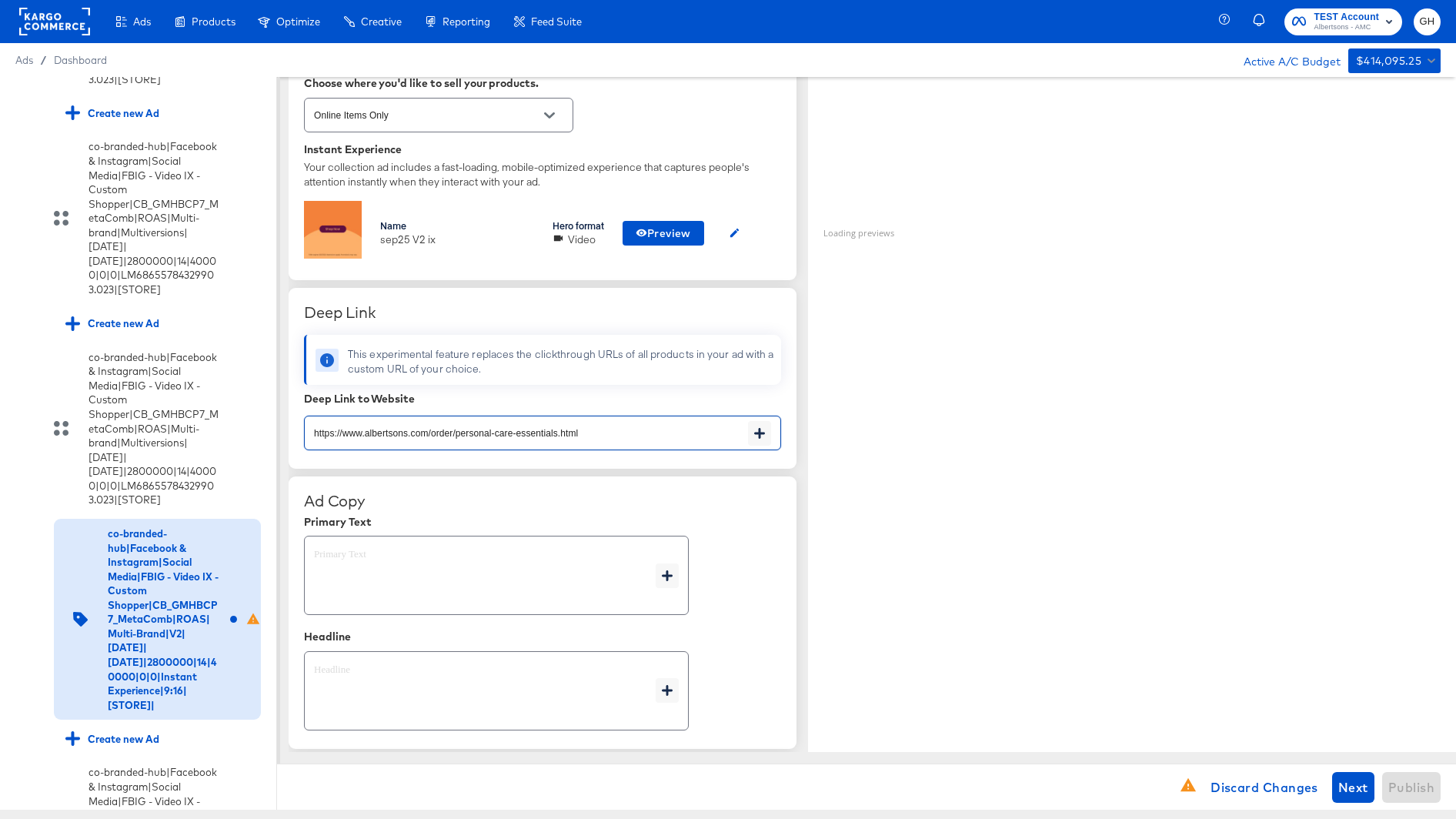 type on "https://www.albertsons.com/order/personal-care-essentials.html" 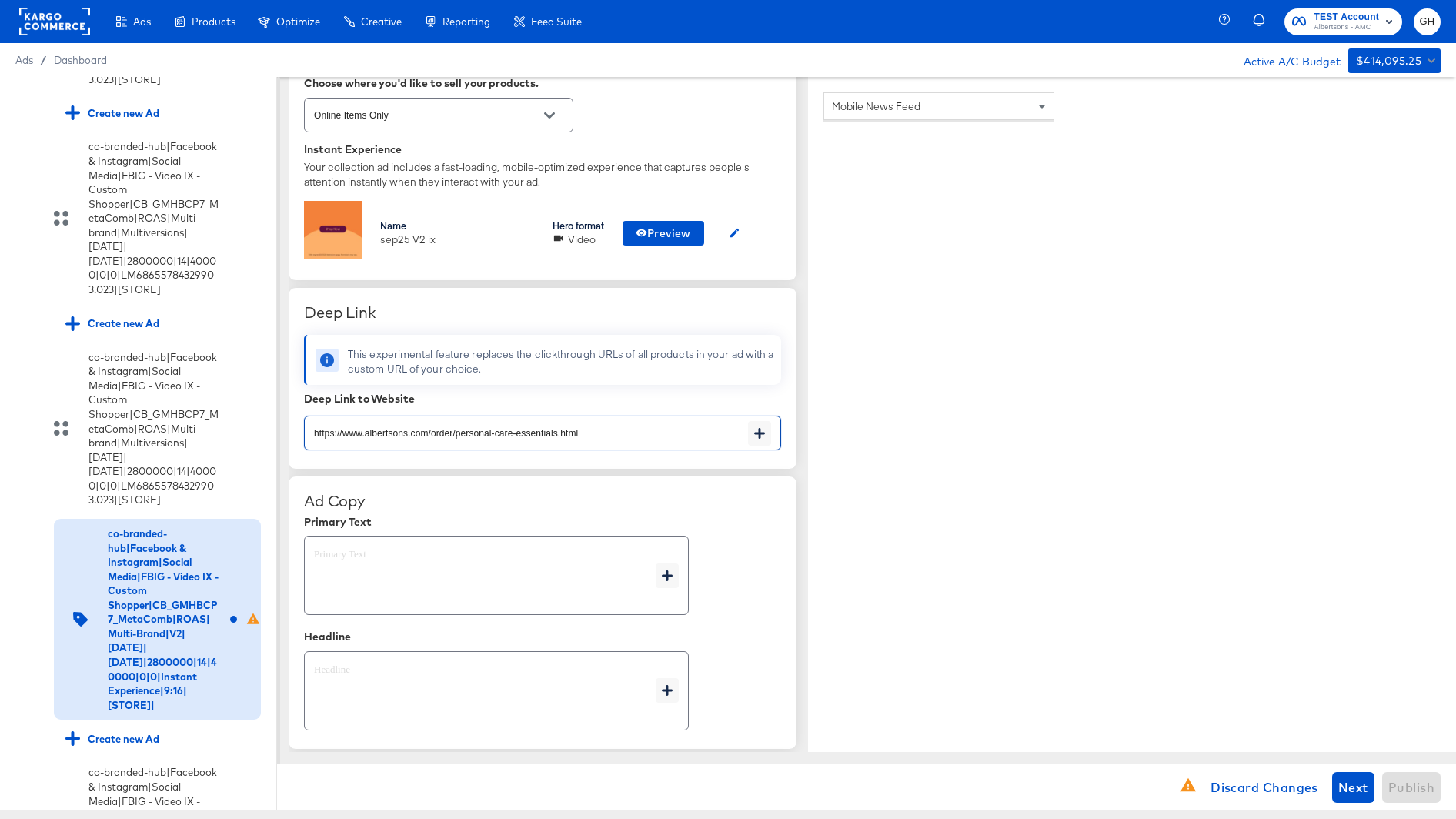 type on "x" 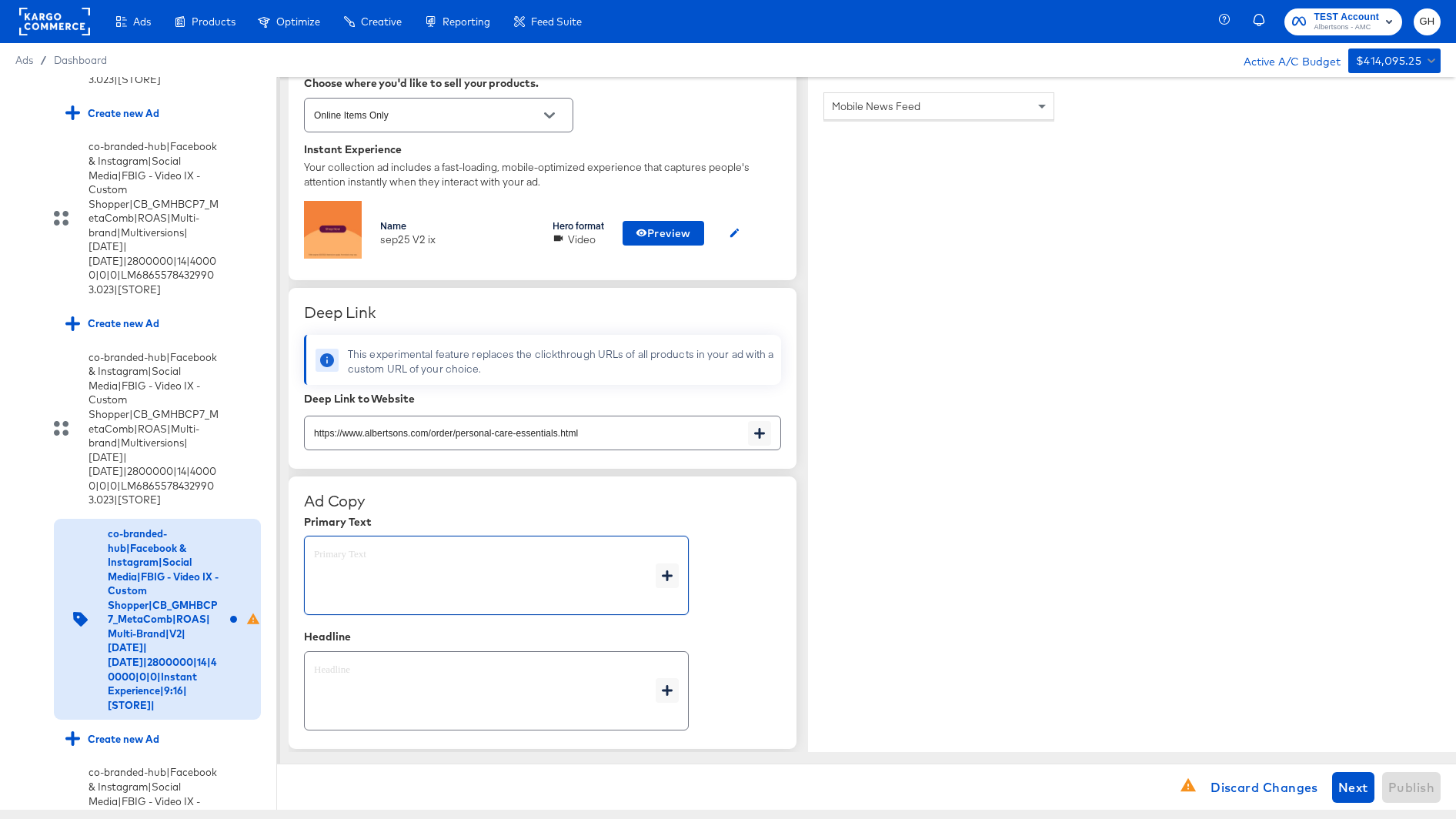 paste on "Shop your favorite brands for you and your home!" 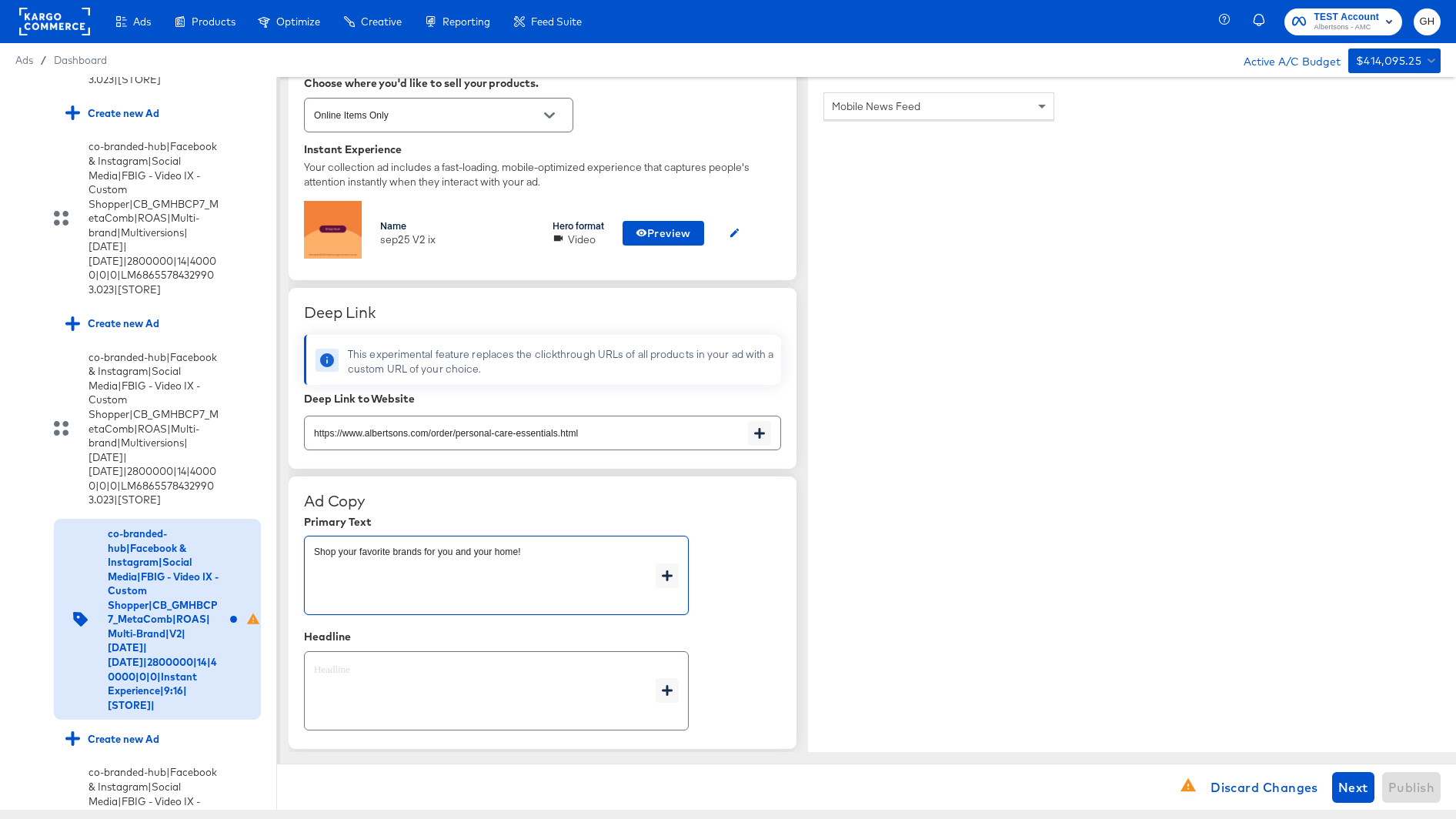 type on "x" 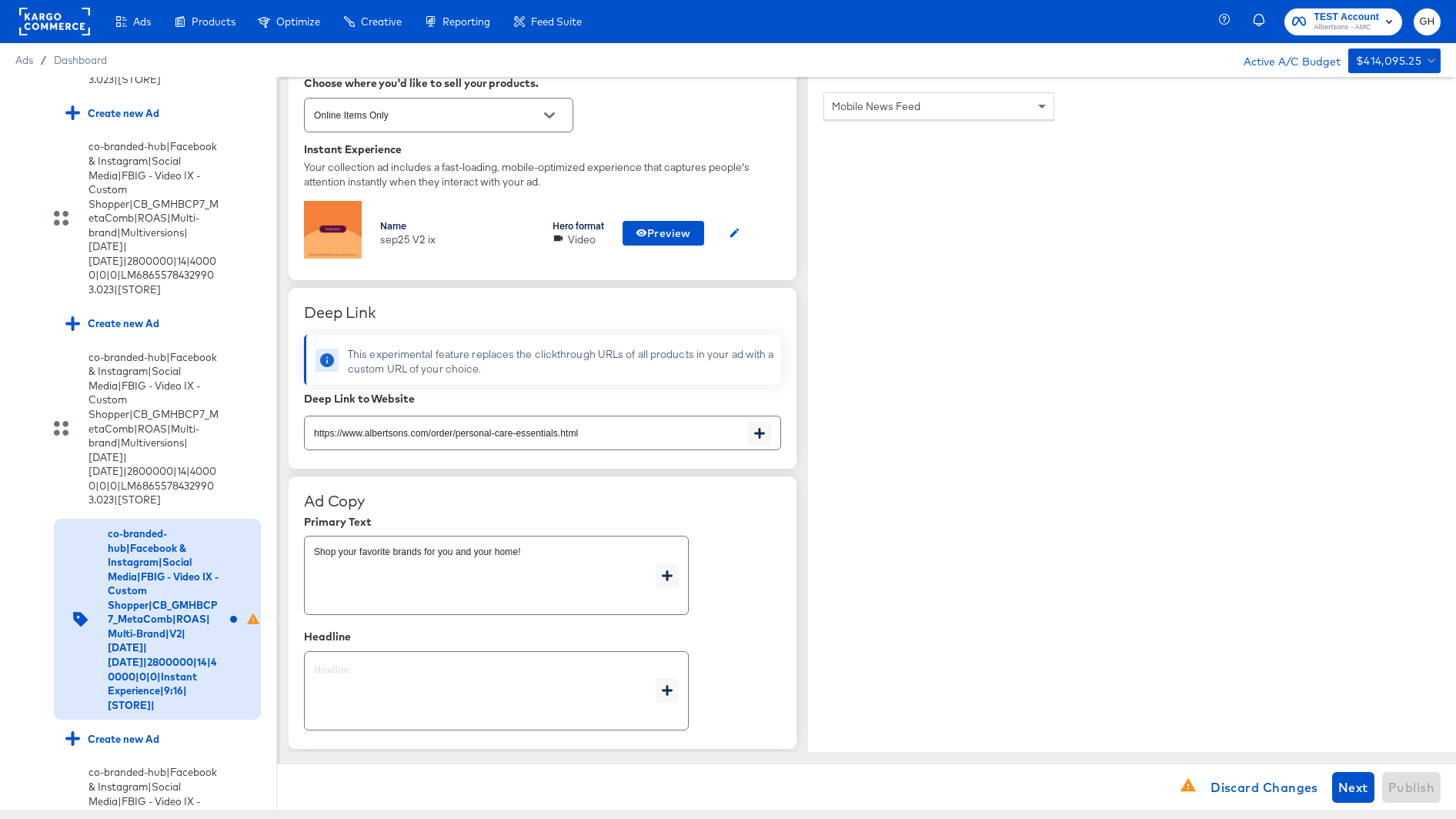click on "x" at bounding box center [496, 690] 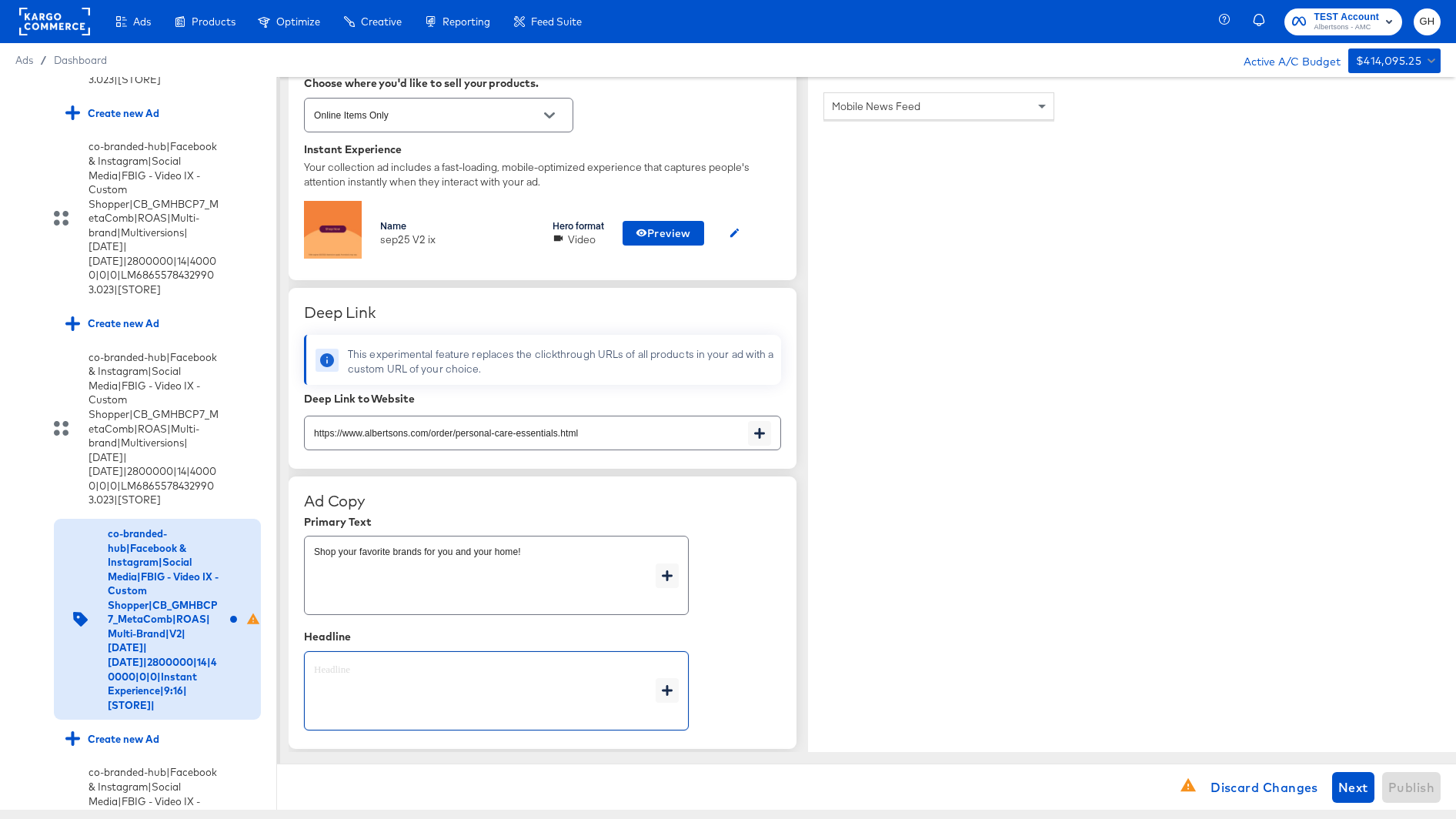 type on "x" 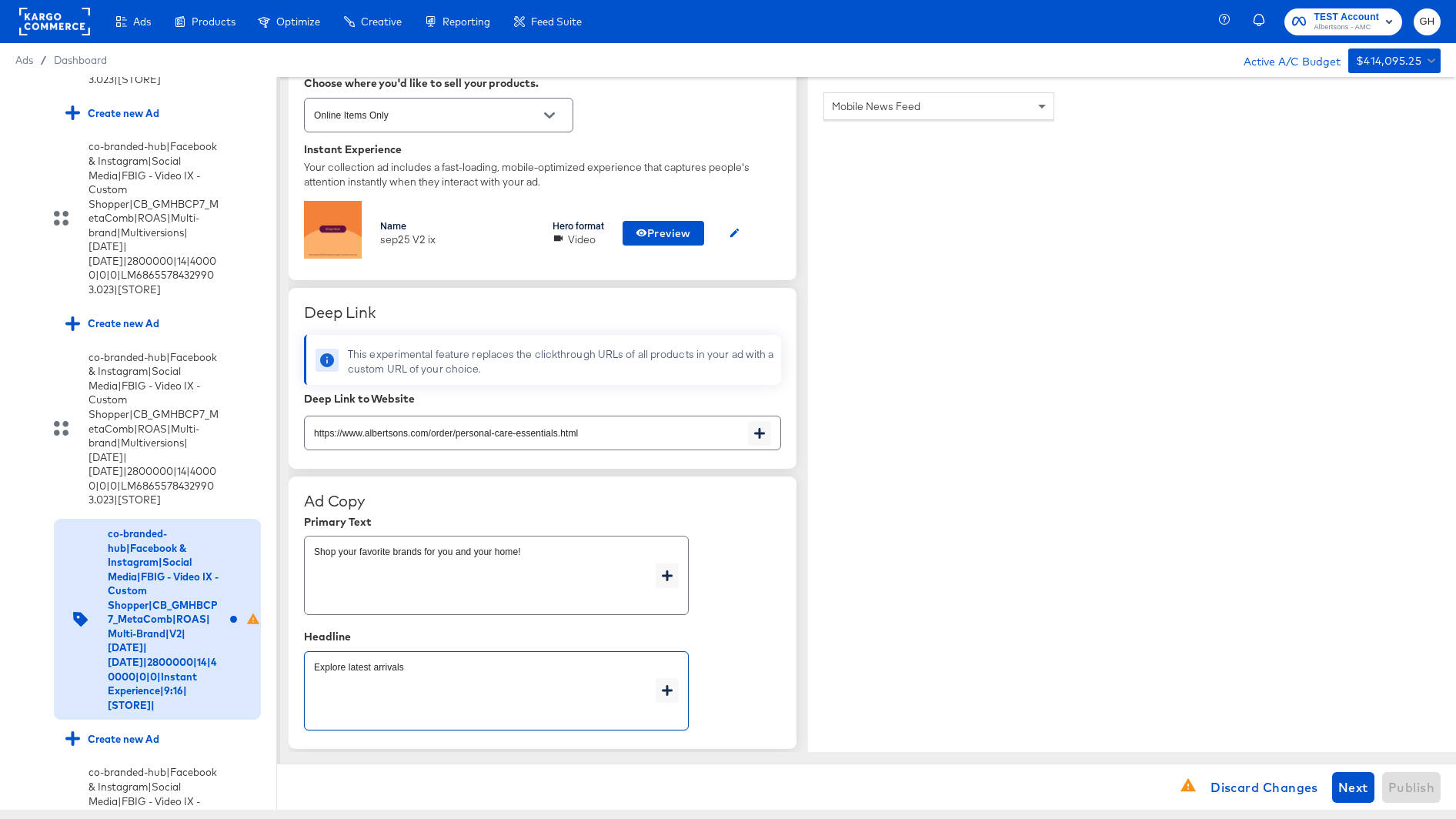 type on "x" 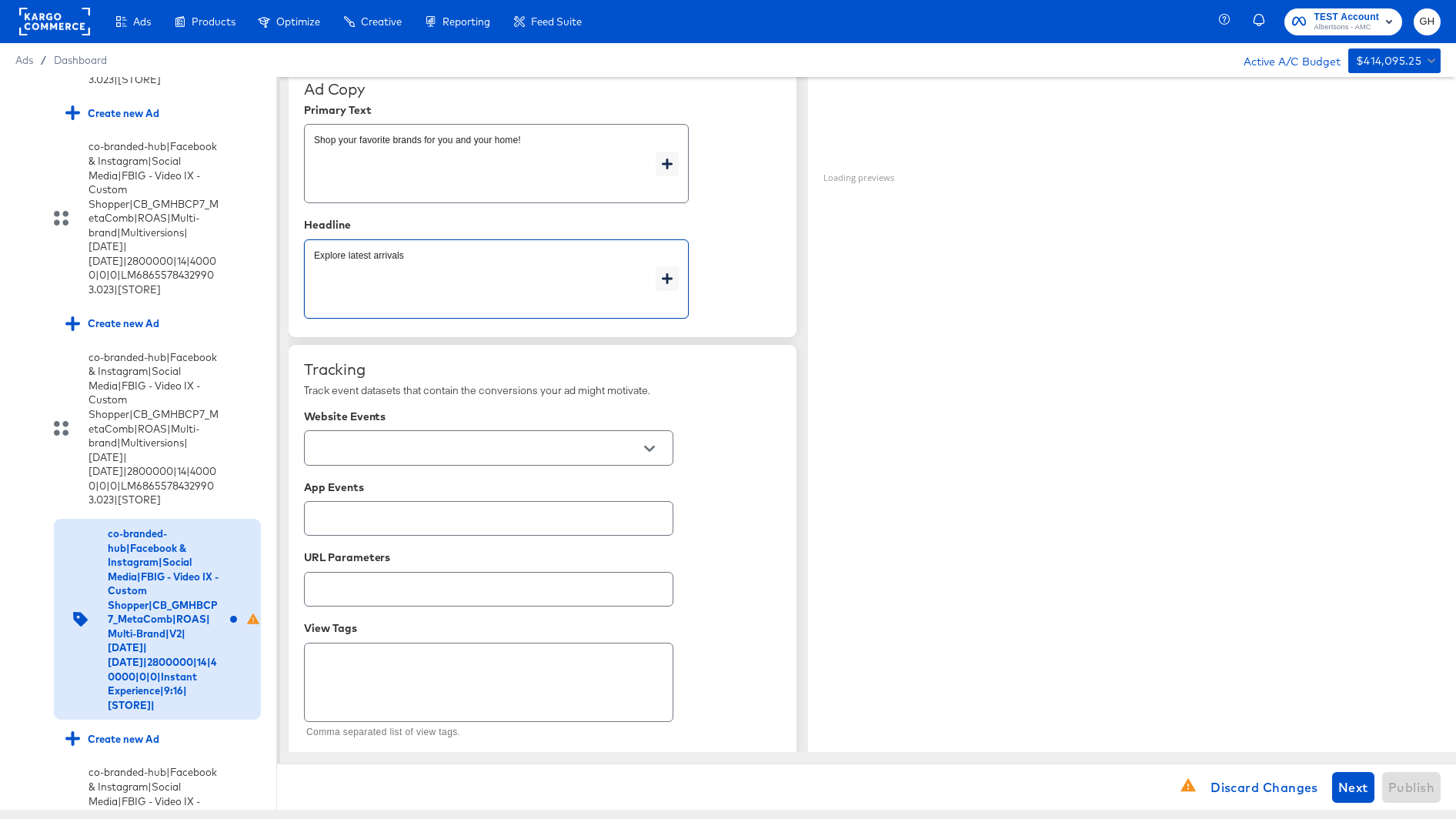 type on "Explore latest arrivals" 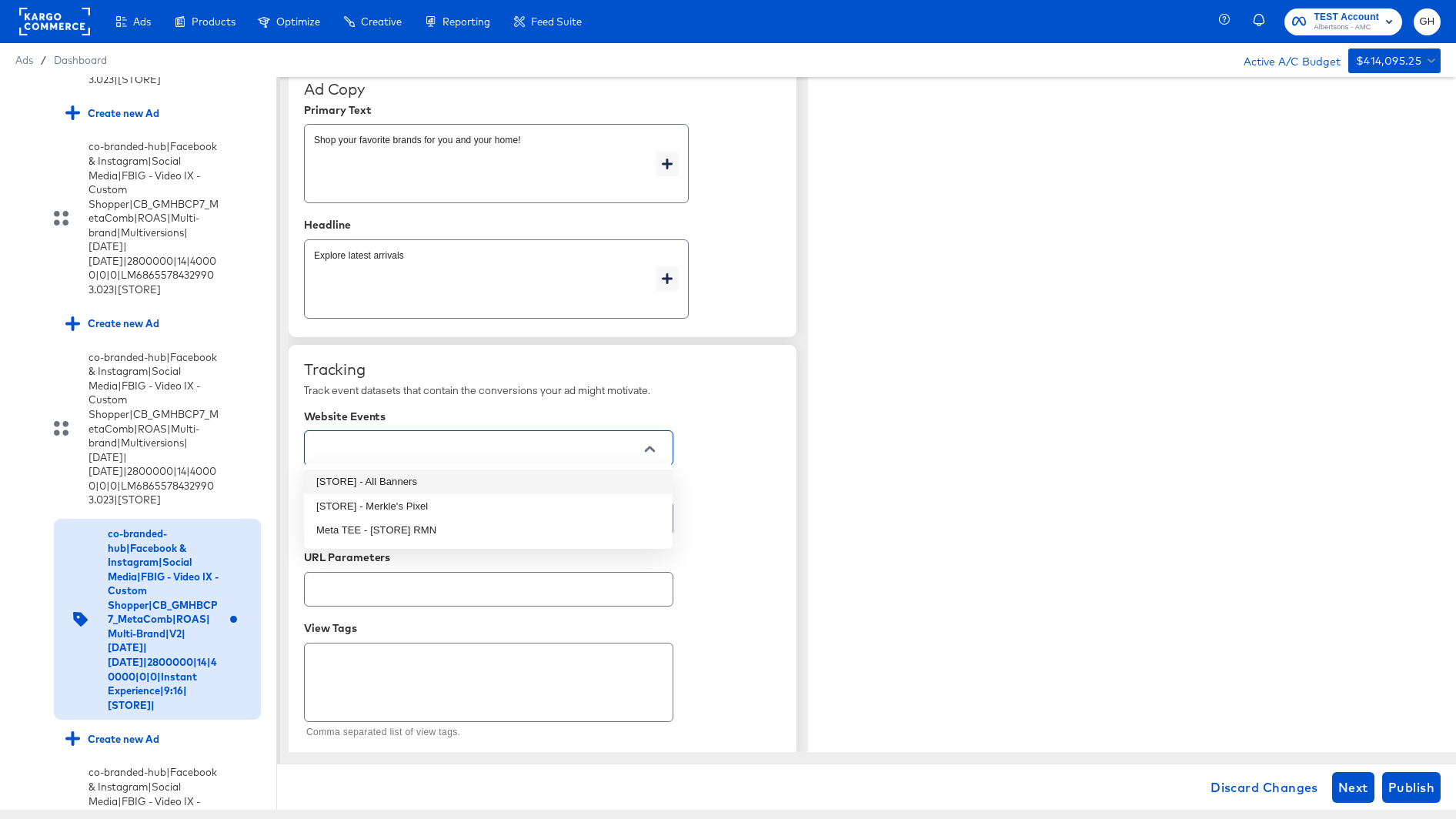 click on "[STORE] - All Banners" at bounding box center (488, 482) 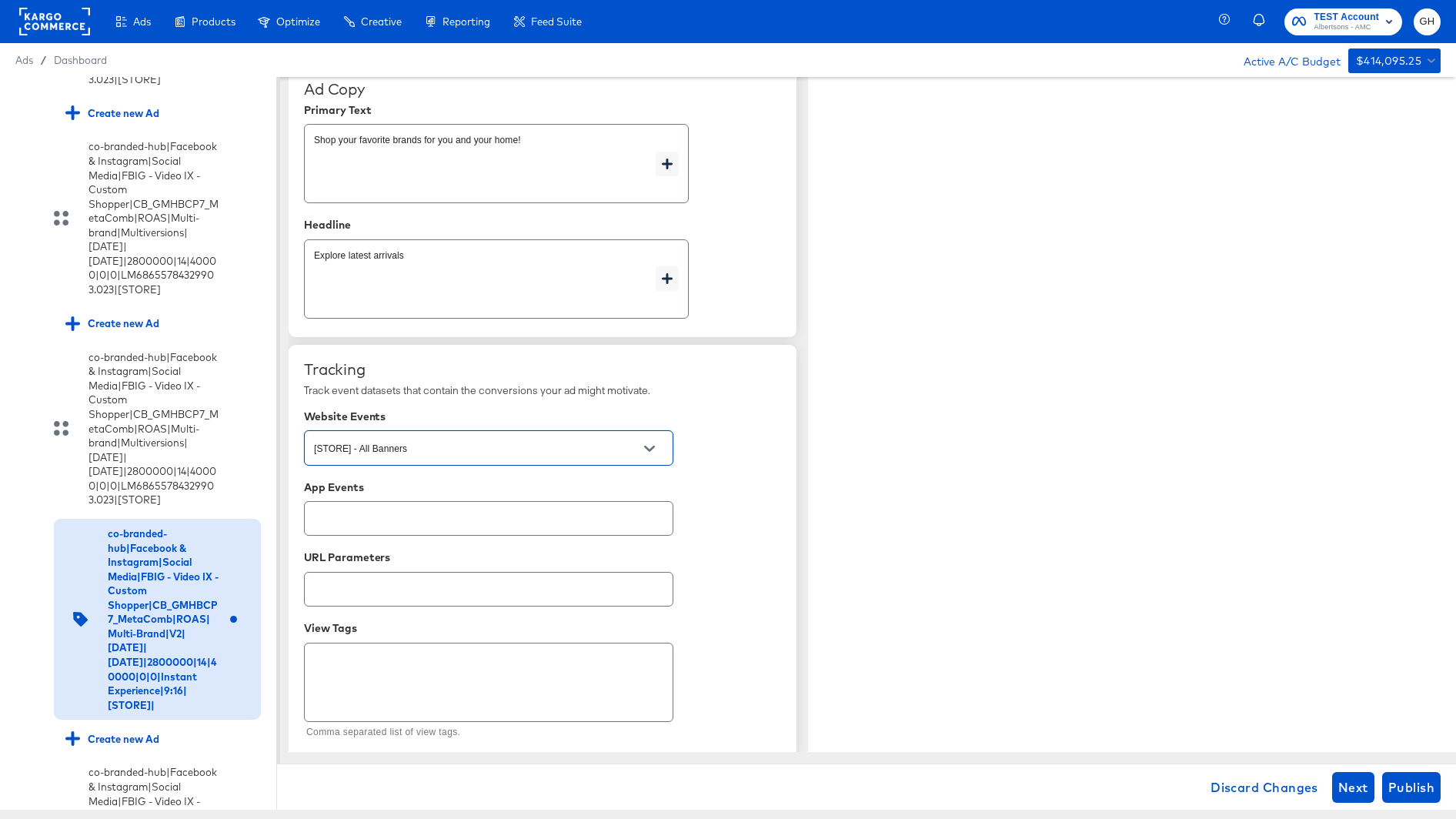 click at bounding box center [476, 519] 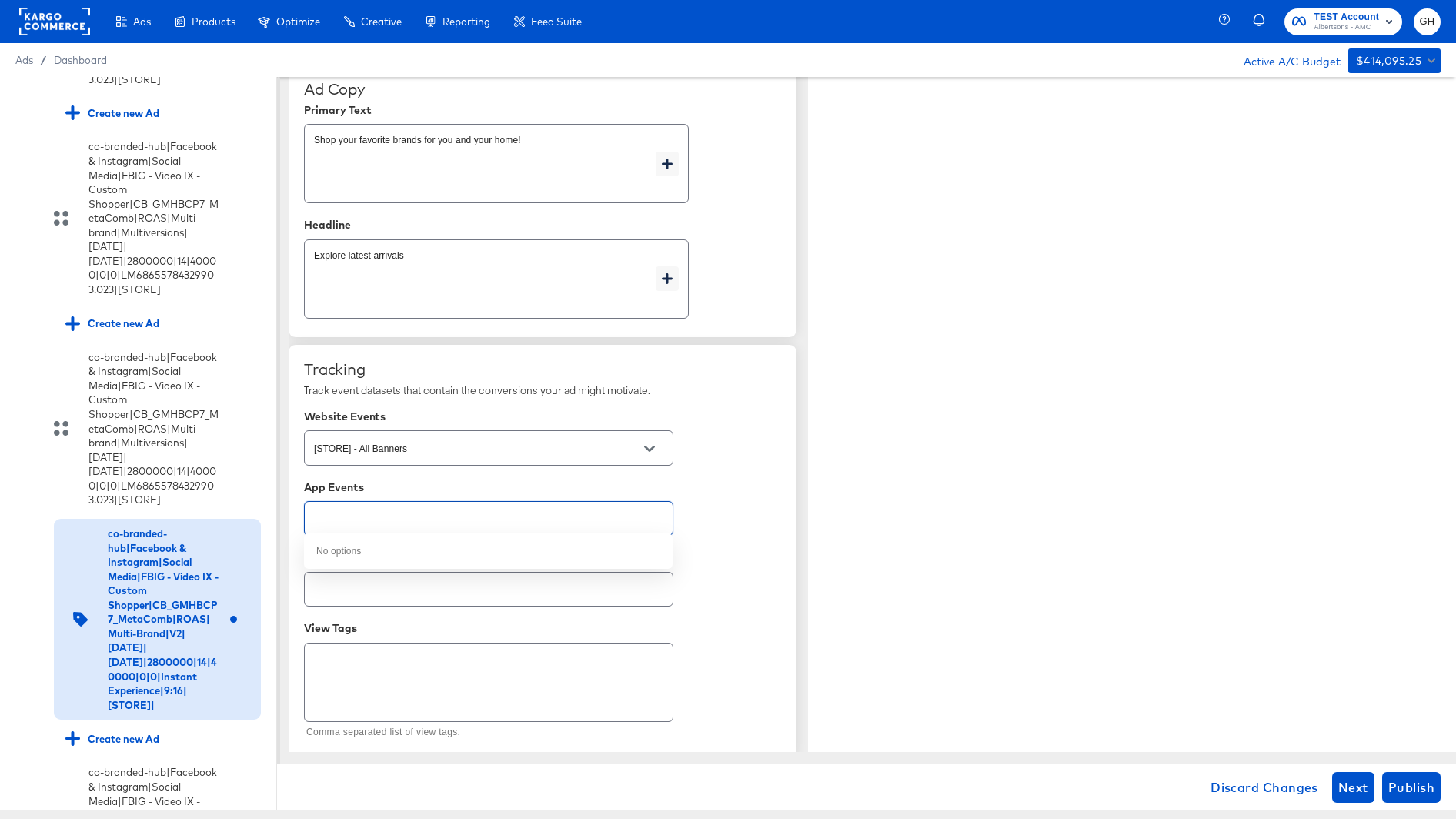 click on "Tracking Track event datasets that contain the conversions your ad might motivate. Website Events [STORE] - All Banners App Events URL Parameters View Tags Comma separated list of view tags." at bounding box center (543, 552) 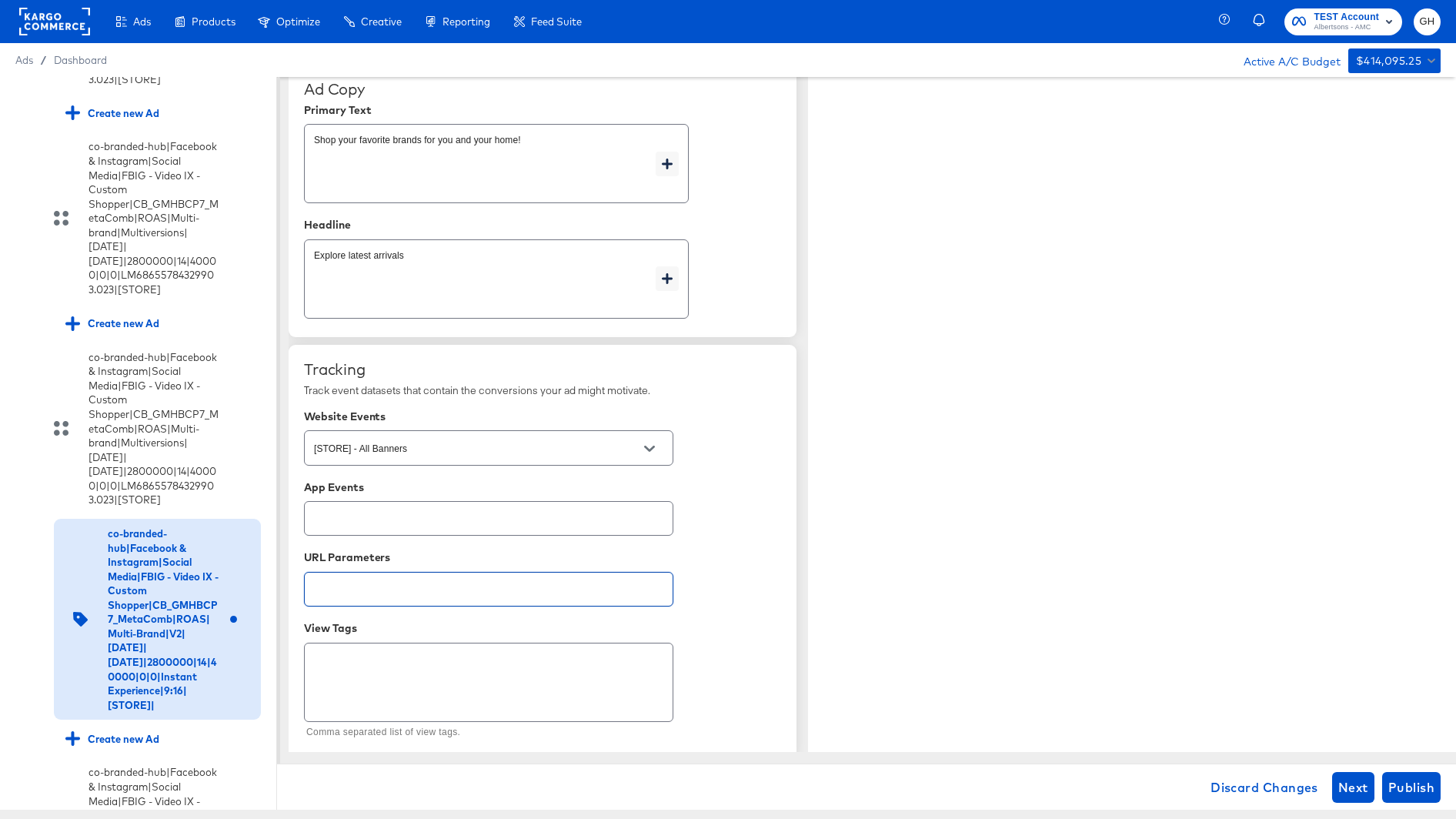 click at bounding box center [489, 583] 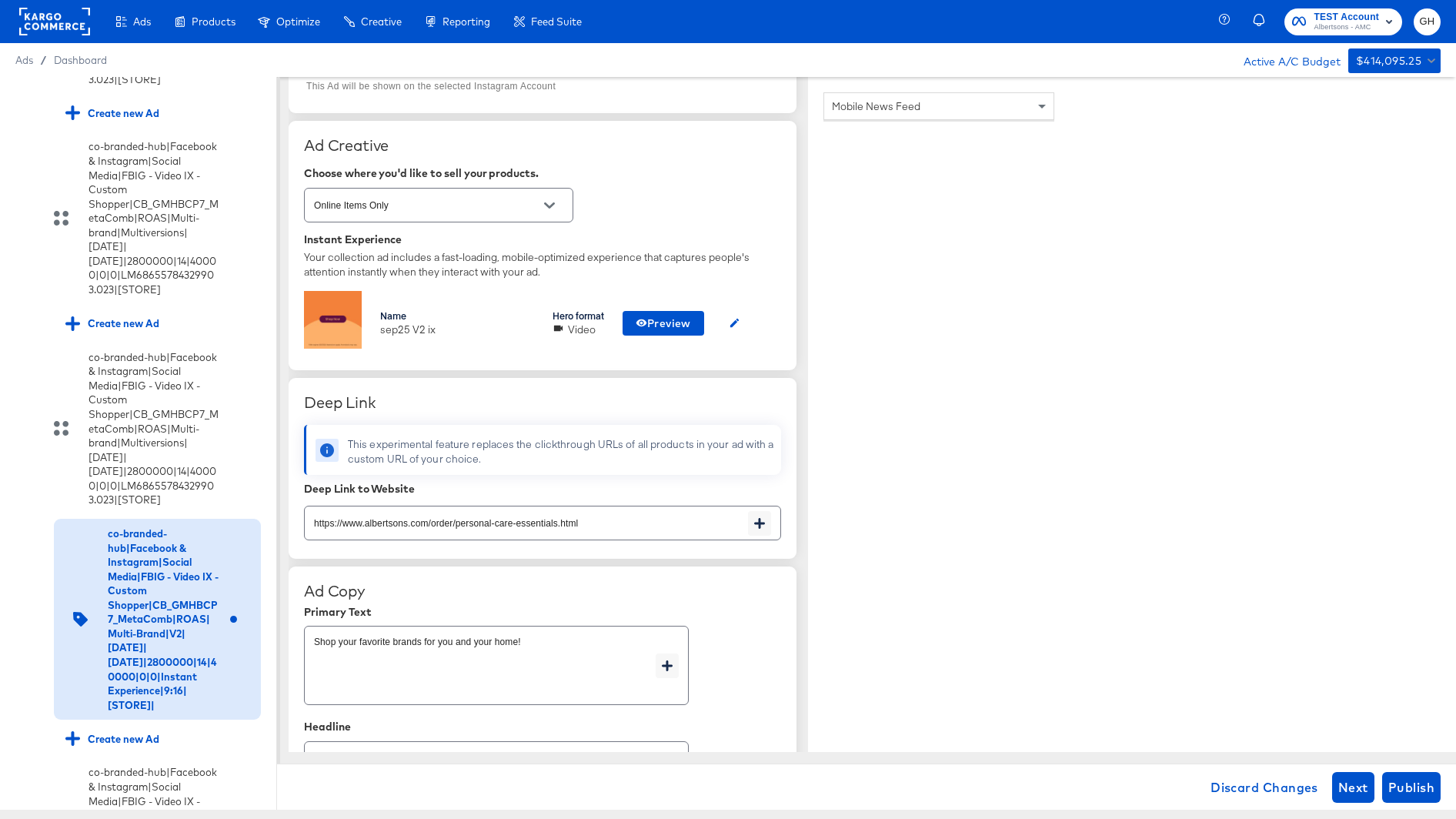 scroll, scrollTop: 297, scrollLeft: 0, axis: vertical 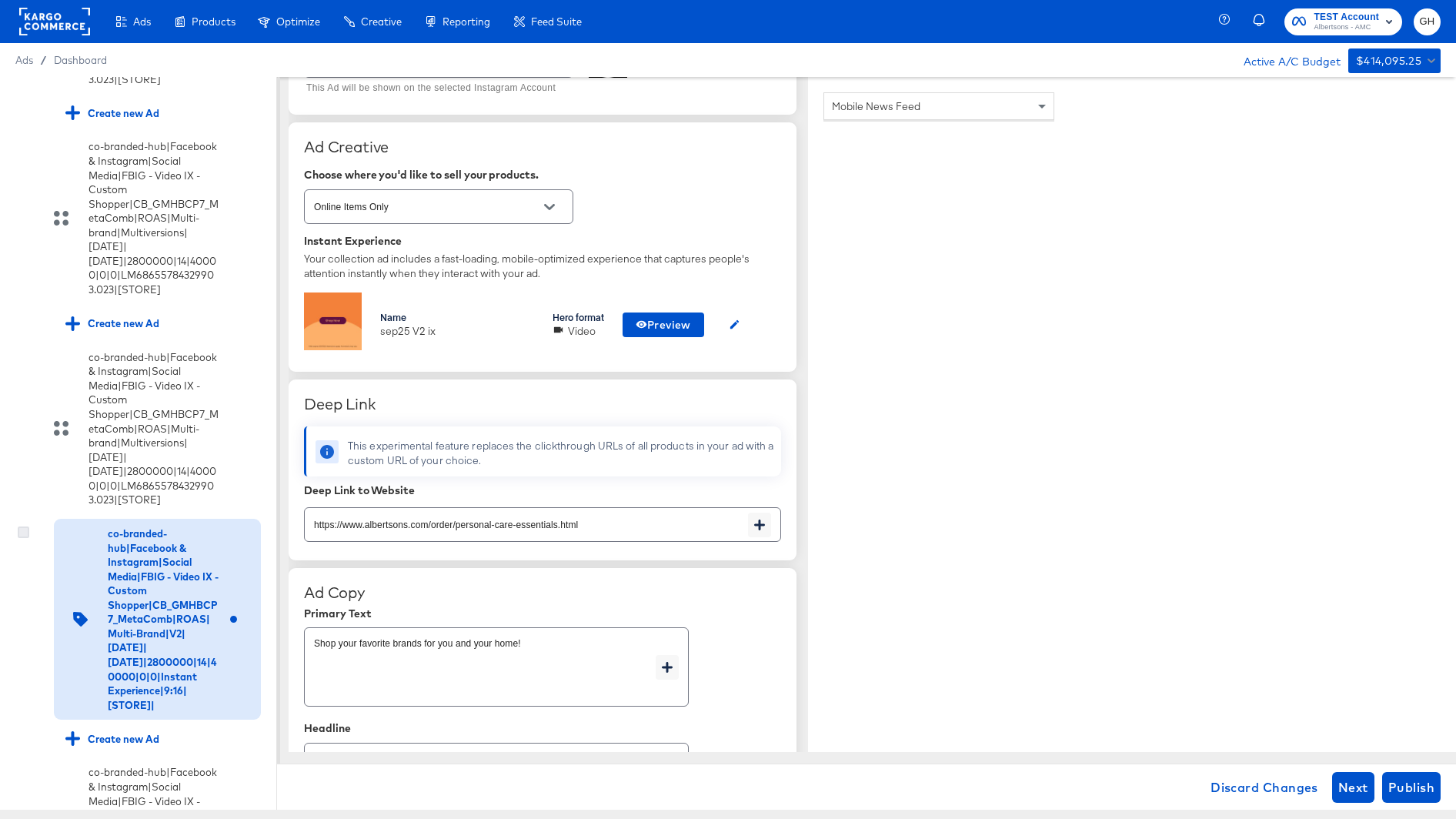 click at bounding box center (23, 532) 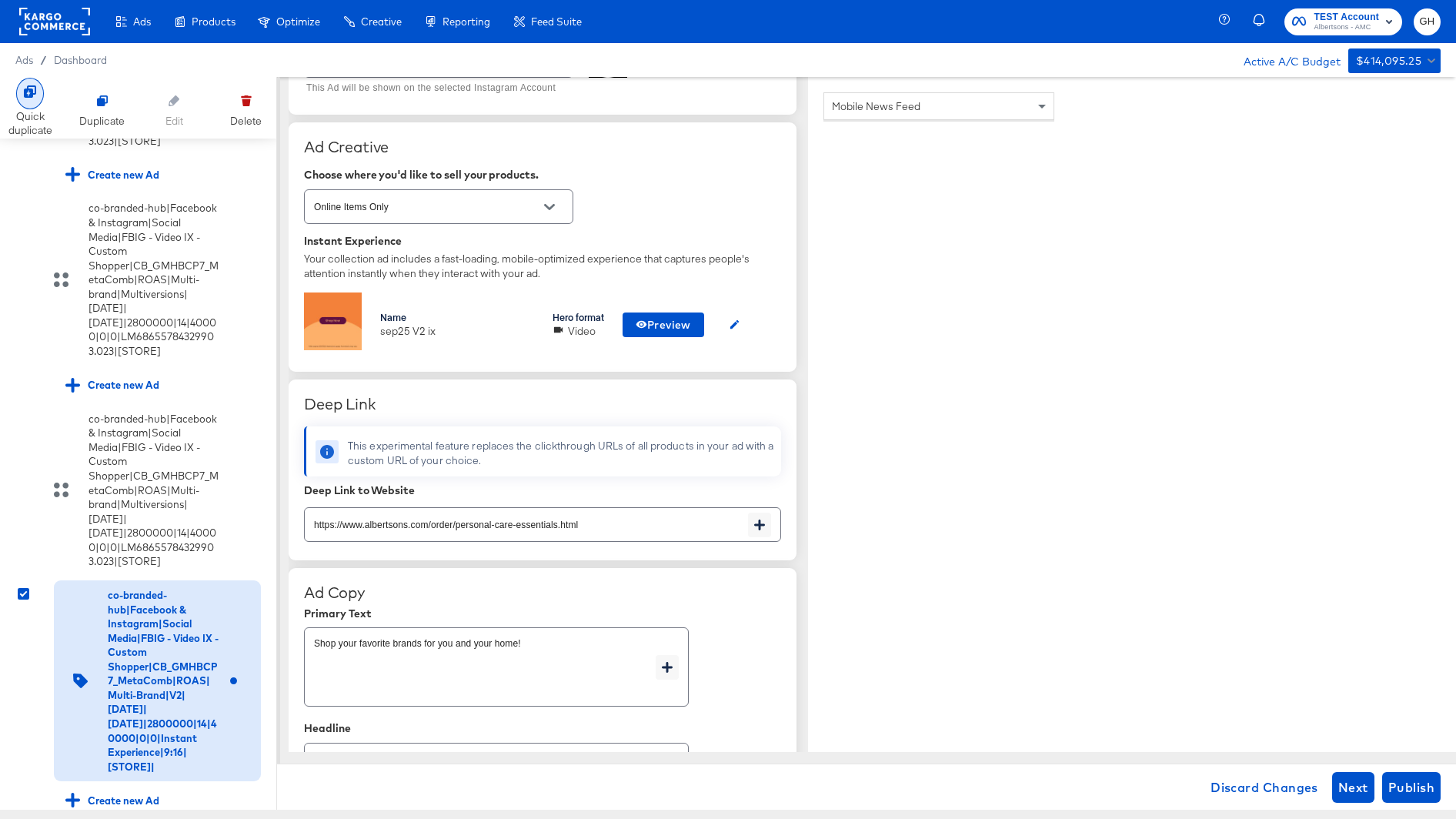 click 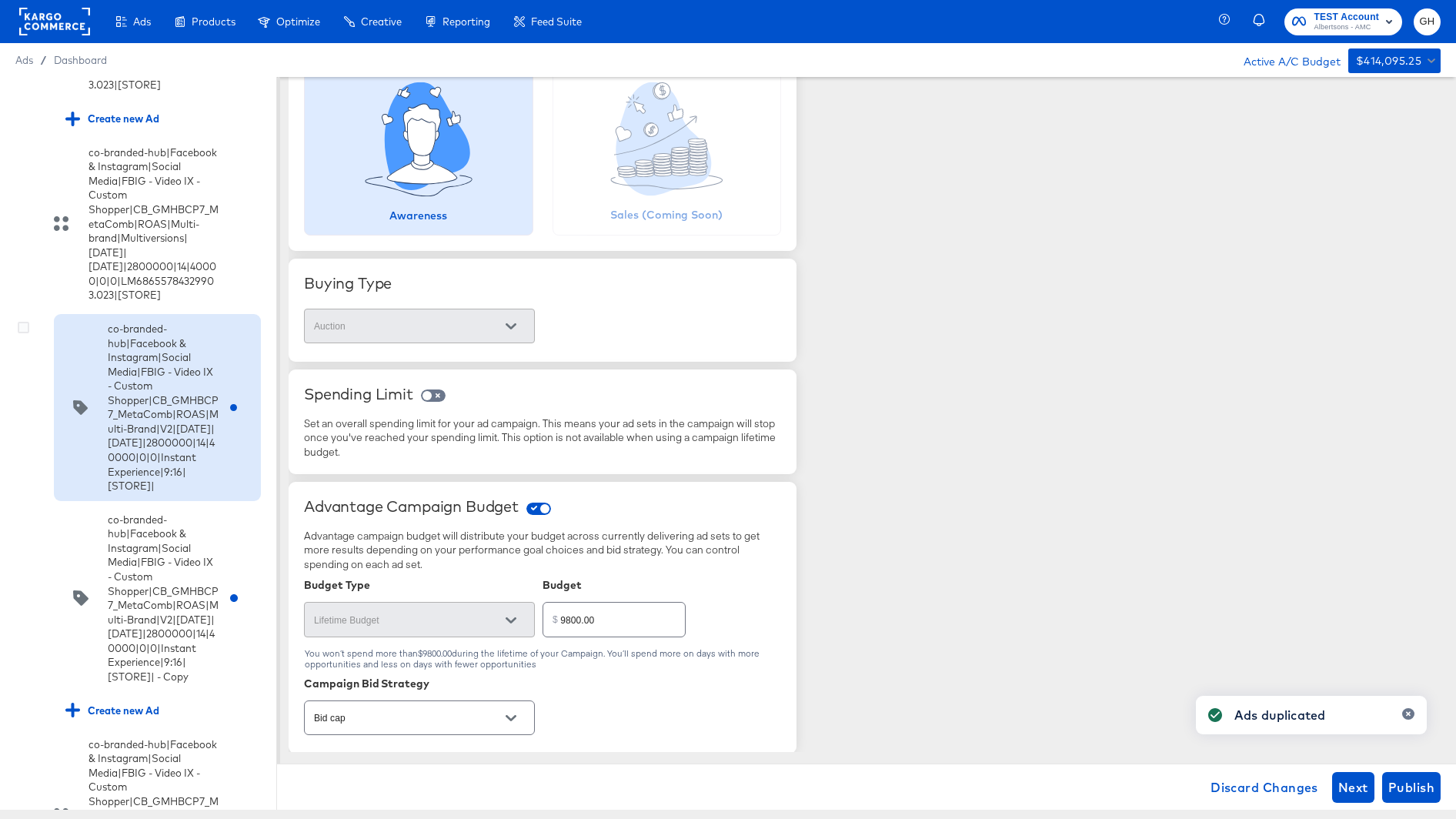 scroll, scrollTop: 1449, scrollLeft: 0, axis: vertical 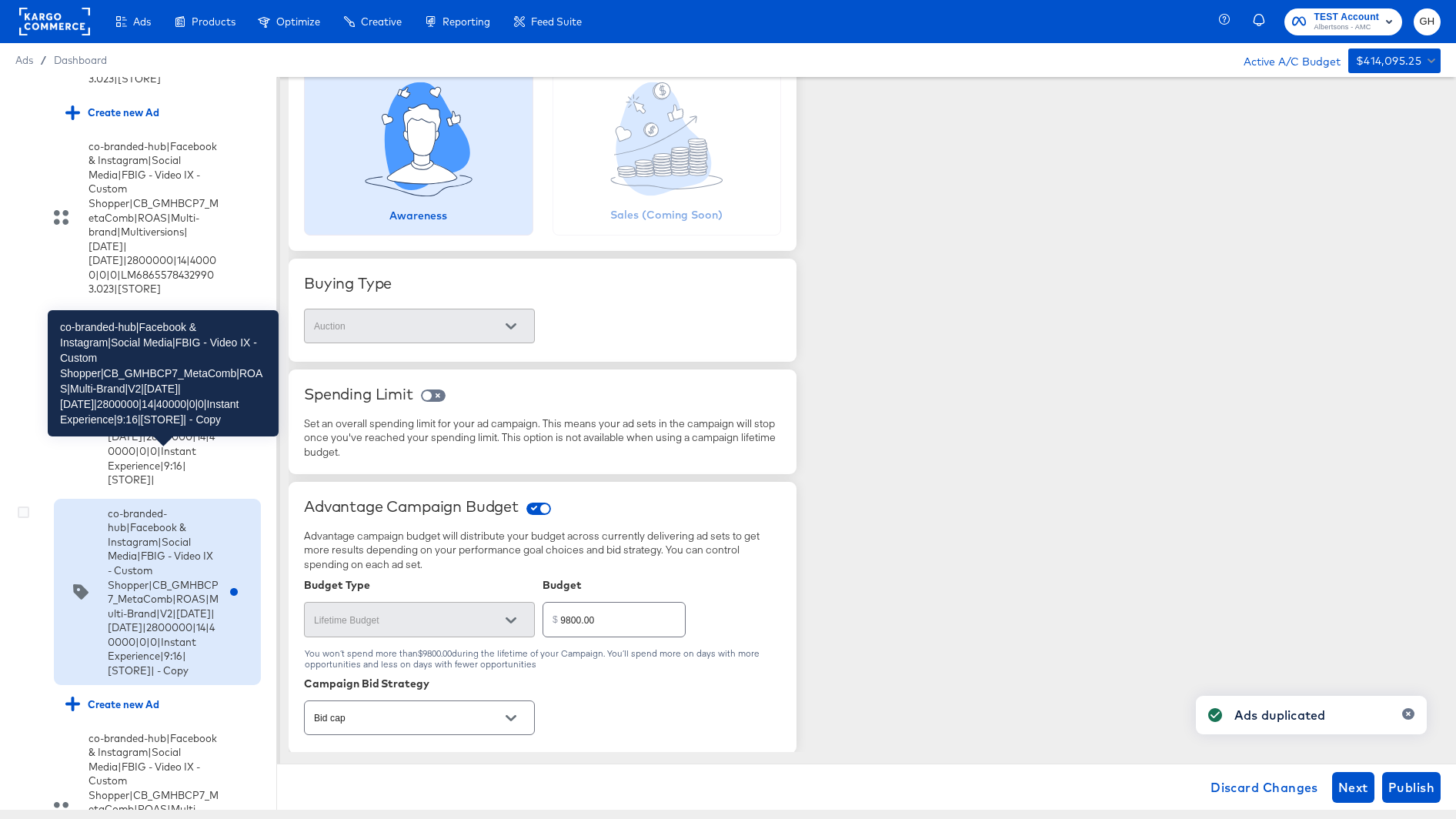 click on "co-branded-hub|Facebook & Instagram|Social Media|FBIG - Video IX - Custom Shopper|CB_GMHBCP7_MetaComb|ROAS|Multi-Brand|V2|[DATE]|[DATE]|2800000|14|40000|0|0|Instant Experience|9:16|[STORE]| - Copy" at bounding box center [163, 592] 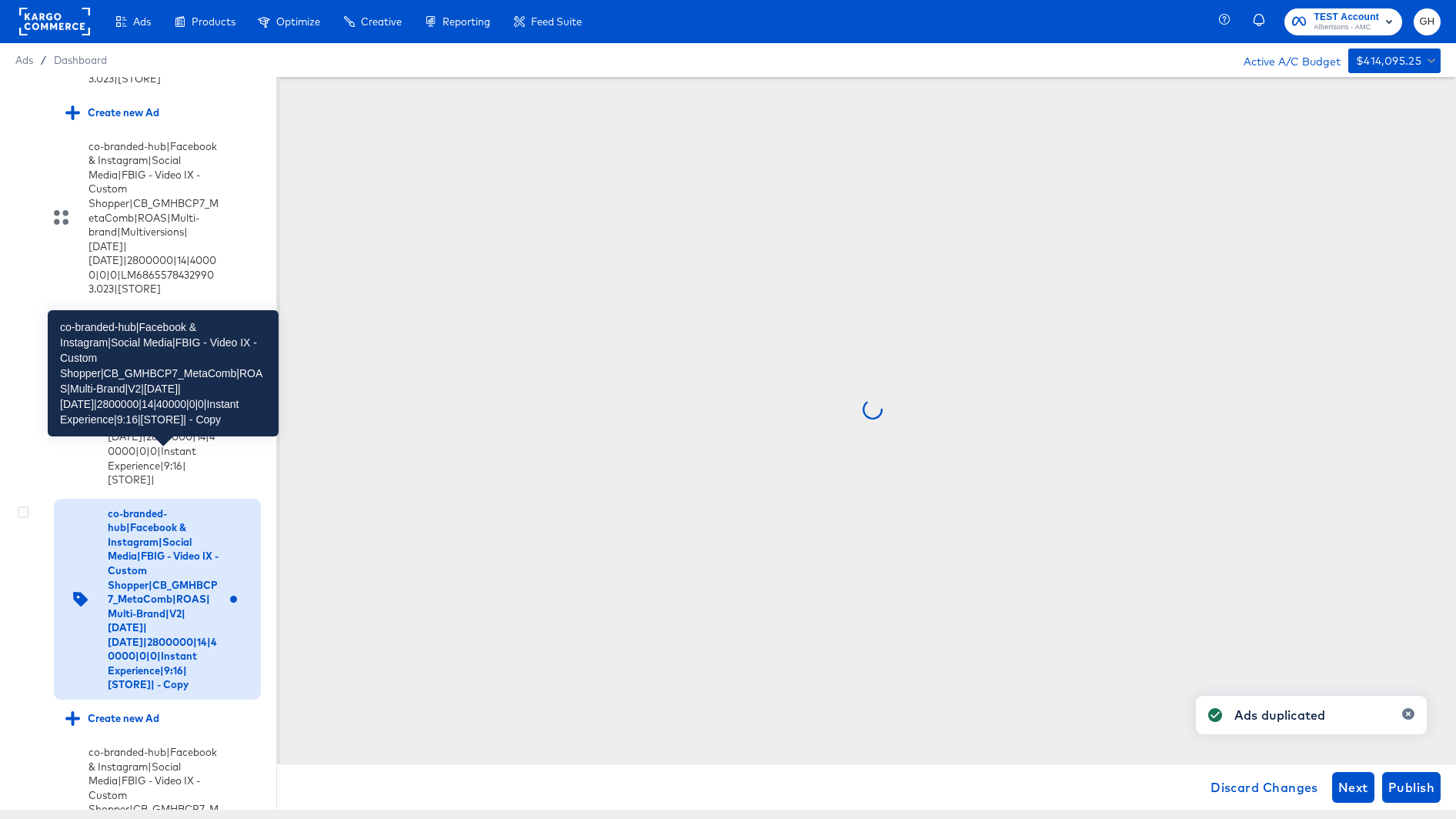 scroll, scrollTop: 0, scrollLeft: 0, axis: both 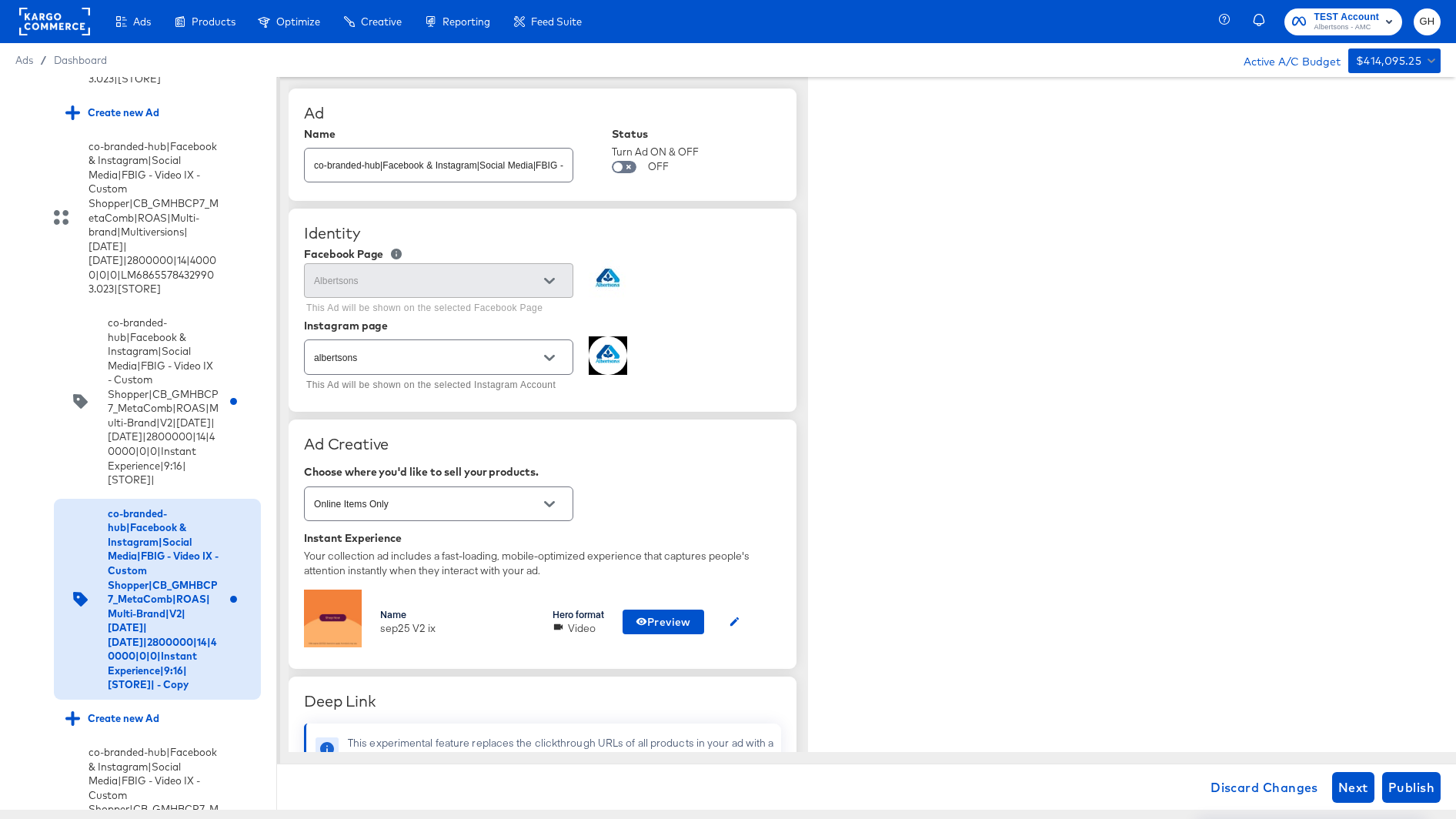 type on "x" 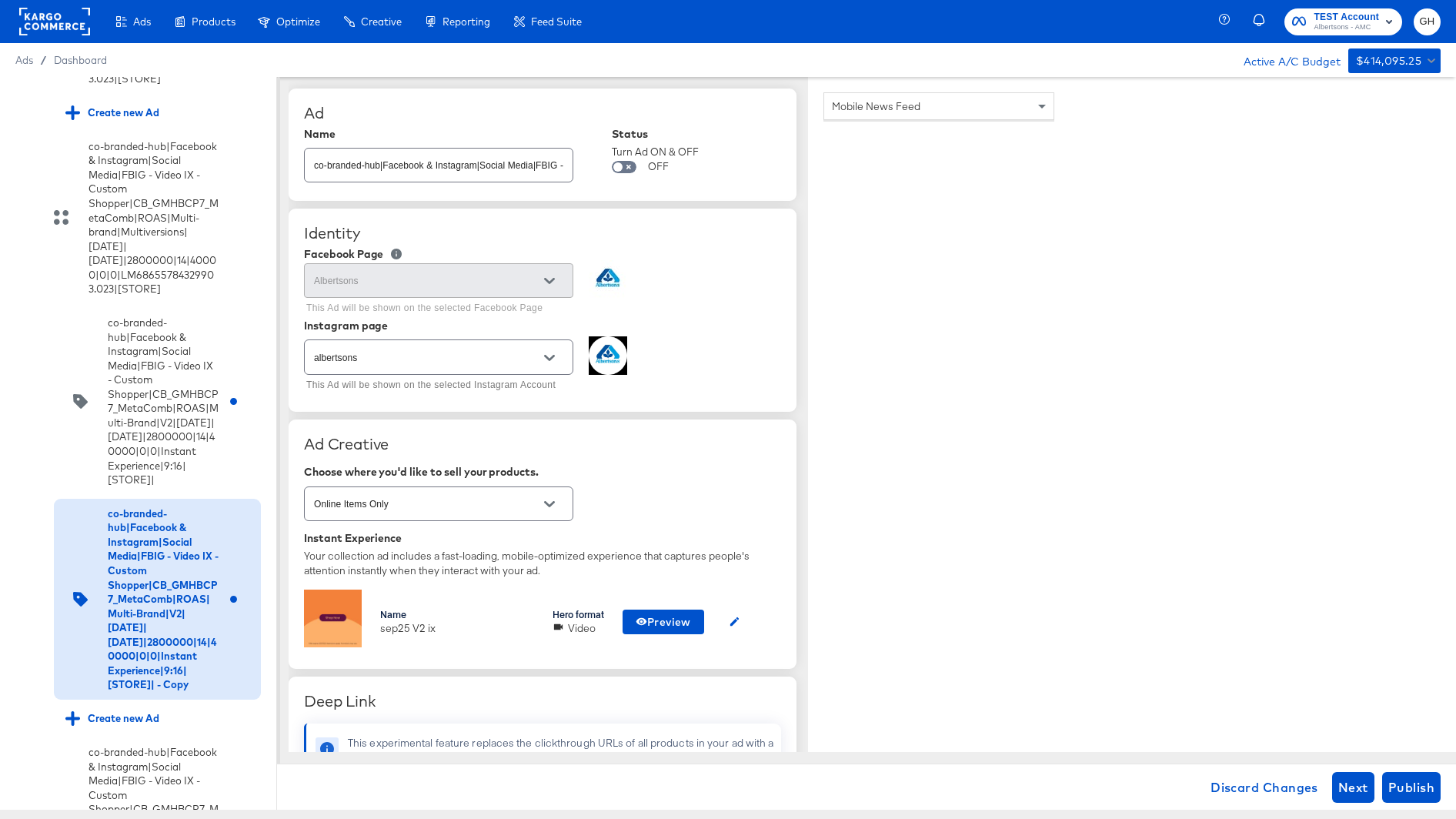 click on "co-branded-hub|Facebook & Instagram|Social Media|FBIG - Video IX - Custom Shopper|CB_GMHBCP7_MetaComb|ROAS|Multi-Brand|V2|[DATE]|[DATE]|2800000|14|40000|0|0|Instant Experience|9:16|[STORE]| - Copy" at bounding box center [439, 159] 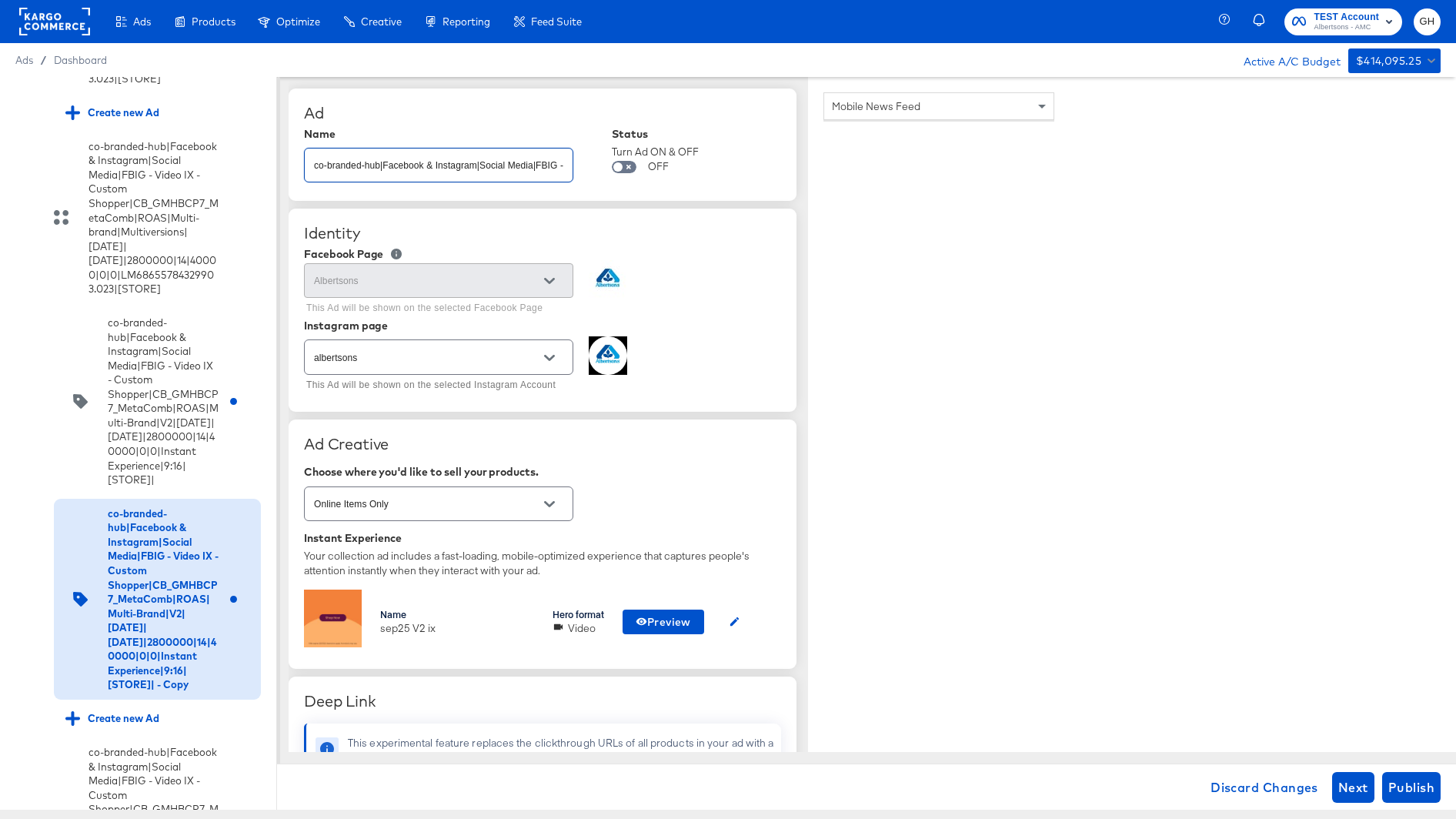click on "co-branded-hub|Facebook & Instagram|Social Media|FBIG - Video IX - Custom Shopper|CB_GMHBCP7_MetaComb|ROAS|Multi-Brand|V2|[DATE]|[DATE]|2800000|14|40000|0|0|Instant Experience|9:16|[STORE]| - Copy" at bounding box center [439, 159] 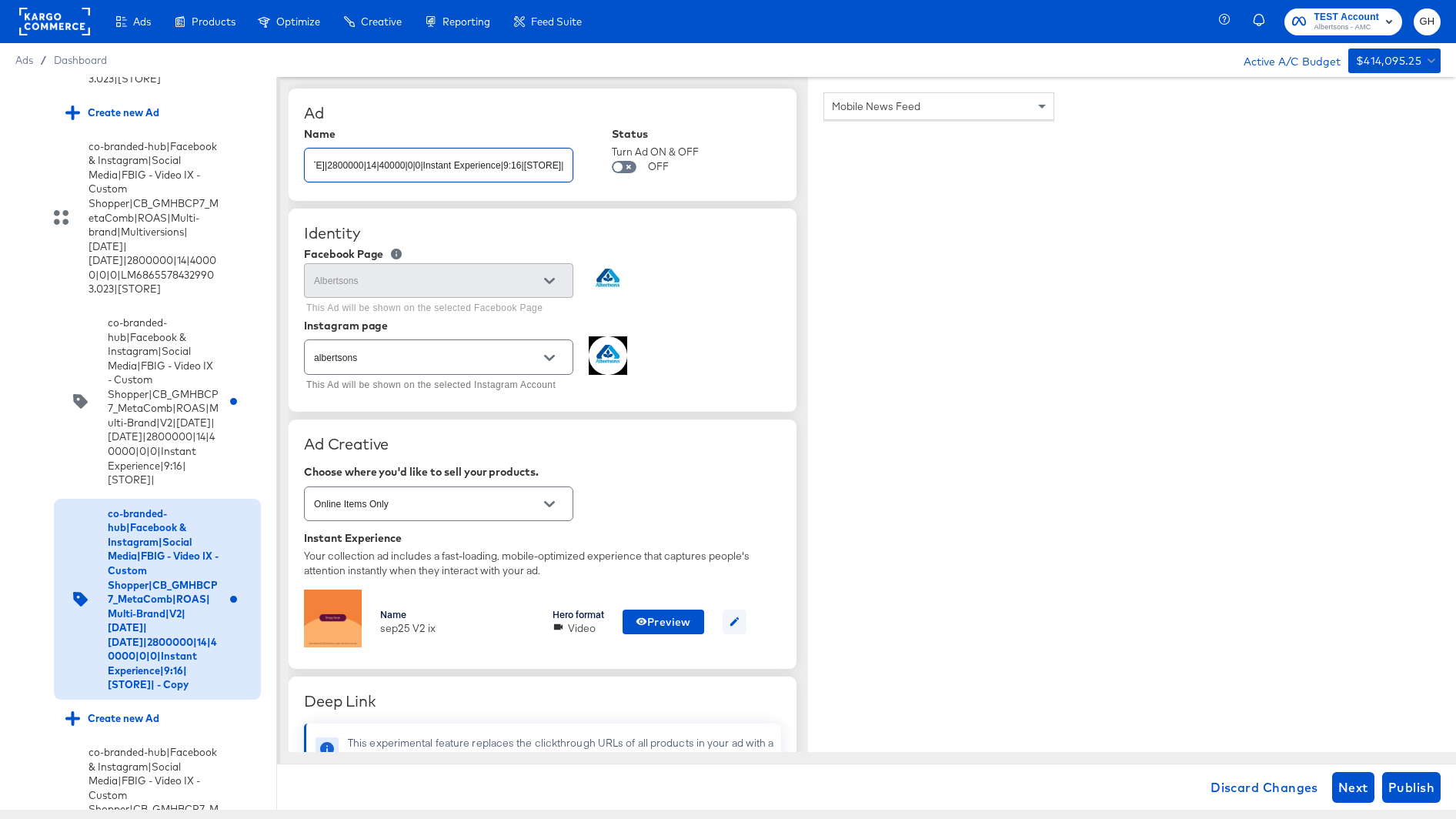 type on "co-branded-hub|Facebook & Instagram|Social Media|FBIG - Video IX - Custom Shopper|CB_GMHBCP7_MetaComb|ROAS|Multi-Brand|V7|[DATE]|[DATE]|2800000|14|40000|0|0|Instant Experience|9:16|[STORE]|" 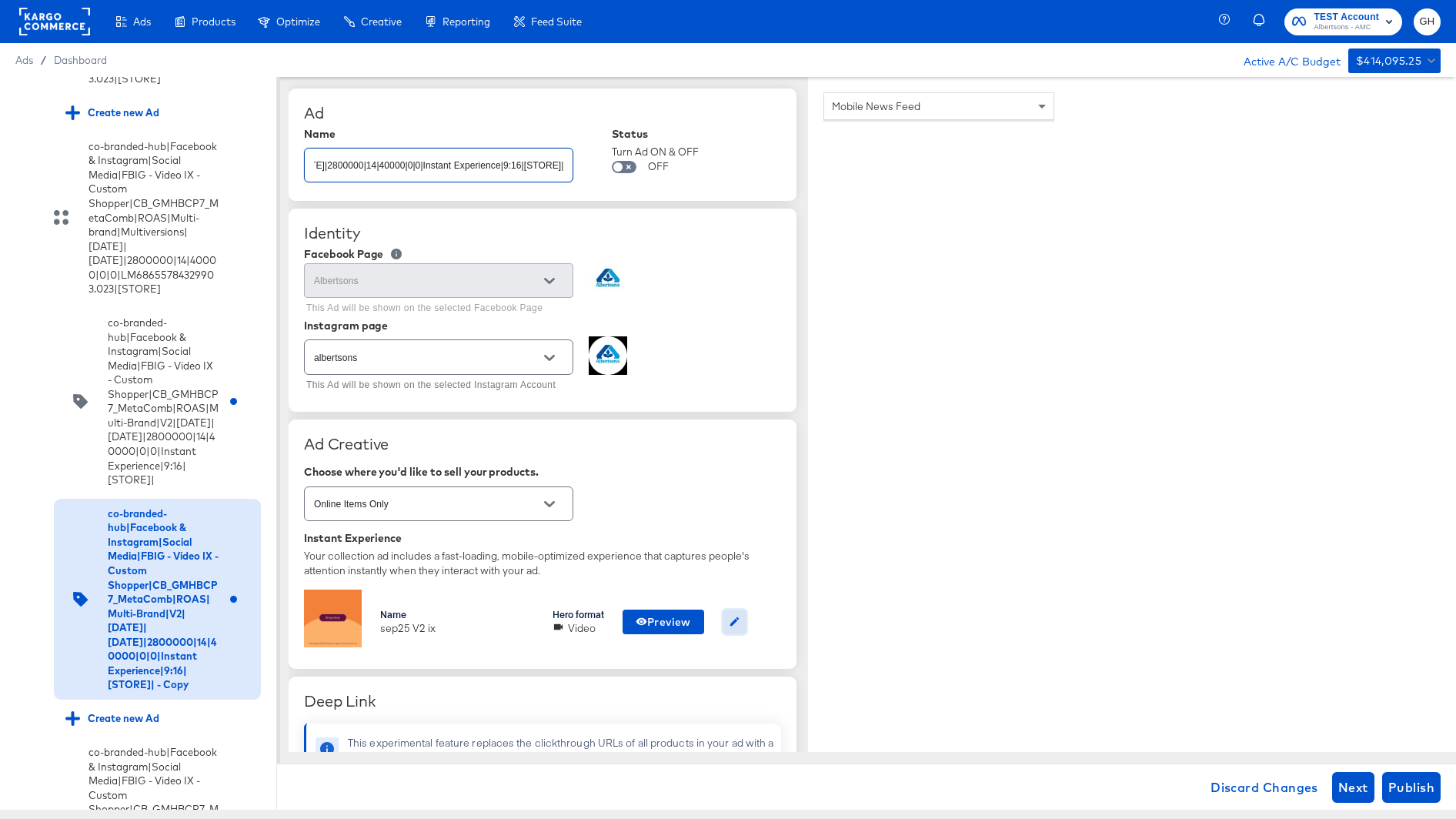 type on "x" 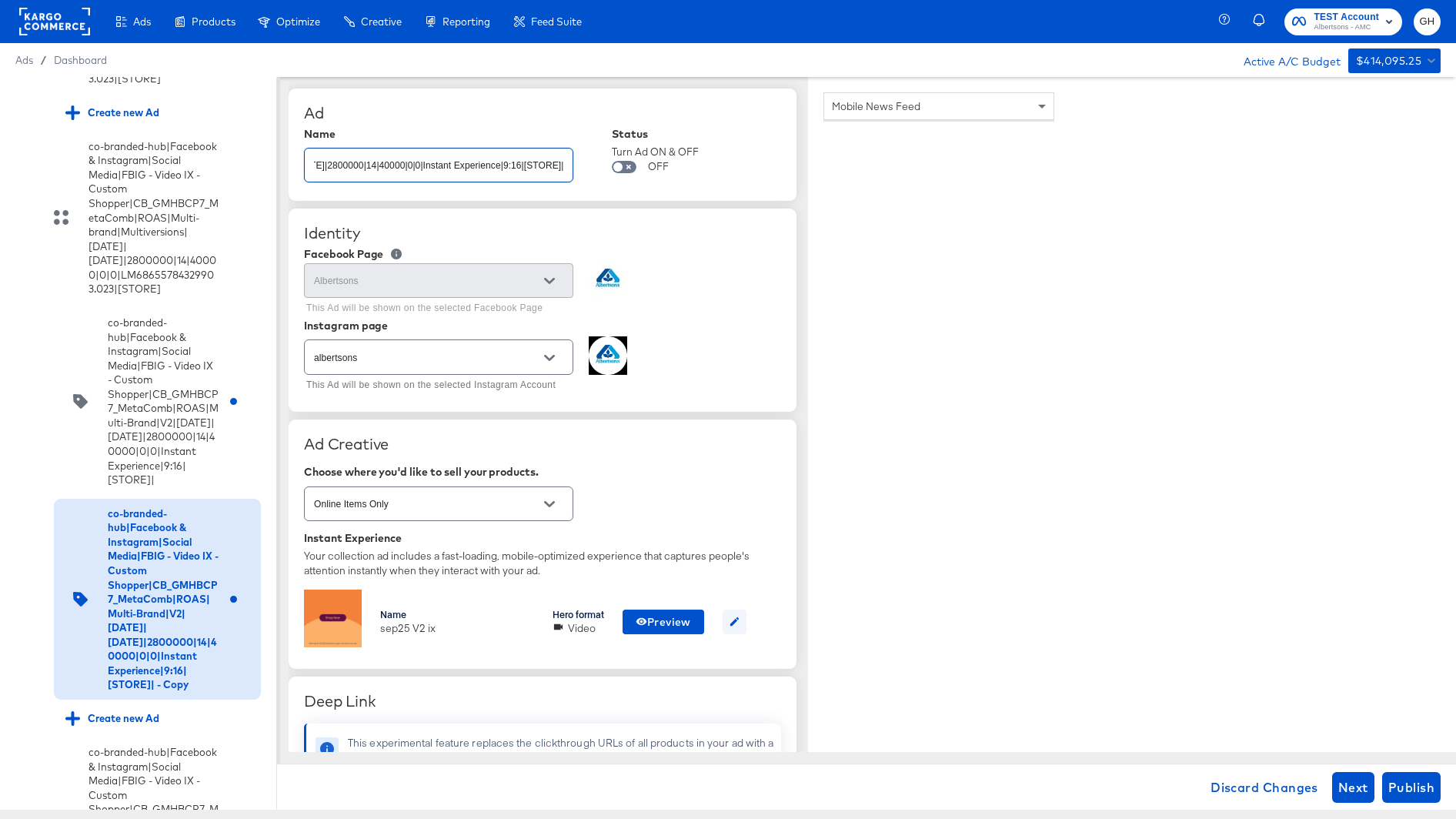 scroll, scrollTop: 0, scrollLeft: 0, axis: both 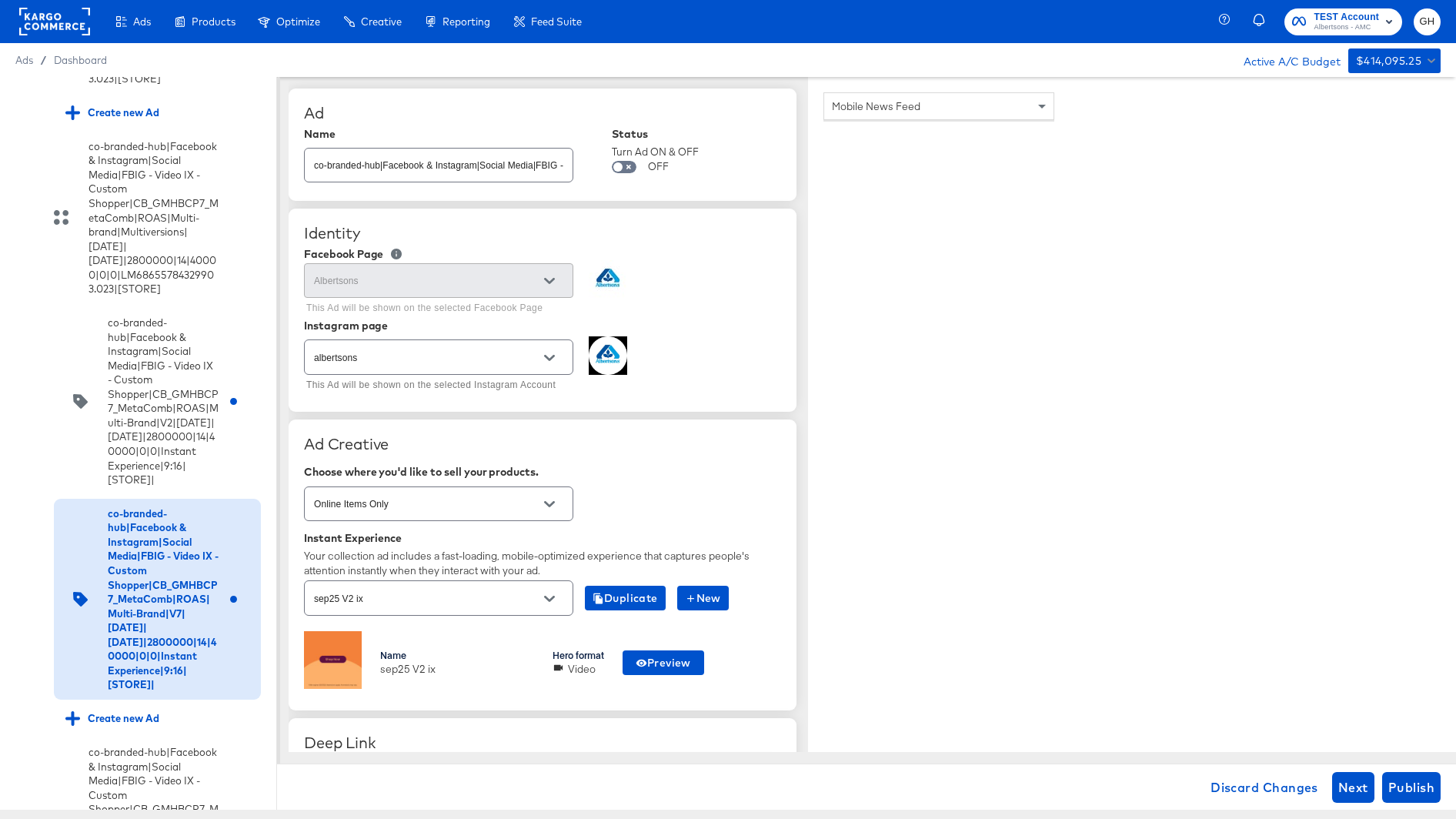 click on "sep25 V2 ix" at bounding box center [439, 597] 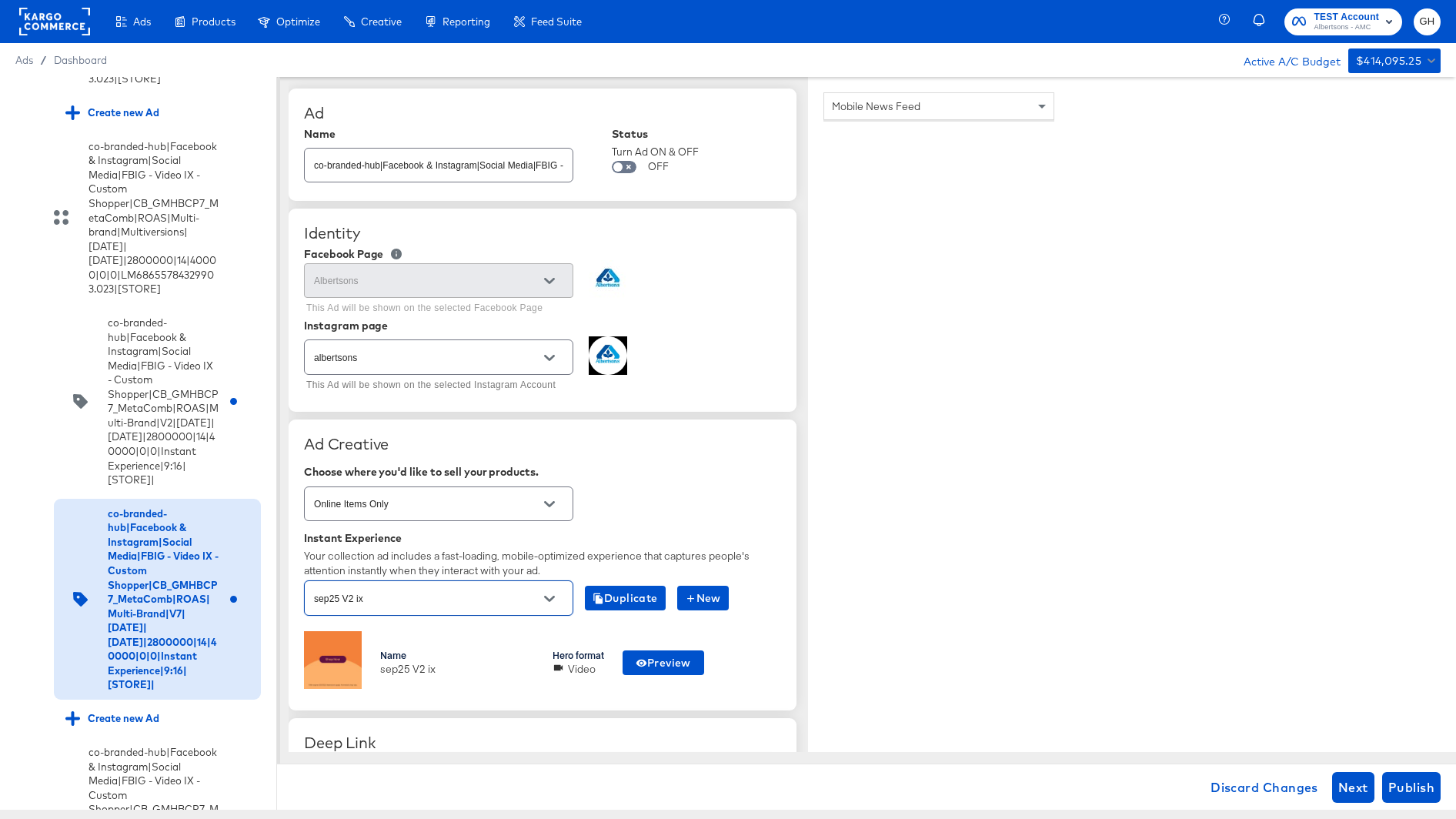 click on "sep25 V2 ix" at bounding box center (426, 598) 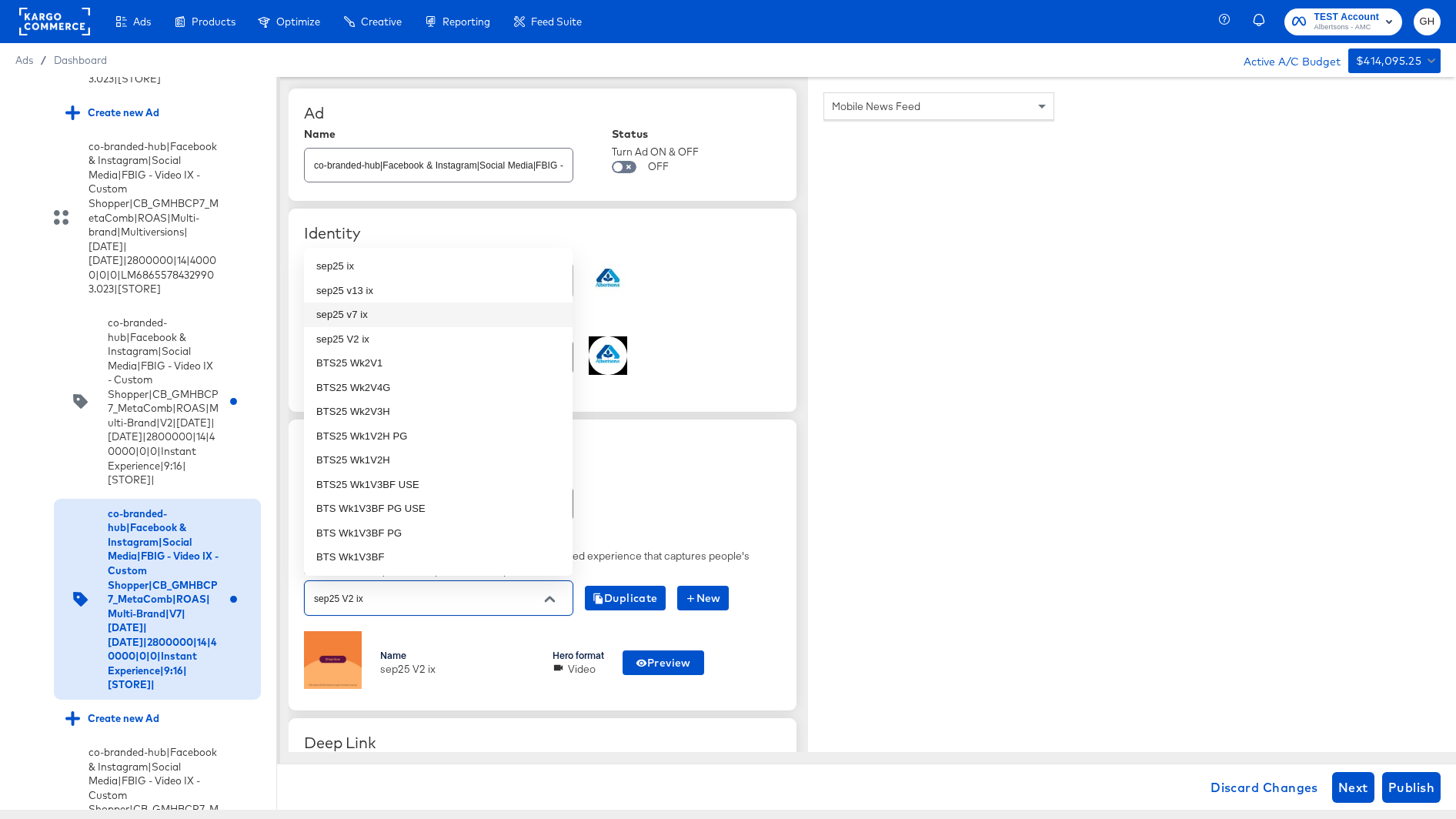 click on "sep25 v7 ix" at bounding box center (438, 315) 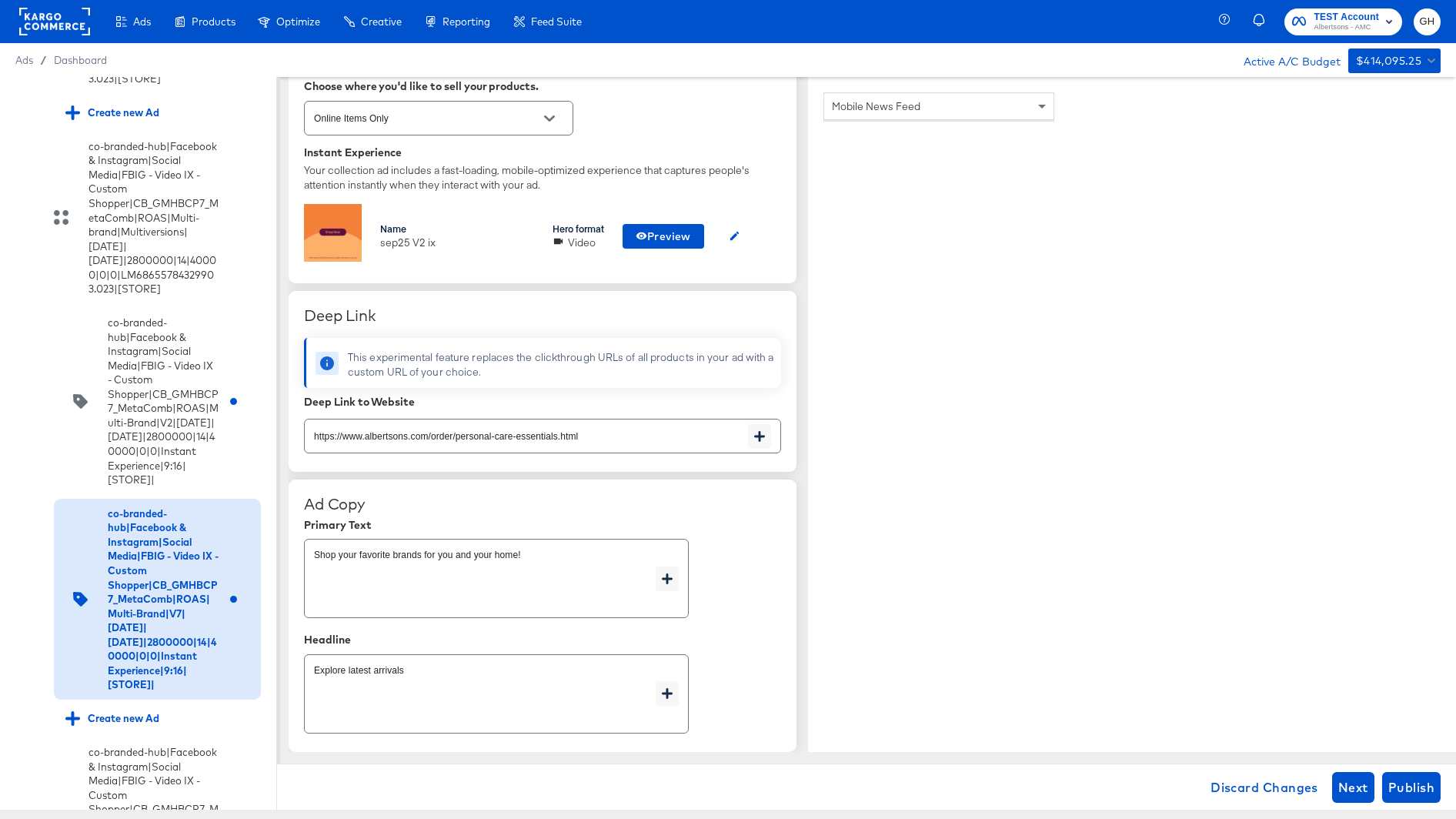 scroll, scrollTop: 429, scrollLeft: 0, axis: vertical 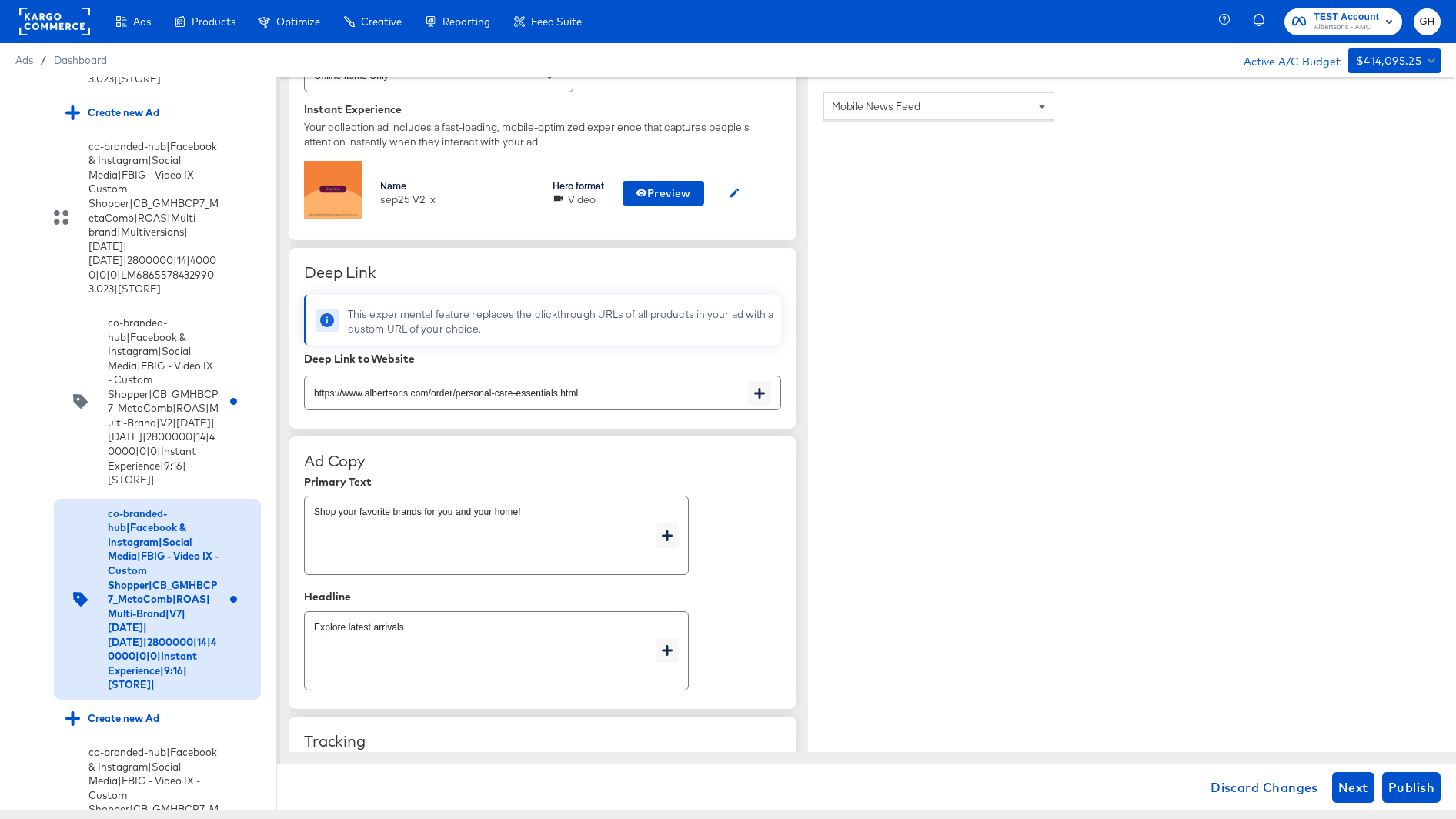 click on "Shop your favorite brands for you and your home! x" at bounding box center (543, 535) 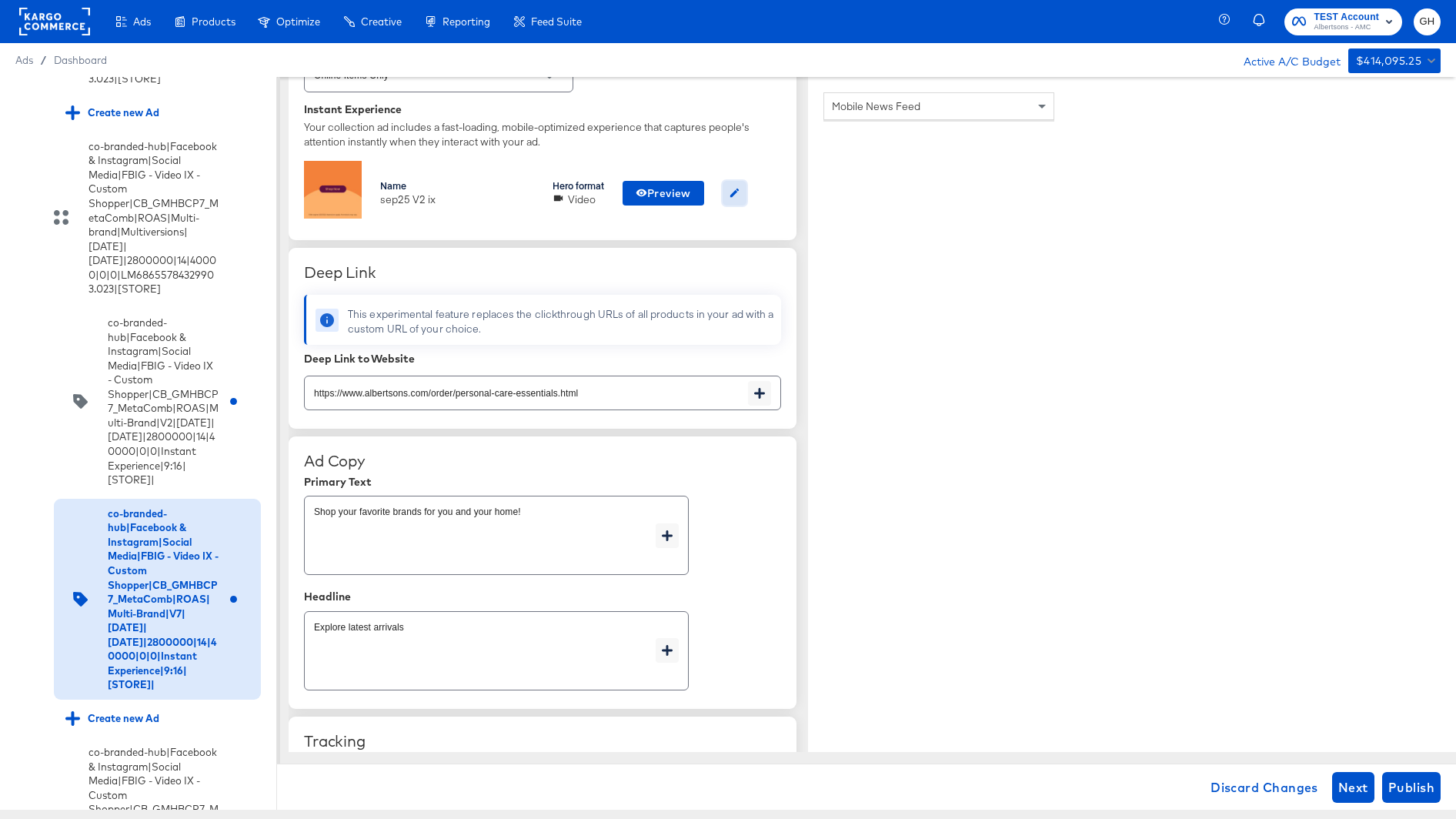 click 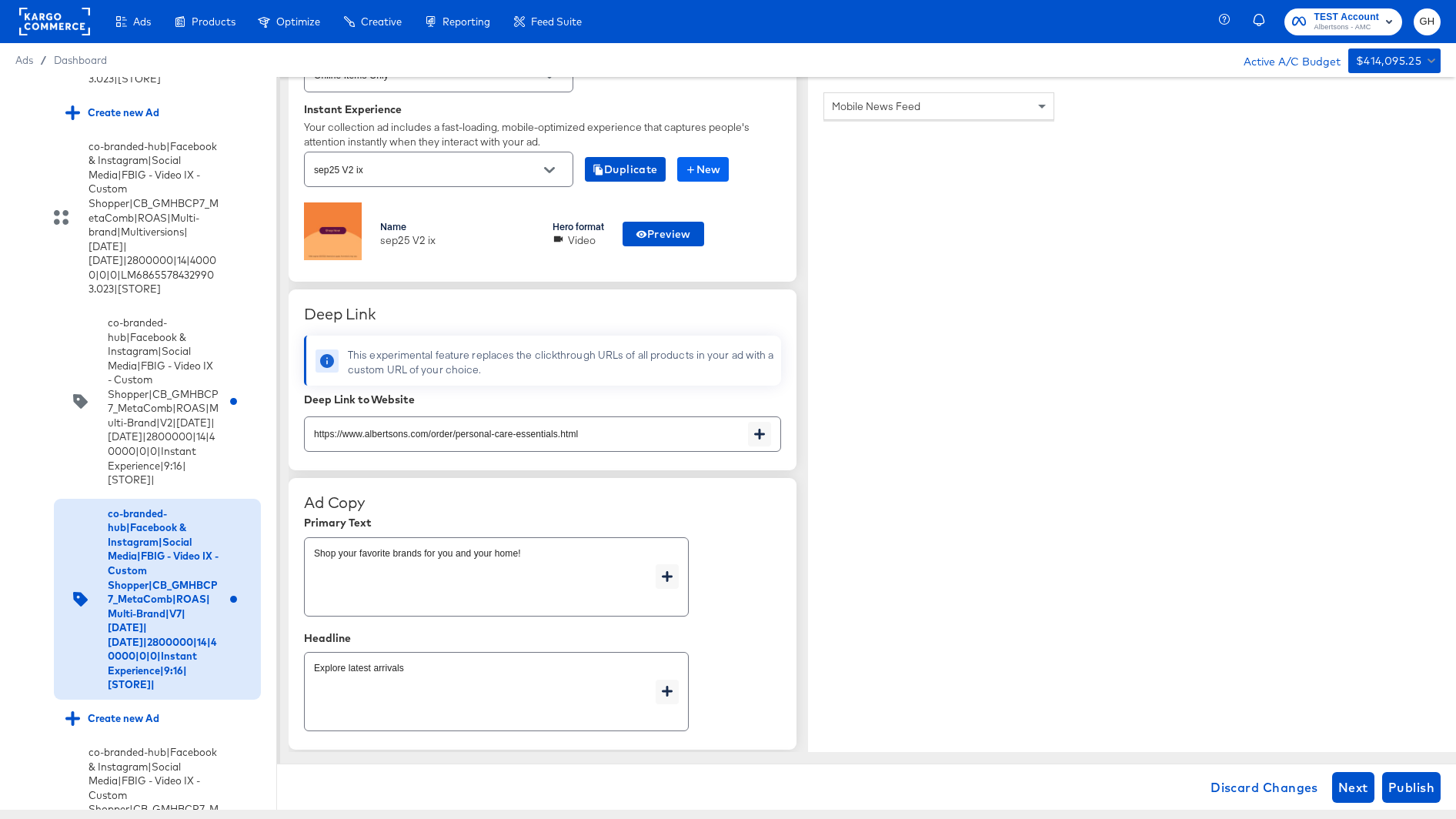 type on "x" 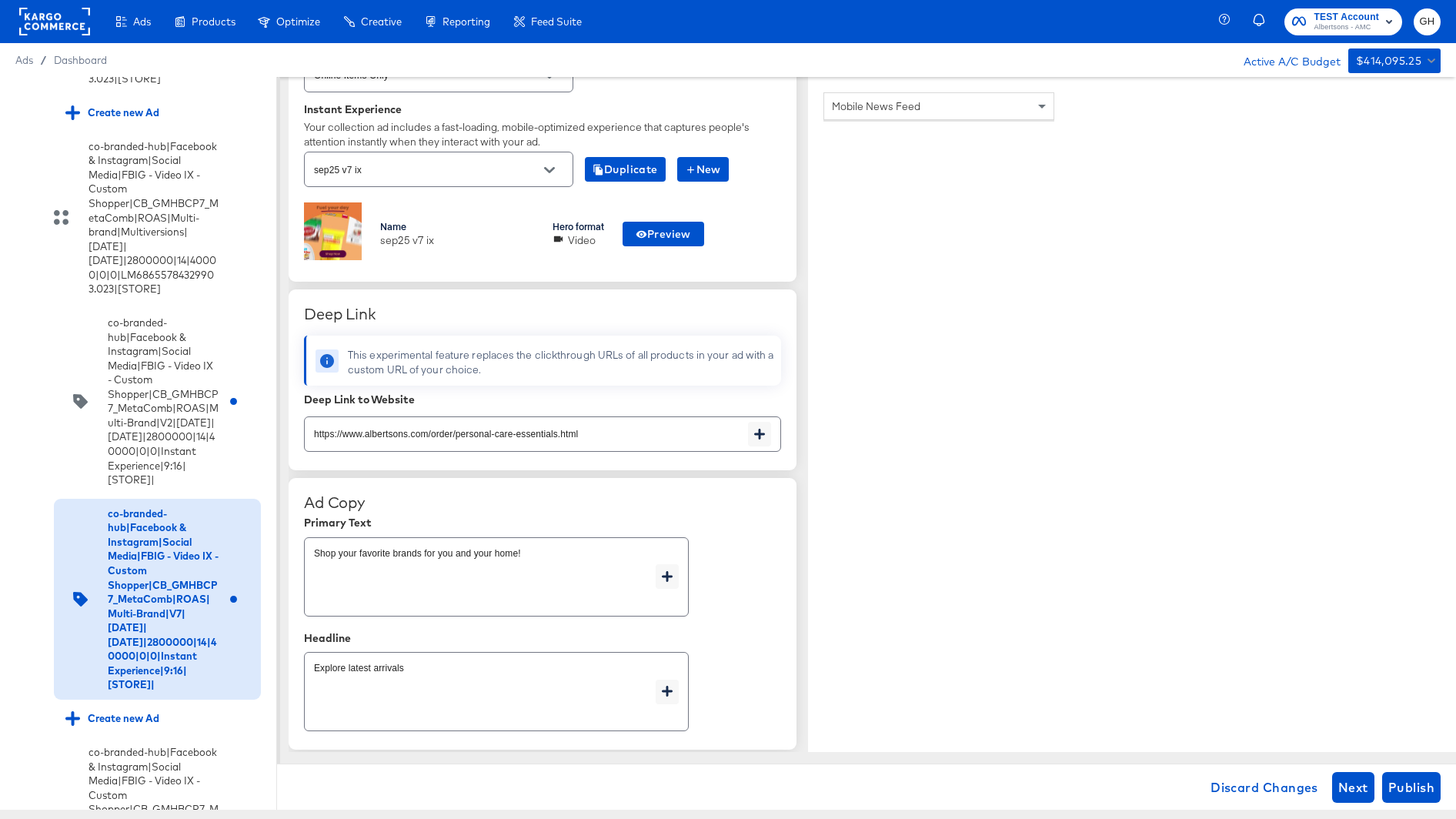 click on "Name sep25 v7 ix Hero format Video   Preview" at bounding box center (543, 234) 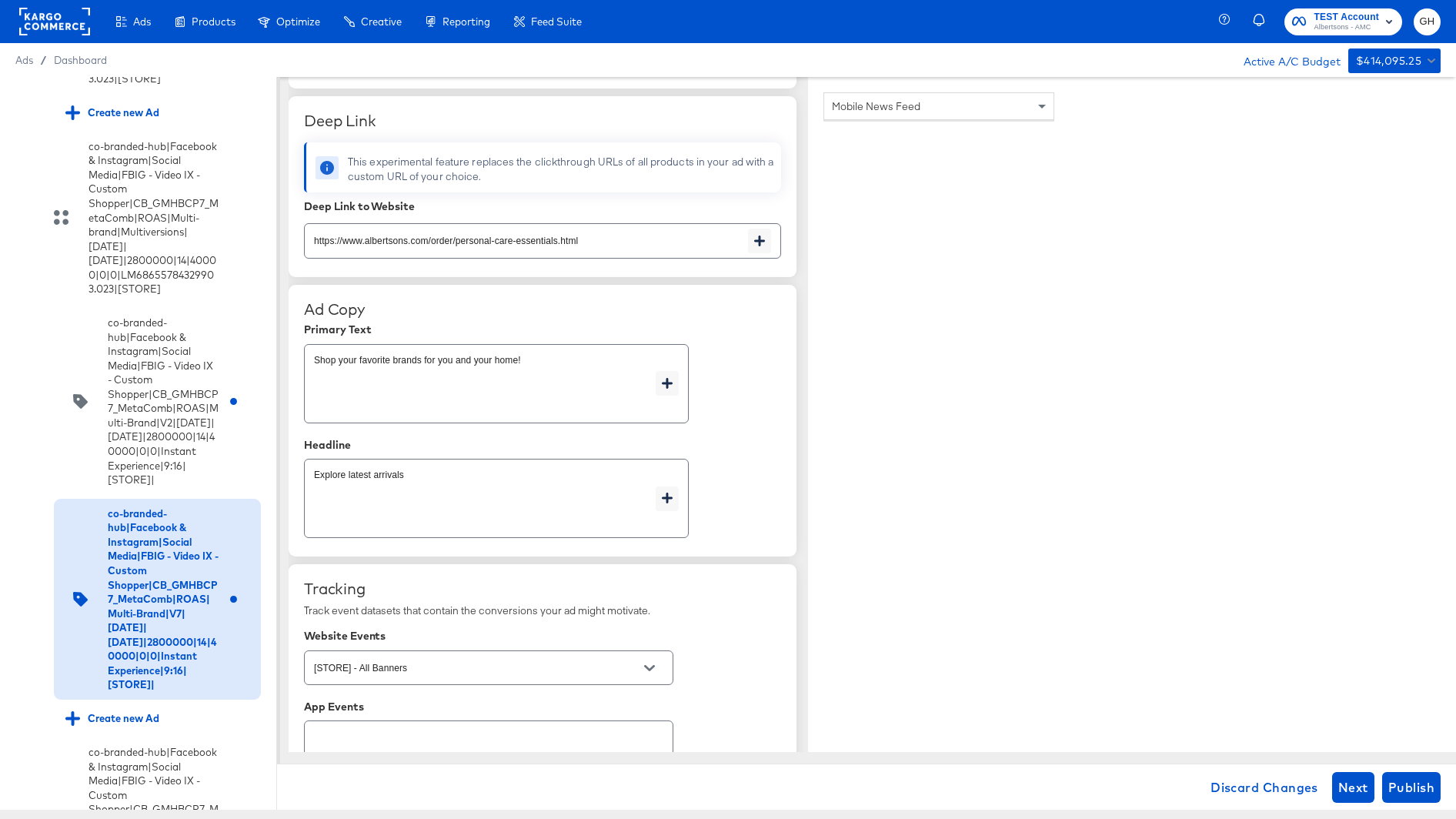 scroll, scrollTop: 610, scrollLeft: 0, axis: vertical 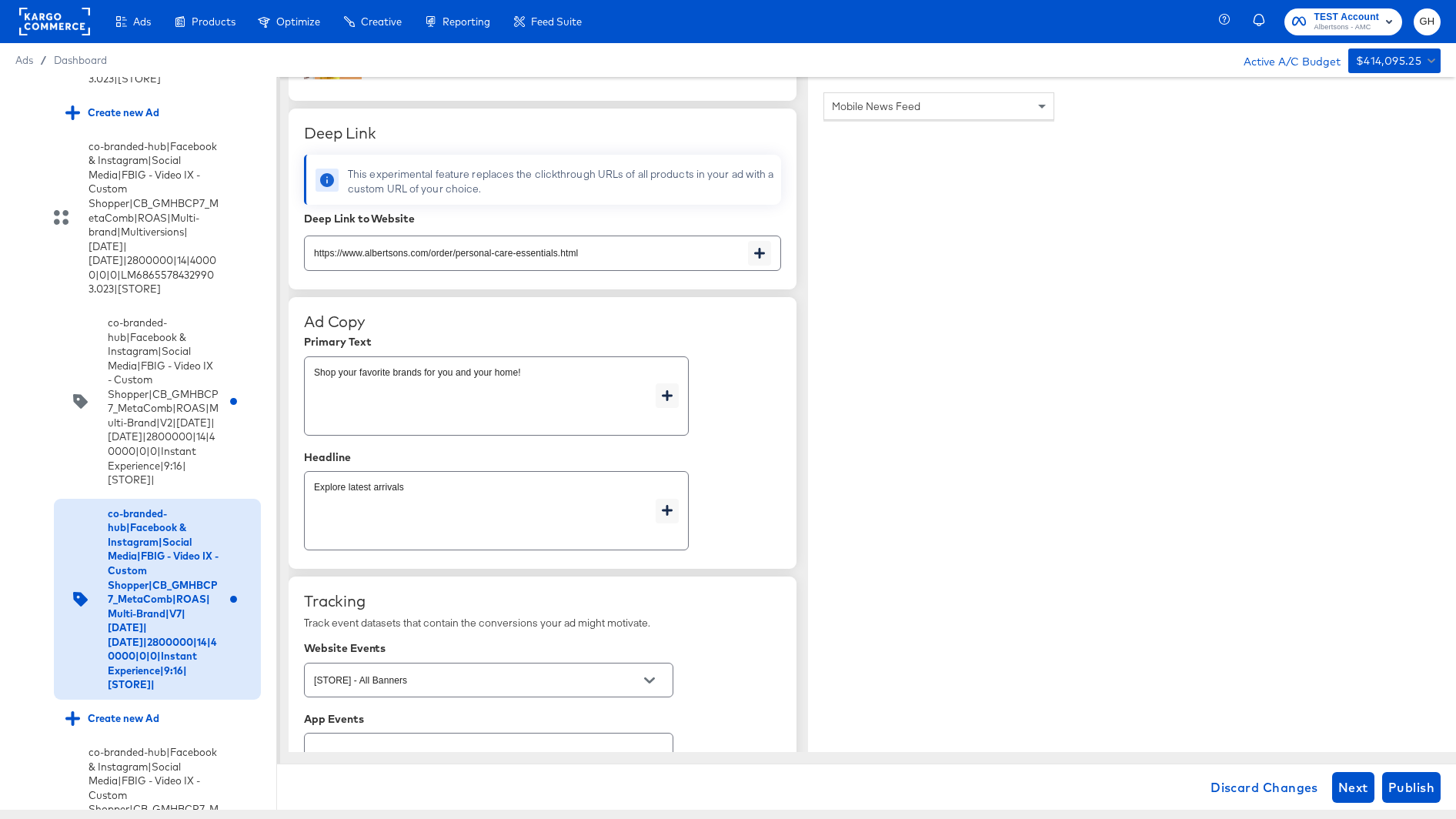 click on "https://www.albertsons.com/order/personal-care-essentials.html" at bounding box center [526, 246] 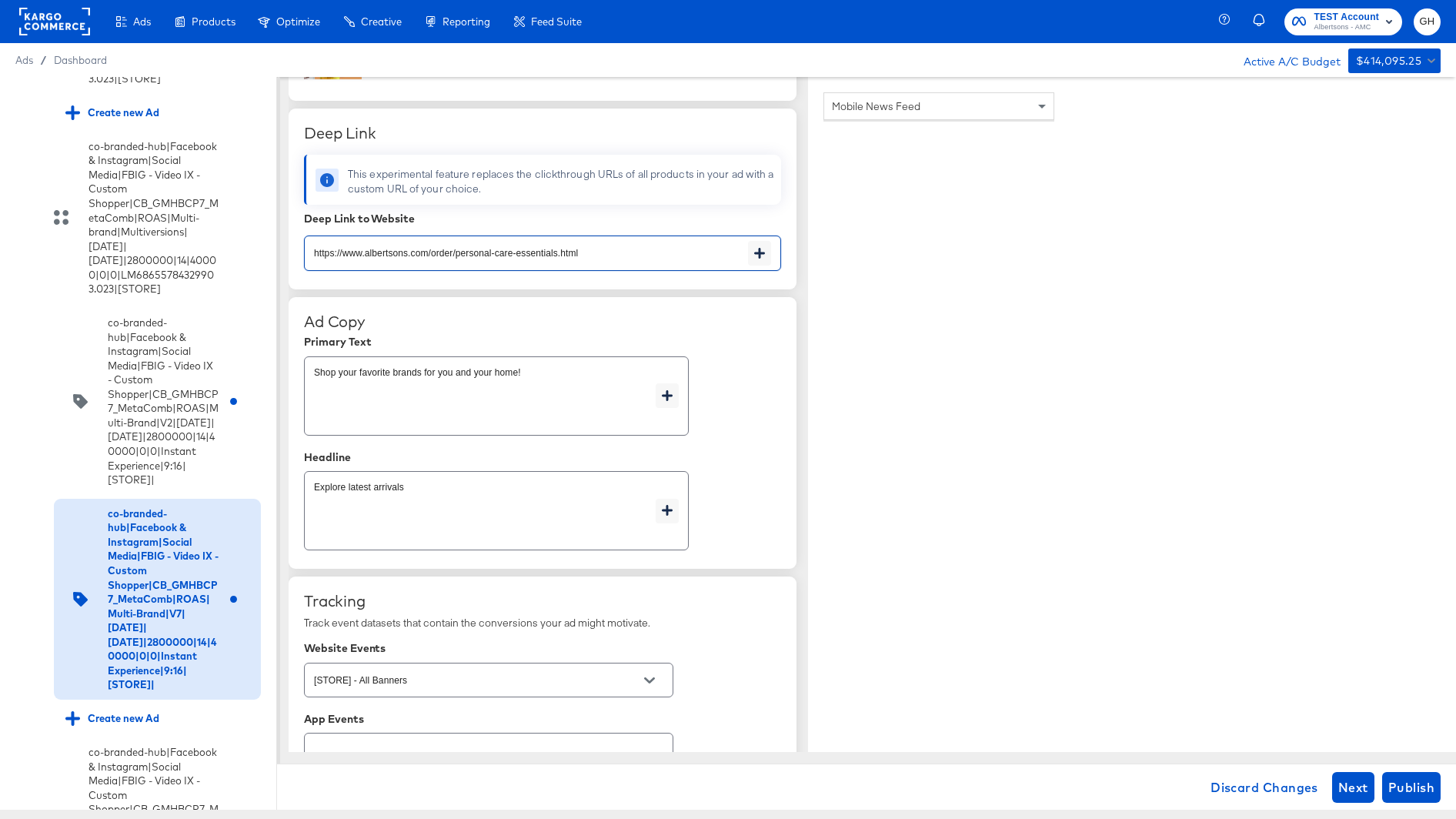 click on "https://www.albertsons.com/order/personal-care-essentials.html" at bounding box center [526, 246] 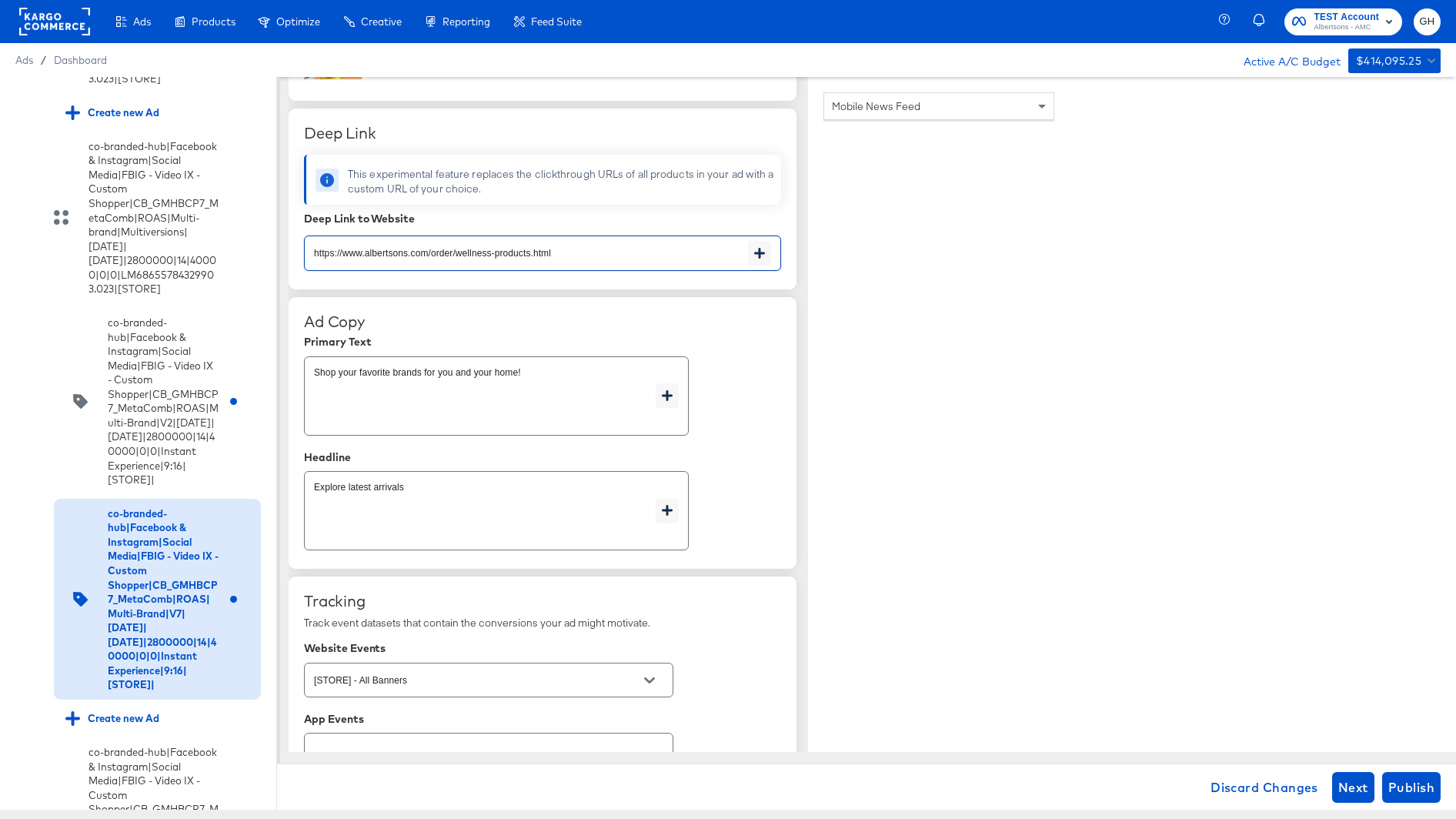 type on "https://www.albertsons.com/order/wellness-products.html" 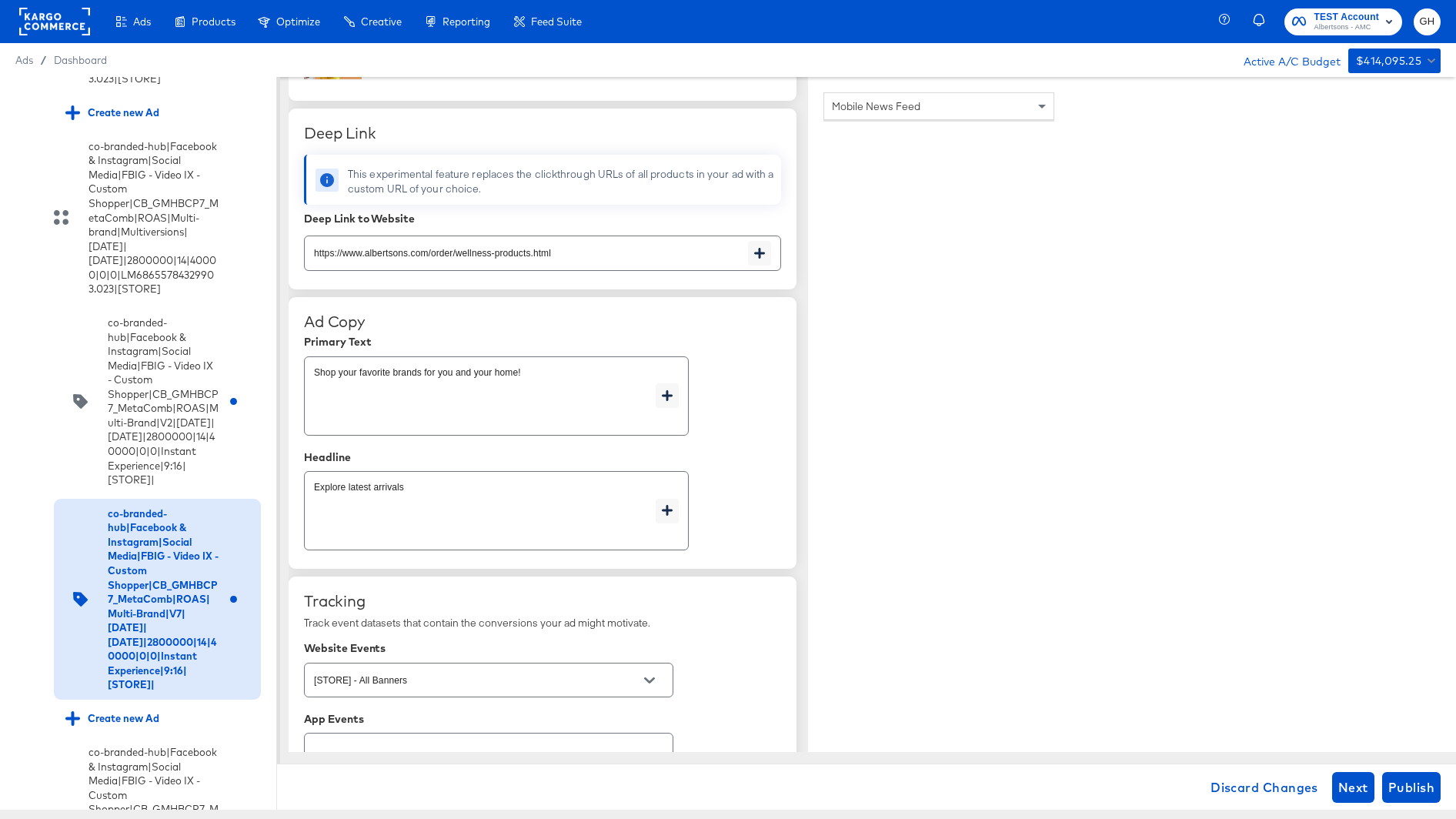 click on "Primary Text" at bounding box center (543, 342) 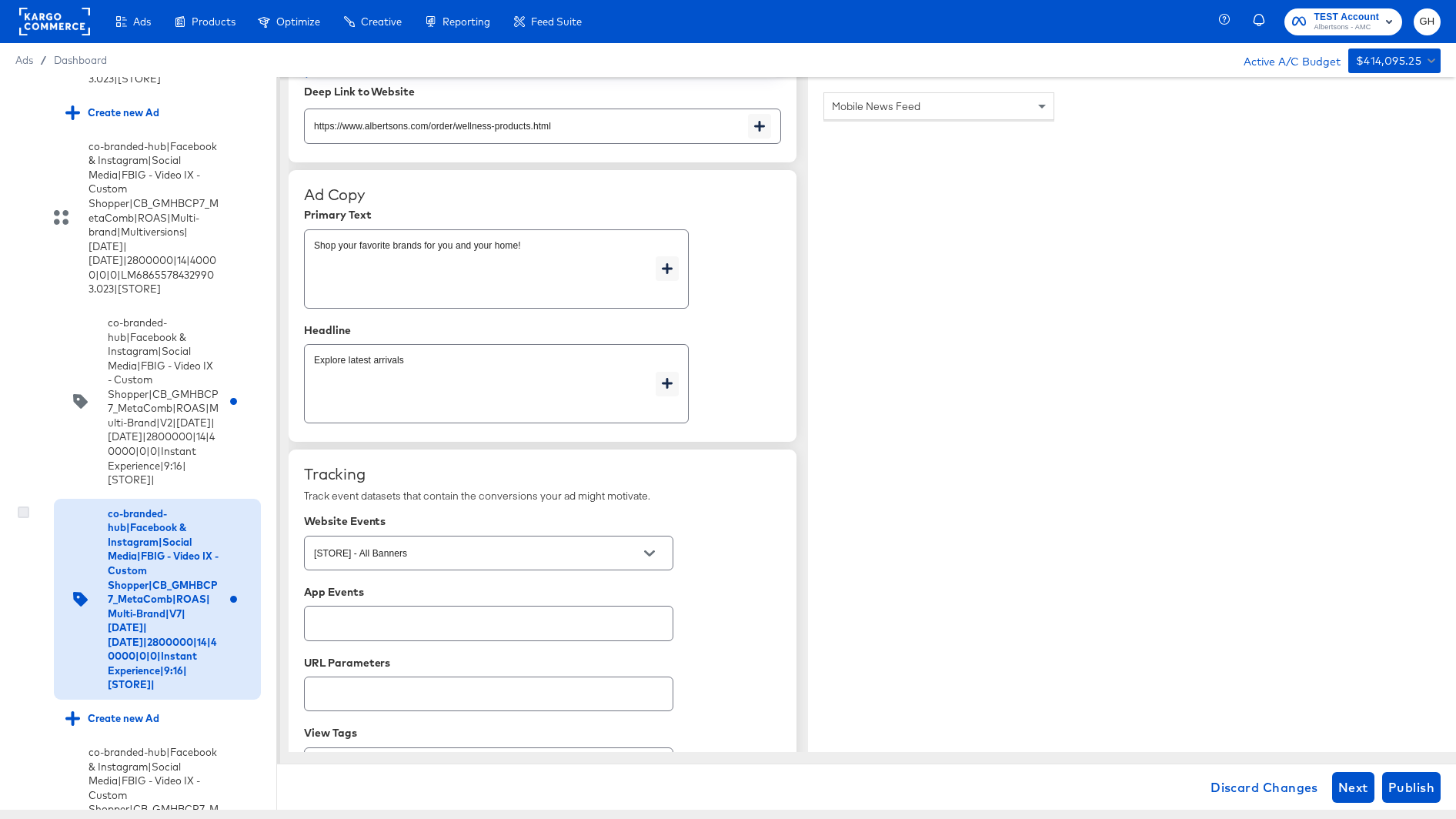 click at bounding box center (23, 512) 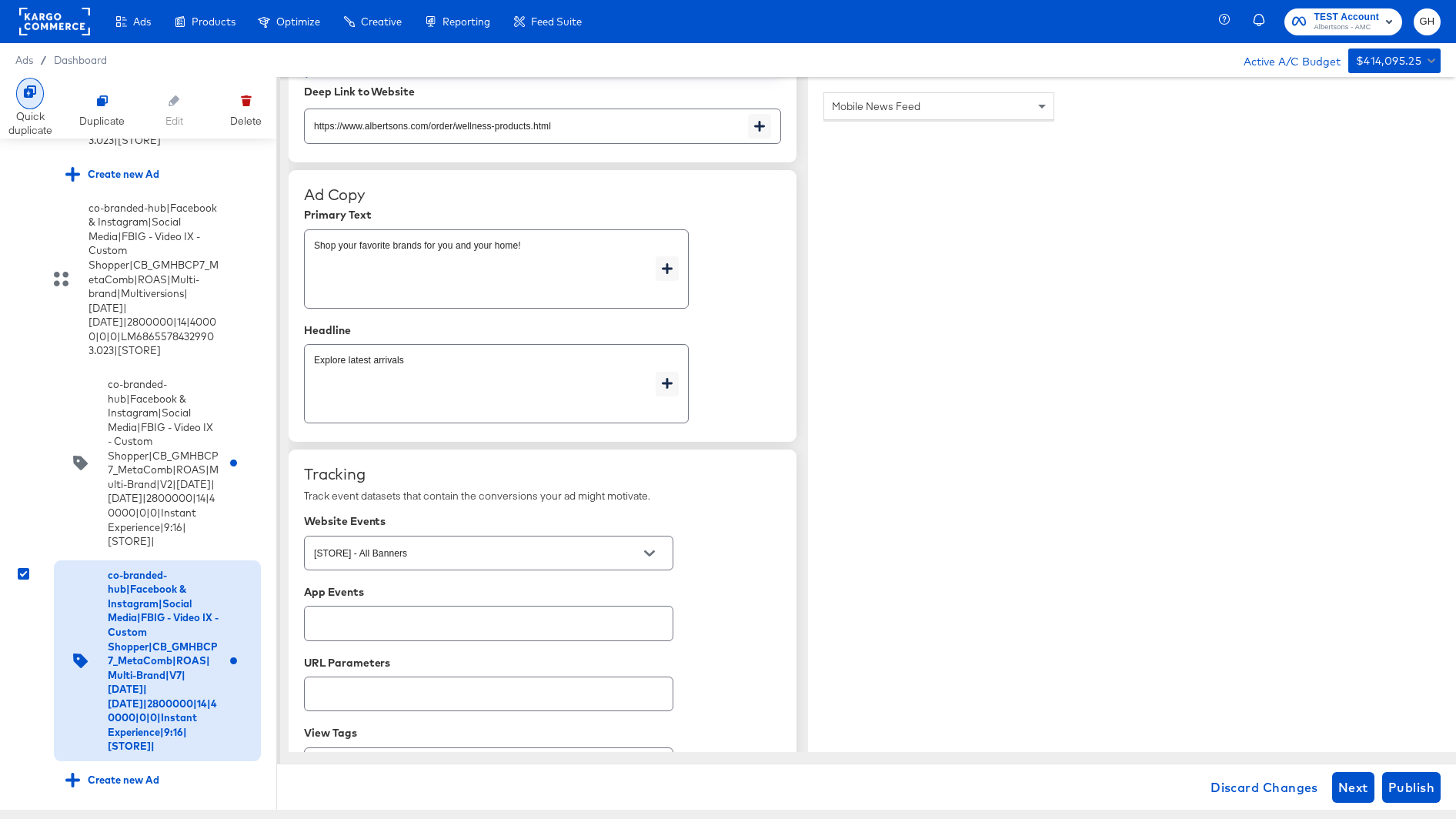 click at bounding box center [30, 93] 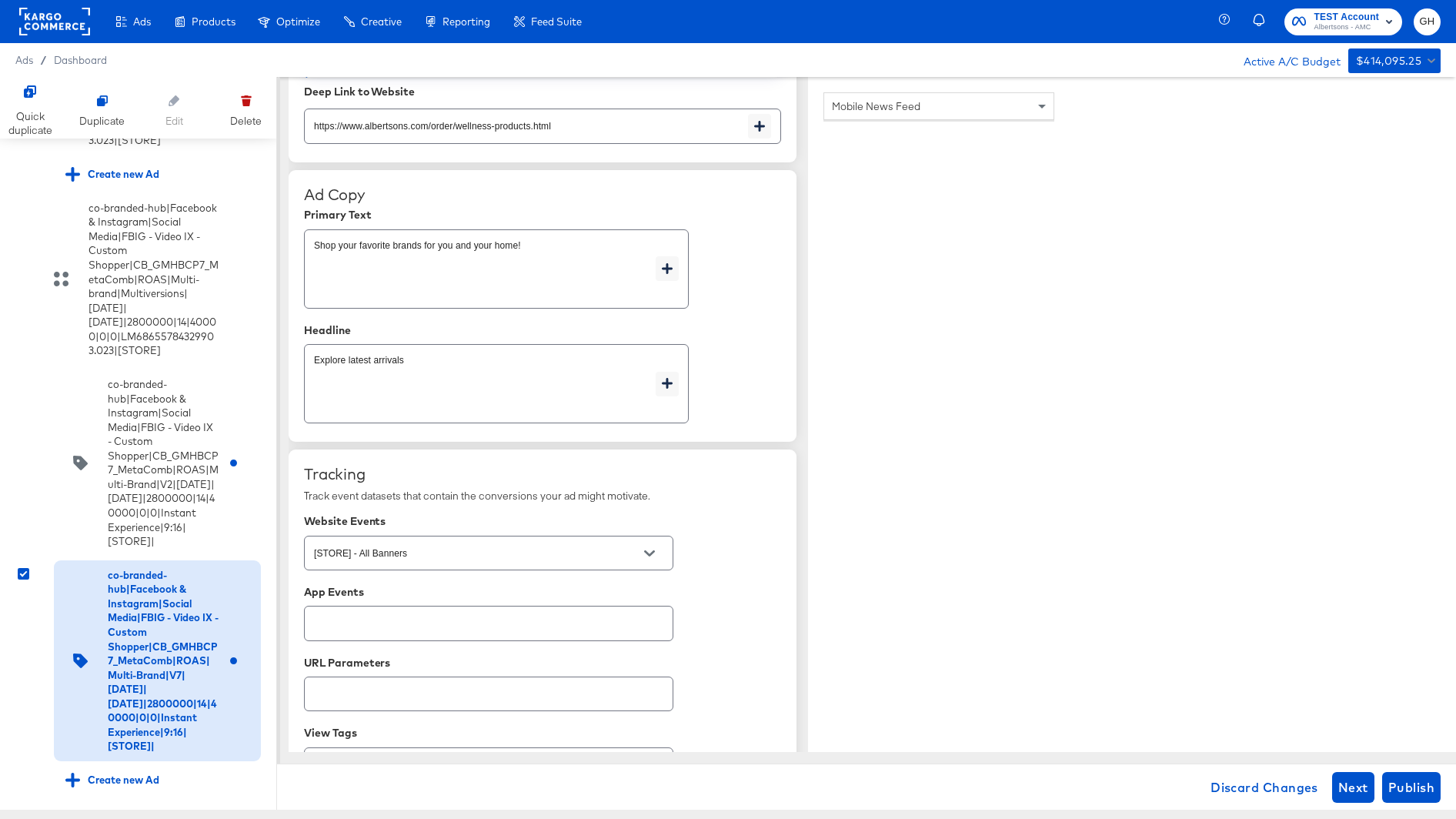 scroll, scrollTop: 195, scrollLeft: 0, axis: vertical 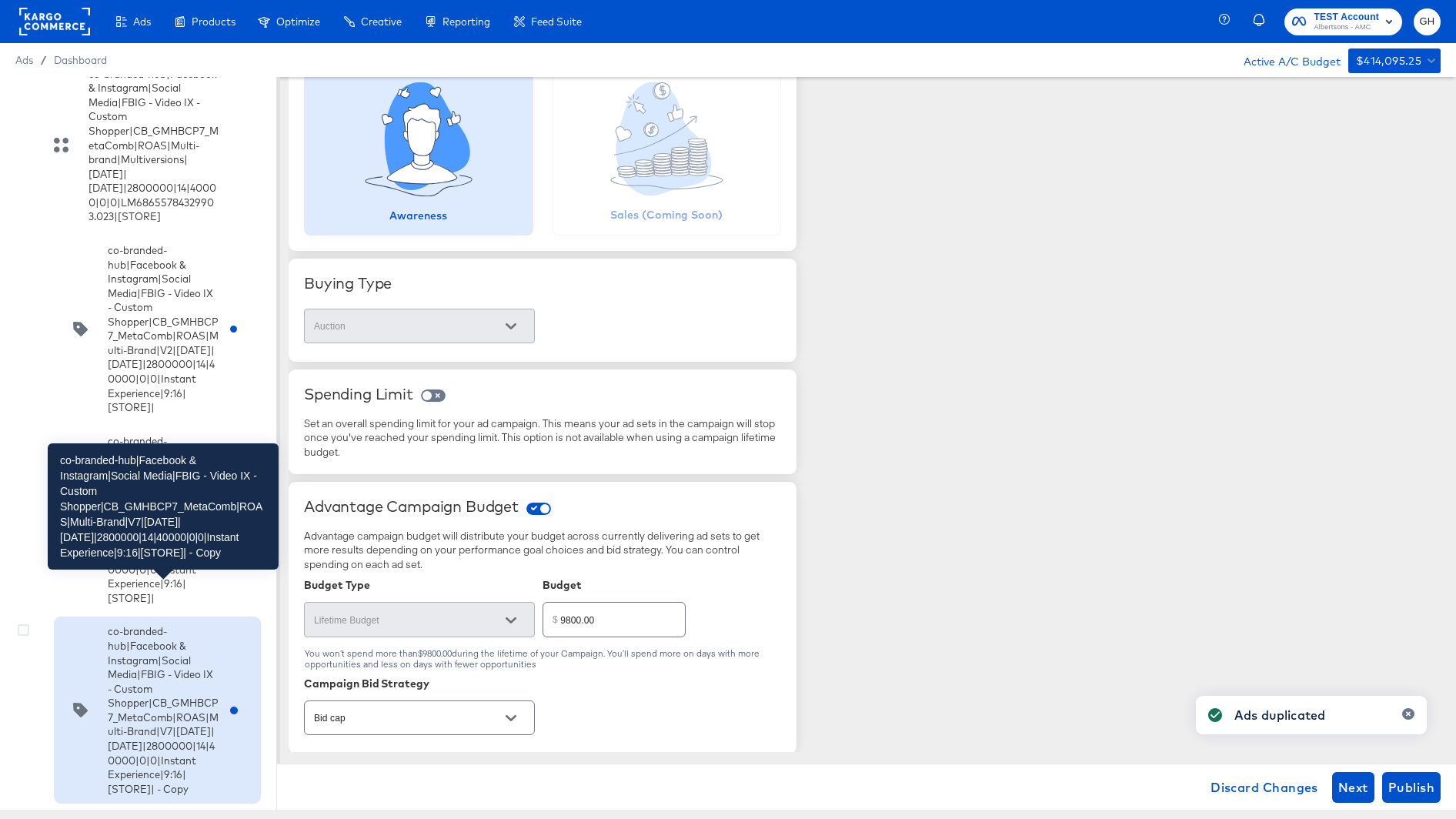 click on "co-branded-hub|Facebook & Instagram|Social Media|FBIG - Video IX - Custom Shopper|CB_GMHBCP7_MetaComb|ROAS|Multi-Brand|V7|[DATE]|[DATE]|2800000|14|40000|0|0|Instant Experience|9:16|[STORE]| - Copy" at bounding box center (163, 710) 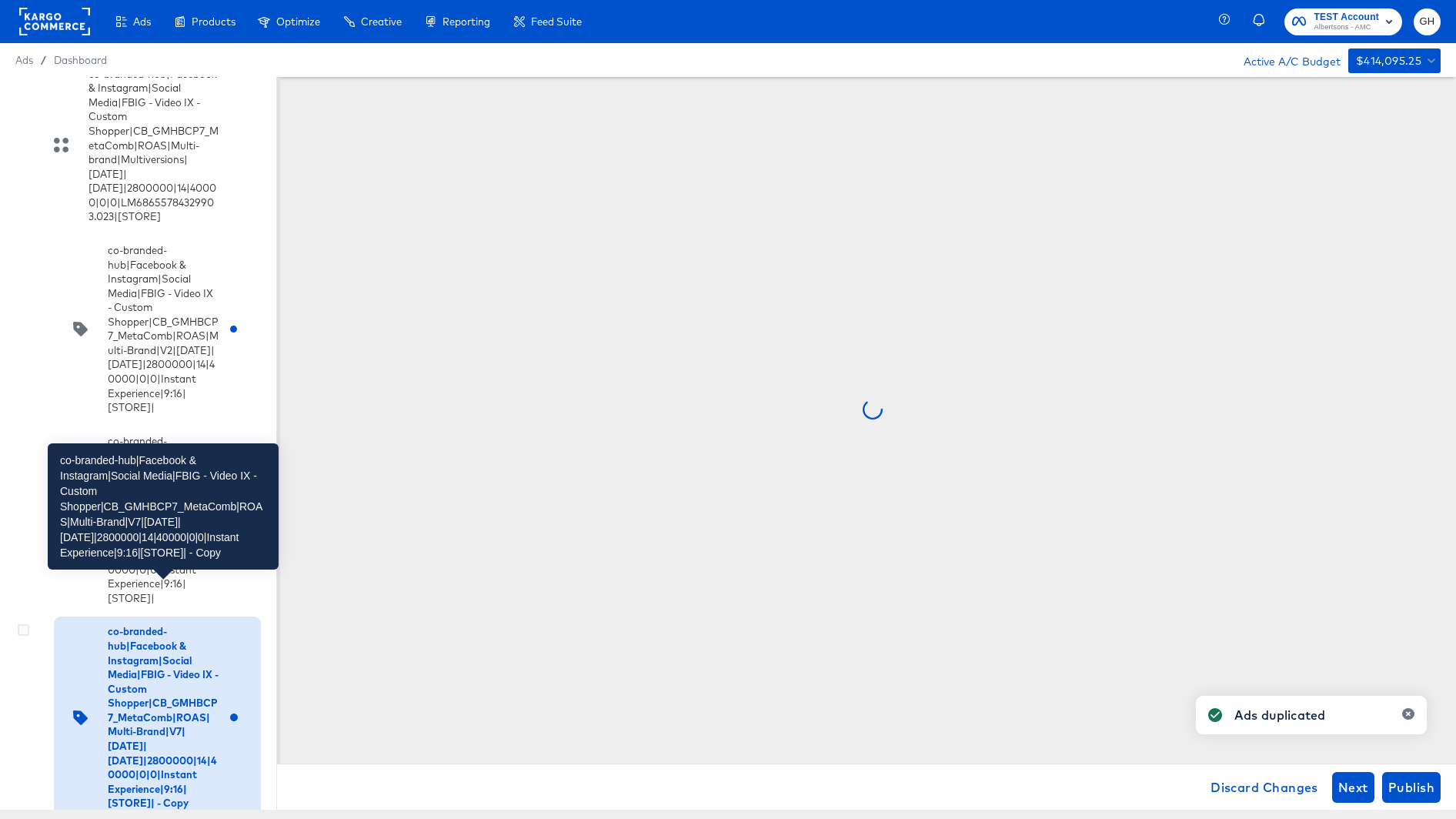 scroll, scrollTop: 0, scrollLeft: 0, axis: both 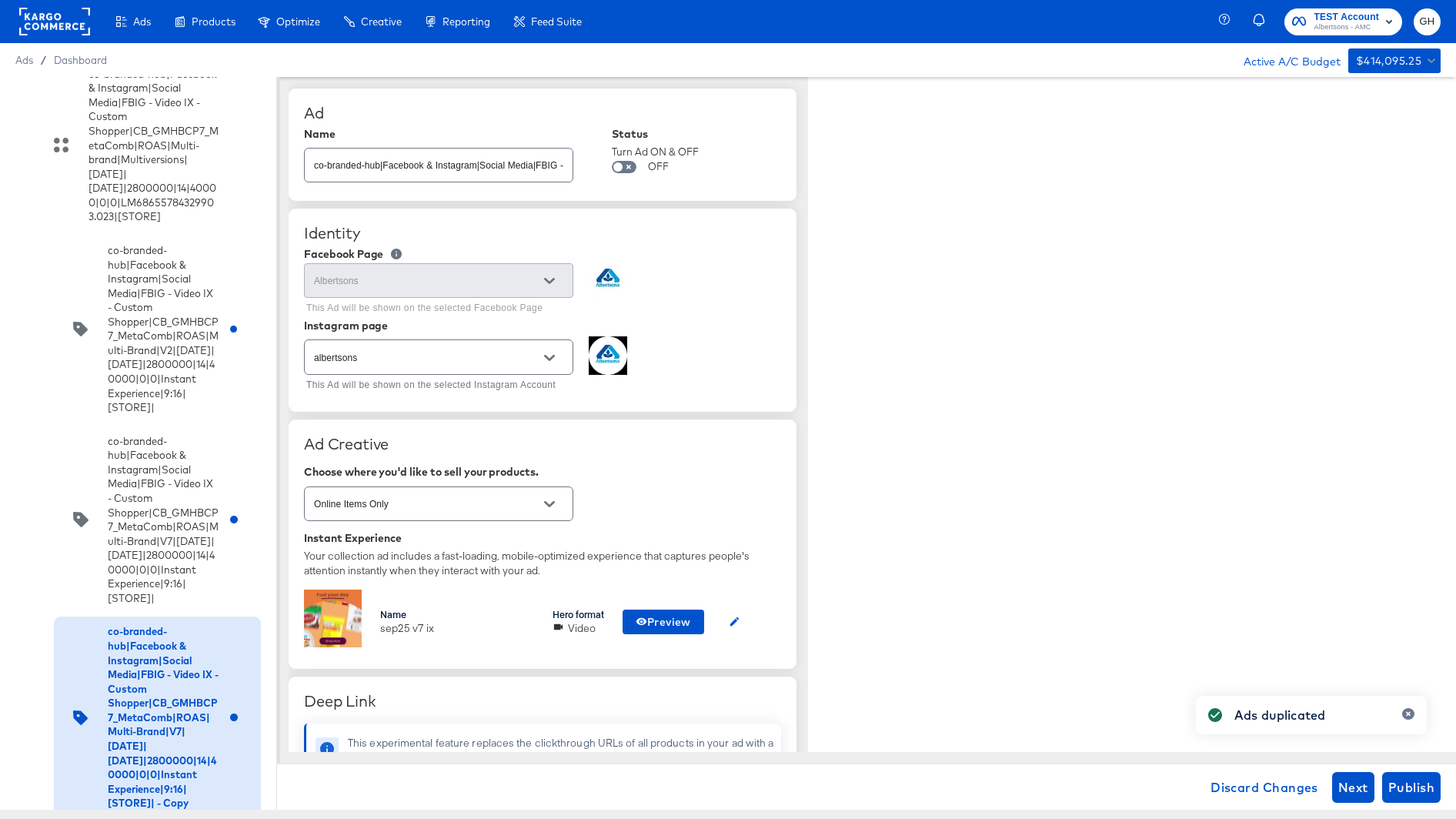 click on "co-branded-hub|Facebook & Instagram|Social Media|FBIG - Video IX - Custom Shopper|CB_GMHBCP7_MetaComb|ROAS|Multi-Brand|V7|[DATE]|[DATE]|2800000|14|40000|0|0|Instant Experience|9:16|[STORE]| - Copy" at bounding box center [439, 159] 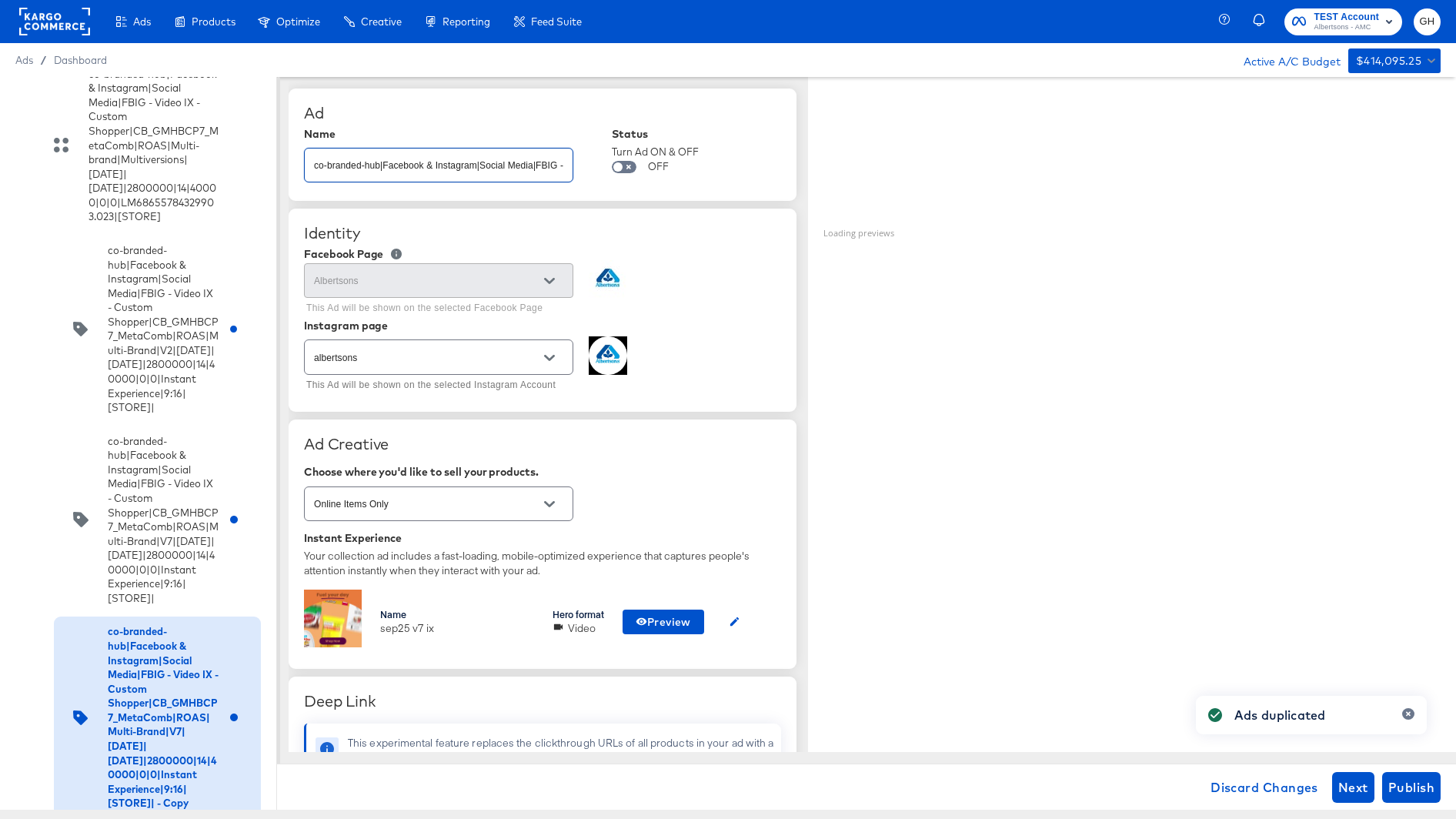 paste on "13|[DATE]|[DATE]|2800000|14|40000|0|0|Instant Experience|9:16|[STORE]|" 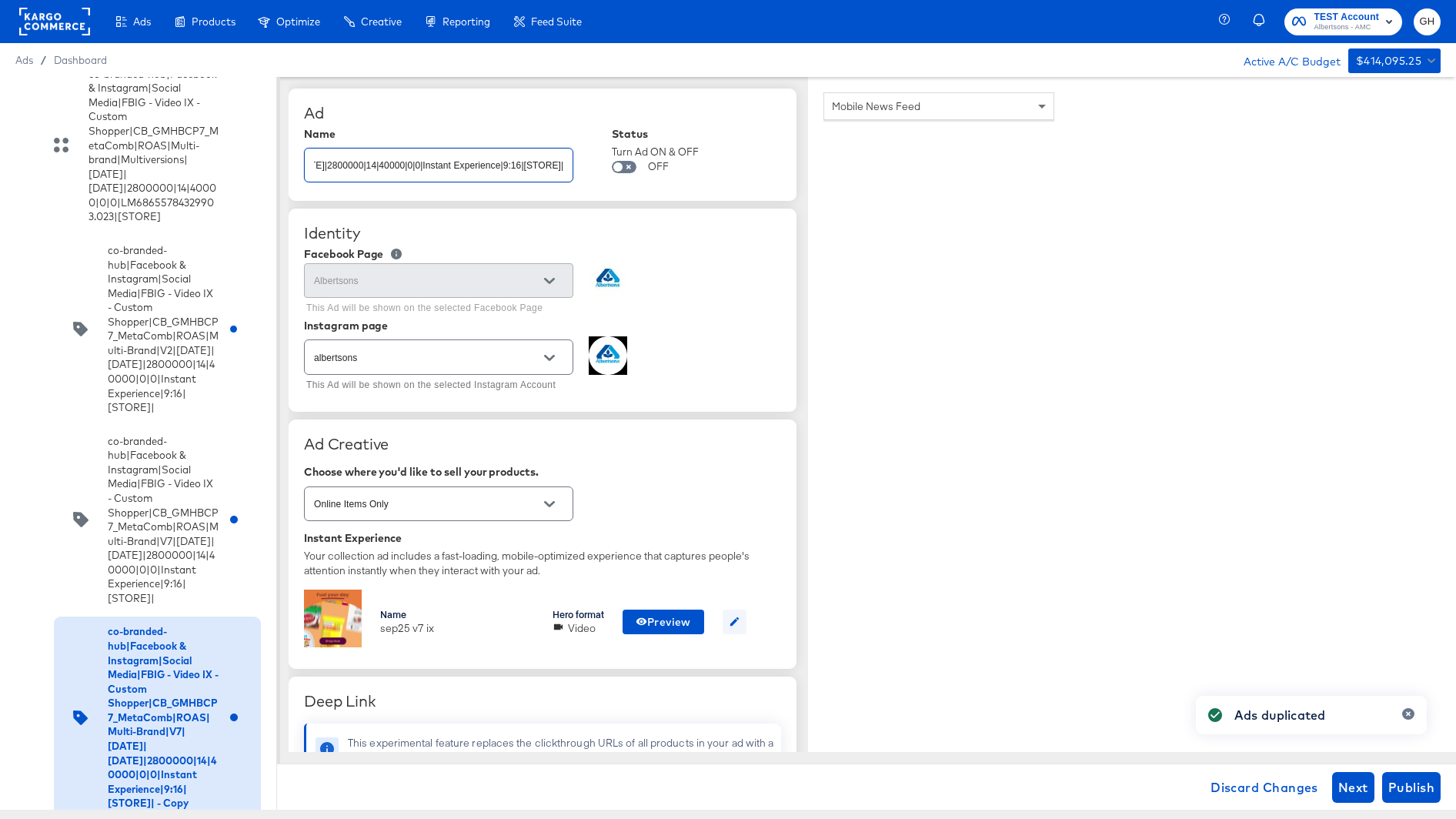 type on "co-branded-hub|Facebook & Instagram|Social Media|FBIG - Video IX - Custom Shopper|CB_GMHBCP7_MetaComb|ROAS|Multi-Brand|V13|[DATE]|[DATE]|2800000|14|40000|0|0|Instant Experience|9:16|[STORE]|" 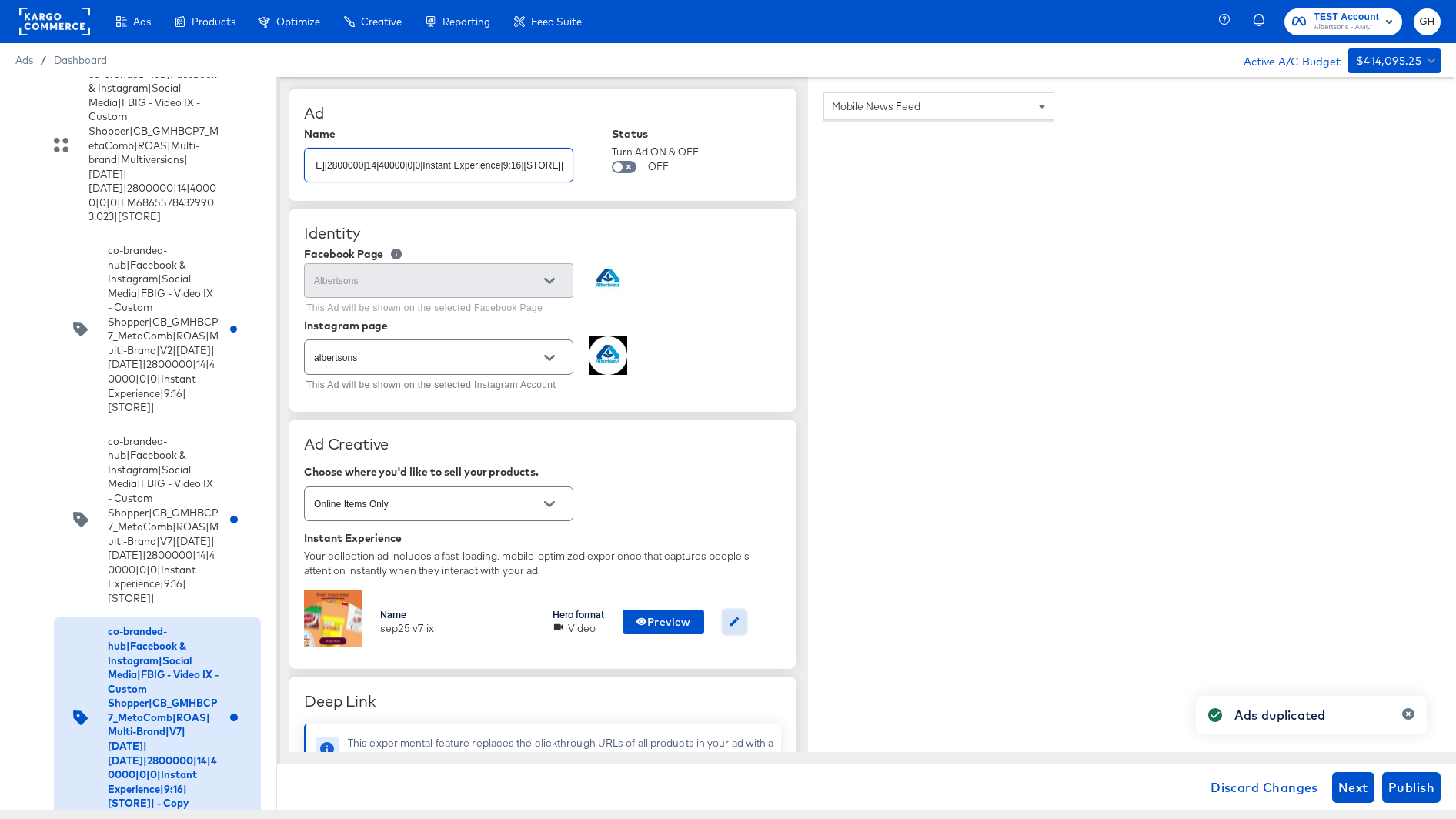 type on "x" 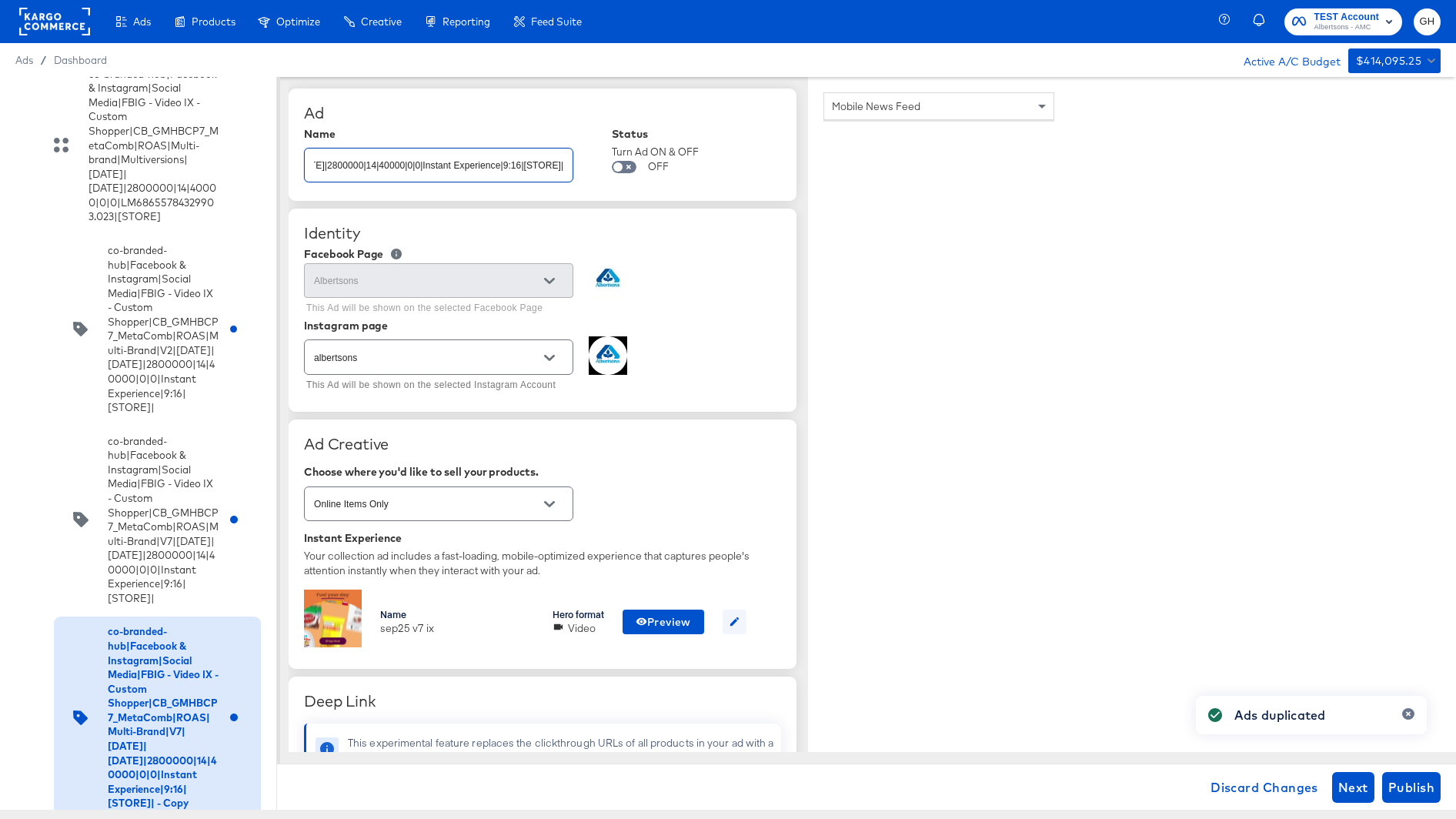 scroll, scrollTop: 0, scrollLeft: 0, axis: both 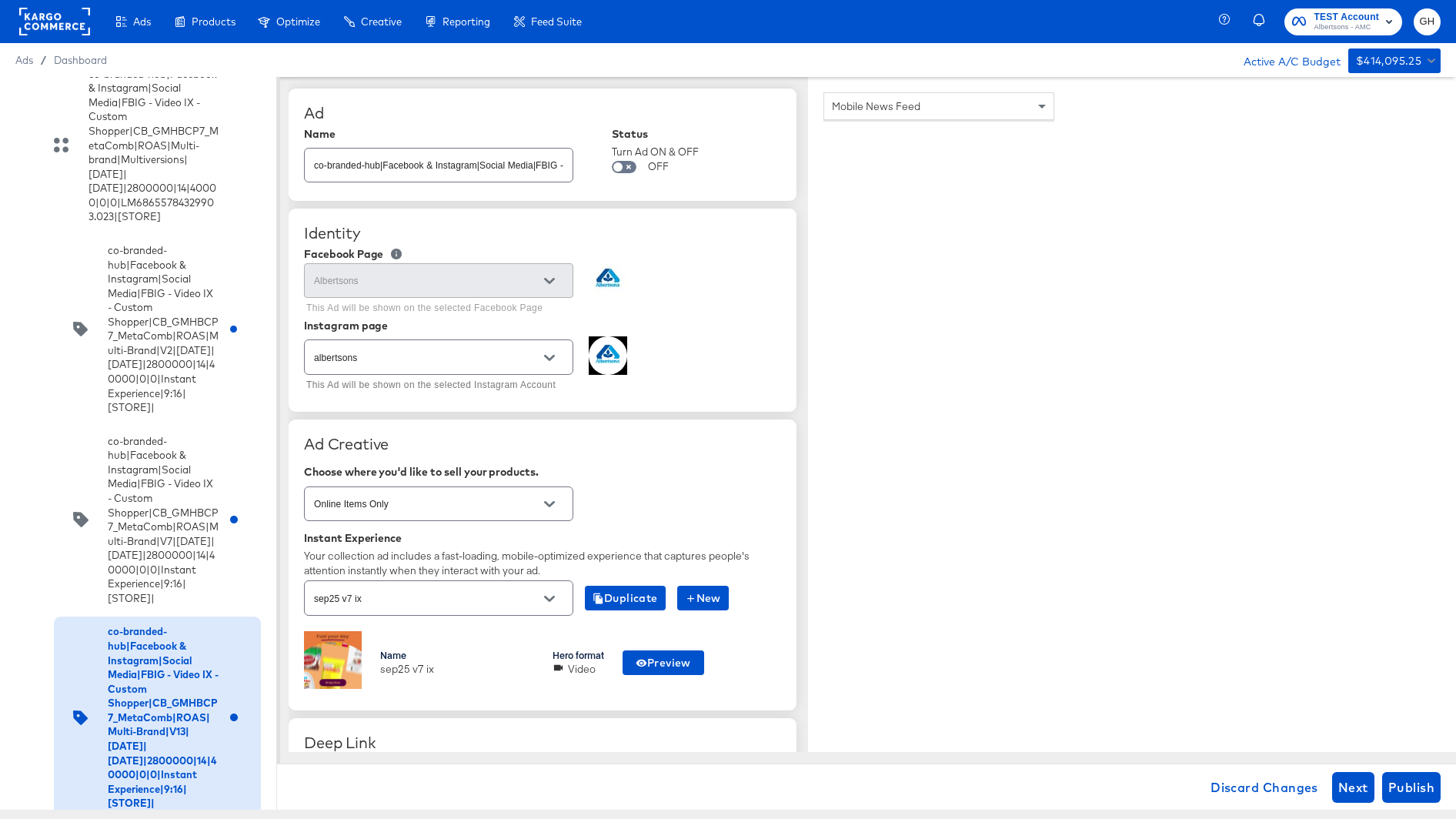 click on "sep25 v7 ix" at bounding box center [426, 598] 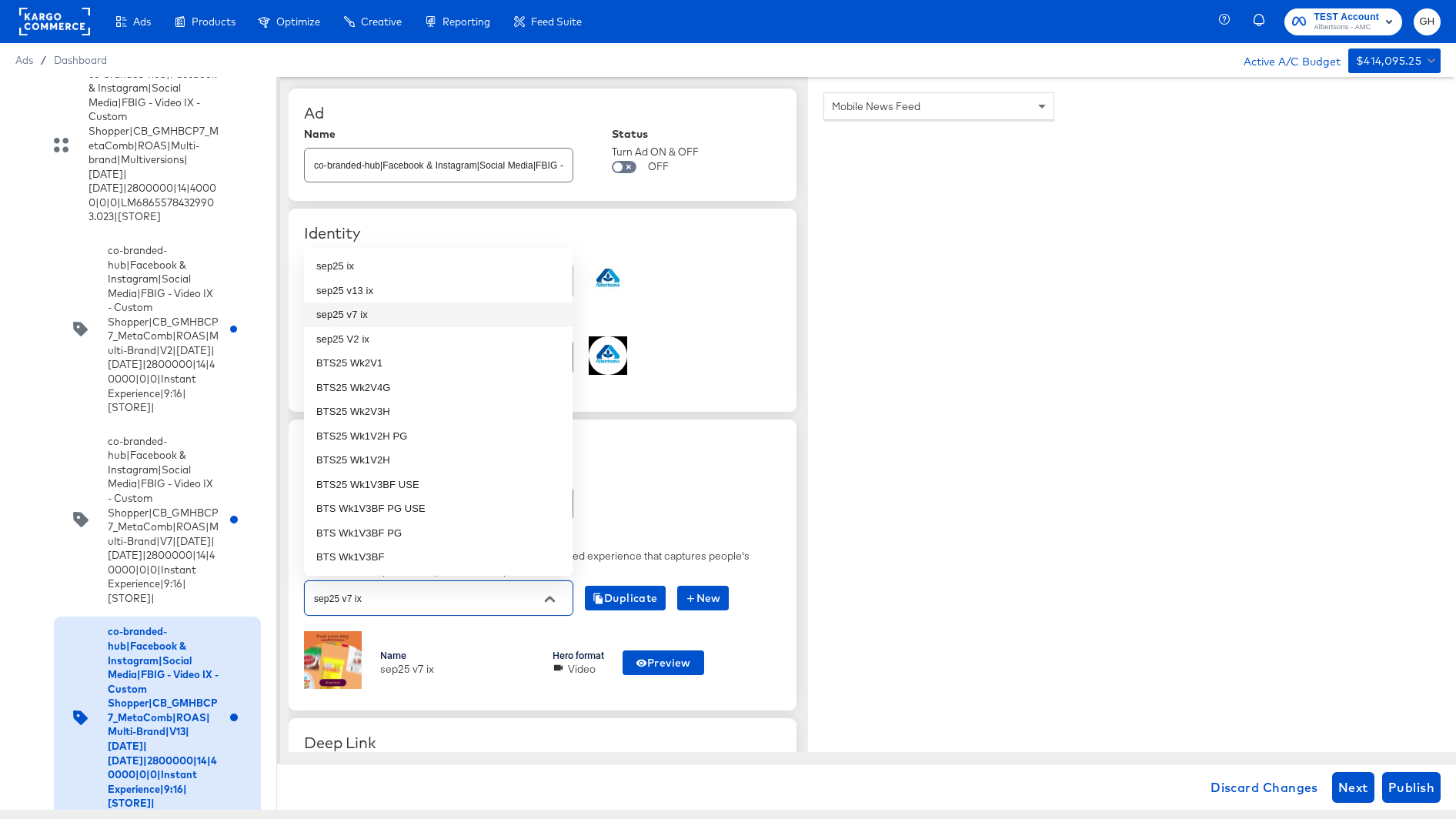 click on "sep25 ix" at bounding box center [438, 266] 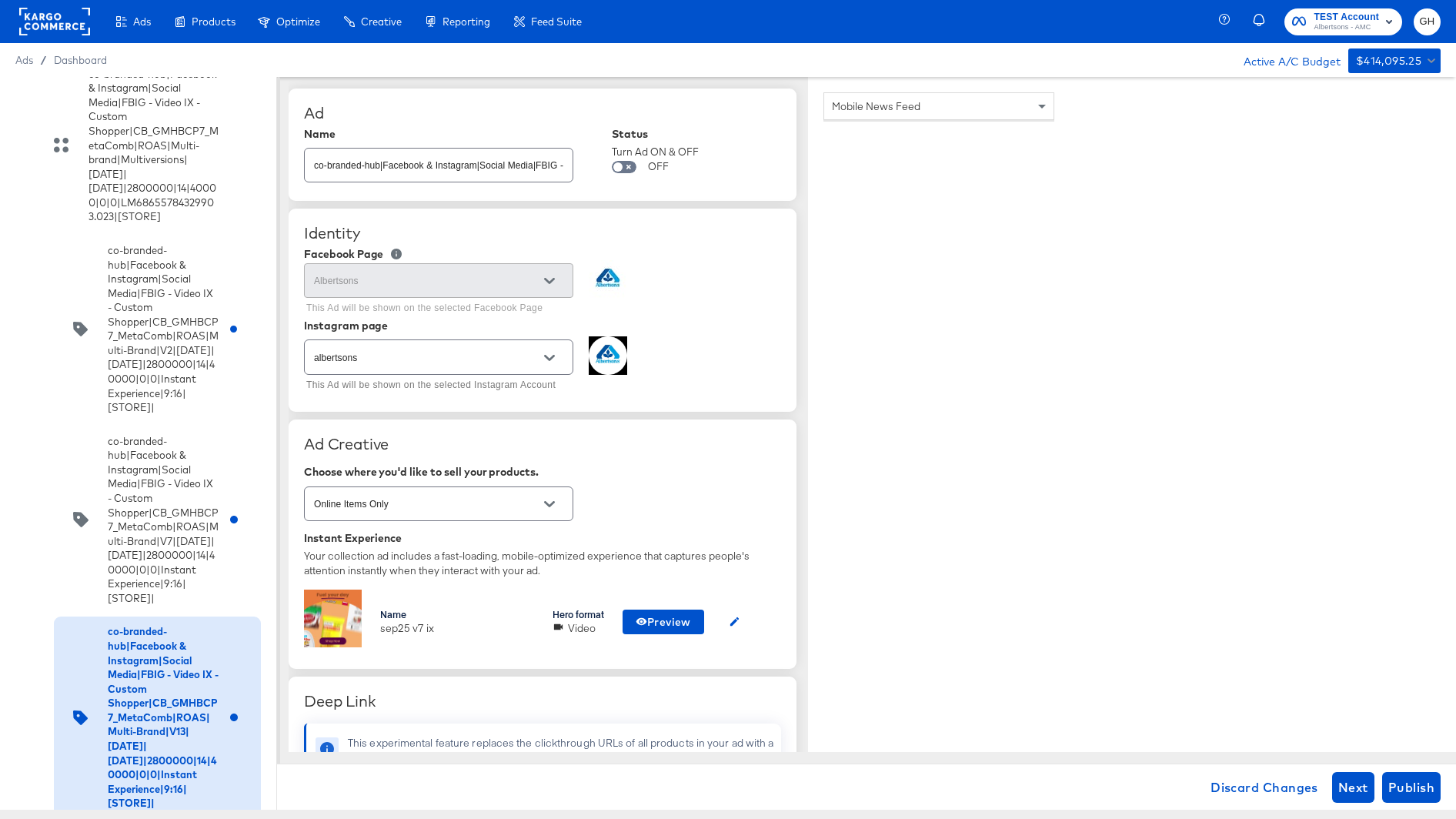 click on "Online Items Only" at bounding box center (426, 504) 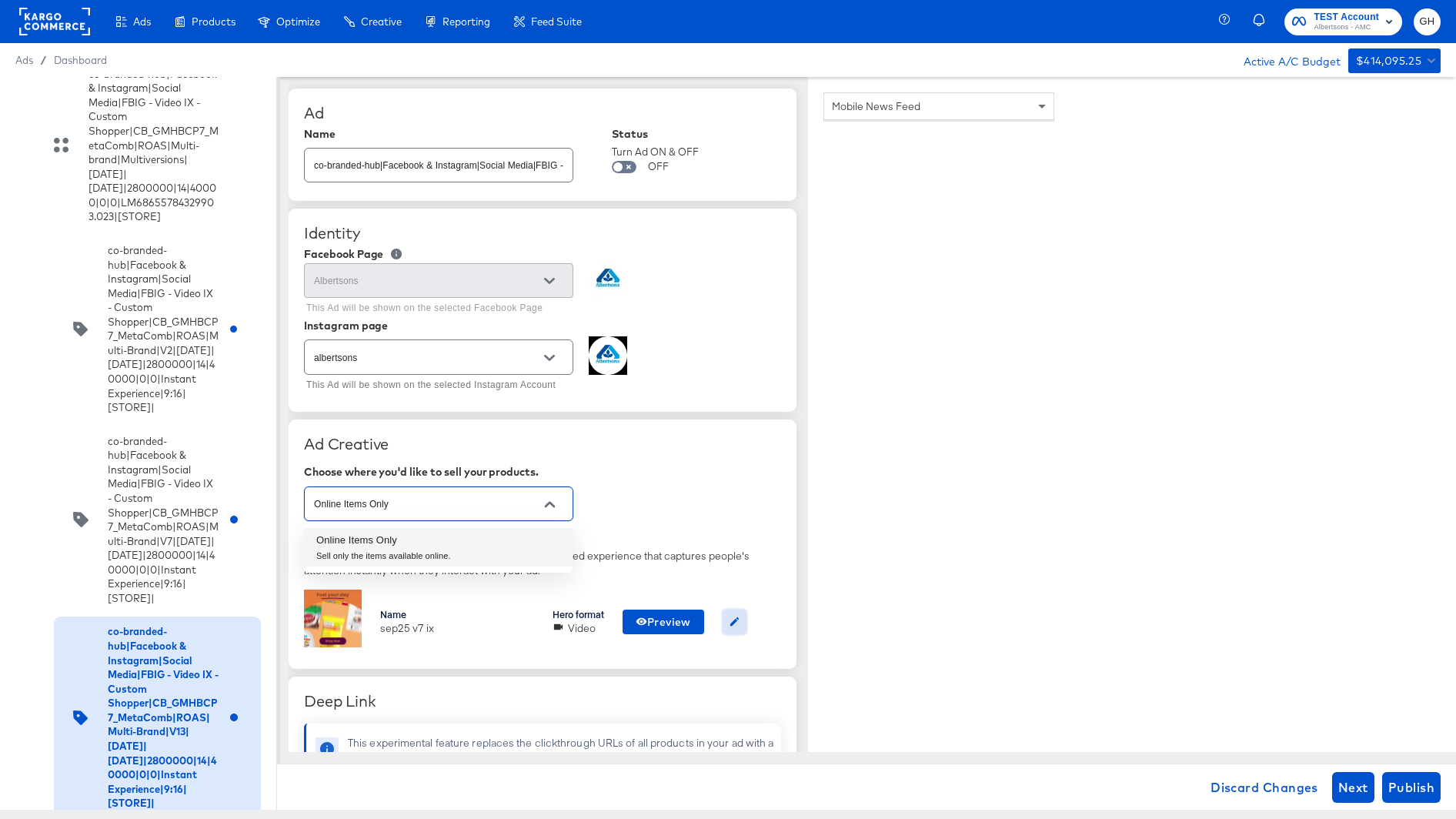 click at bounding box center (734, 622) 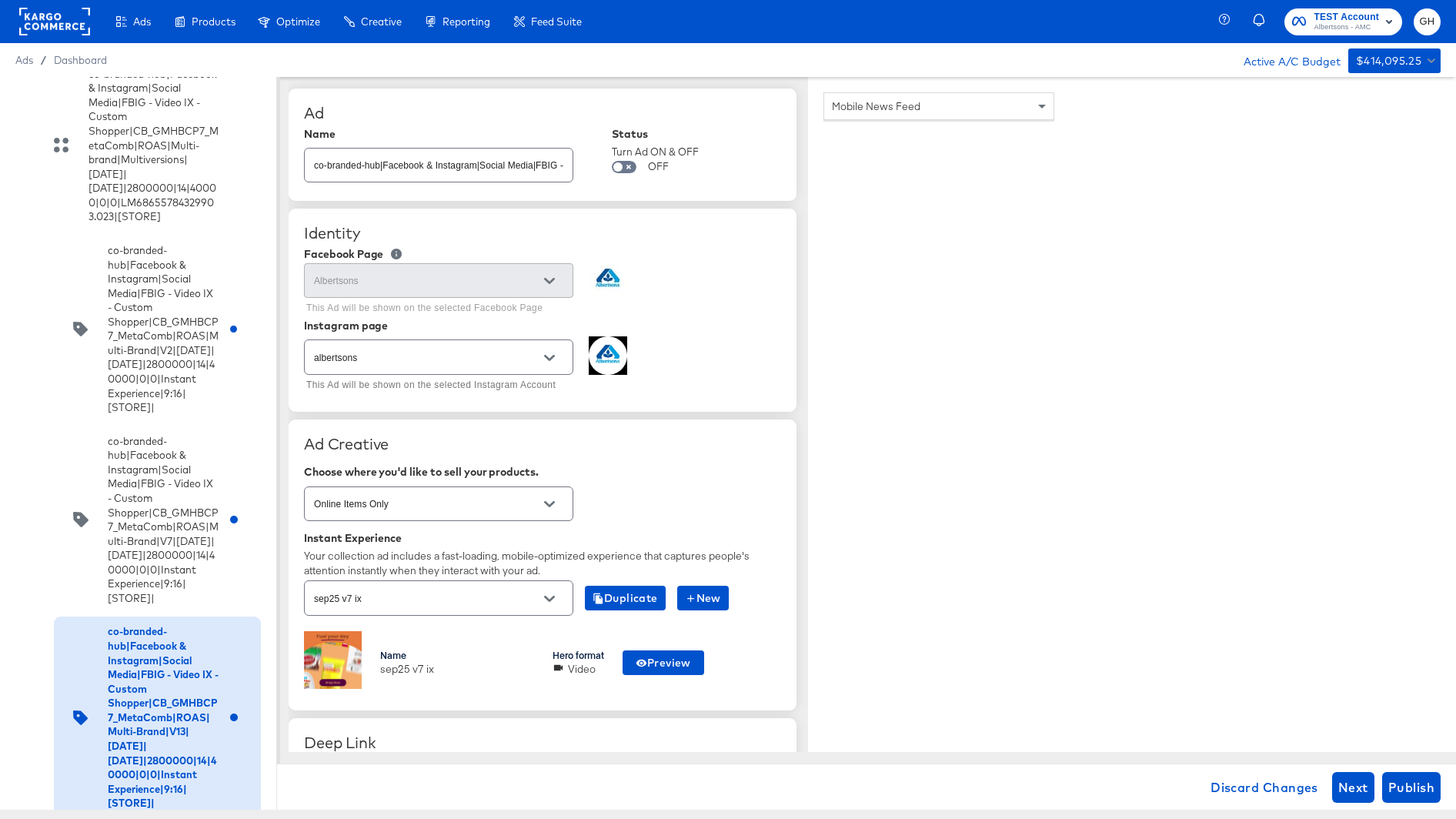 click at bounding box center (549, 599) 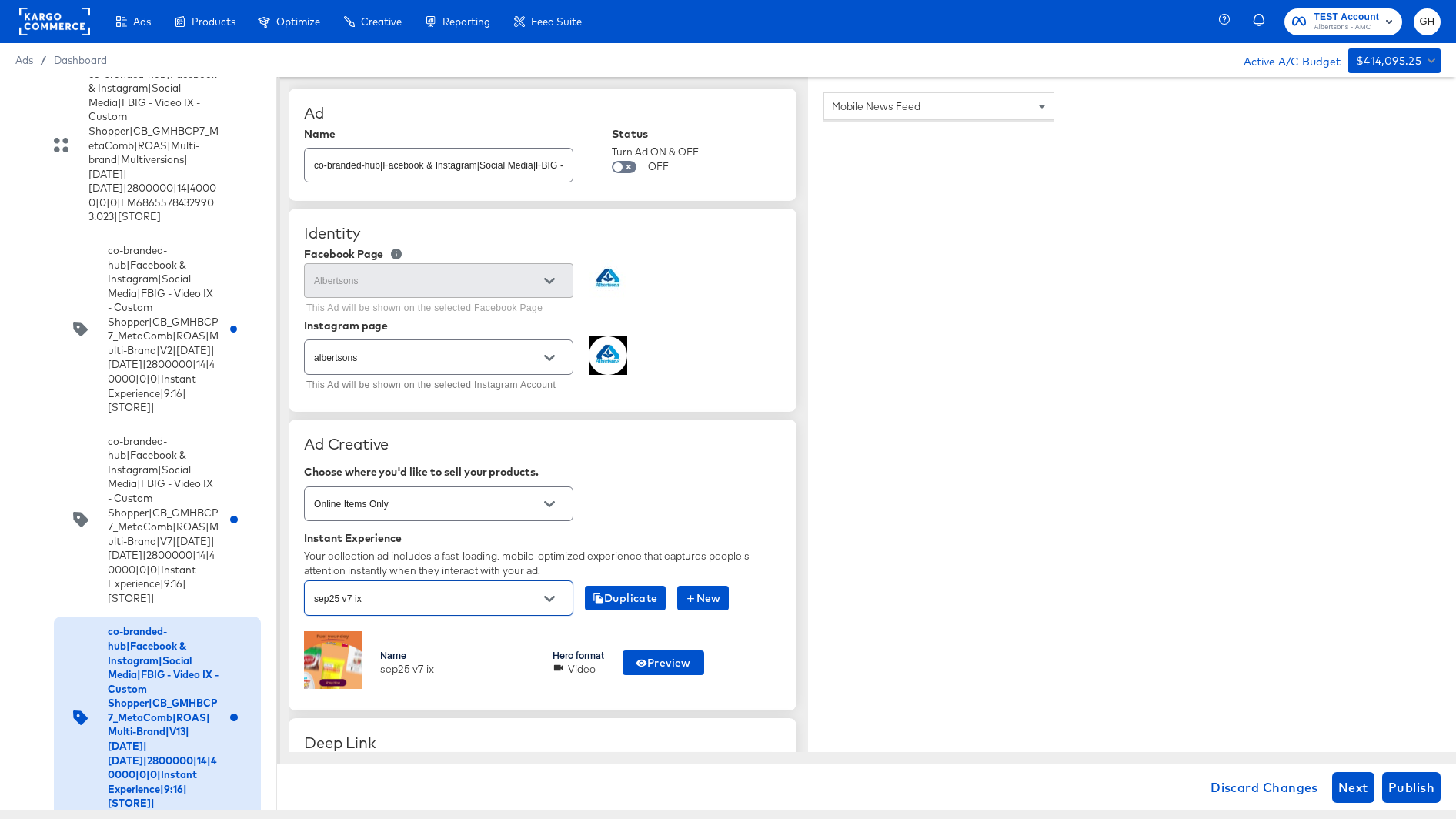 click on "sep25 v7 ix" at bounding box center (426, 598) 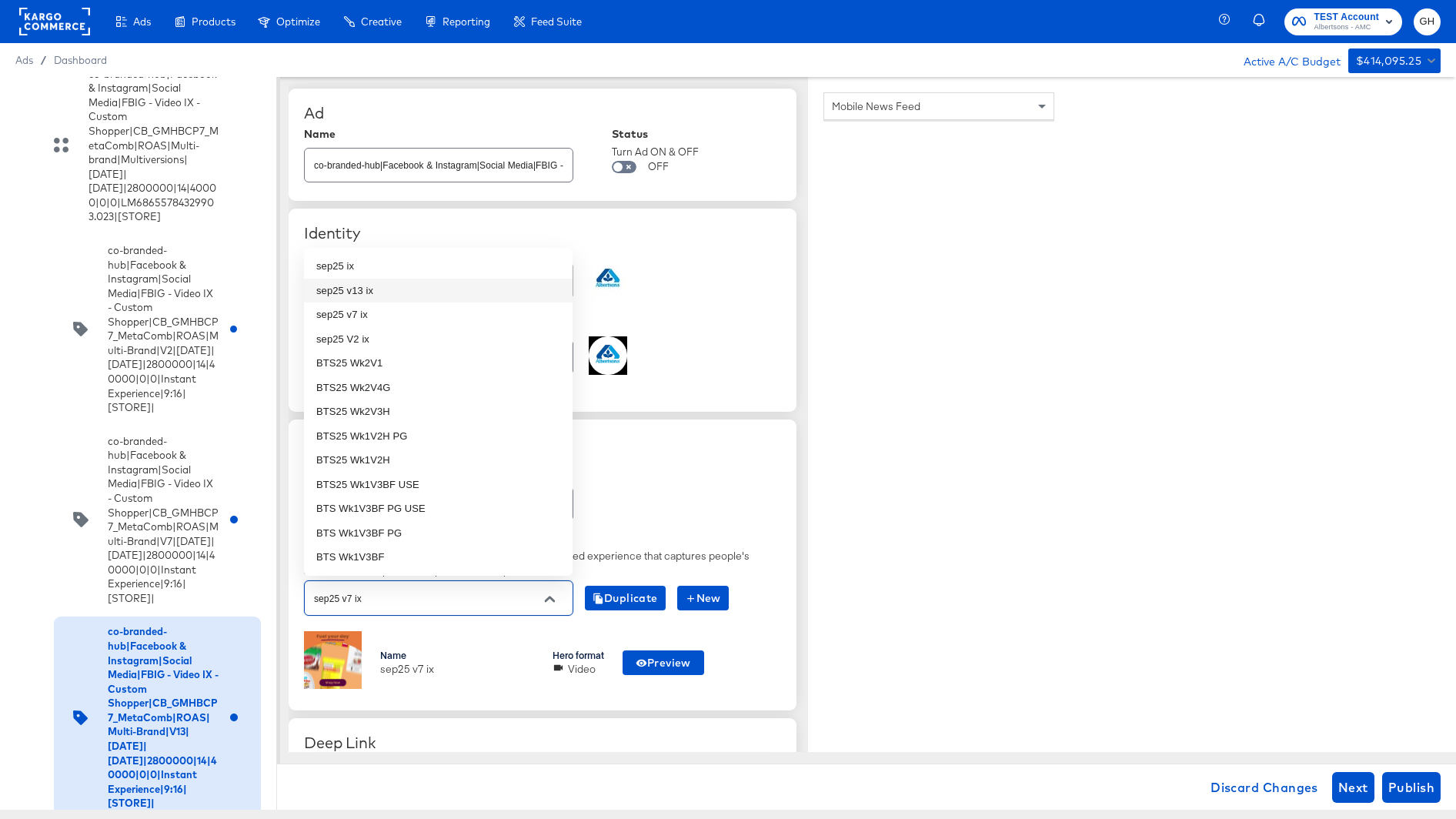 click on "sep25 v13 ix" at bounding box center (438, 291) 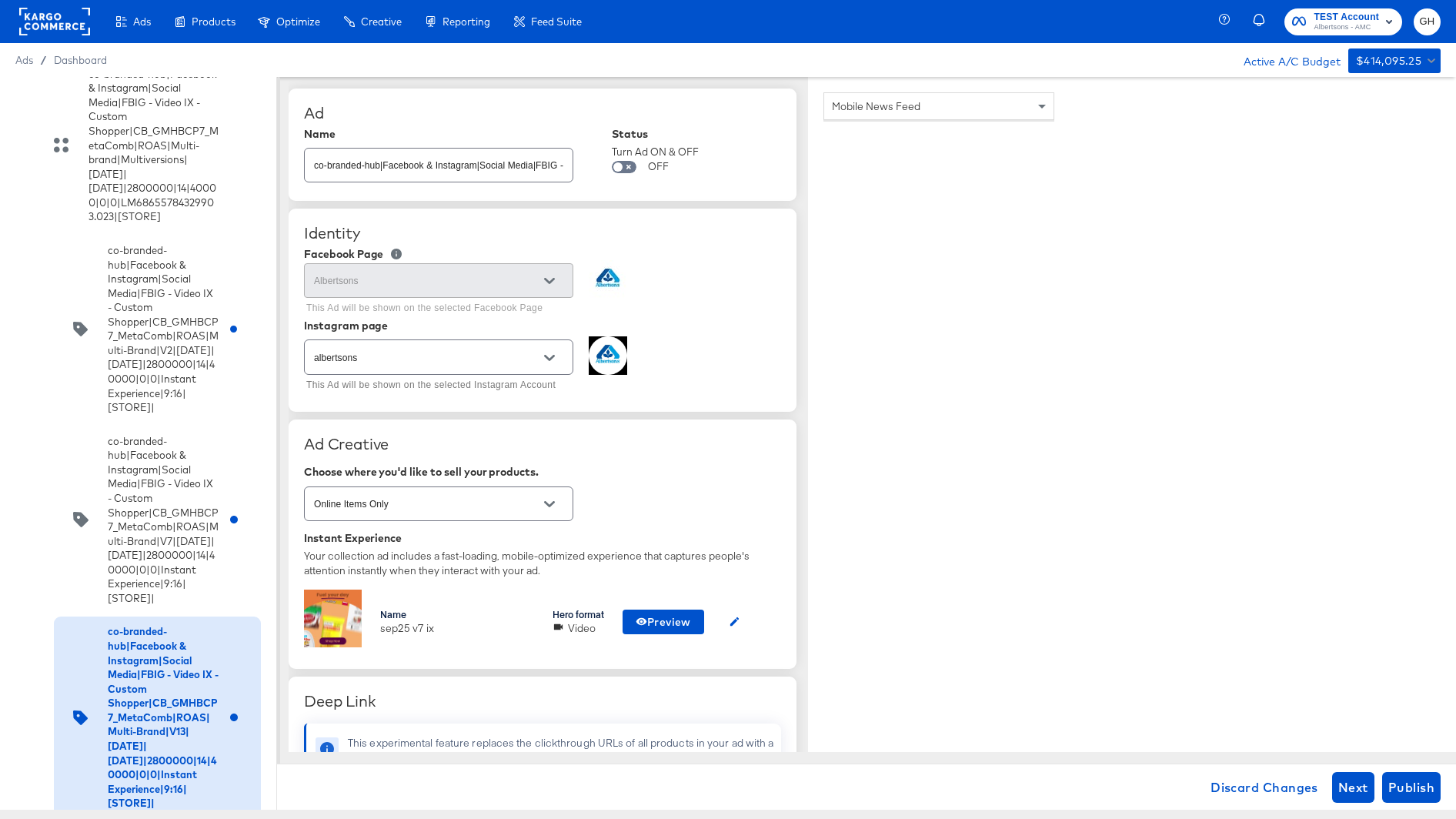 click on "Online Items Only" at bounding box center [543, 503] 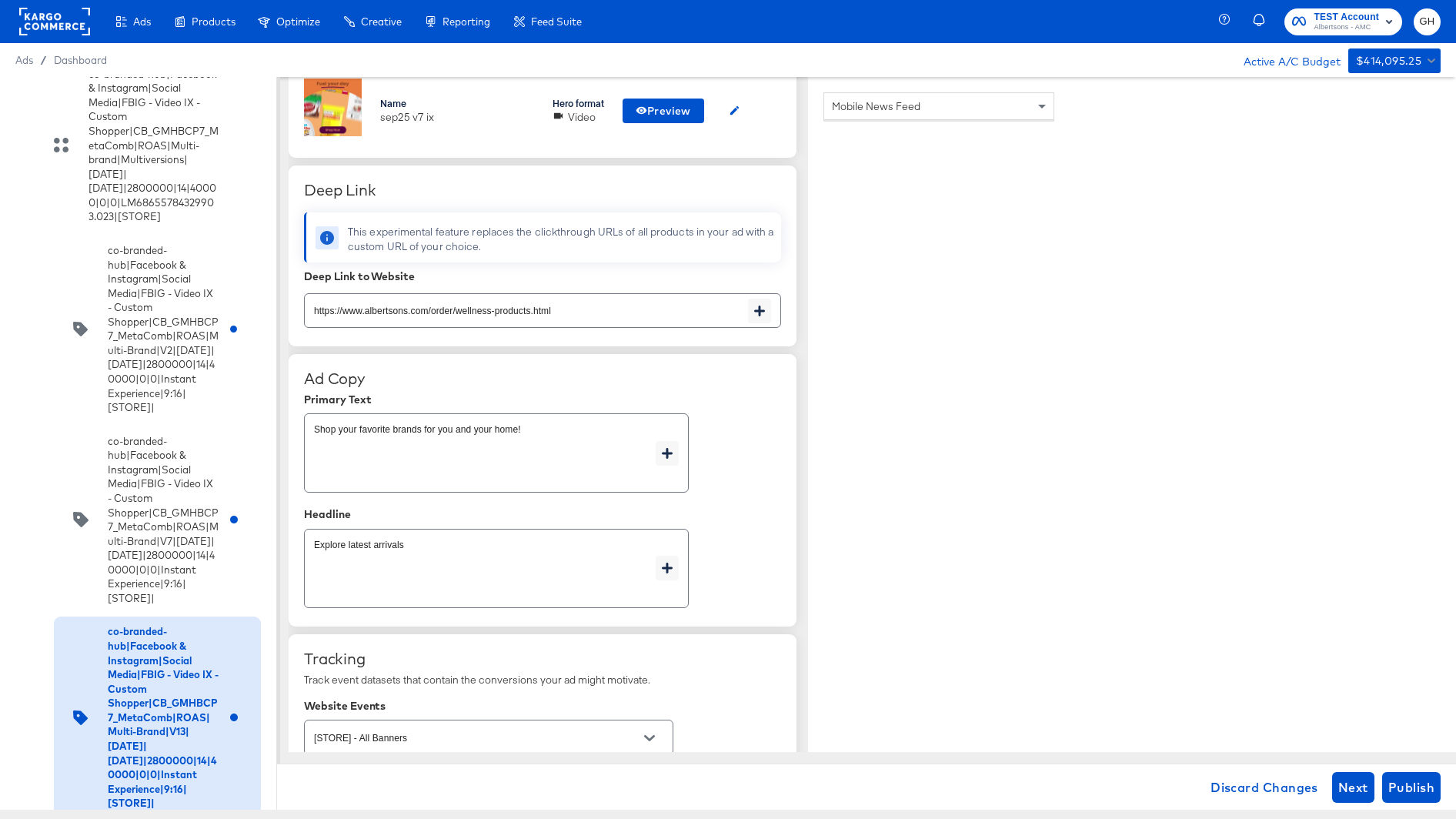 scroll, scrollTop: 801, scrollLeft: 0, axis: vertical 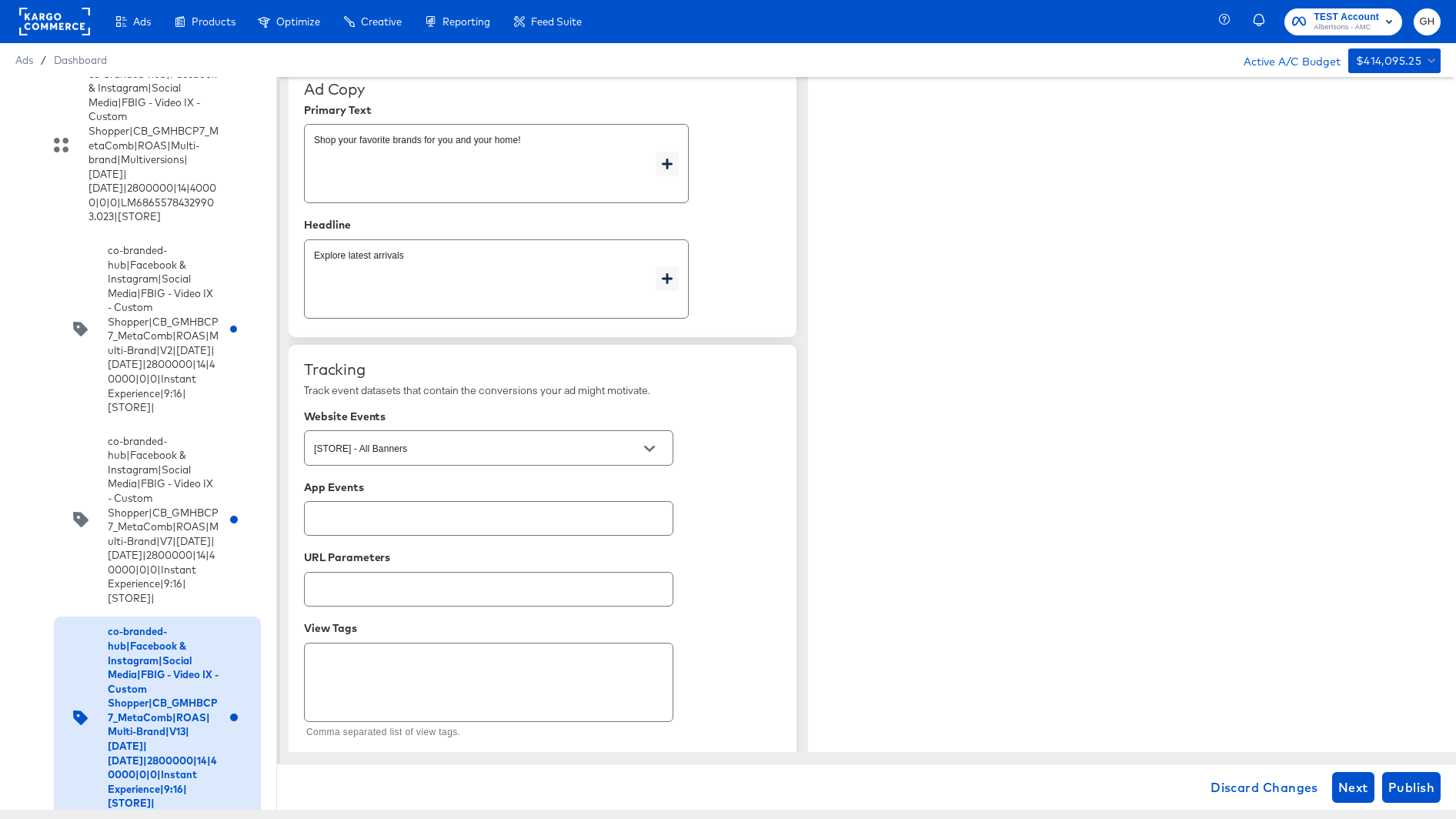 type on "x" 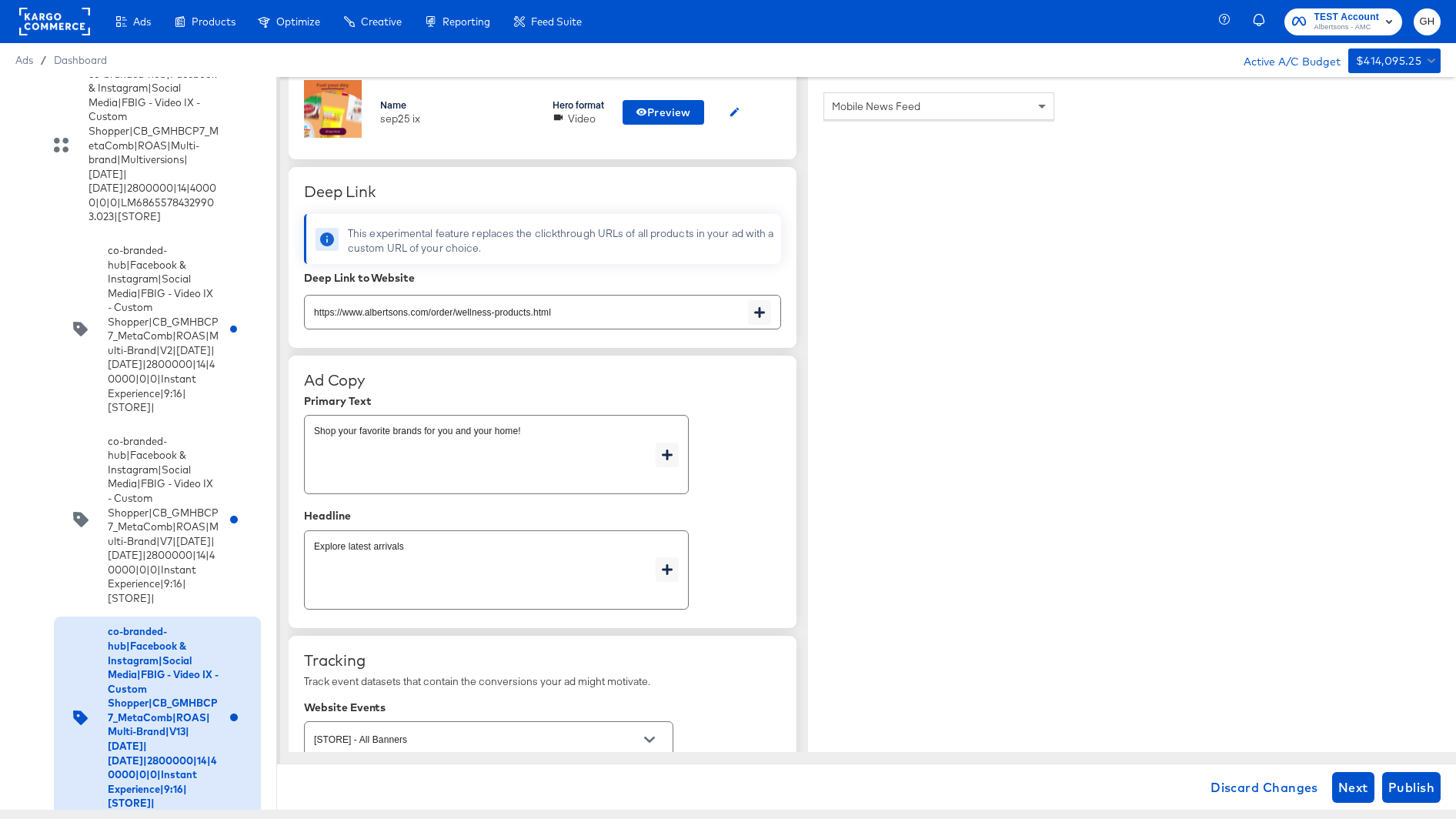 type on "x" 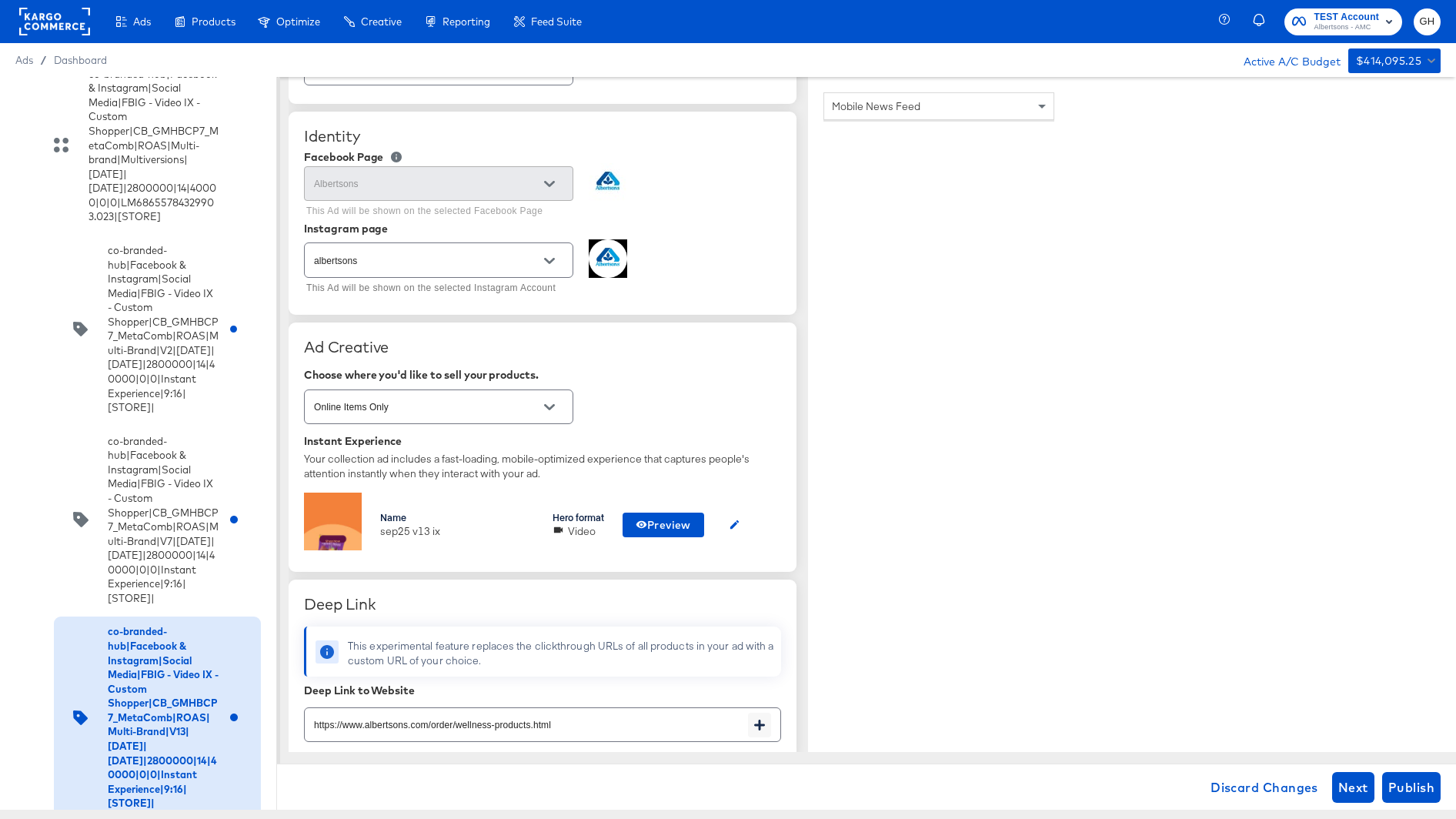 scroll, scrollTop: 95, scrollLeft: 0, axis: vertical 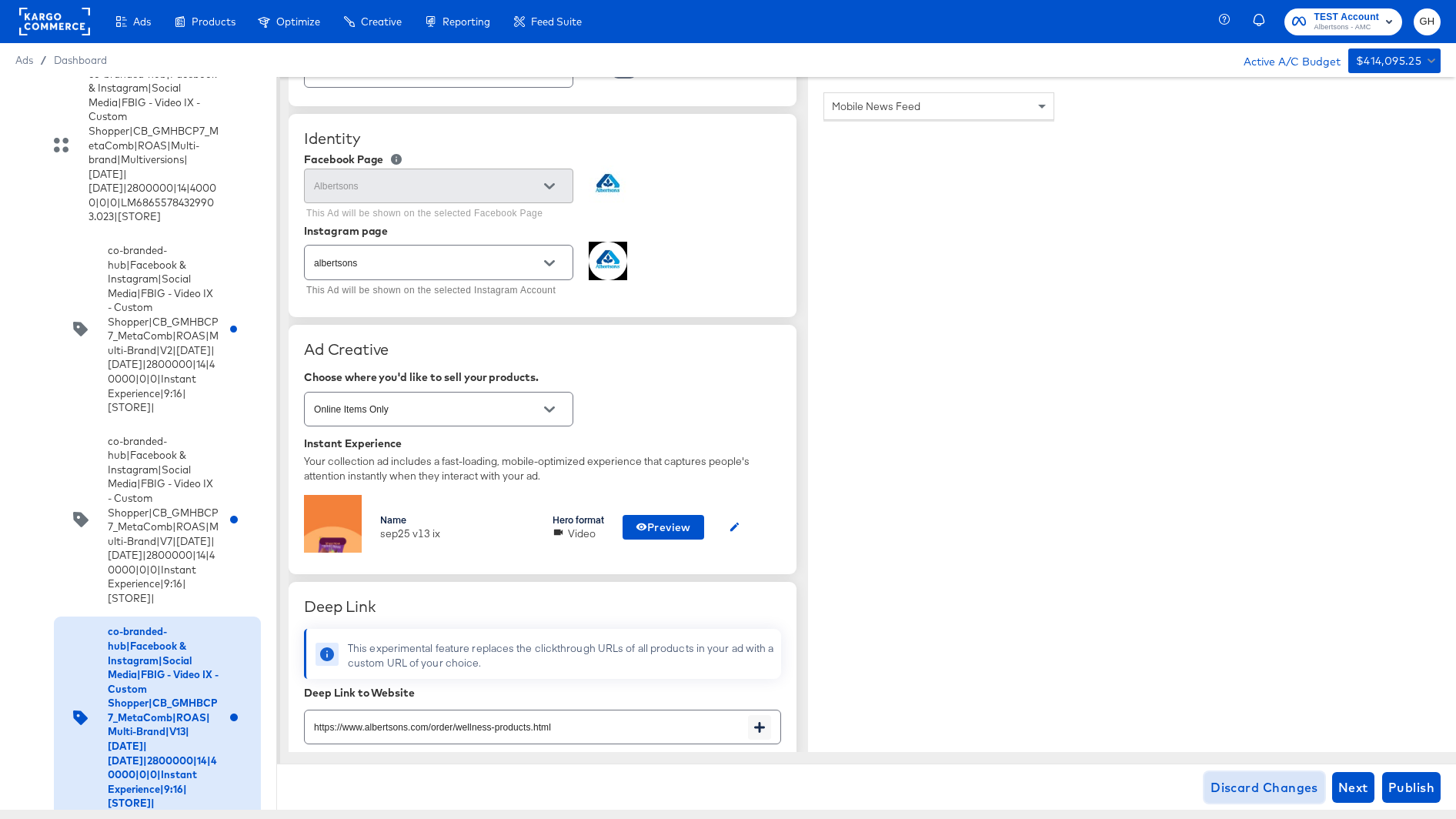 click on "Discard Changes" at bounding box center [1264, 787] 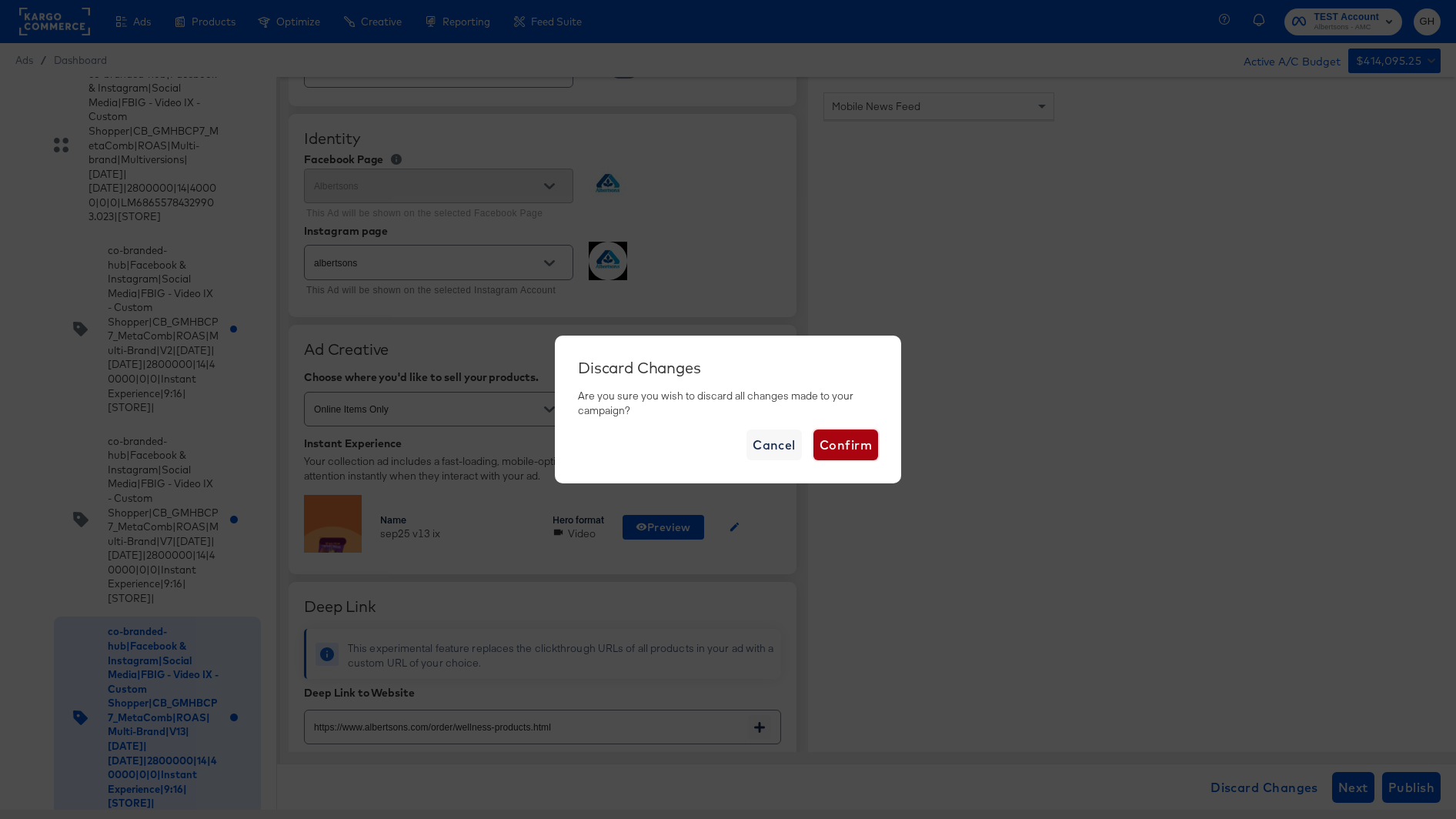 click on "Confirm" at bounding box center (846, 445) 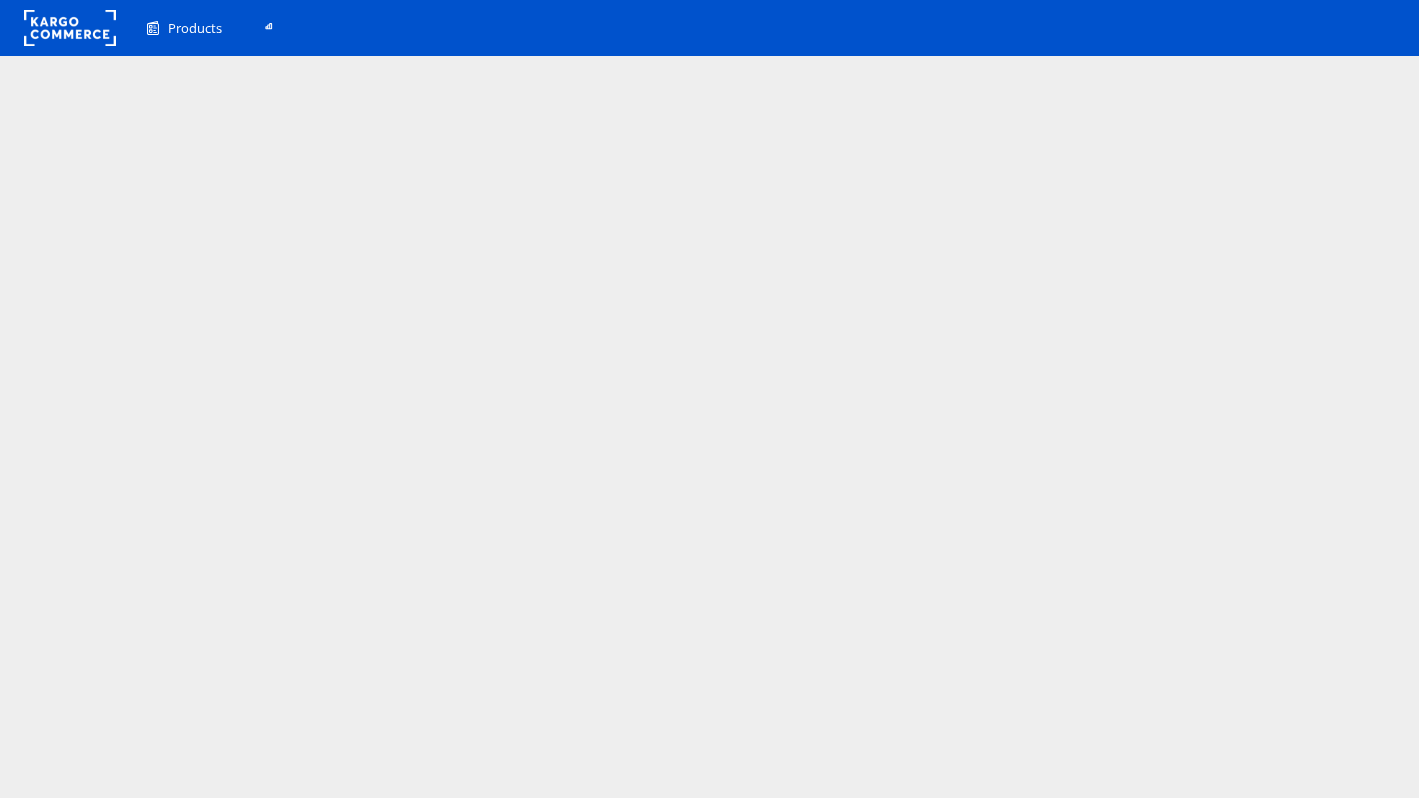 scroll, scrollTop: 0, scrollLeft: 0, axis: both 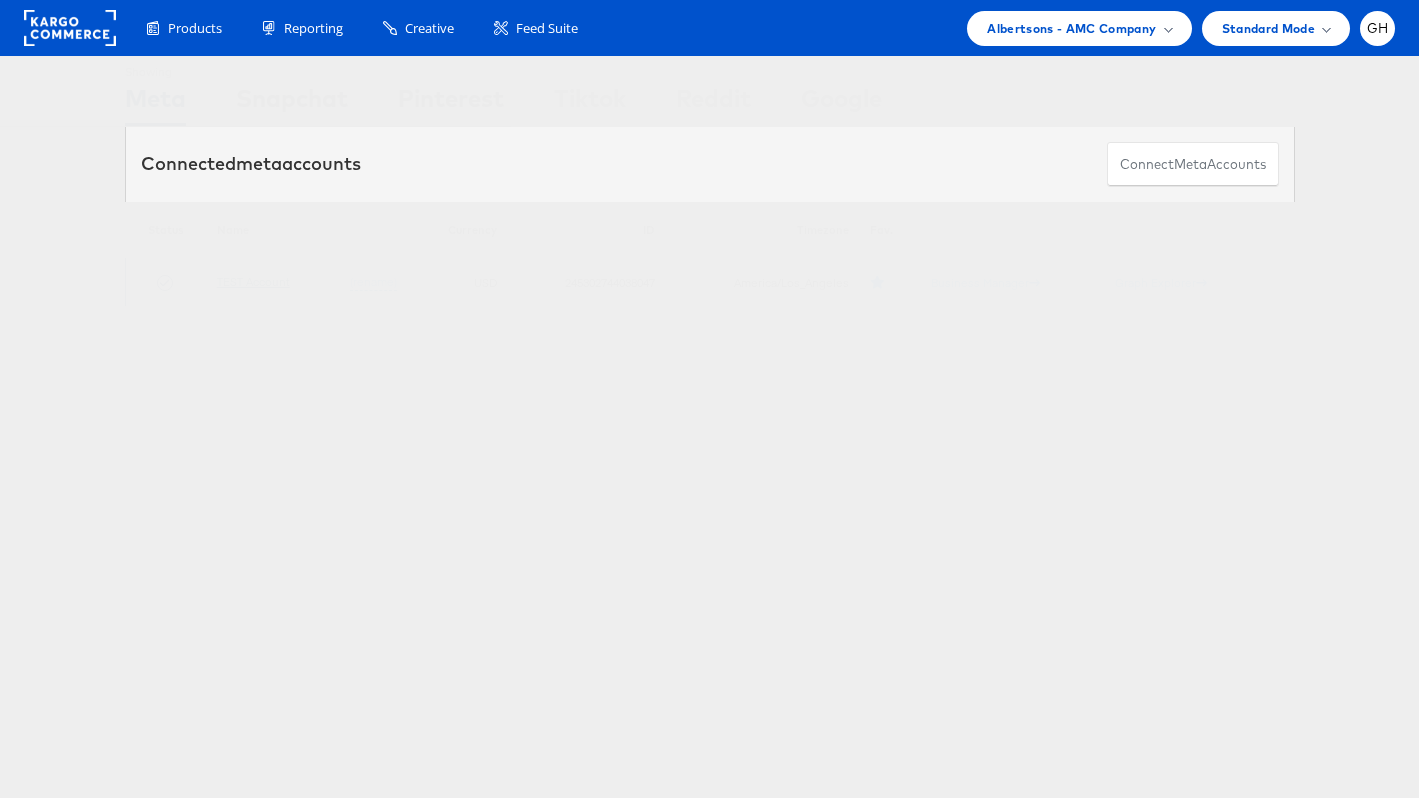 click on "TEST Account" at bounding box center (253, 281) 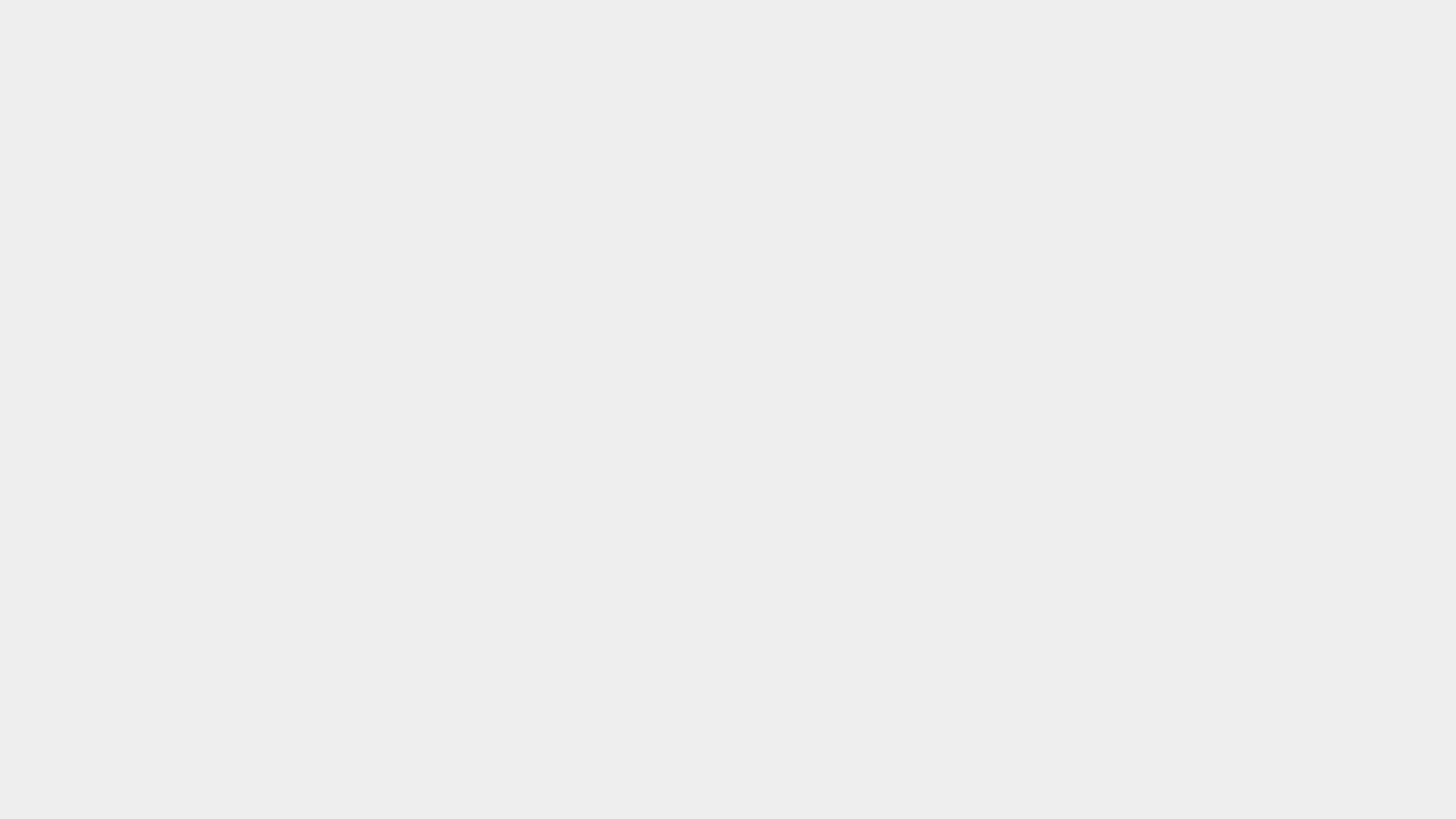 scroll, scrollTop: 0, scrollLeft: 0, axis: both 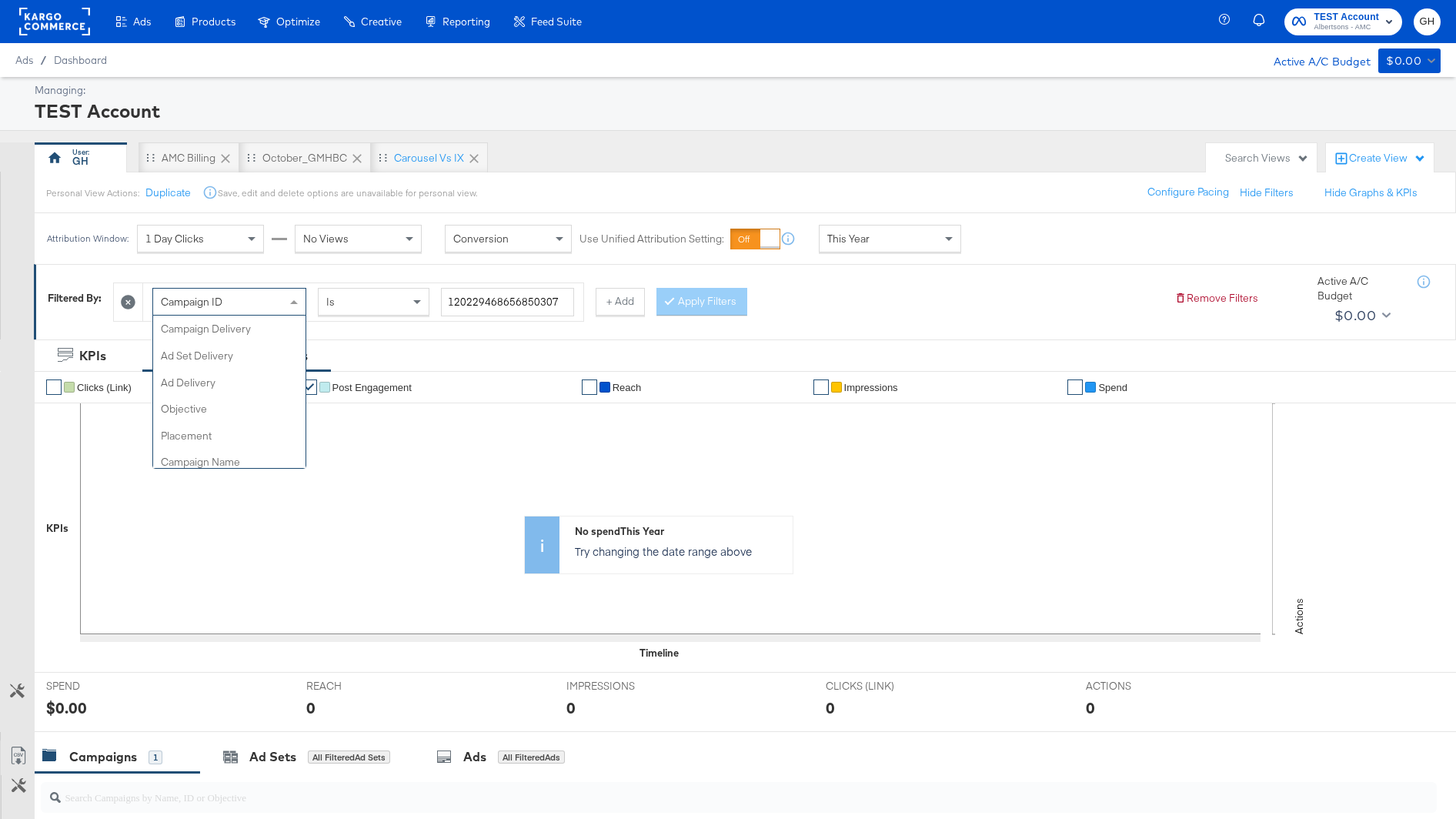 click on "Campaign ID" at bounding box center (229, 302) 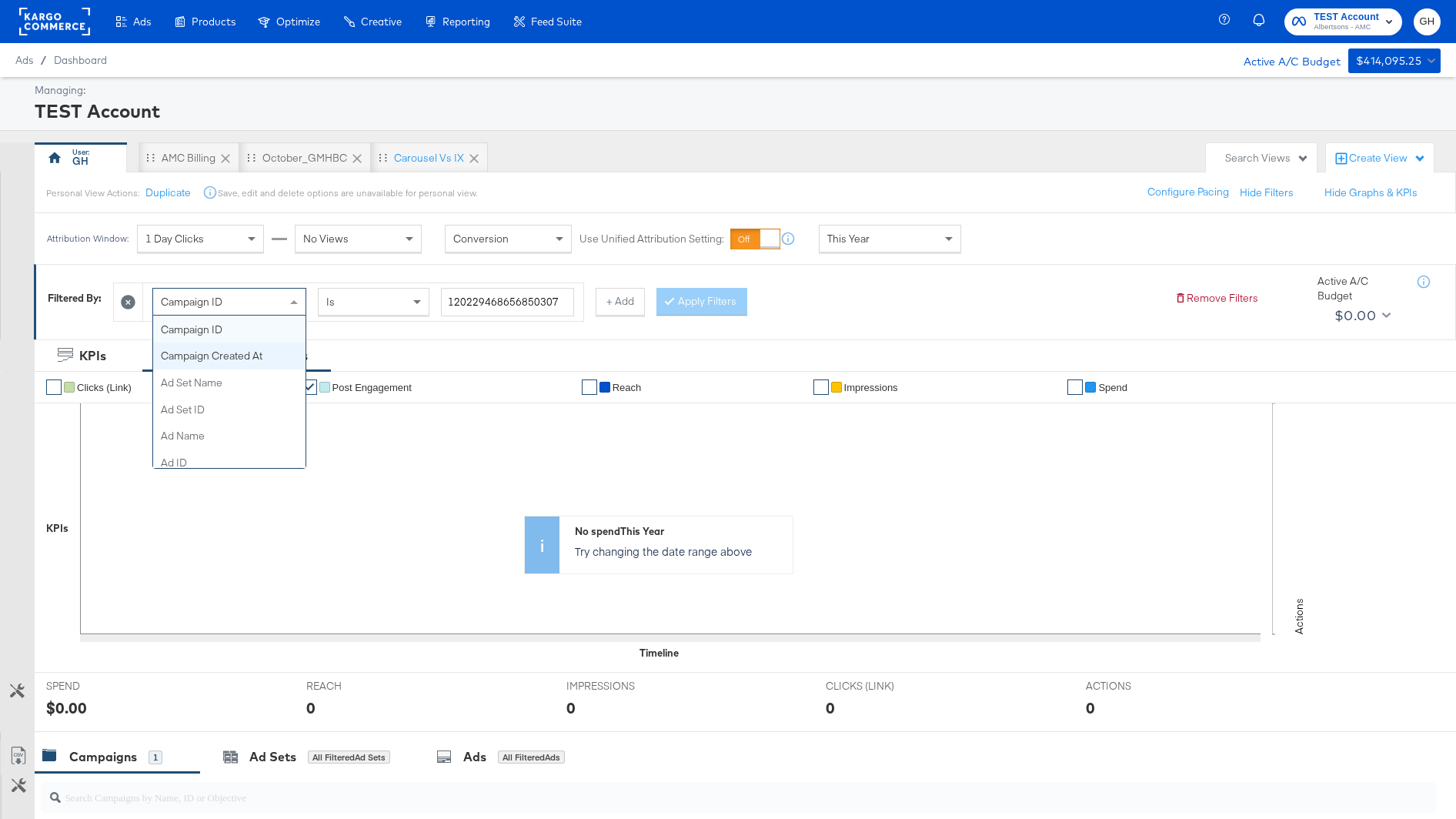 scroll, scrollTop: 122, scrollLeft: 0, axis: vertical 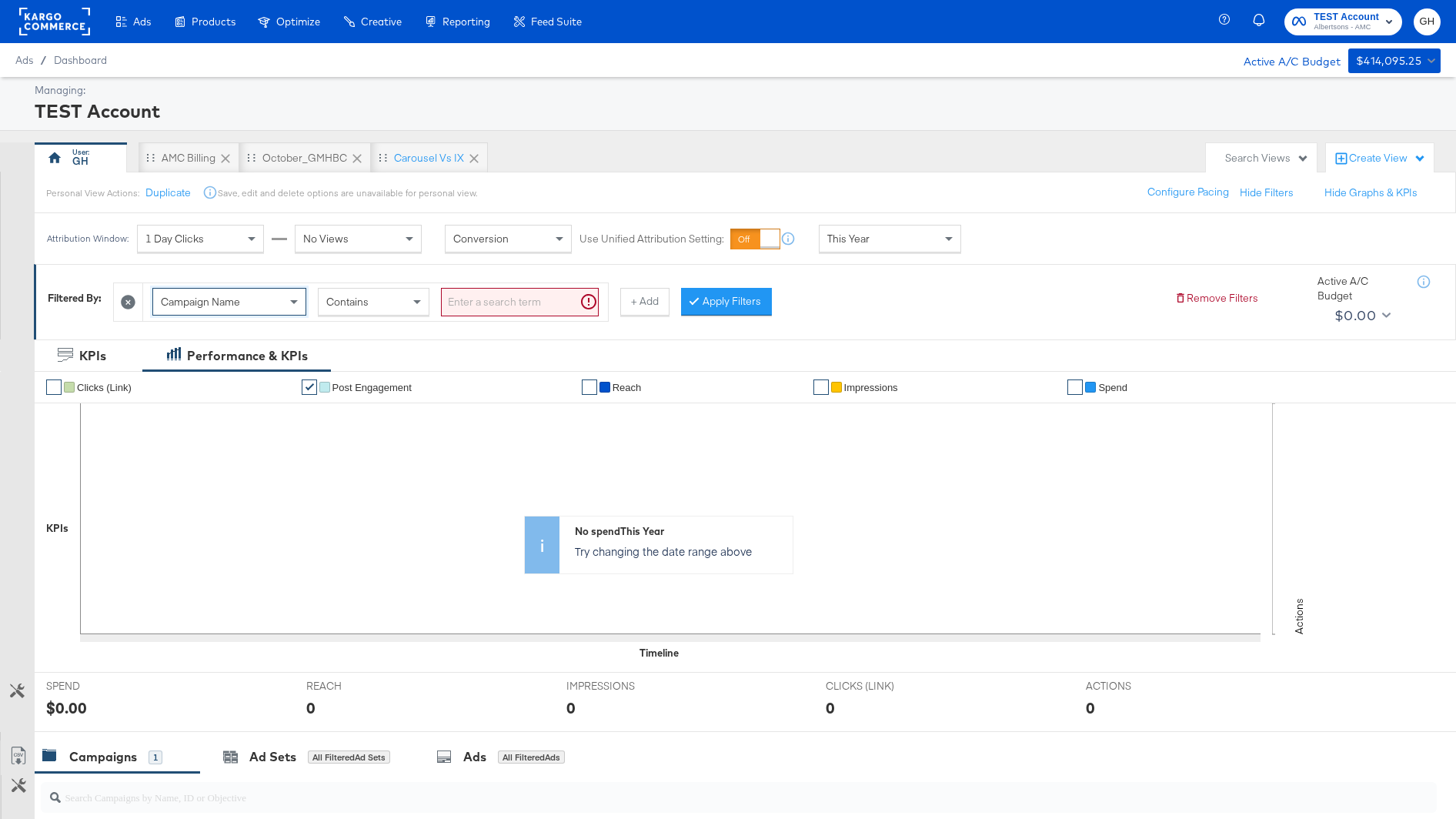 click on "Campaign Name Contains" at bounding box center [376, 302] 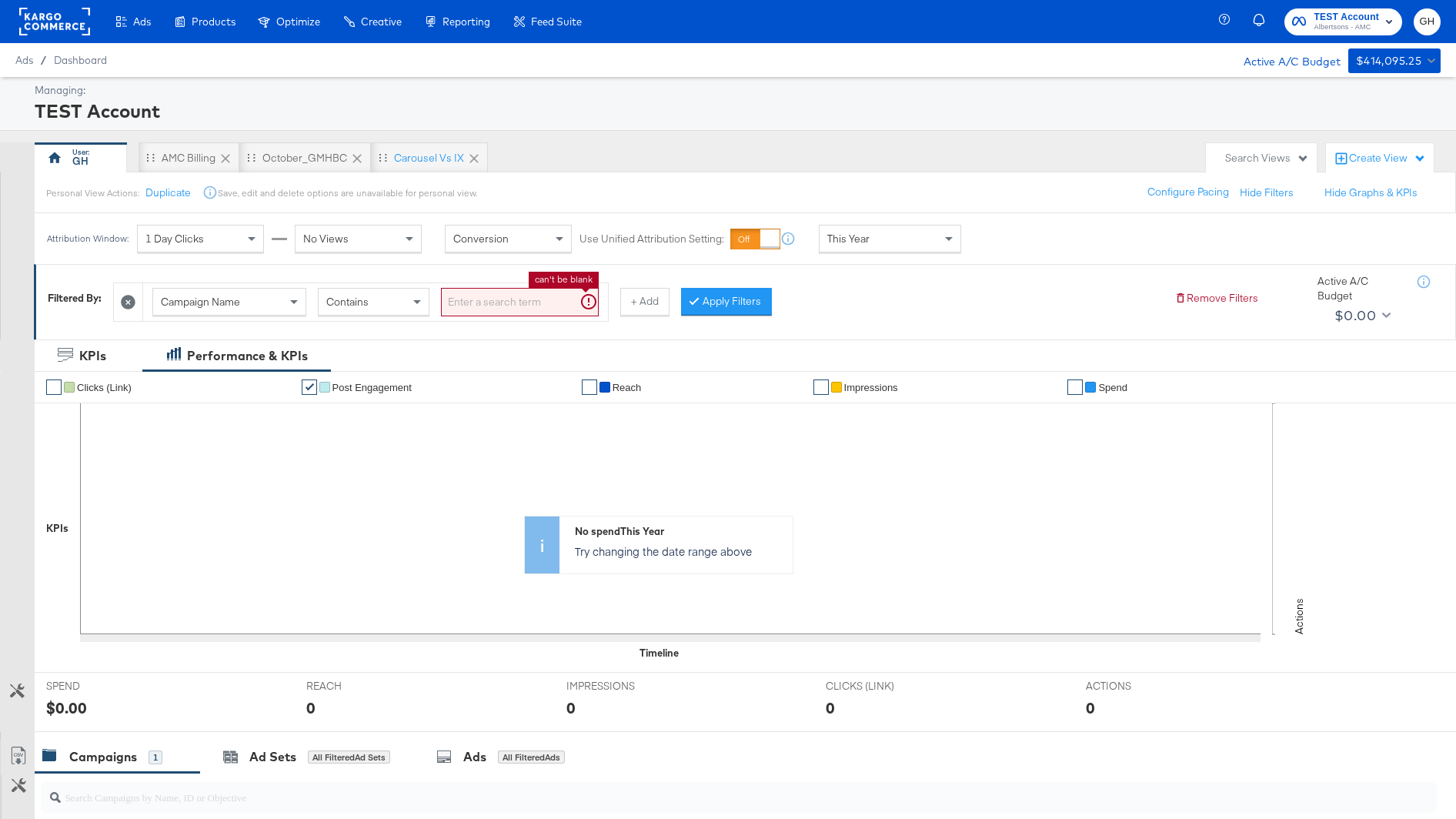 click at bounding box center [519, 302] 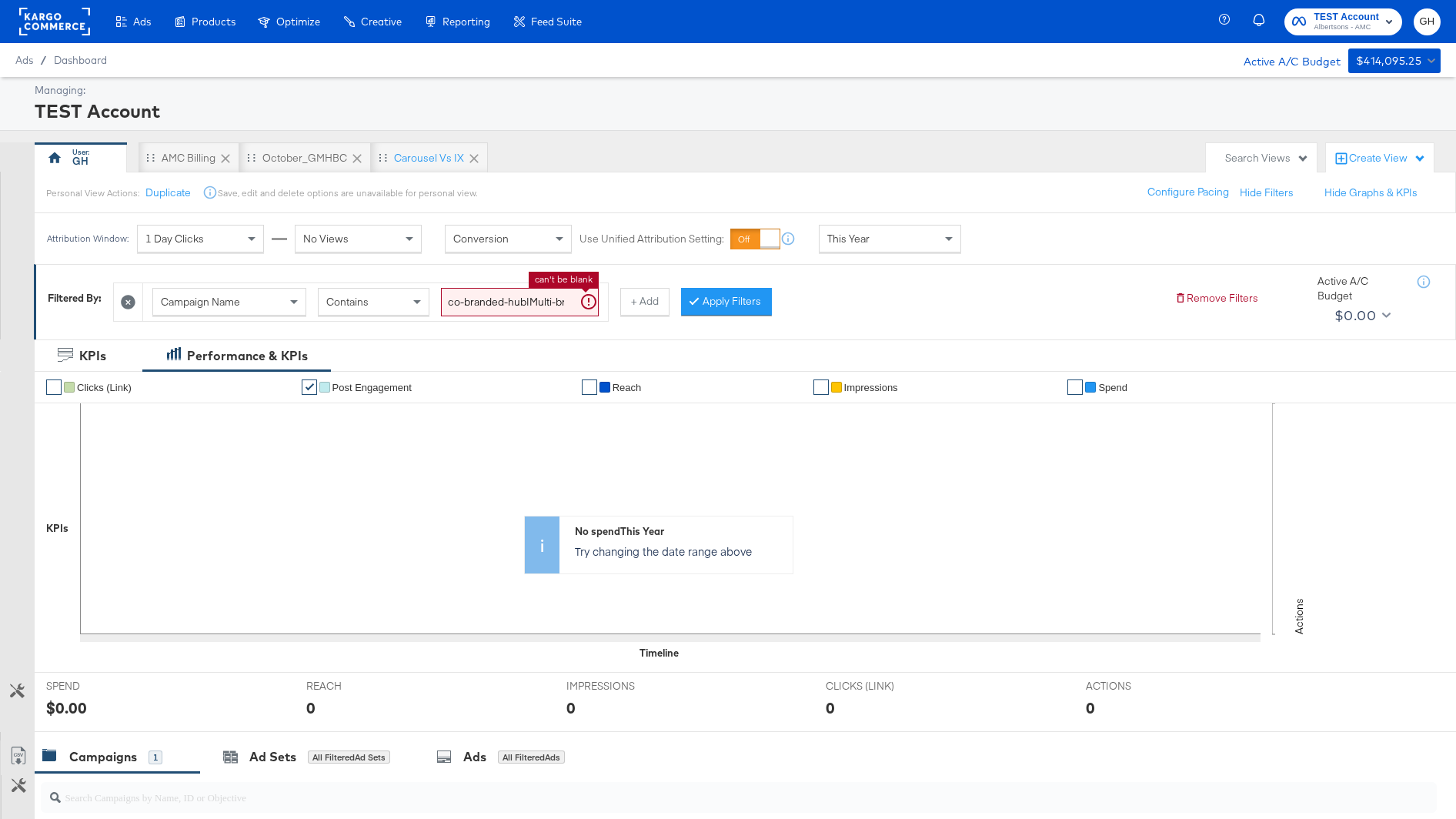scroll, scrollTop: 0, scrollLeft: 755, axis: horizontal 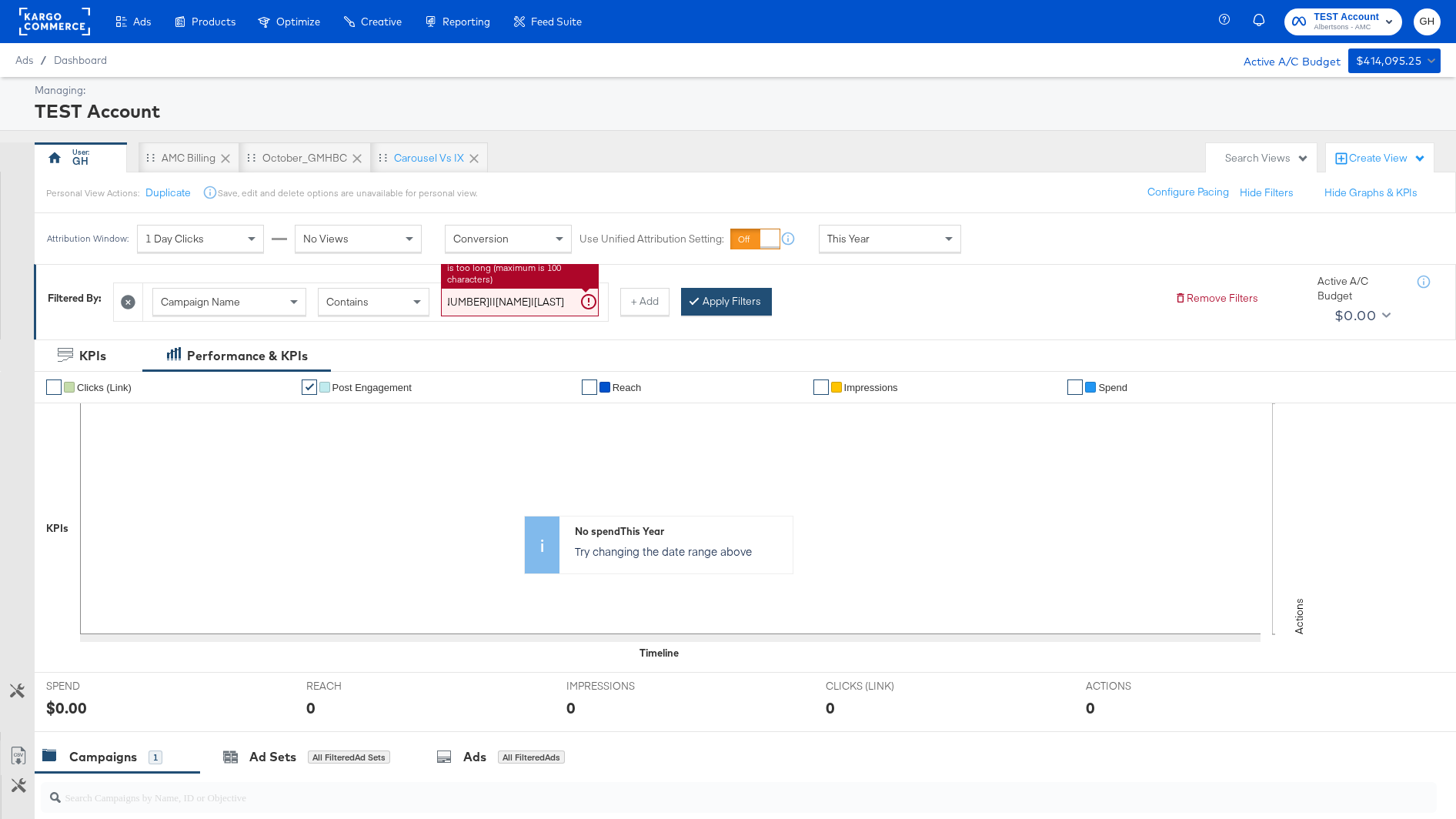 type on "co-branded-hub|Multi-brand|Multi-brand_FY25_CoBrand_National_GMHBC P7|SAL|[DATE]|[DATE]|30626760|16.86|516411|N|0|LM68655784329903|LM68655784329903||[NAME]|[LOCATION]" 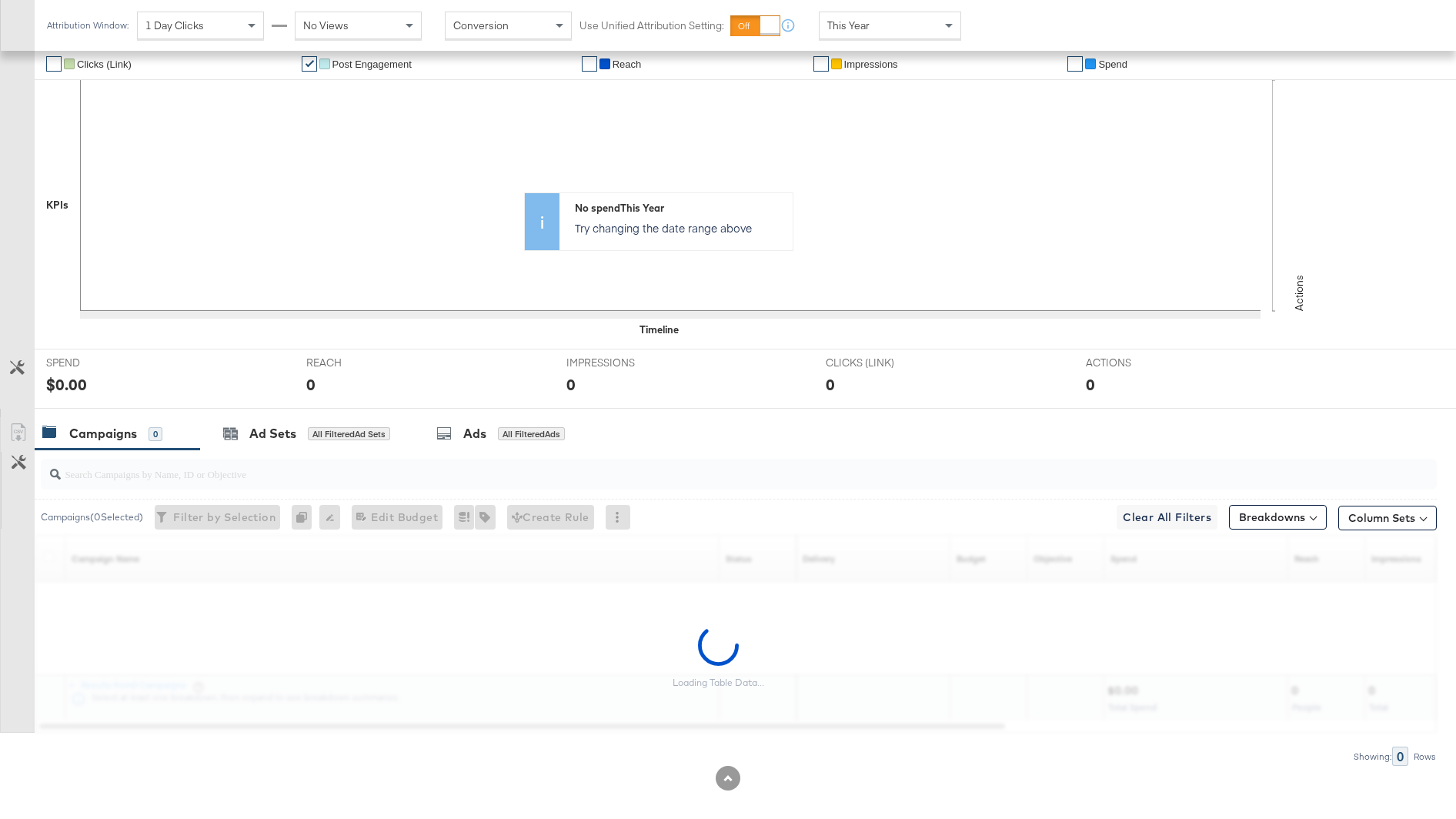 scroll, scrollTop: 334, scrollLeft: 0, axis: vertical 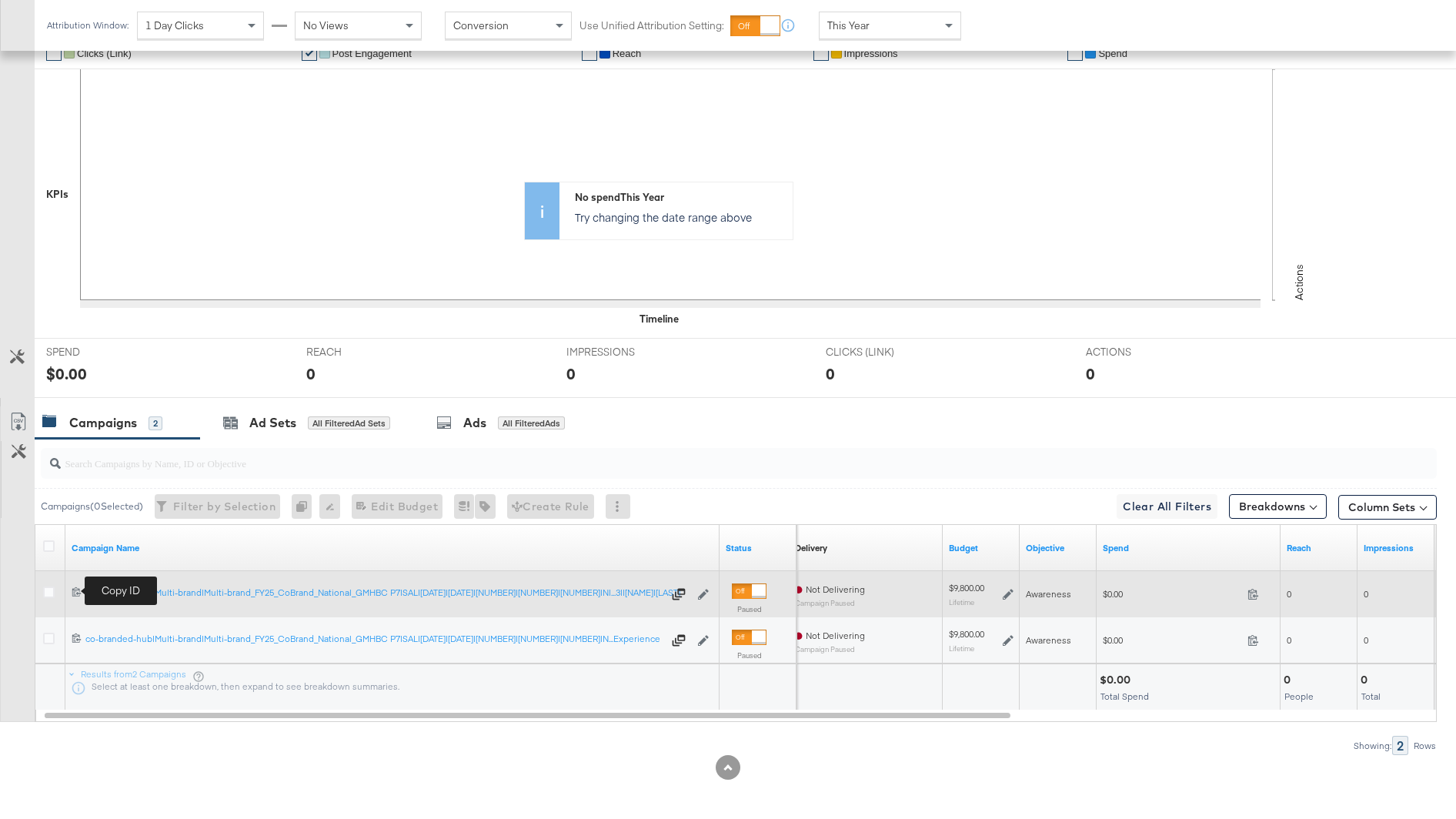 click 